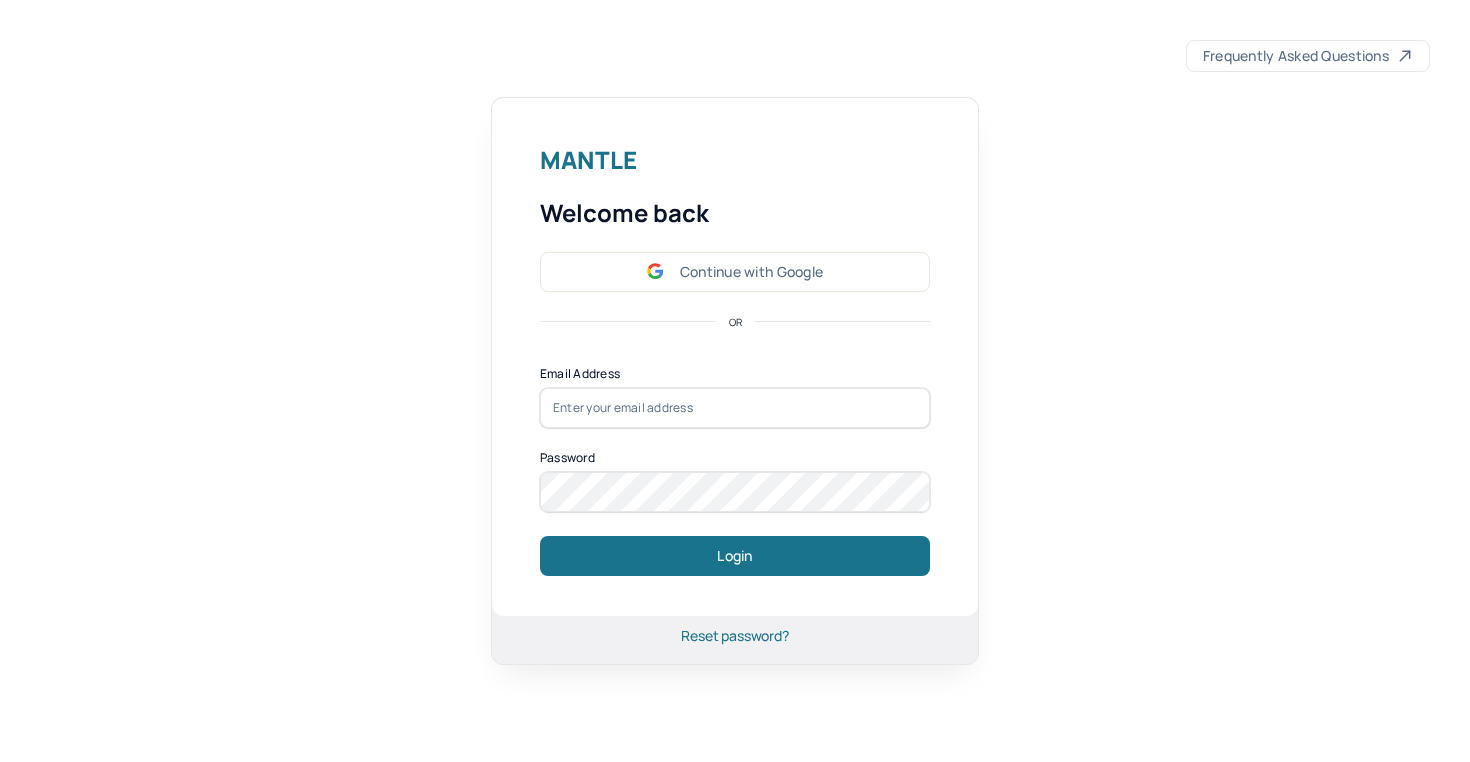 scroll, scrollTop: 0, scrollLeft: 0, axis: both 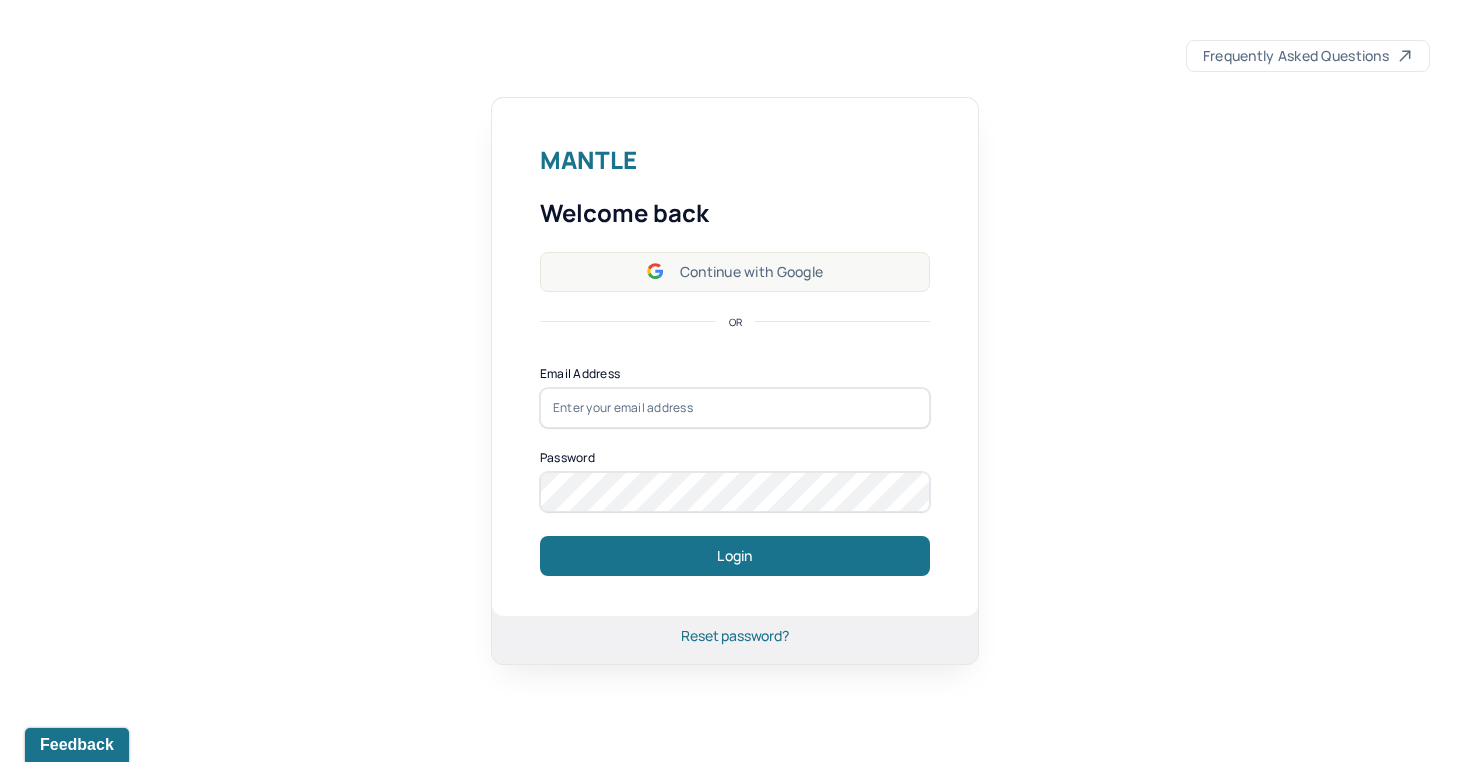 click on "Continue with Google" at bounding box center (735, 272) 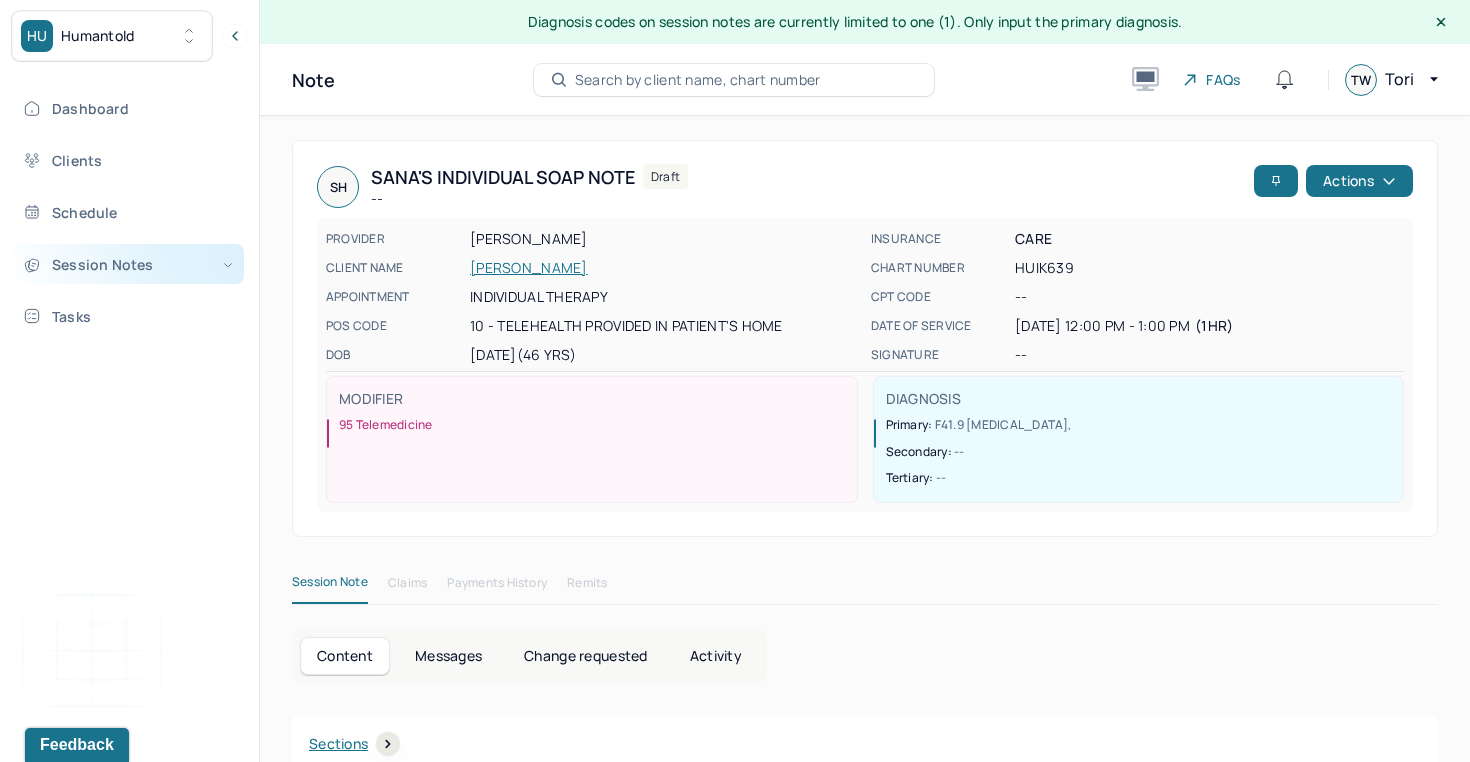 click on "Session Notes" at bounding box center [128, 264] 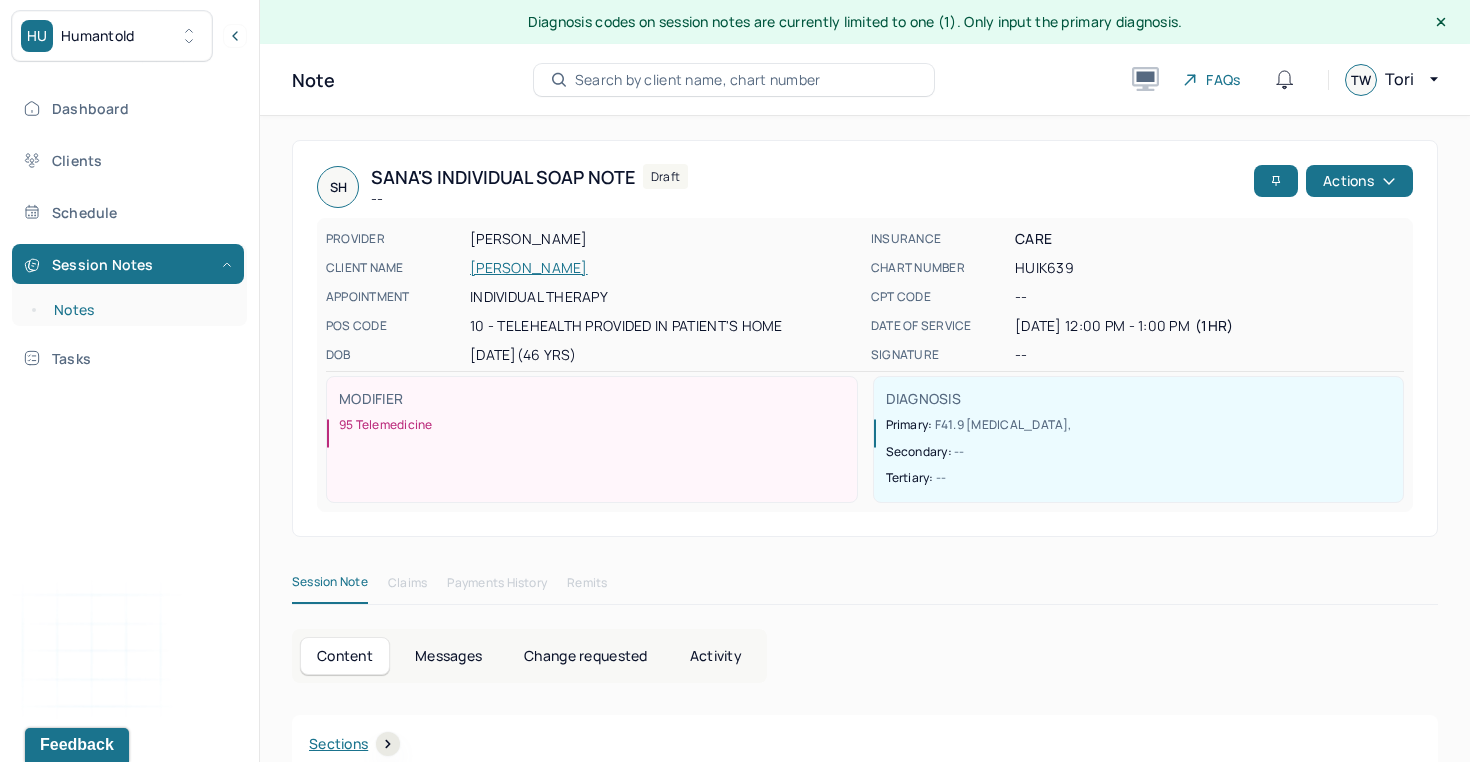click on "Notes" at bounding box center (139, 310) 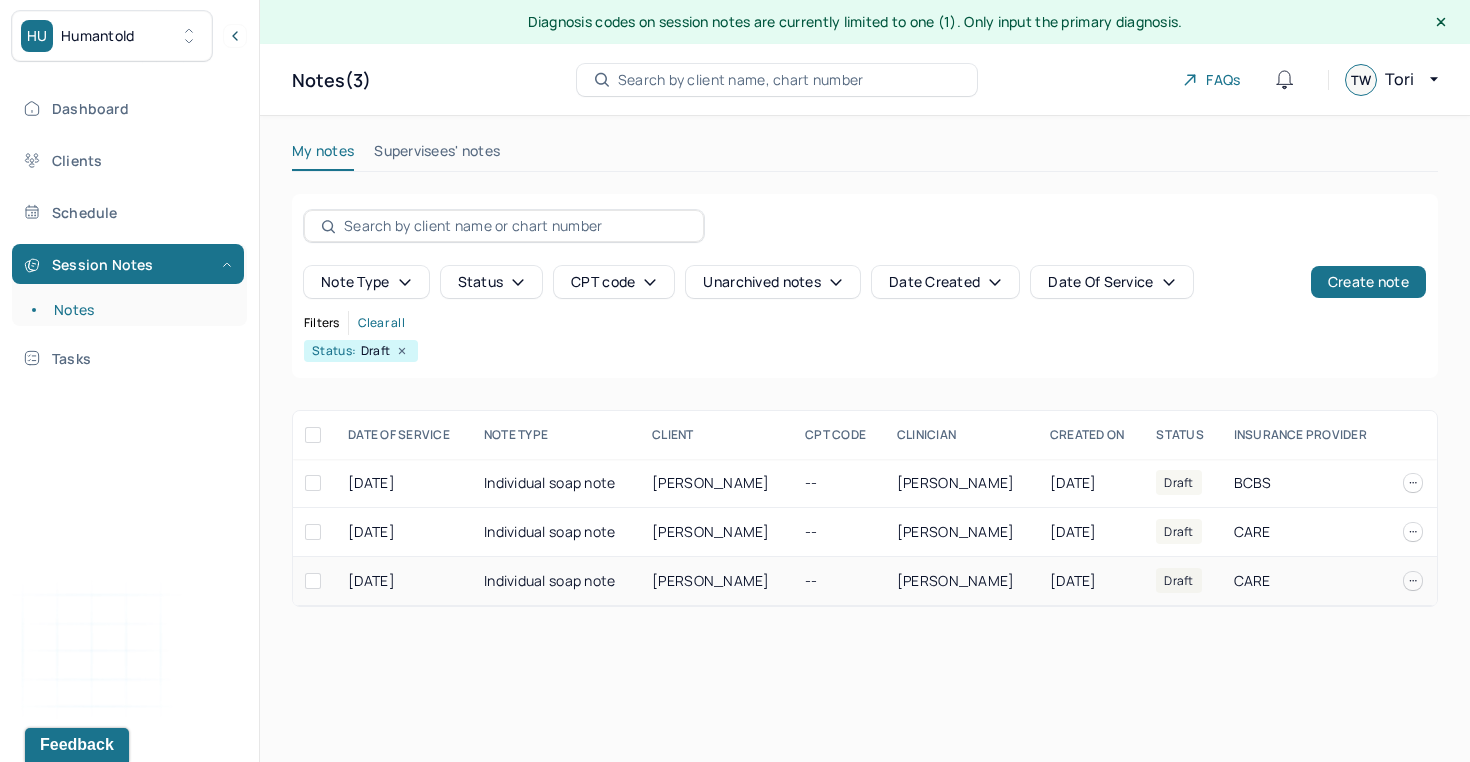 click on "[PERSON_NAME]" at bounding box center (716, 581) 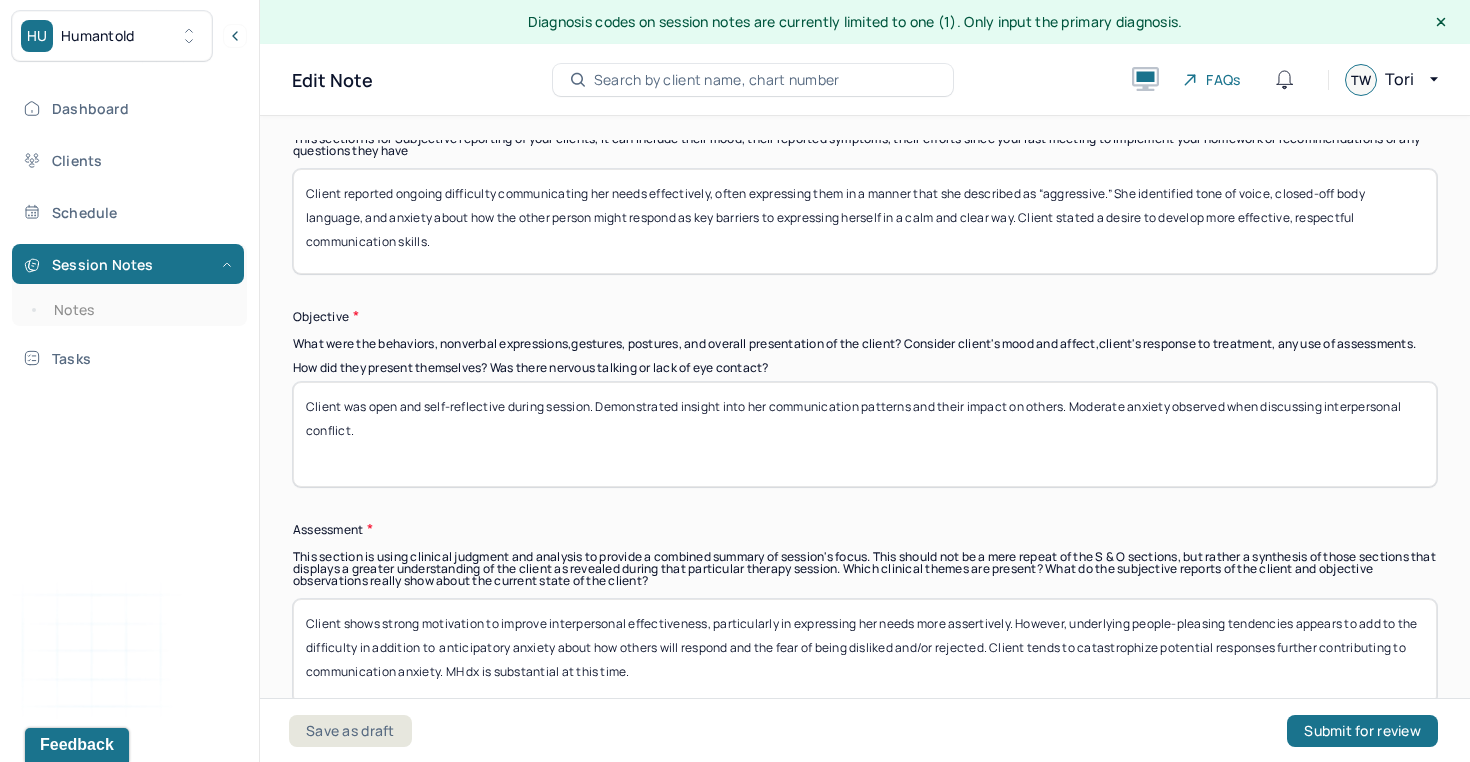 scroll, scrollTop: 1518, scrollLeft: 0, axis: vertical 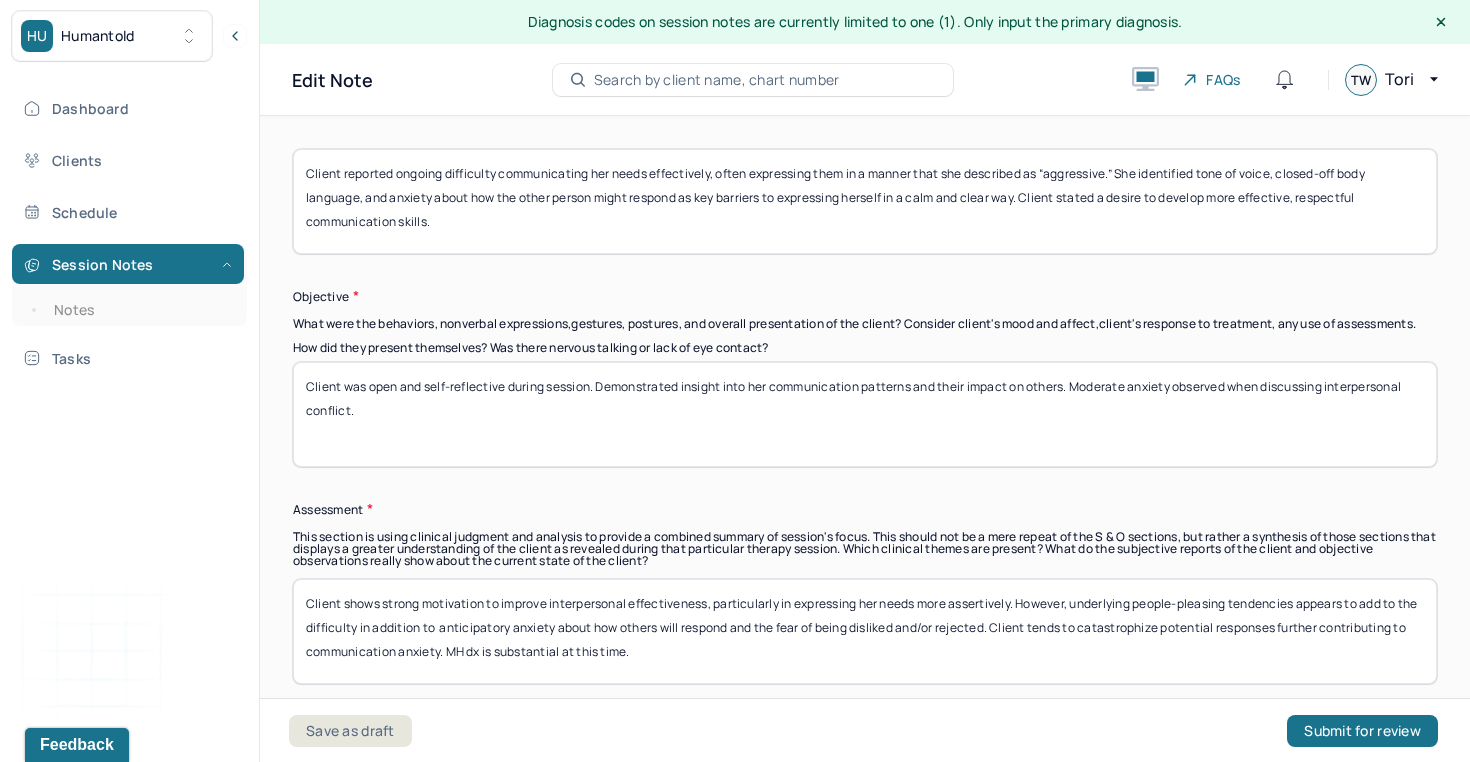 click on "Client reported ongoing difficulty communicating her needs effectively, often expressing them in a manner that she described as “aggressive.” She identified tone of voice, closed-off body language, and anxiety about how the other person might respond as key barriers to expressing herself in a calm and clear way. Client stated a desire to develop more effective, respectful communication skills." at bounding box center [865, 201] 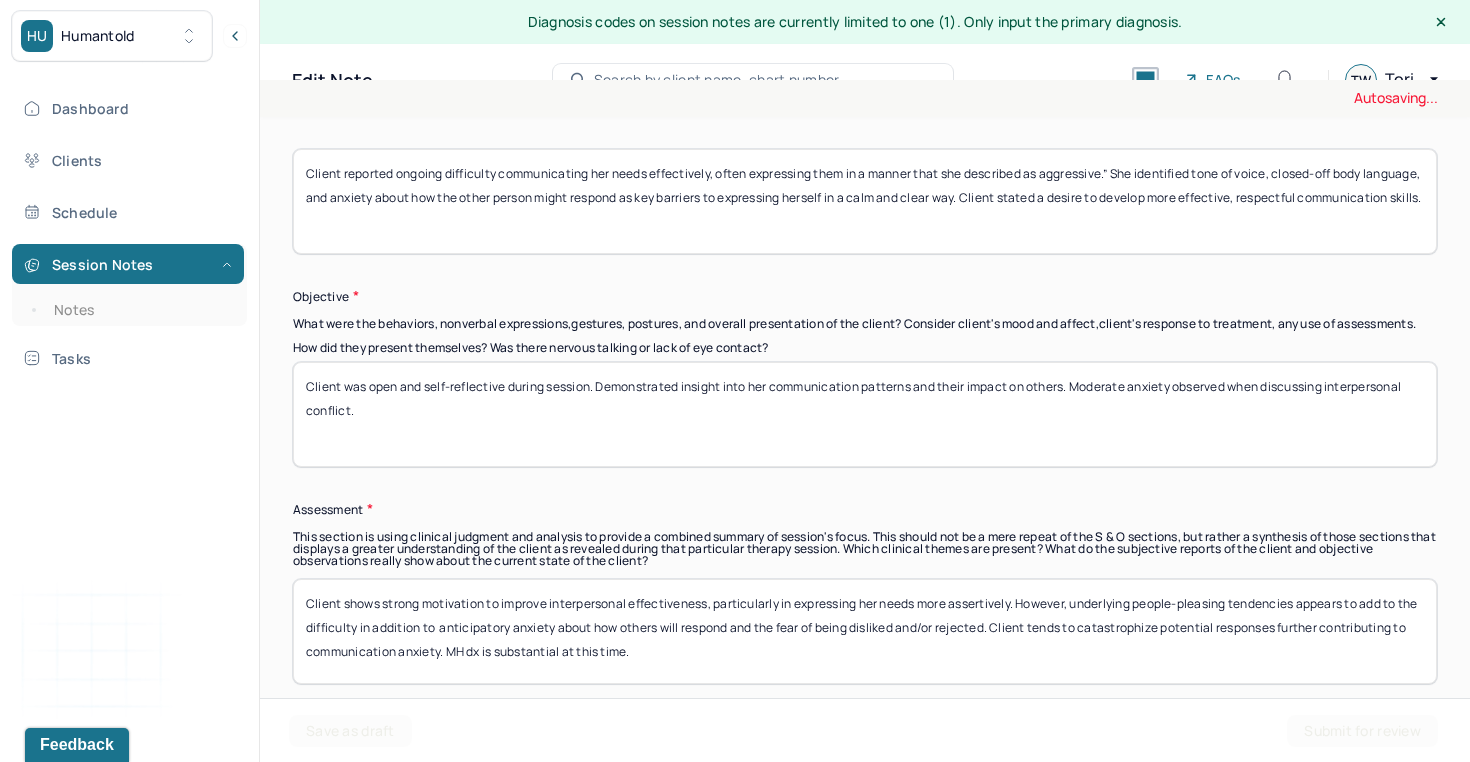 click on "Client reported ongoing difficulty communicating her needs effectively, often expressing them in a manner that she described as “aggressive.” She identified tone of voice, closed-off body language, and anxiety about how the other person might respond as key barriers to expressing herself in a calm and clear way. Client stated a desire to develop more effective, respectful communication skills." at bounding box center (865, 201) 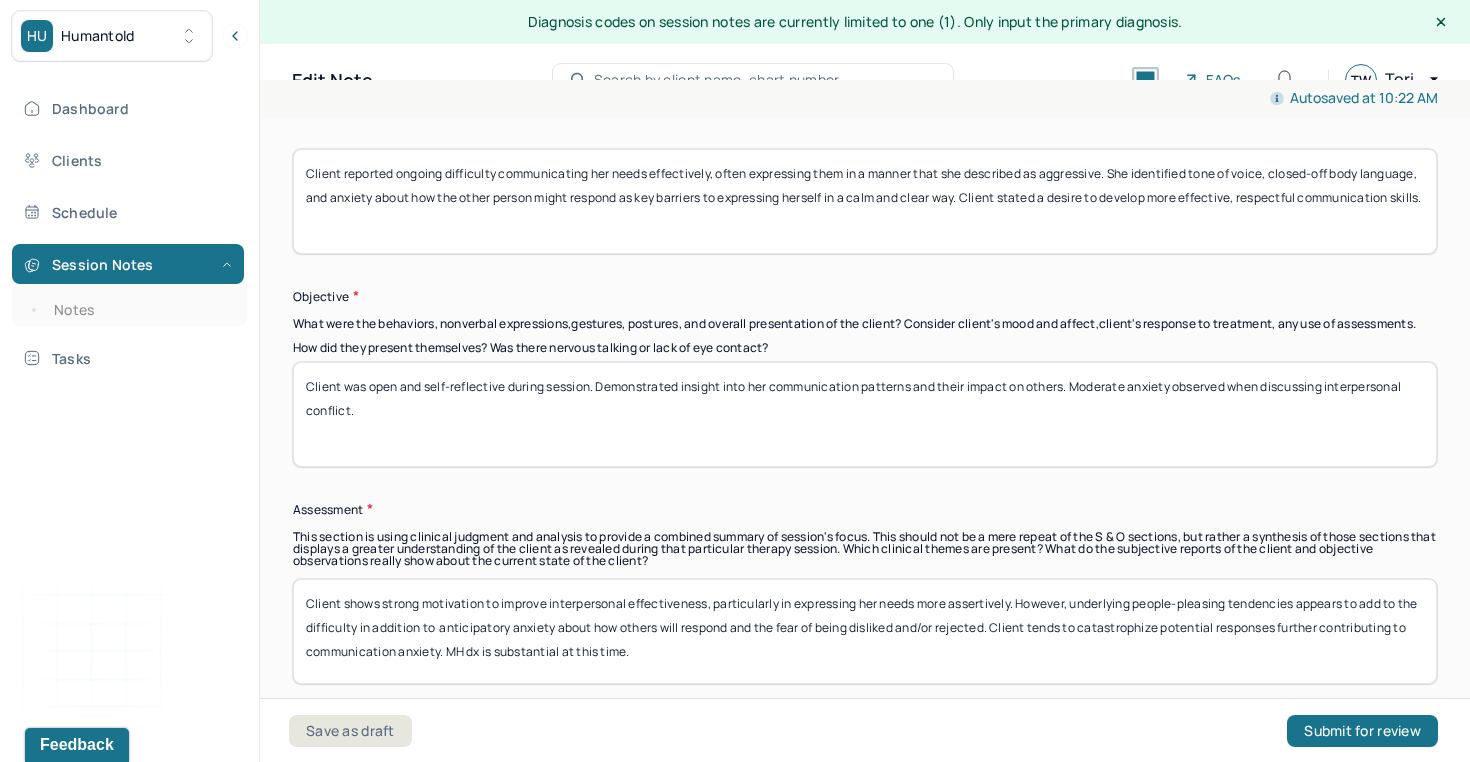 click on "Client reported ongoing difficulty communicating her needs effectively, often expressing them in a manner that she described as aggressive. She identified tone of voice, closed-off body language, and anxiety about how the other person might respond as key barriers to expressing herself in a calm and clear way. Client stated a desire to develop more effective, respectful communication skills." at bounding box center (865, 201) 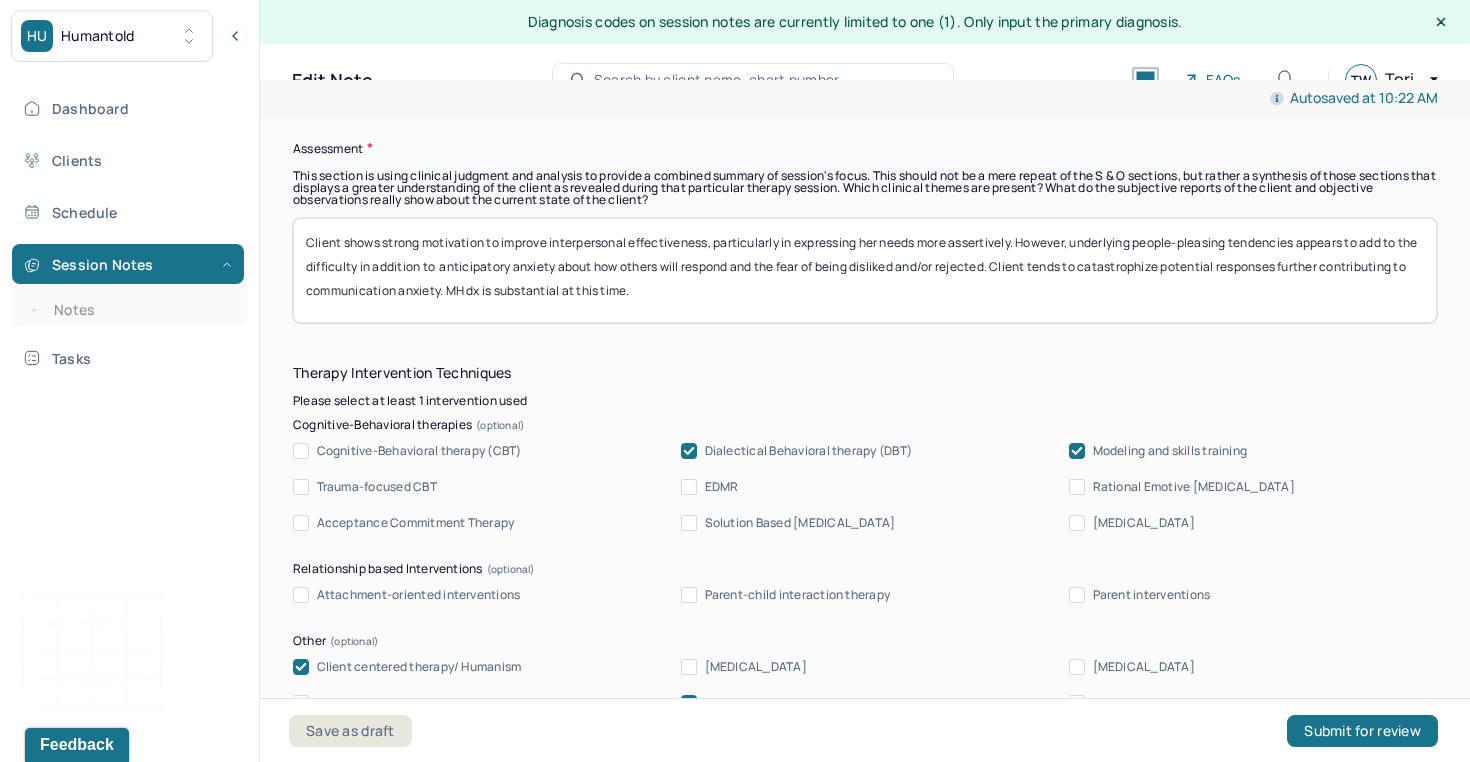 scroll, scrollTop: 1880, scrollLeft: 0, axis: vertical 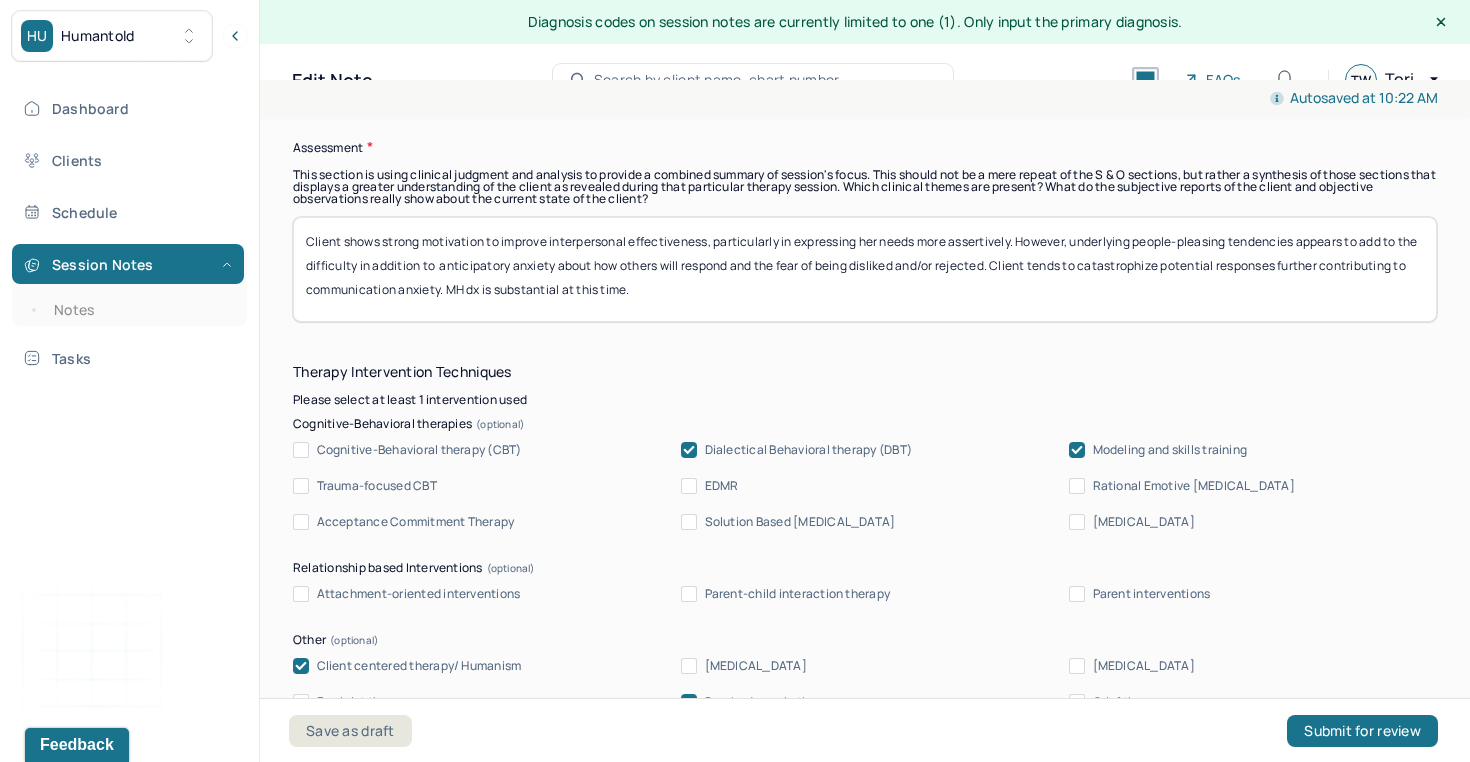 type on "Client reported ongoing difficulty communicating her needs effectively, often expressing them in a manner that she described as aggressive. She identified tone of voice, closed-off body language, and anxiety about how the other person might respond as barriers to expressing herself in a calm and clear way. Client stated a desire to develop more effective, respectful communication skills." 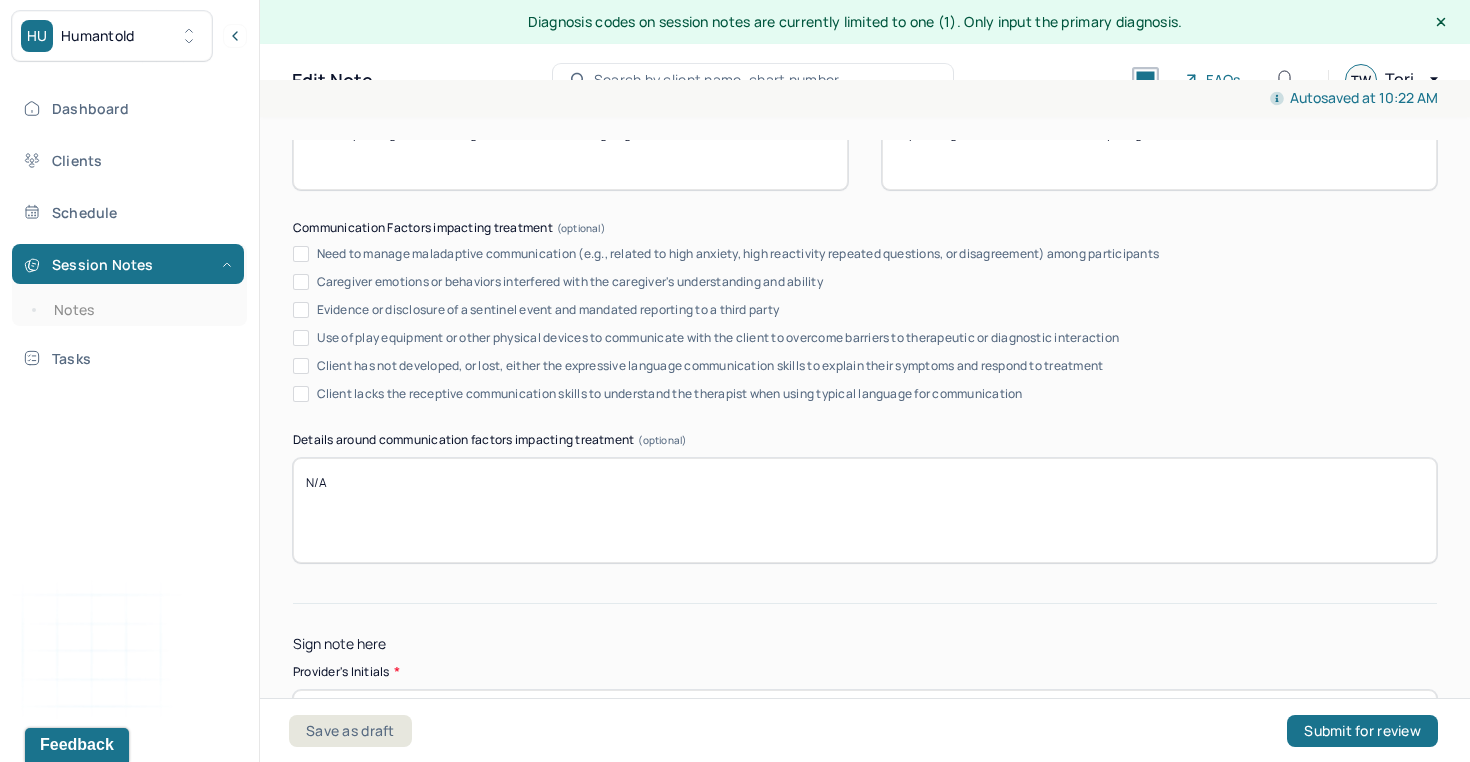 scroll, scrollTop: 3897, scrollLeft: 0, axis: vertical 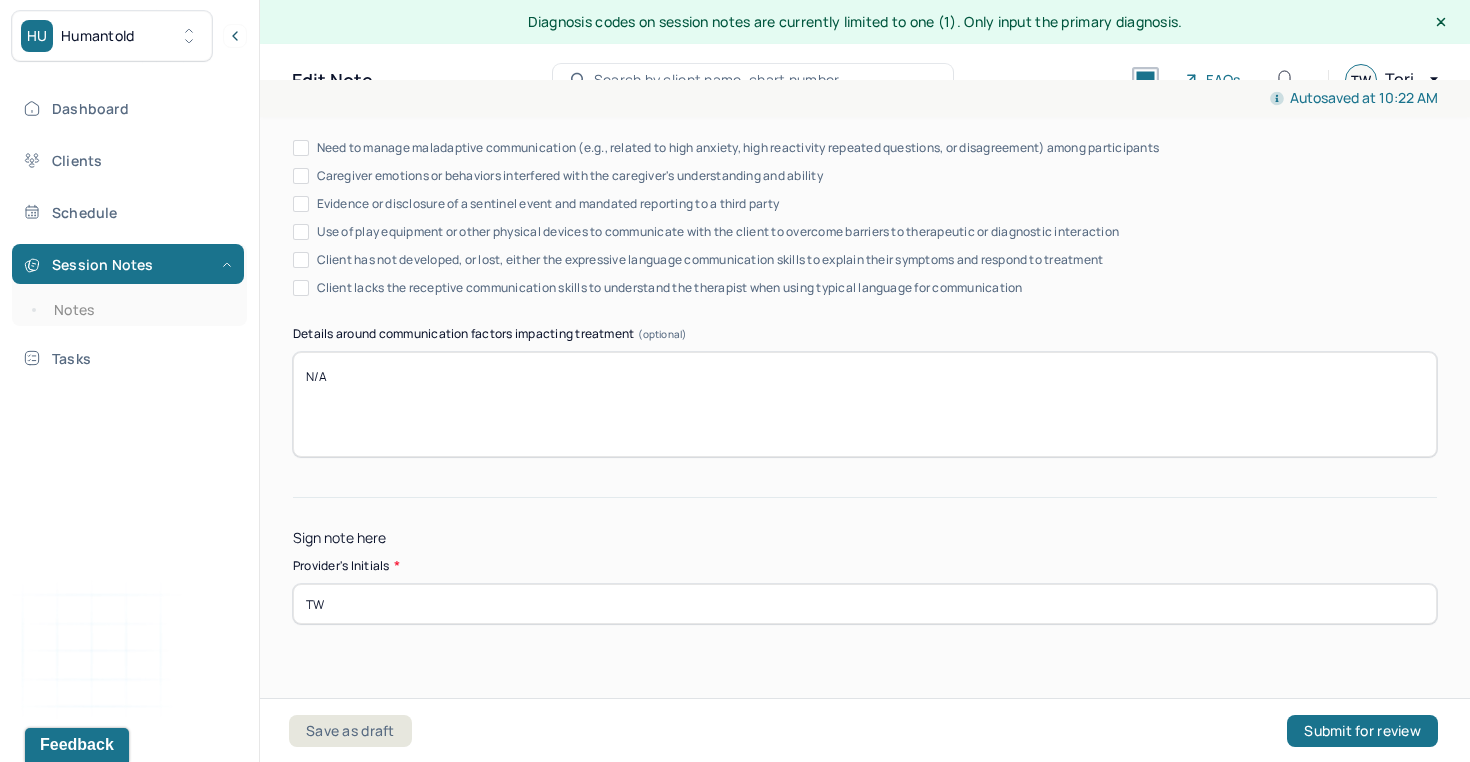 type on "Client shows strong motivation to improve interpersonal effectiveness, particularly in expressing her needs more assertively. However, underlying people-pleasing tendencies appears to add to the difficulty in addition to anticipatory anxiety about how others will respond and the fear of being disliked and/or rejected. Client tends to catastrophize potential responses further contributing to communication anxiety. MH dx is substantial at this time." 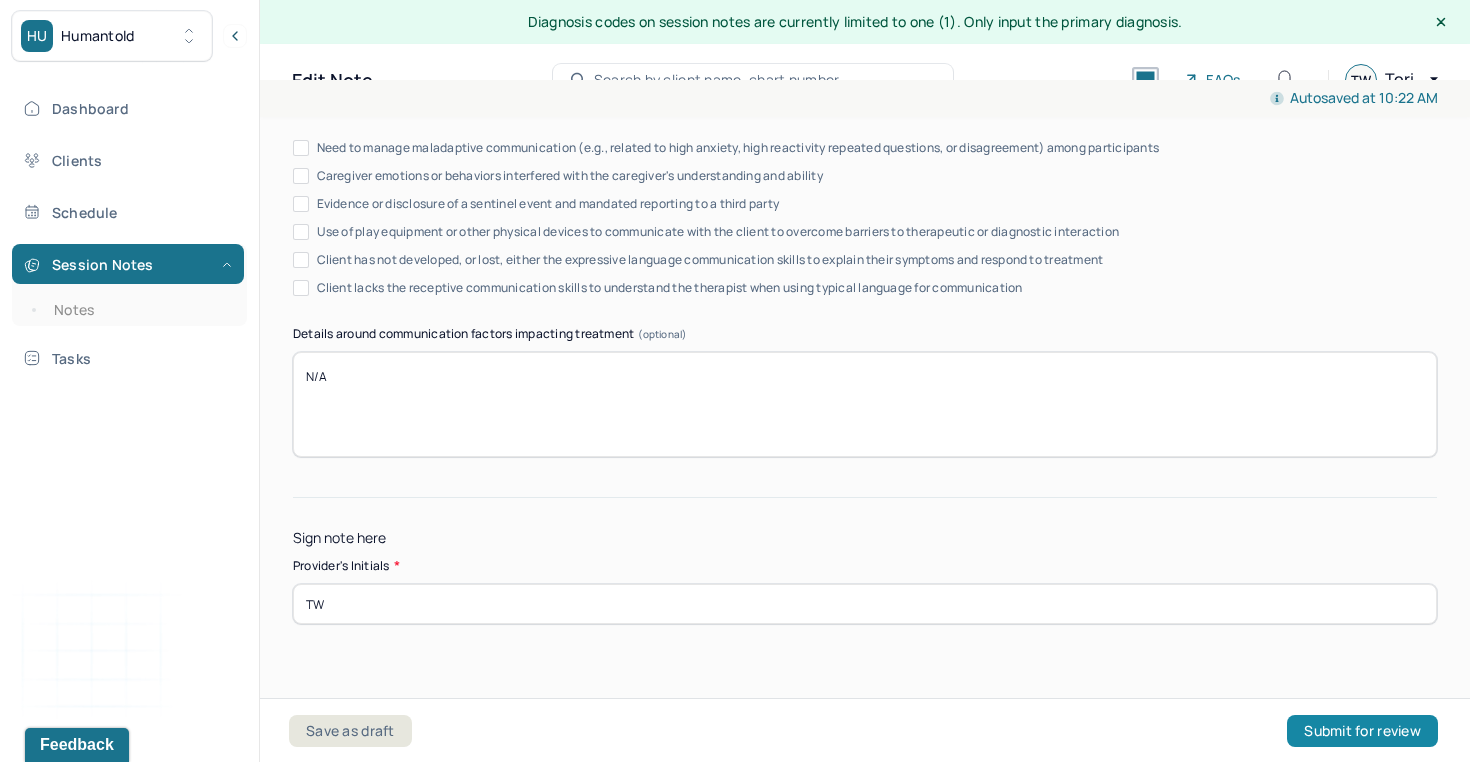 click on "Submit for review" at bounding box center [1362, 731] 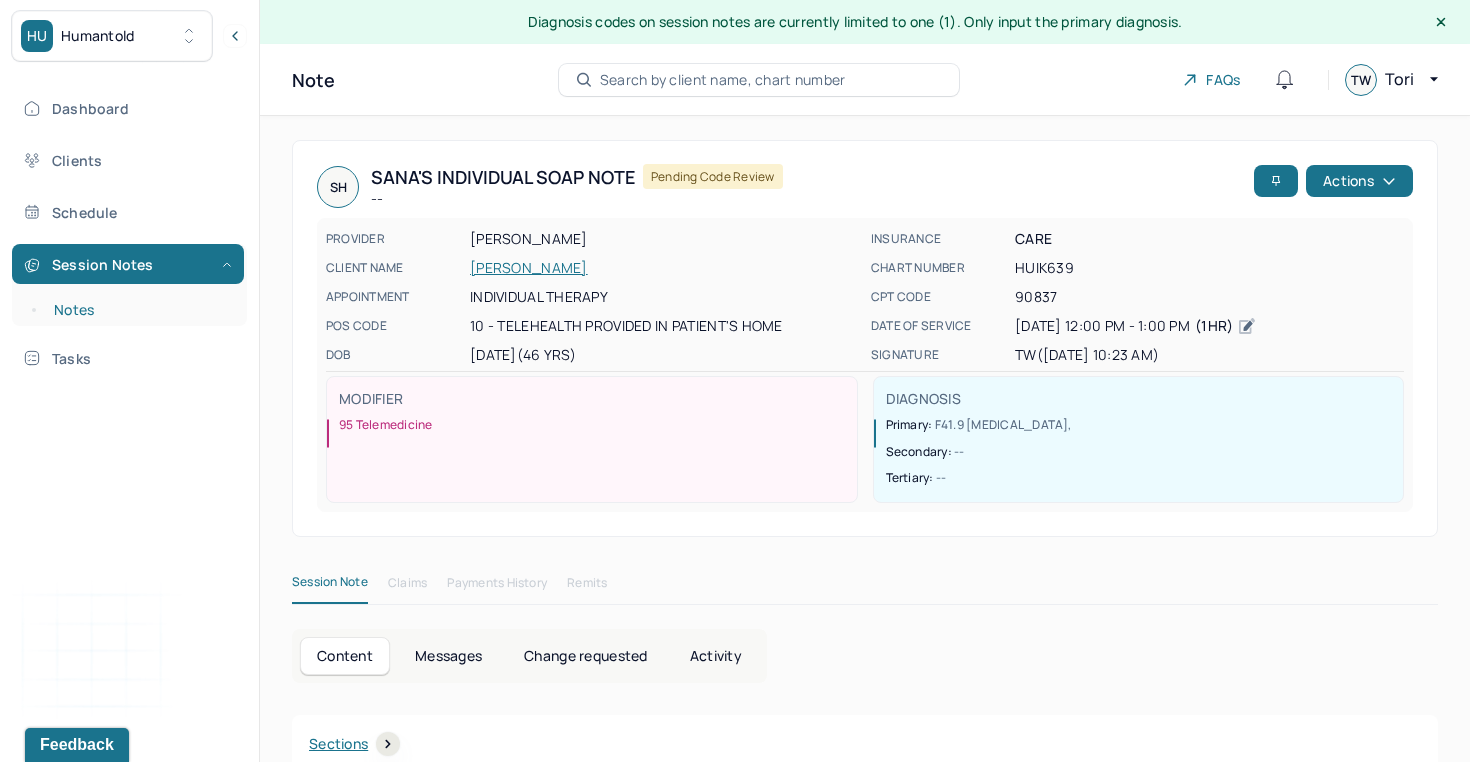 click on "Notes" at bounding box center (139, 310) 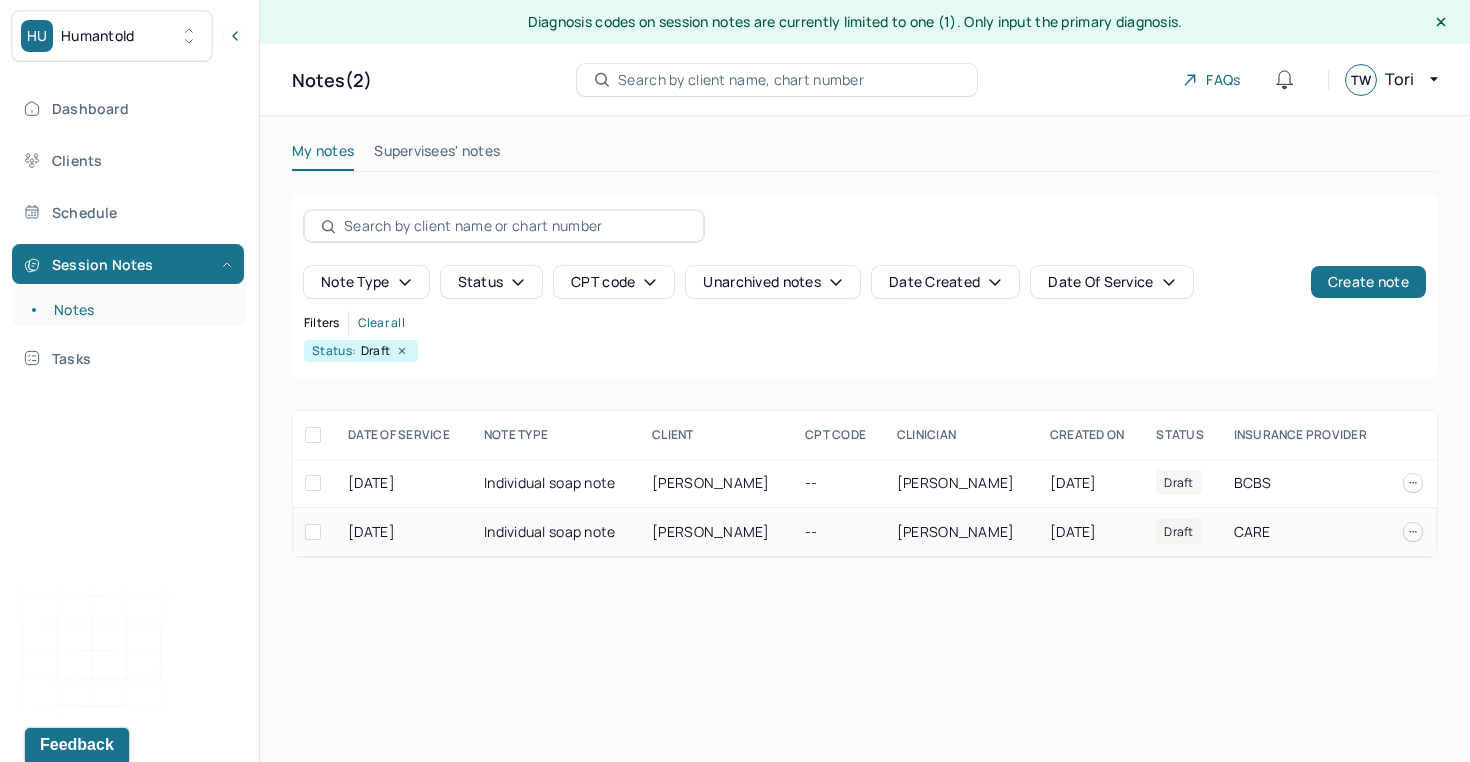 click on "[DATE]" at bounding box center [404, 532] 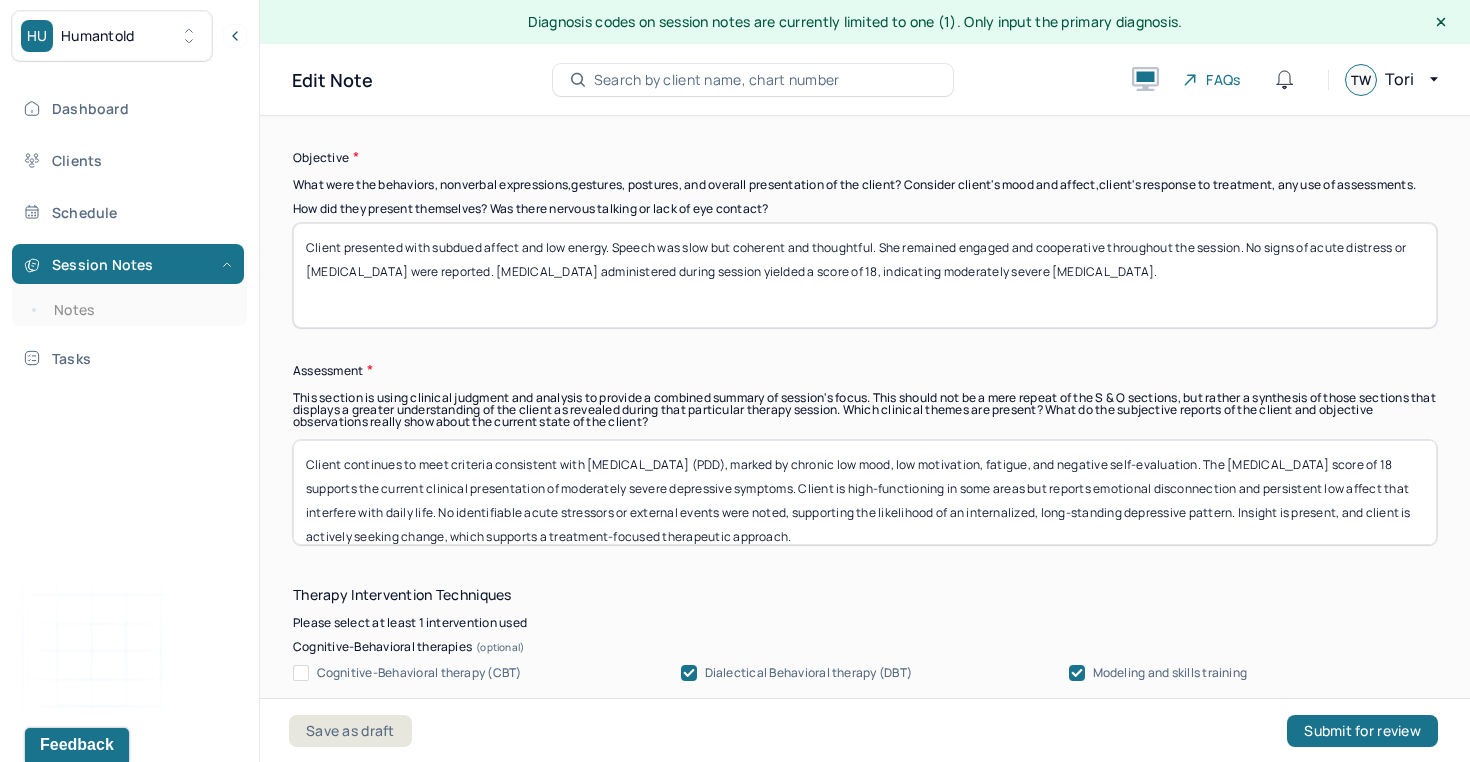 scroll, scrollTop: 1694, scrollLeft: 0, axis: vertical 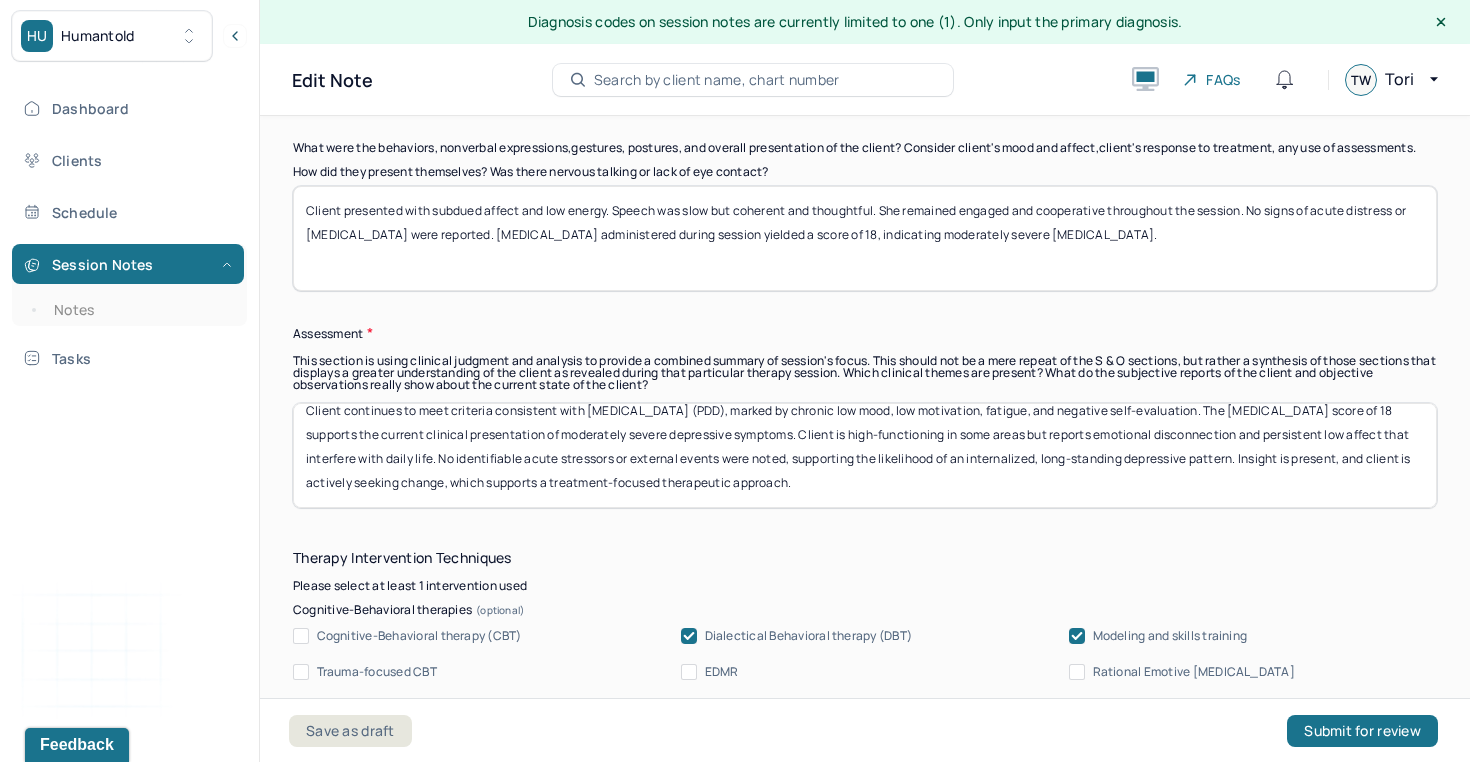 drag, startPoint x: 806, startPoint y: 474, endPoint x: 875, endPoint y: 505, distance: 75.643906 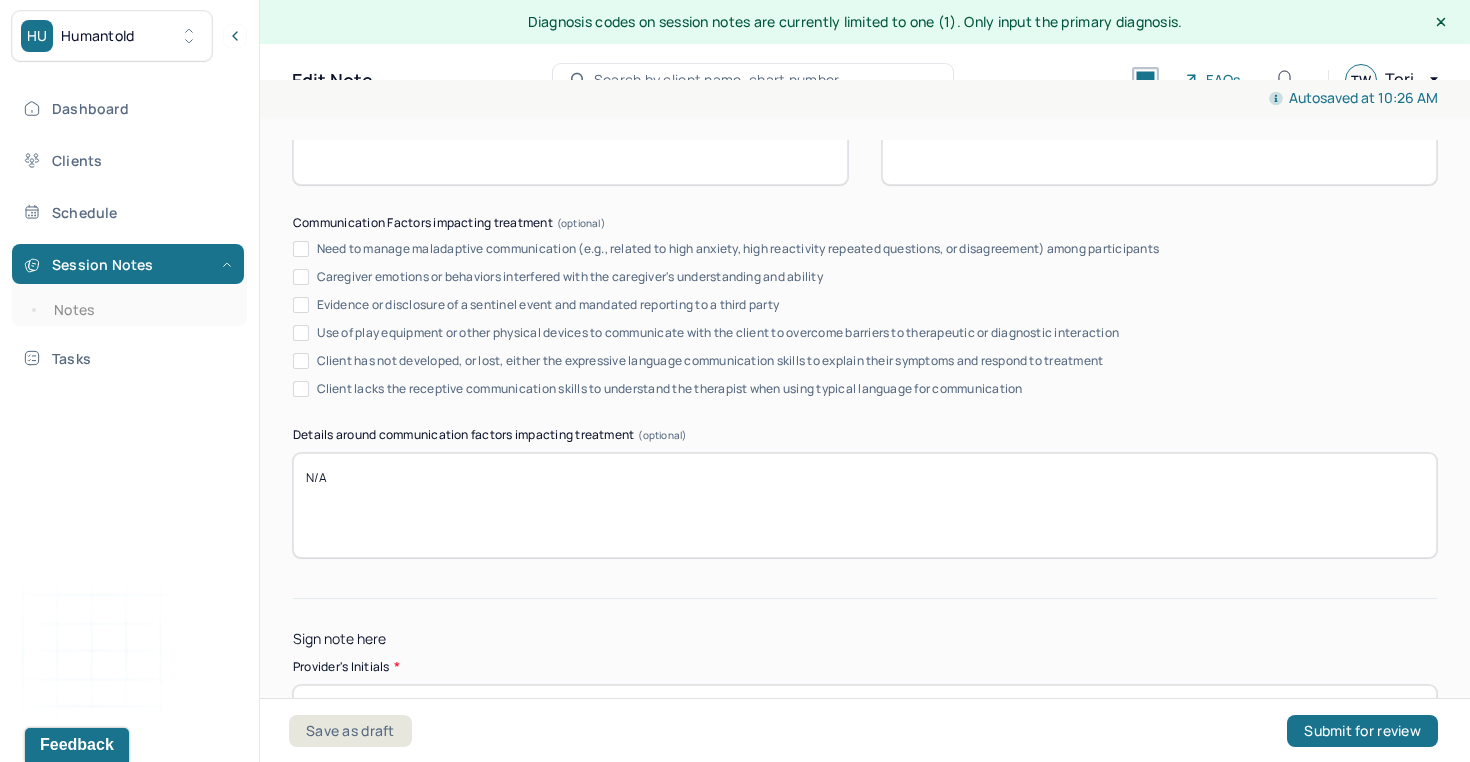 scroll, scrollTop: 3897, scrollLeft: 0, axis: vertical 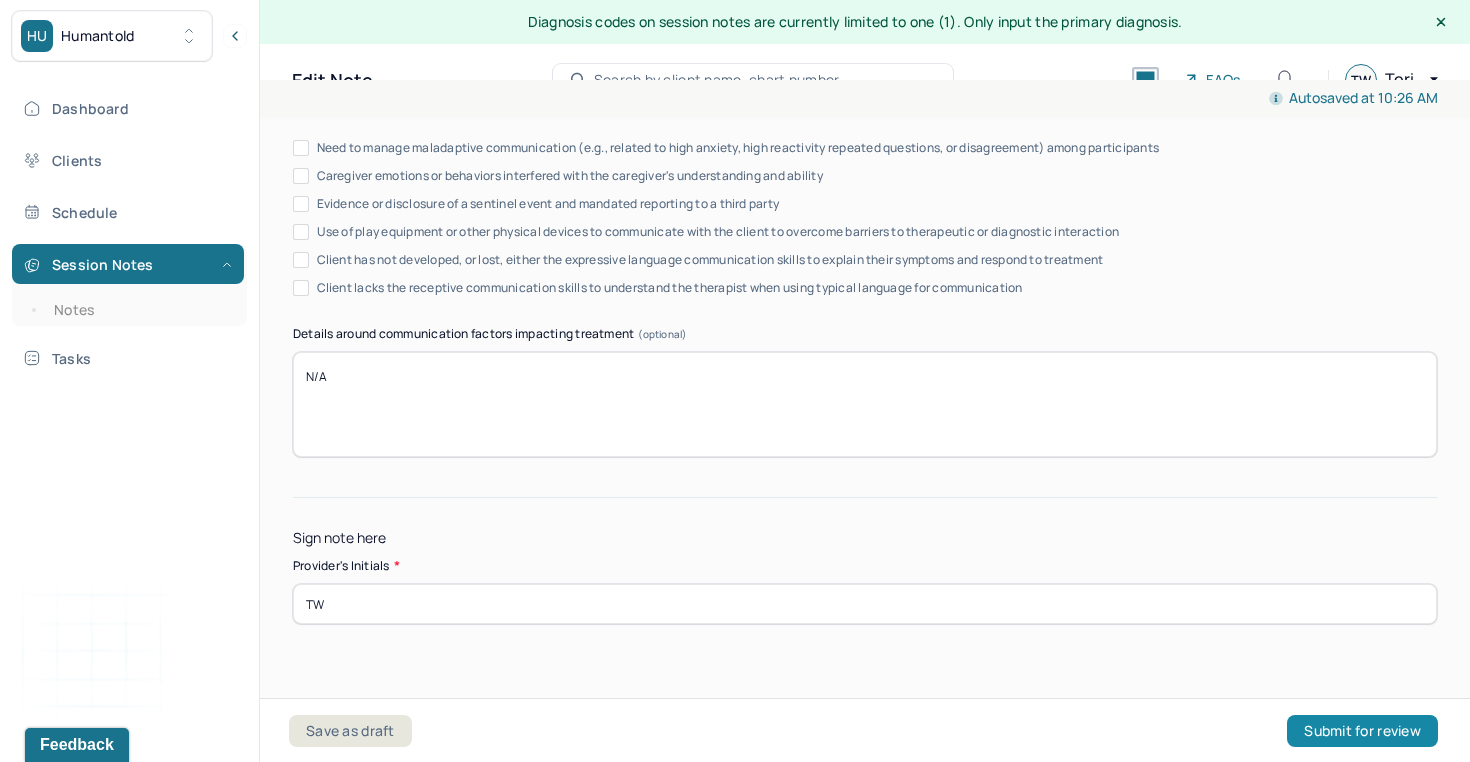 type on "Client continues to meet criteria consistent with [MEDICAL_DATA] (PDD), marked by chronic low mood, low motivation, fatigue, and negative self-evaluation. The [MEDICAL_DATA] score of 18 supports the current clinical presentation of moderately severe depressive symptoms. Client is high-functioning in some areas but reports emotional disconnection and persistent low affect that interfere with daily life. No identifiable acute stressors or external events were noted, supporting the likelihood of an internalized, long-standing depressive pattern. Insight is present, and client is actively seeking change, which supports a treatment-focused therapeutic approach." 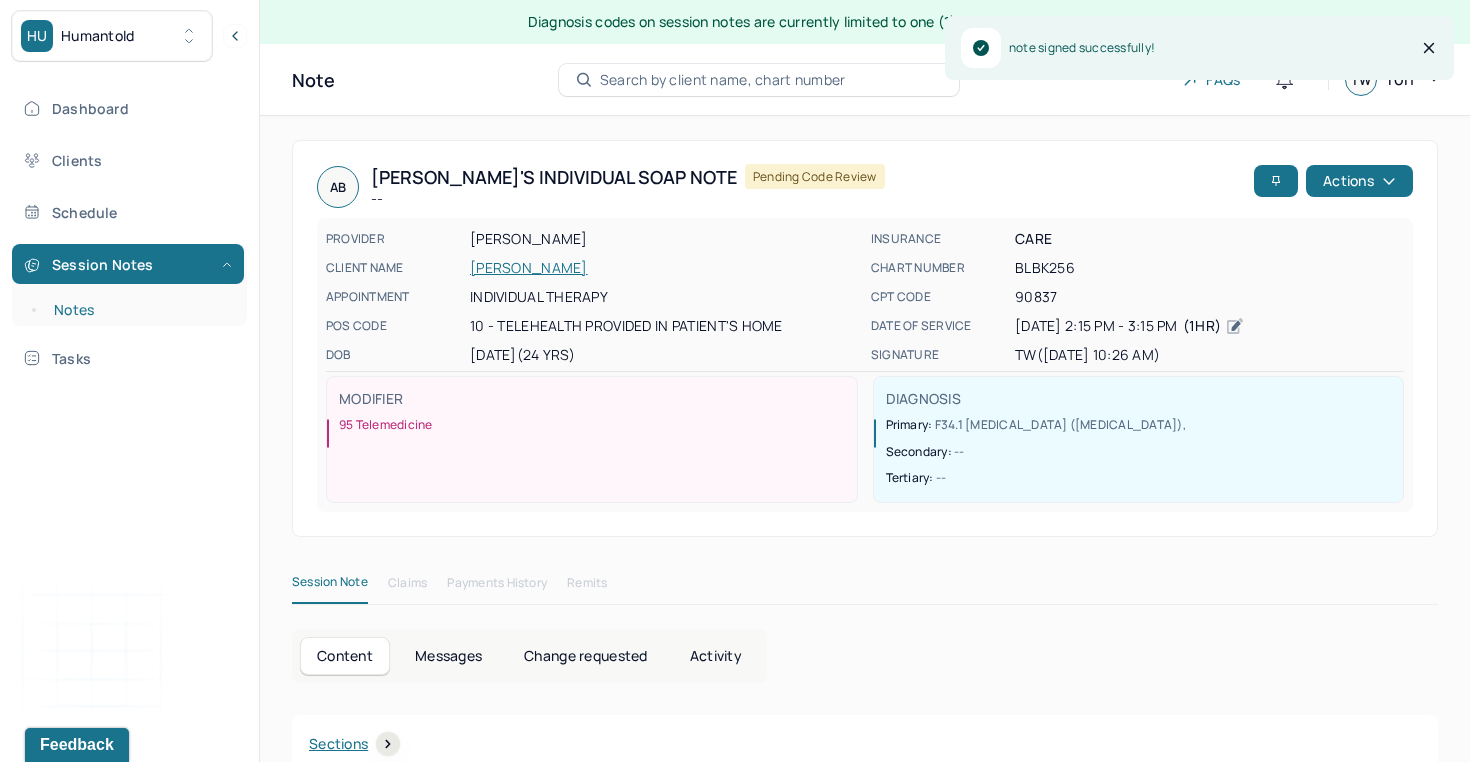click on "Notes" at bounding box center [139, 310] 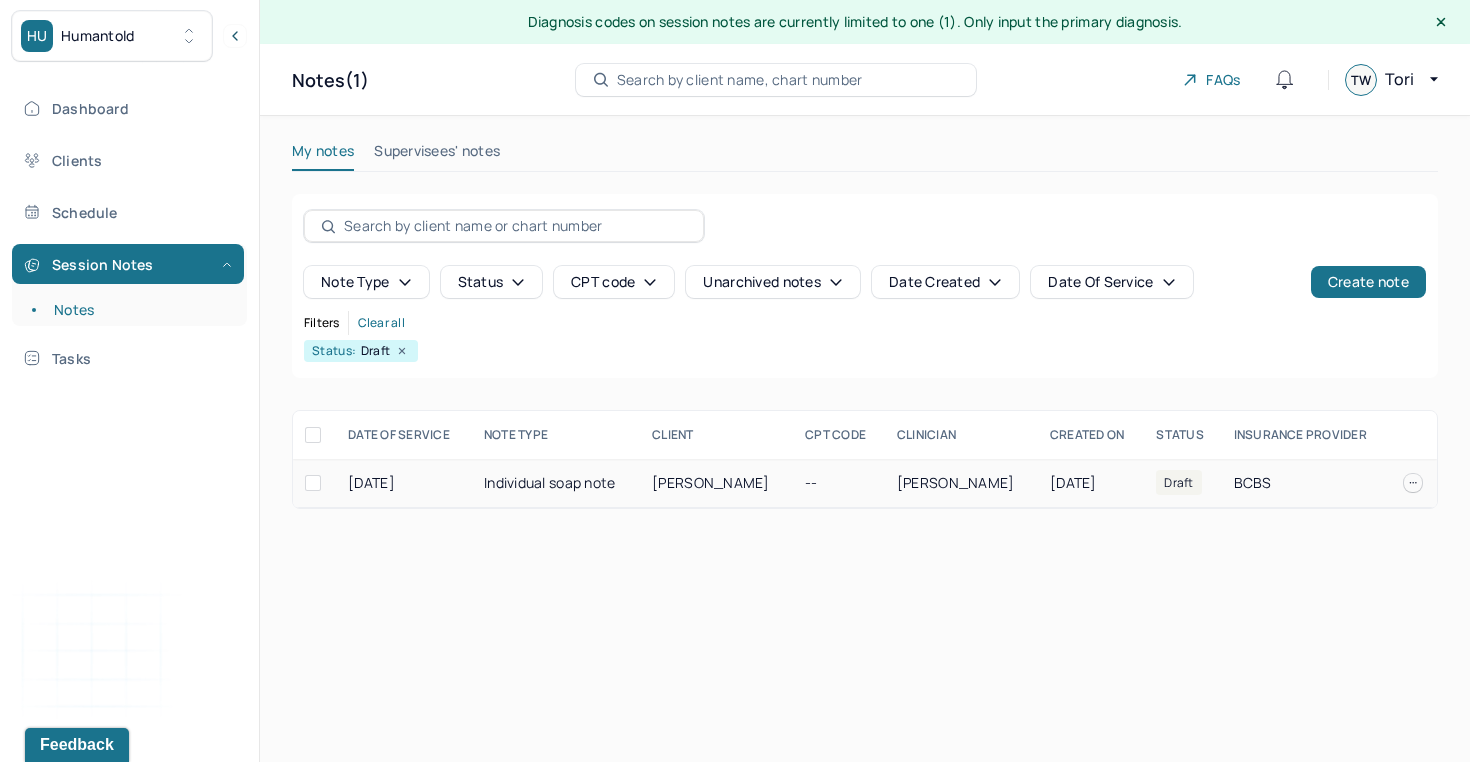 click on "Individual soap note" at bounding box center [556, 483] 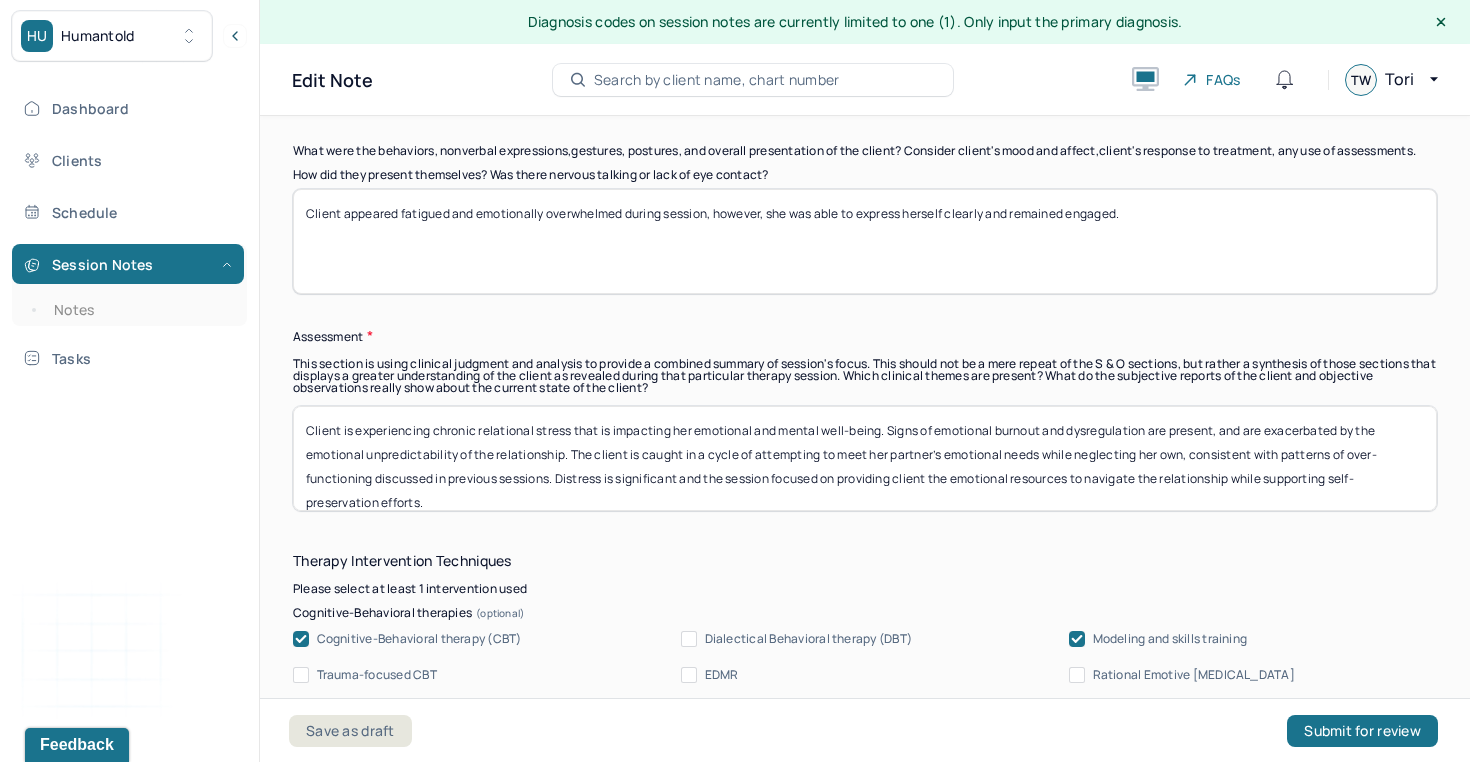 scroll, scrollTop: 1694, scrollLeft: 0, axis: vertical 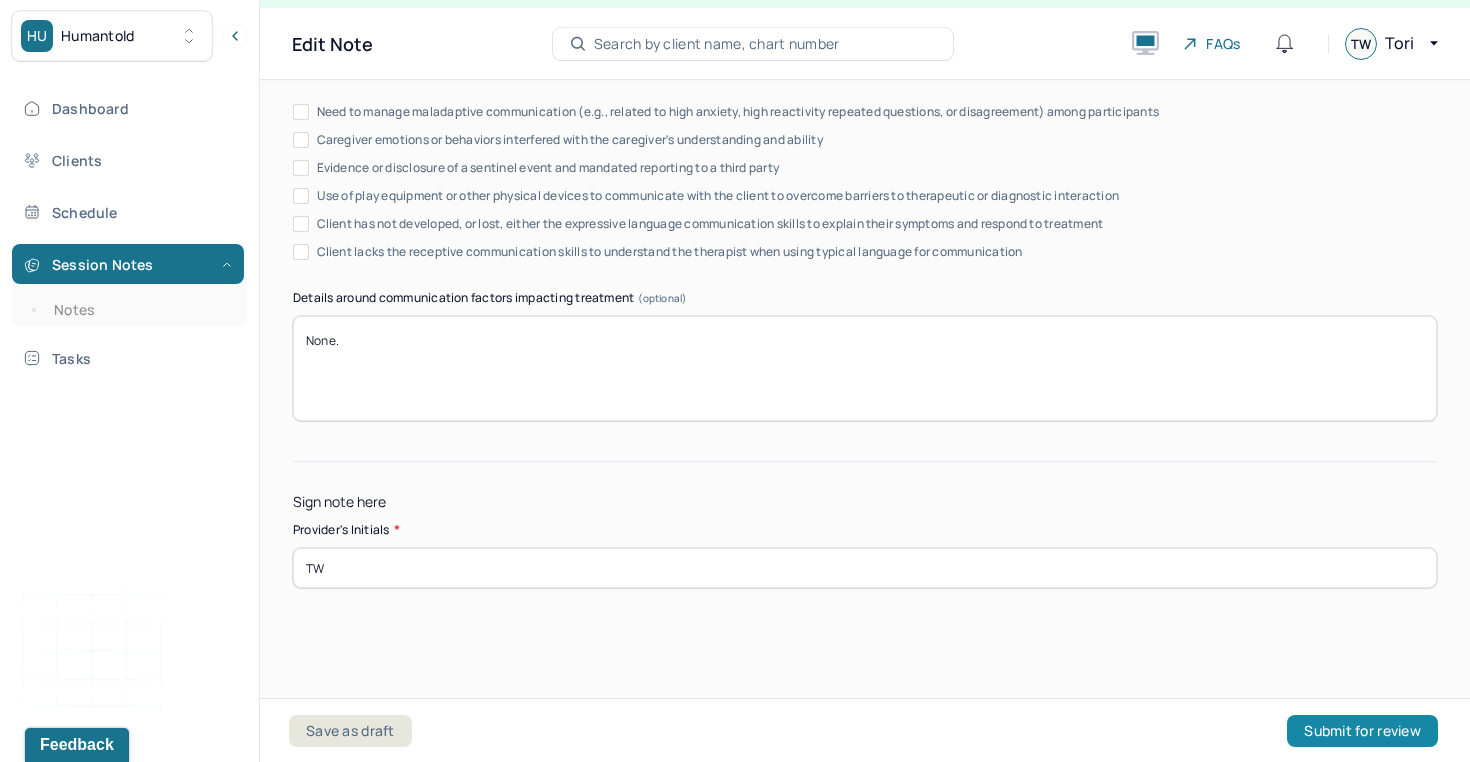 click on "Submit for review" at bounding box center [1362, 731] 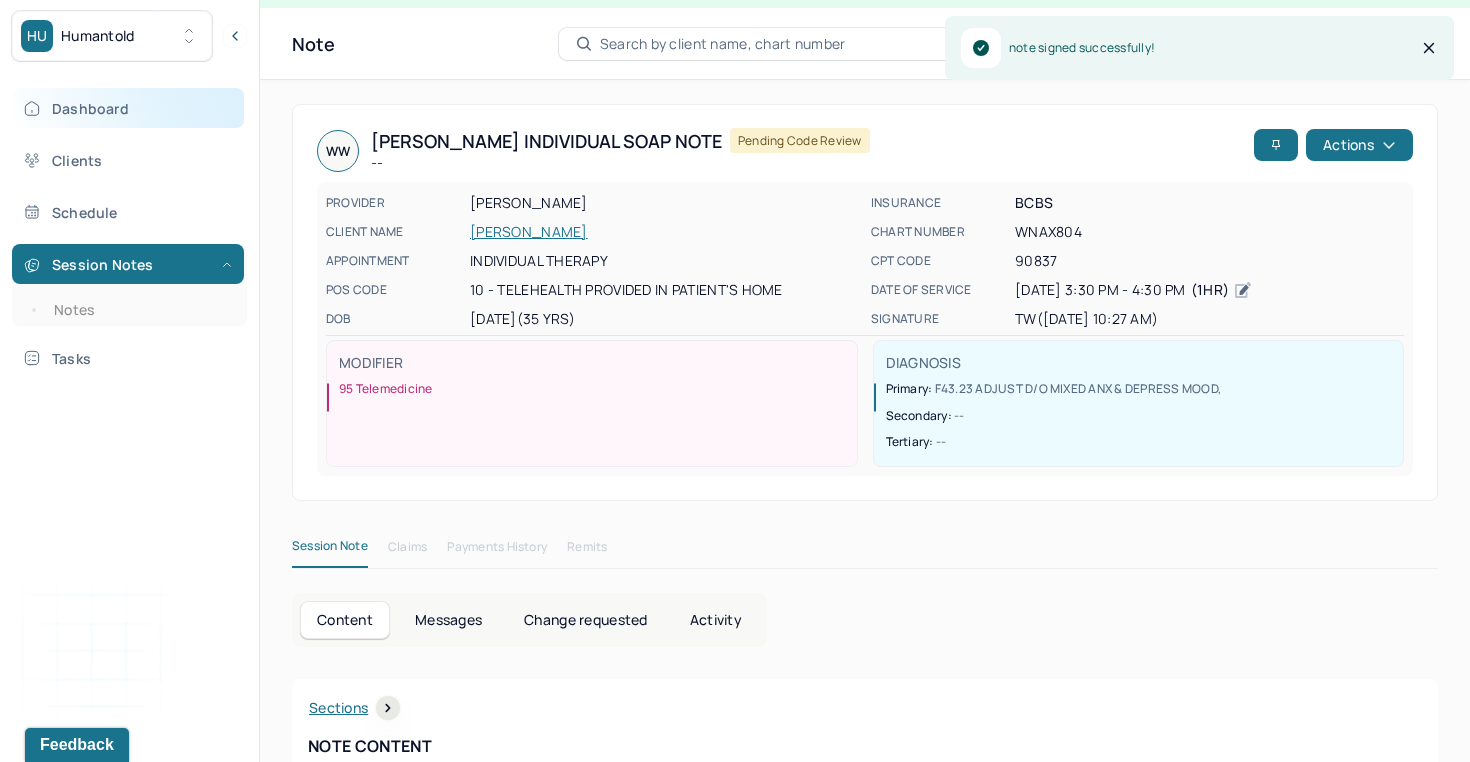 click on "Dashboard" at bounding box center (128, 108) 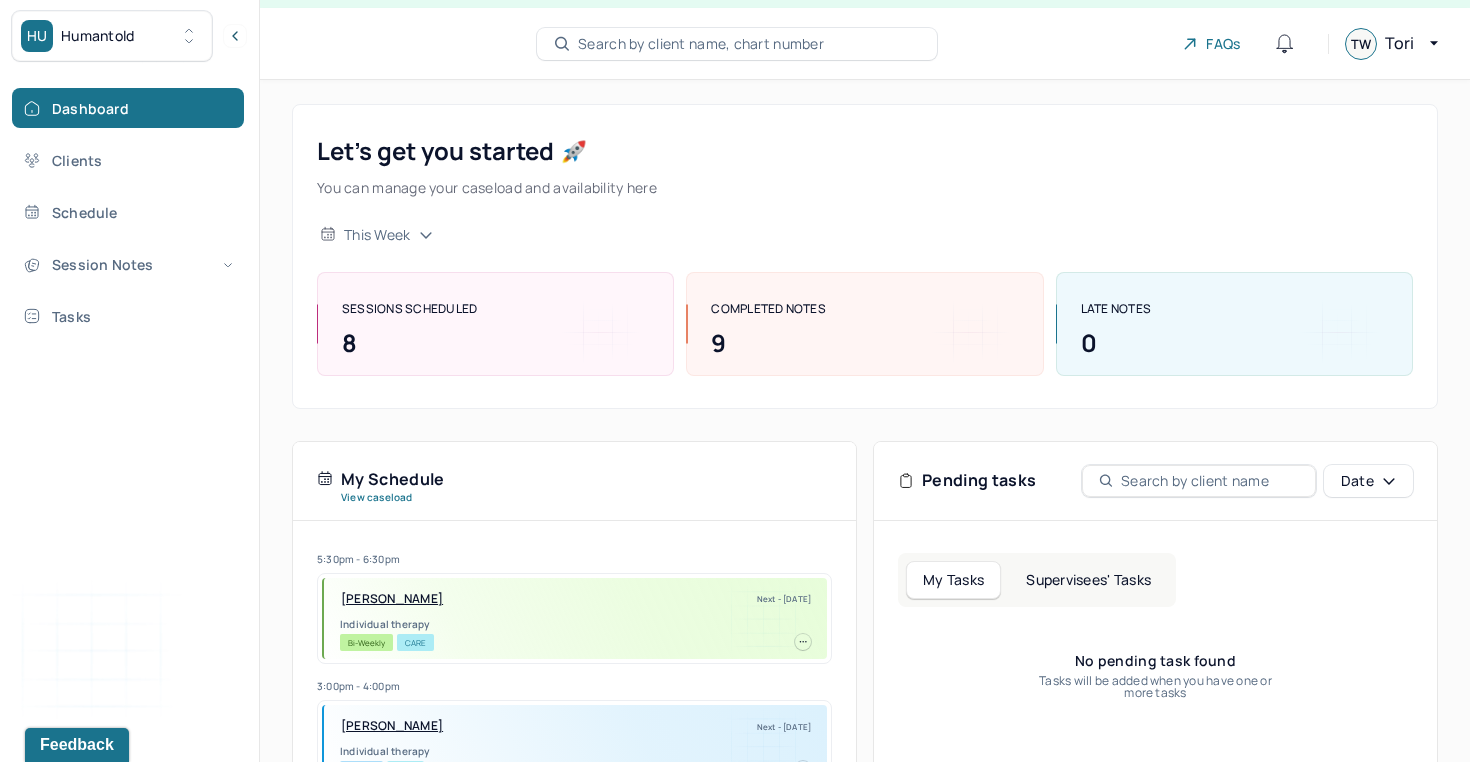 click on "Search by client name, chart number" at bounding box center [737, 44] 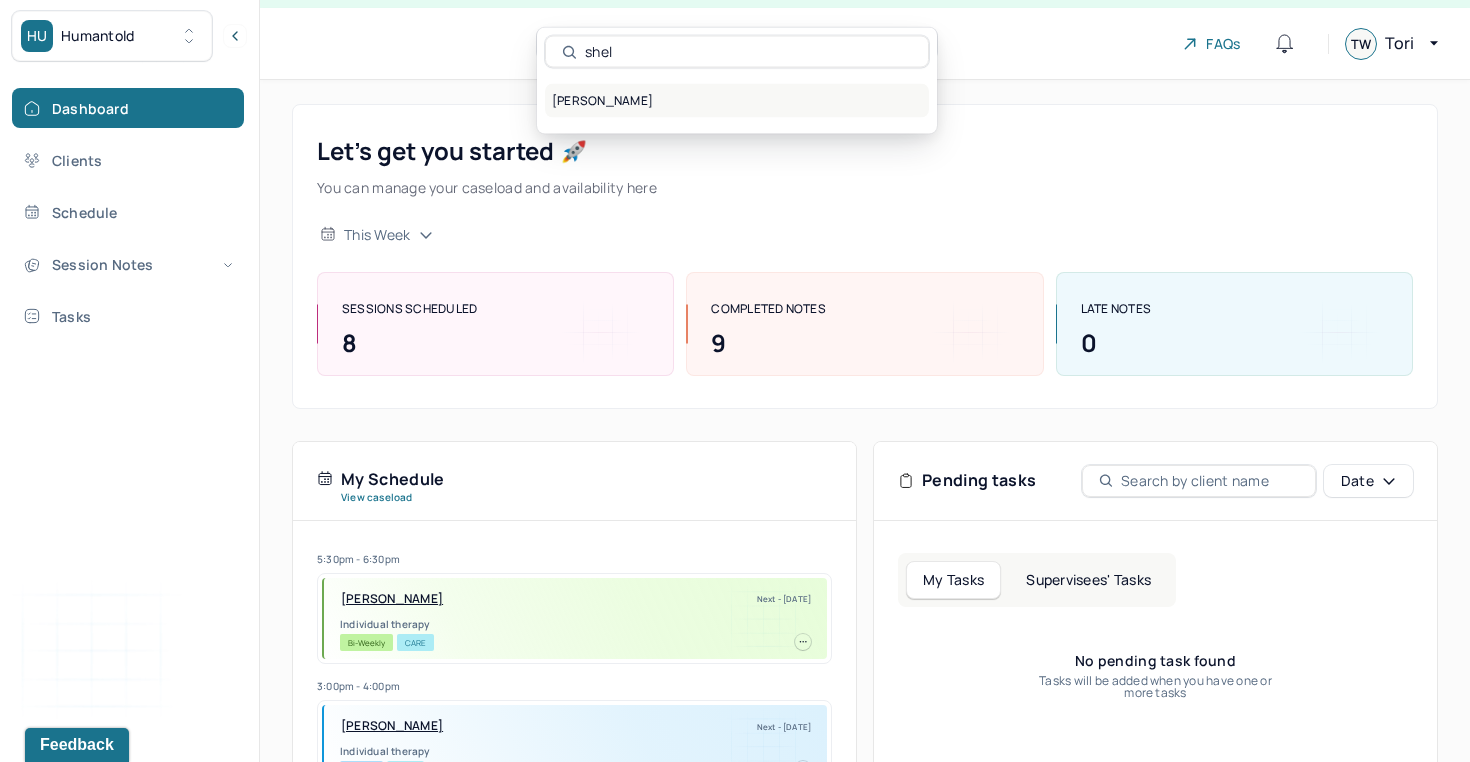 type on "shel" 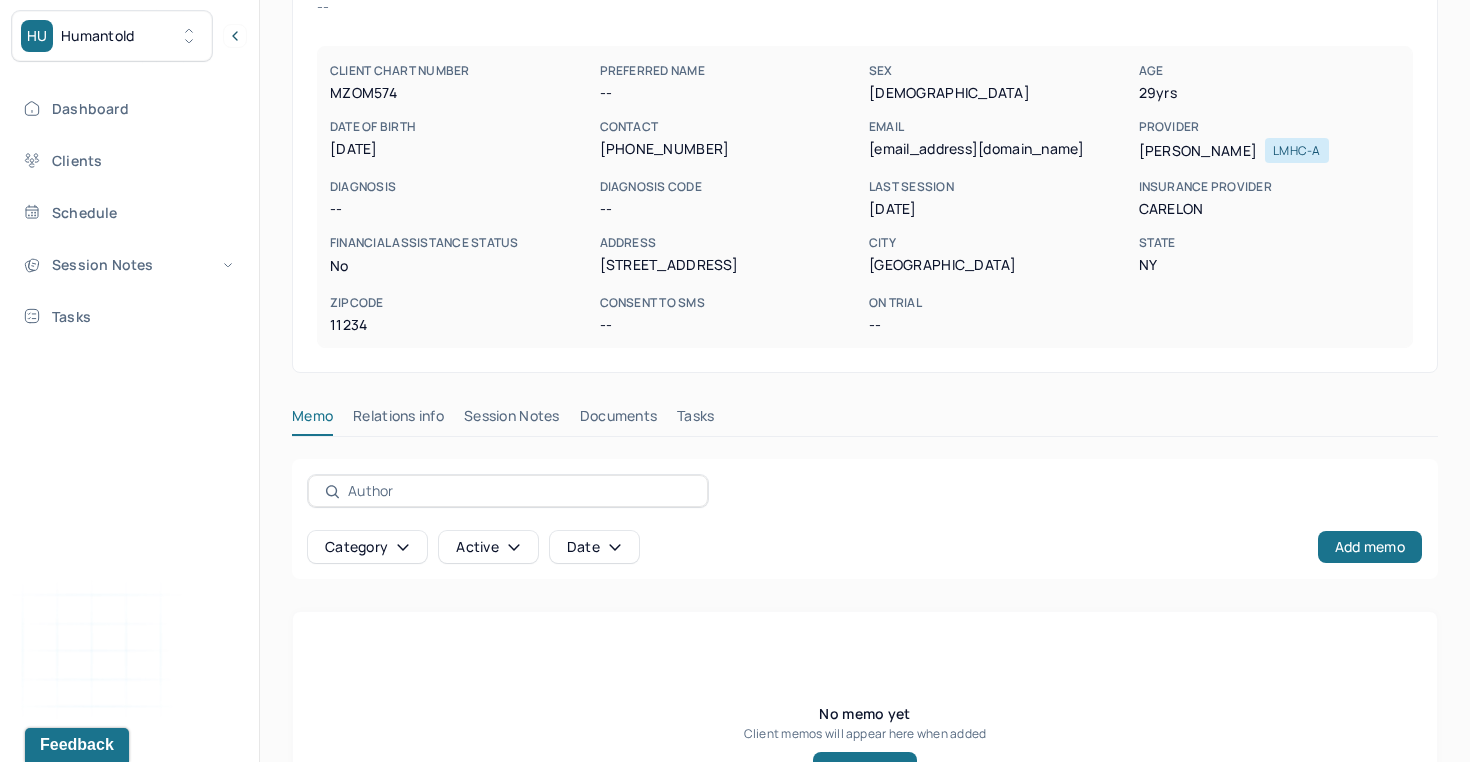 scroll, scrollTop: 234, scrollLeft: 0, axis: vertical 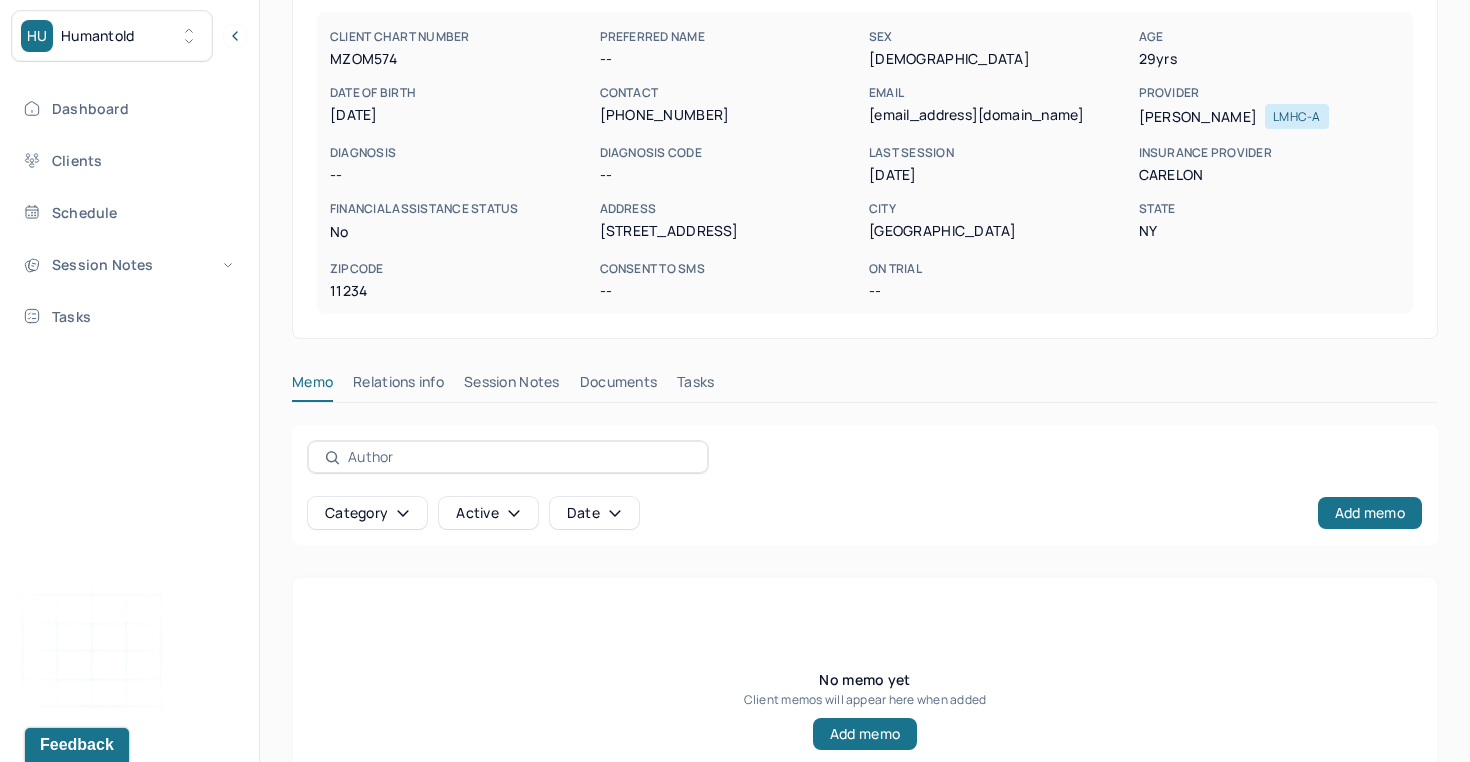 click on "Session Notes" at bounding box center [512, 386] 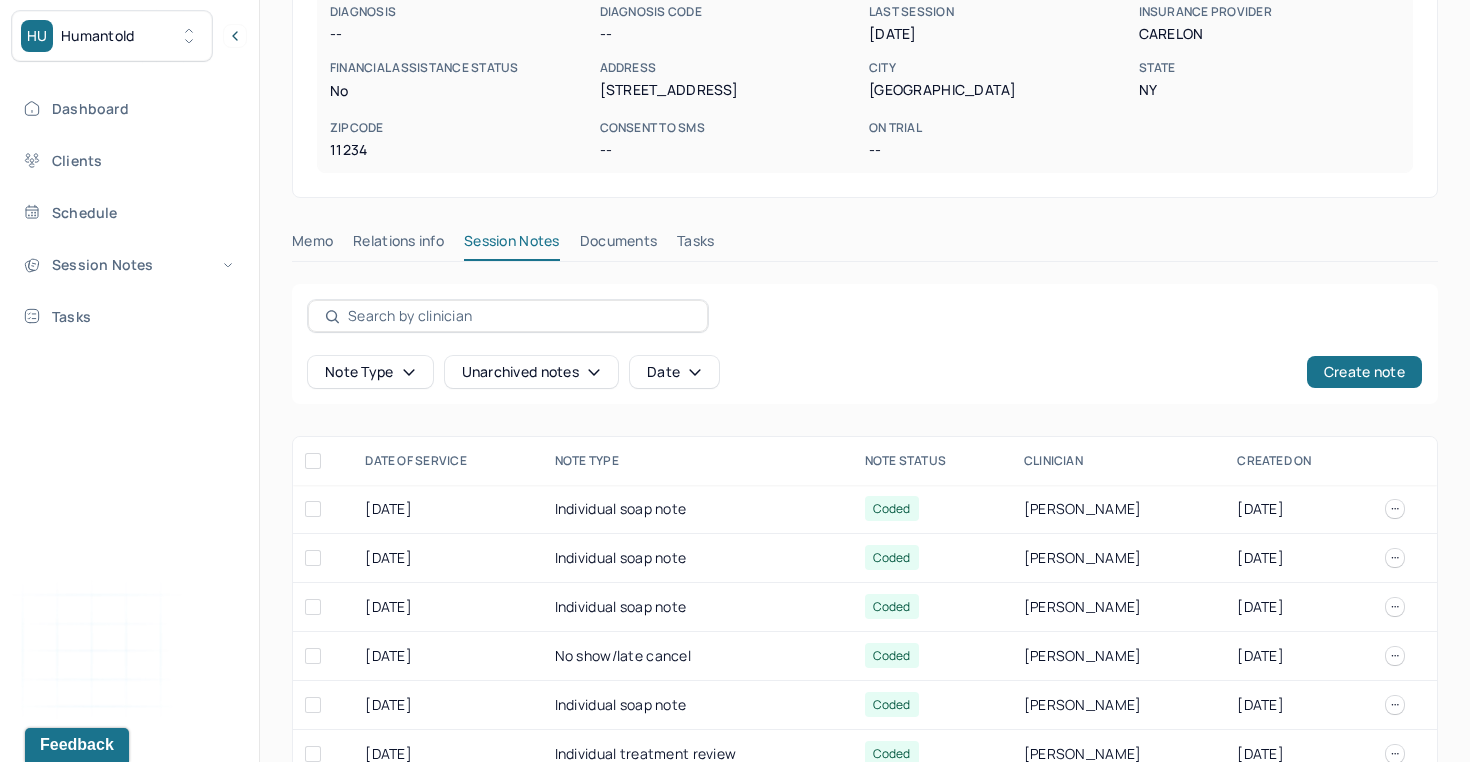 scroll, scrollTop: 429, scrollLeft: 0, axis: vertical 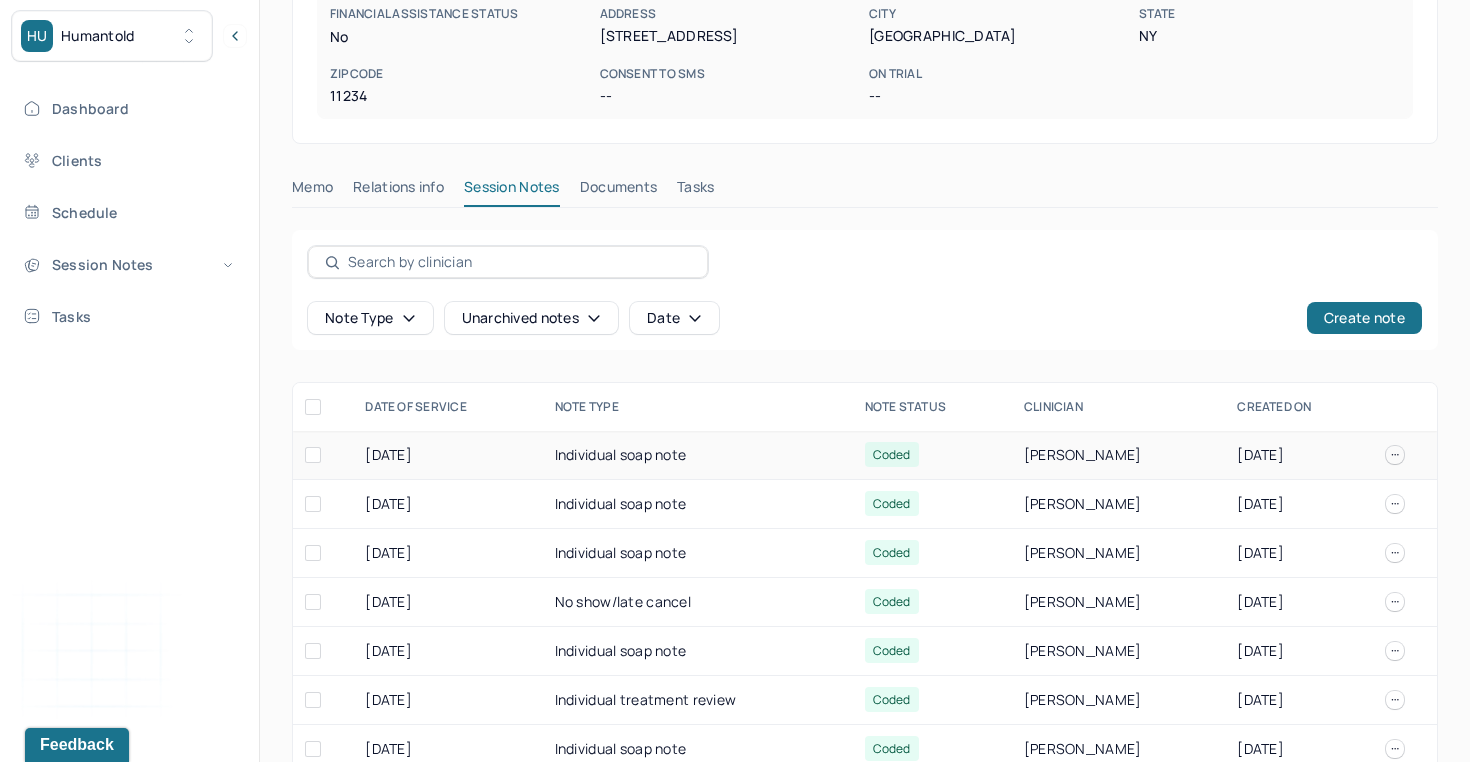 click on "Individual soap note" at bounding box center [698, 455] 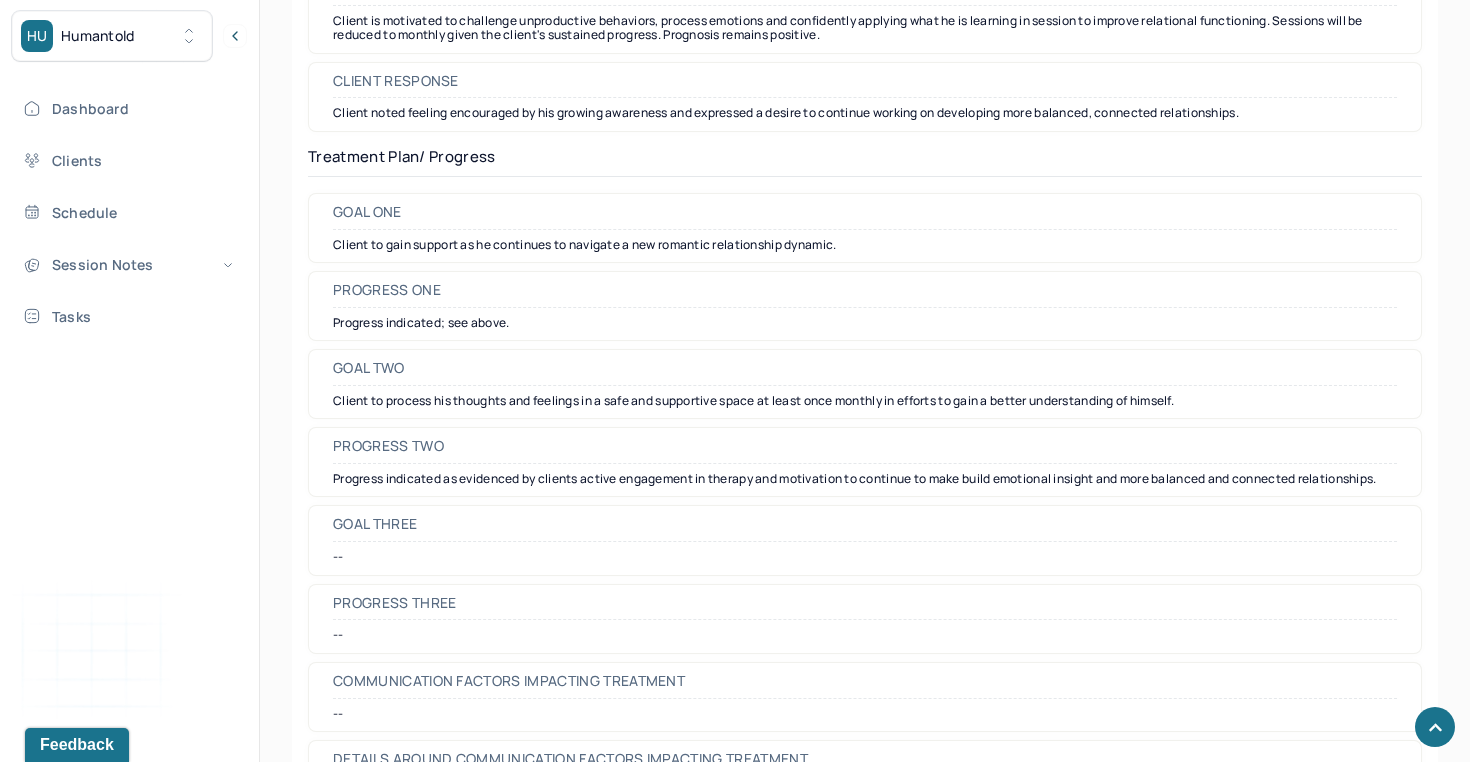 scroll, scrollTop: 2940, scrollLeft: 0, axis: vertical 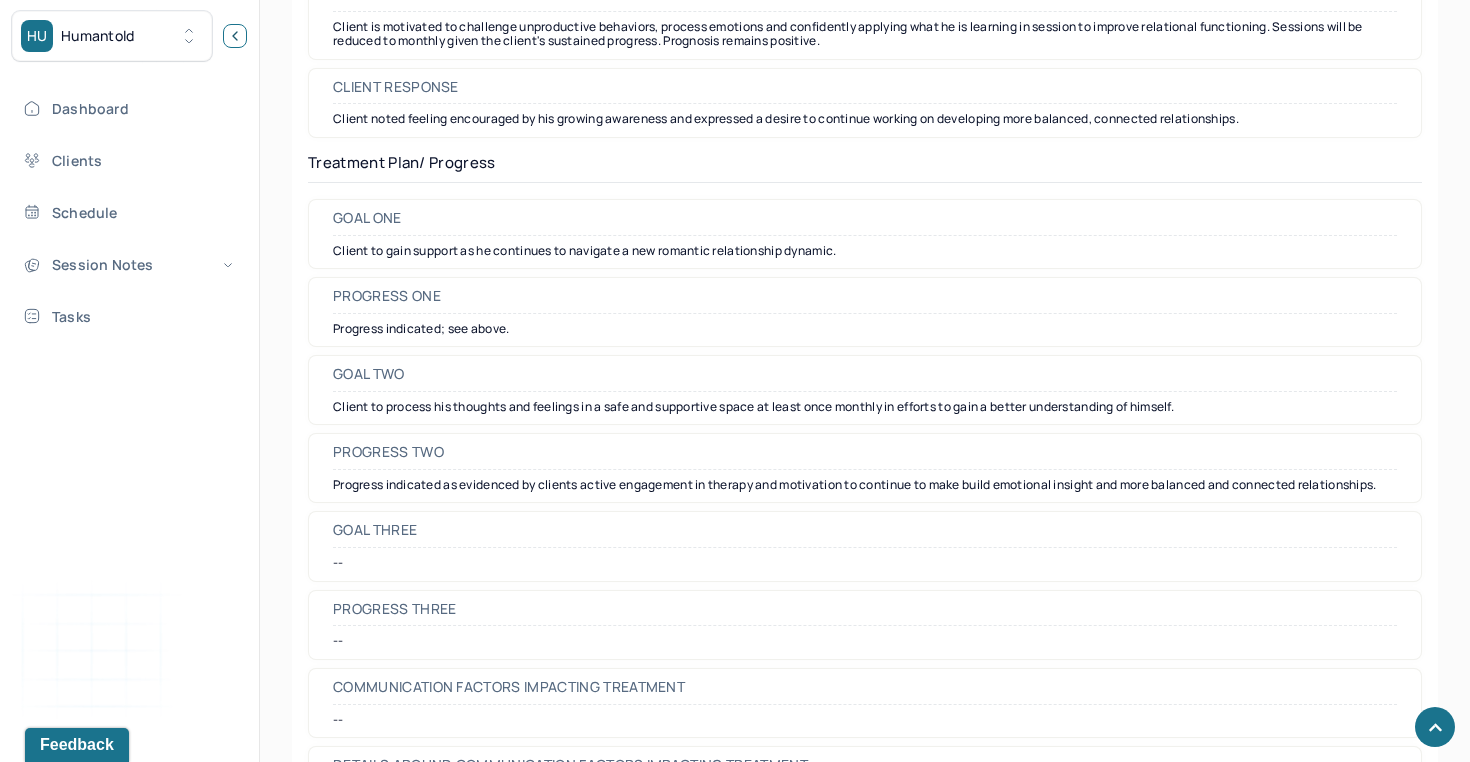 click at bounding box center (235, 36) 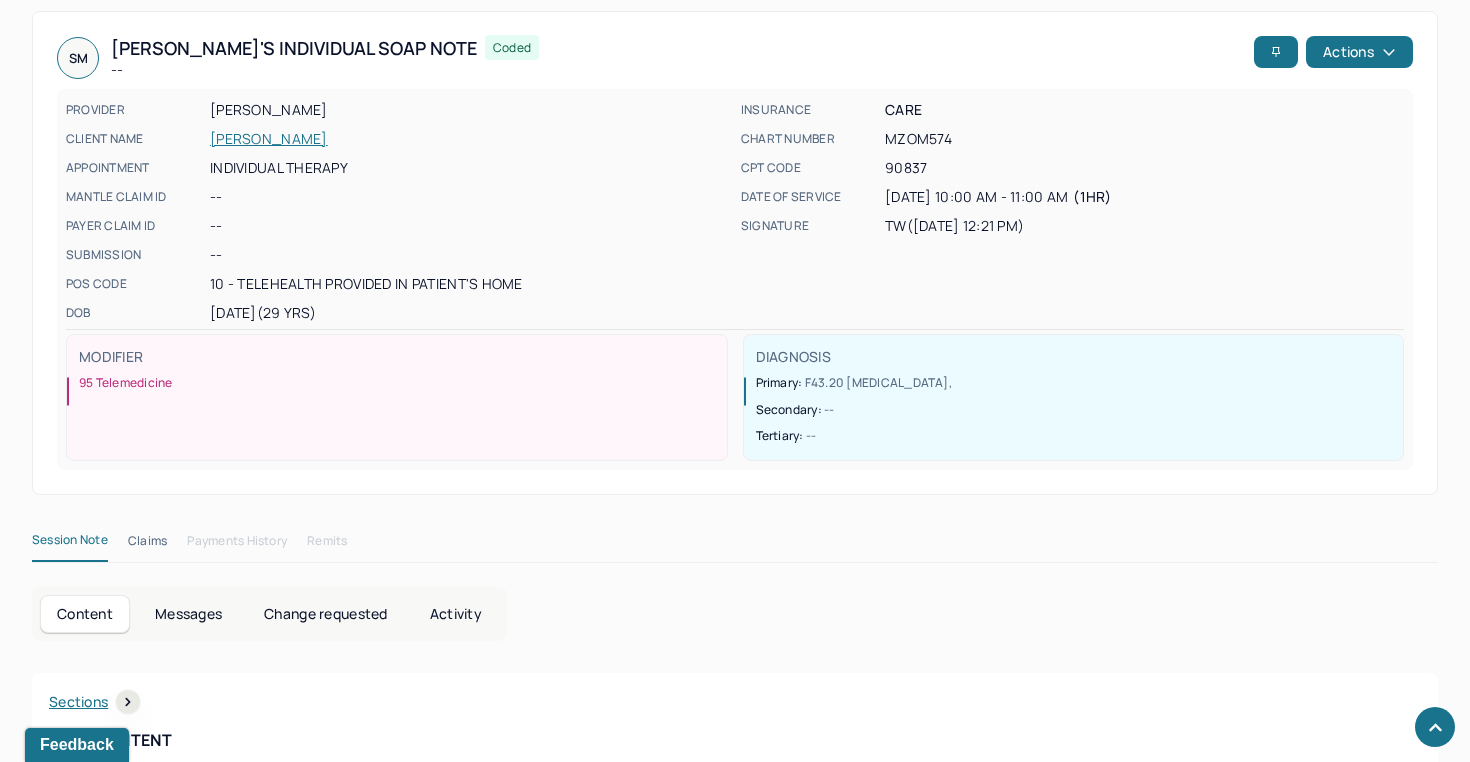 scroll, scrollTop: 0, scrollLeft: 0, axis: both 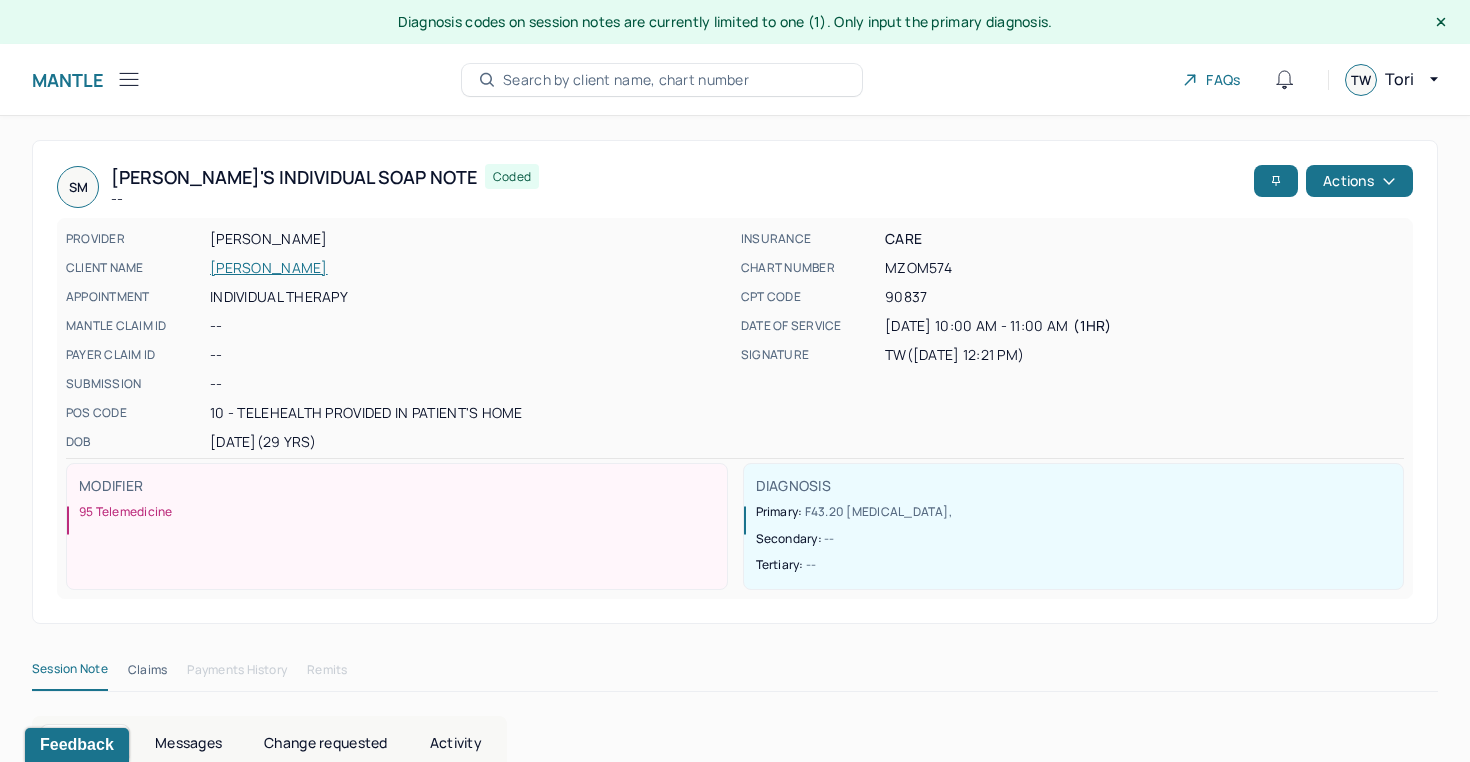 click on "[PERSON_NAME]" at bounding box center [469, 268] 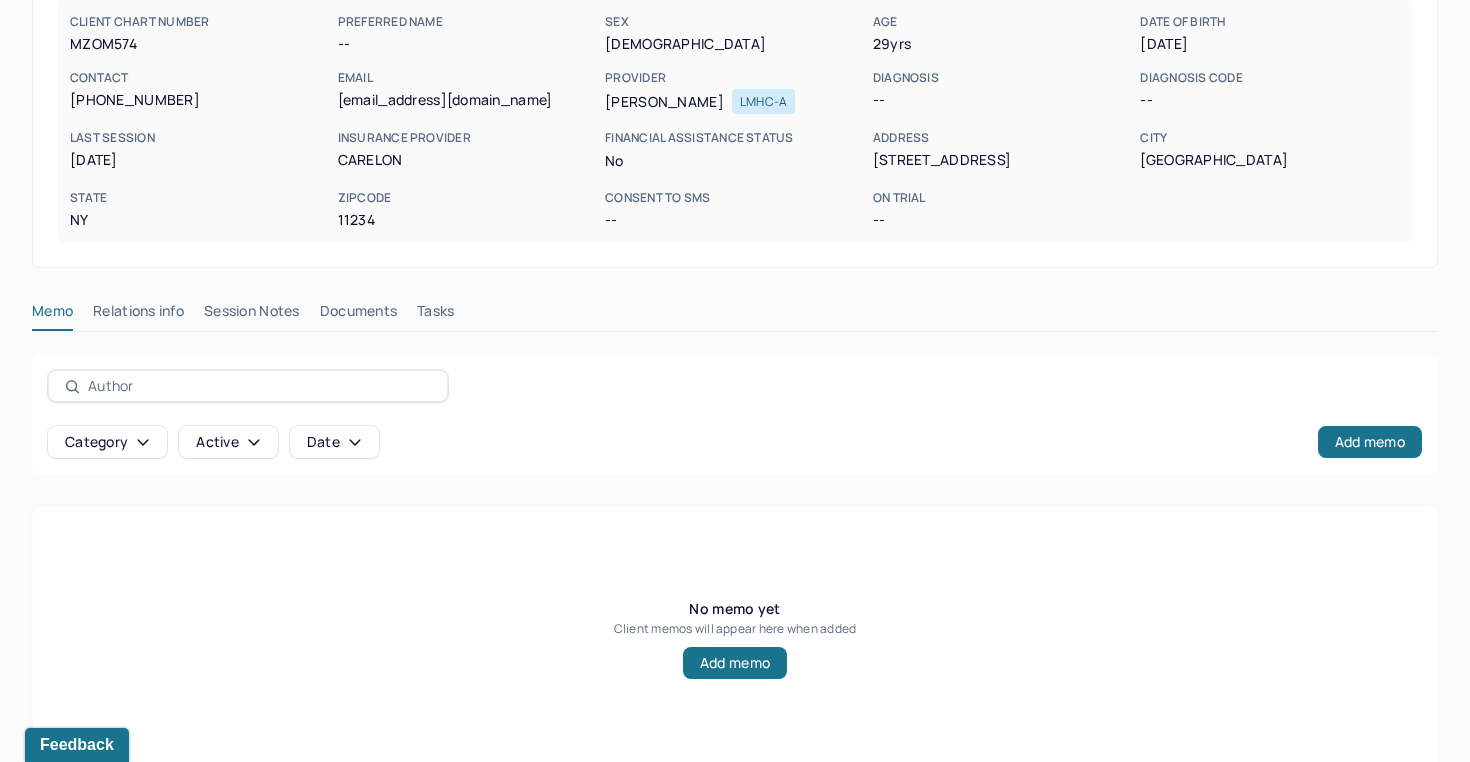 scroll, scrollTop: 266, scrollLeft: 0, axis: vertical 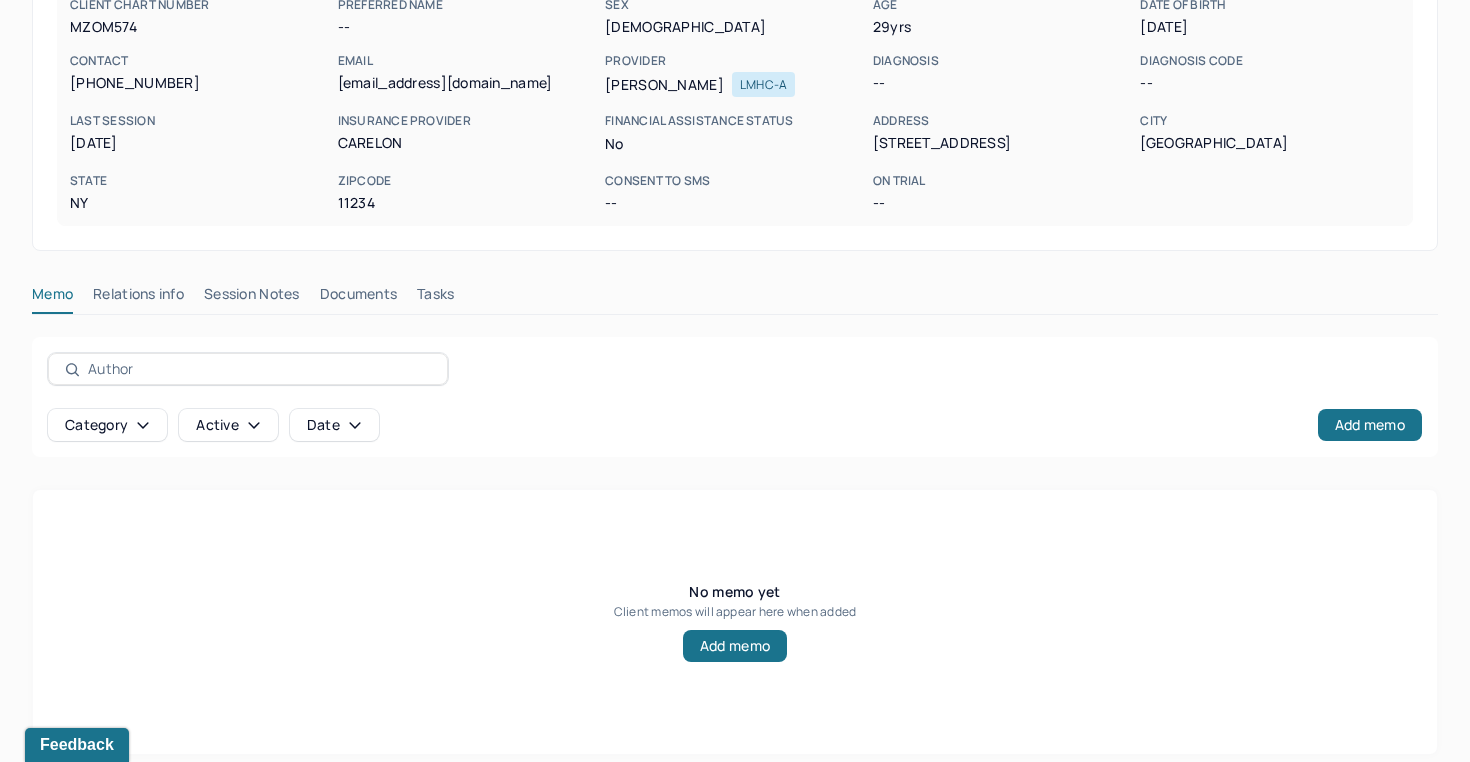 click on "Session Notes" at bounding box center (252, 298) 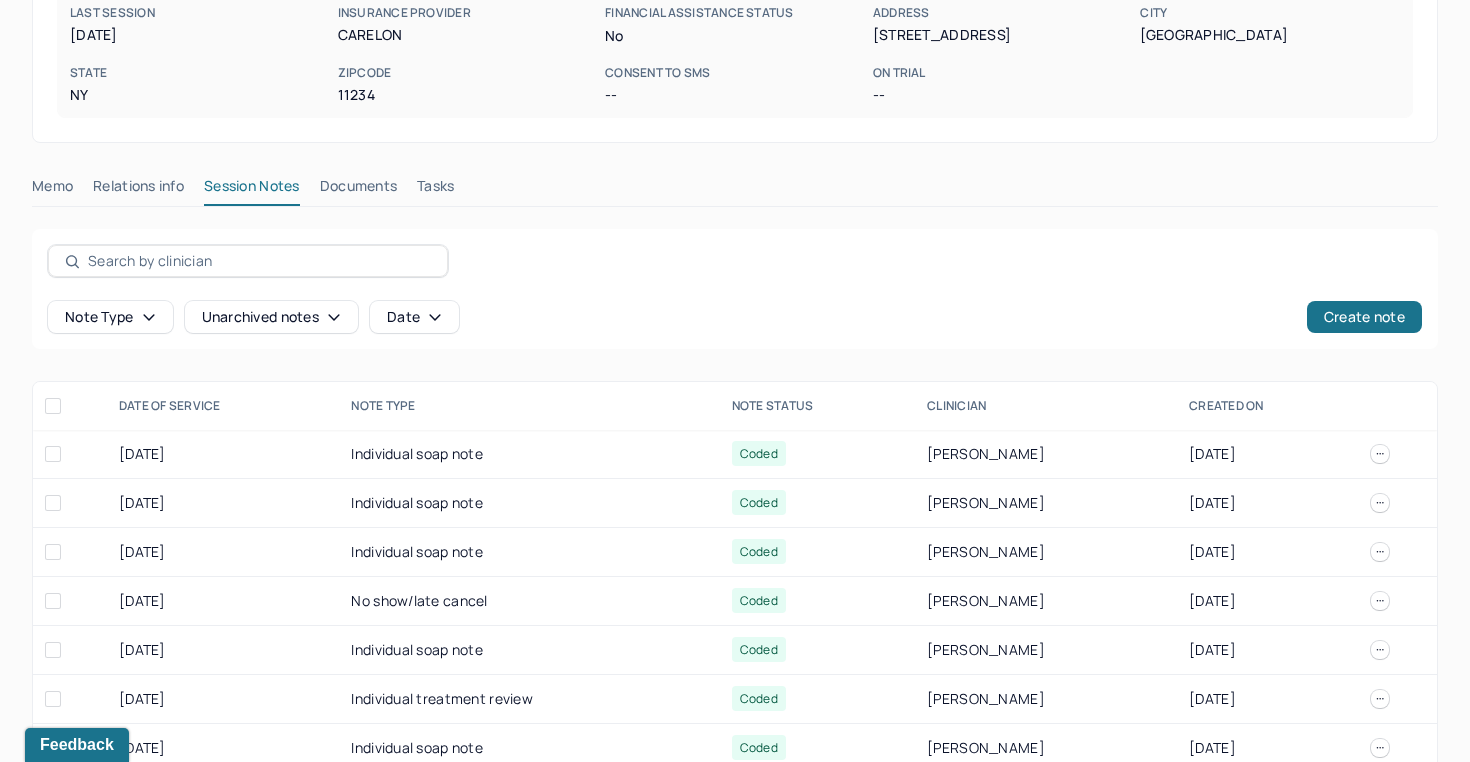 scroll, scrollTop: 381, scrollLeft: 0, axis: vertical 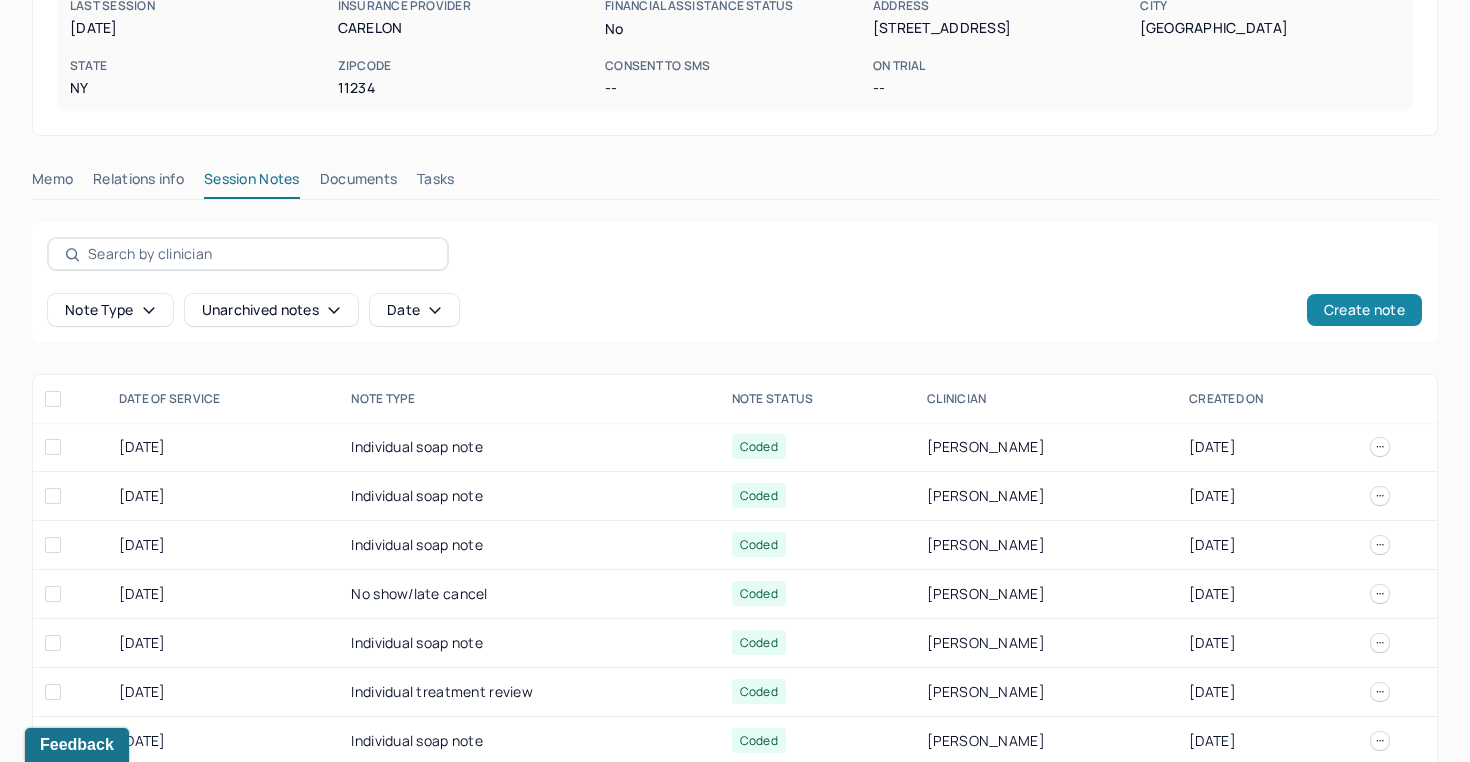 click on "Create note" at bounding box center (1364, 310) 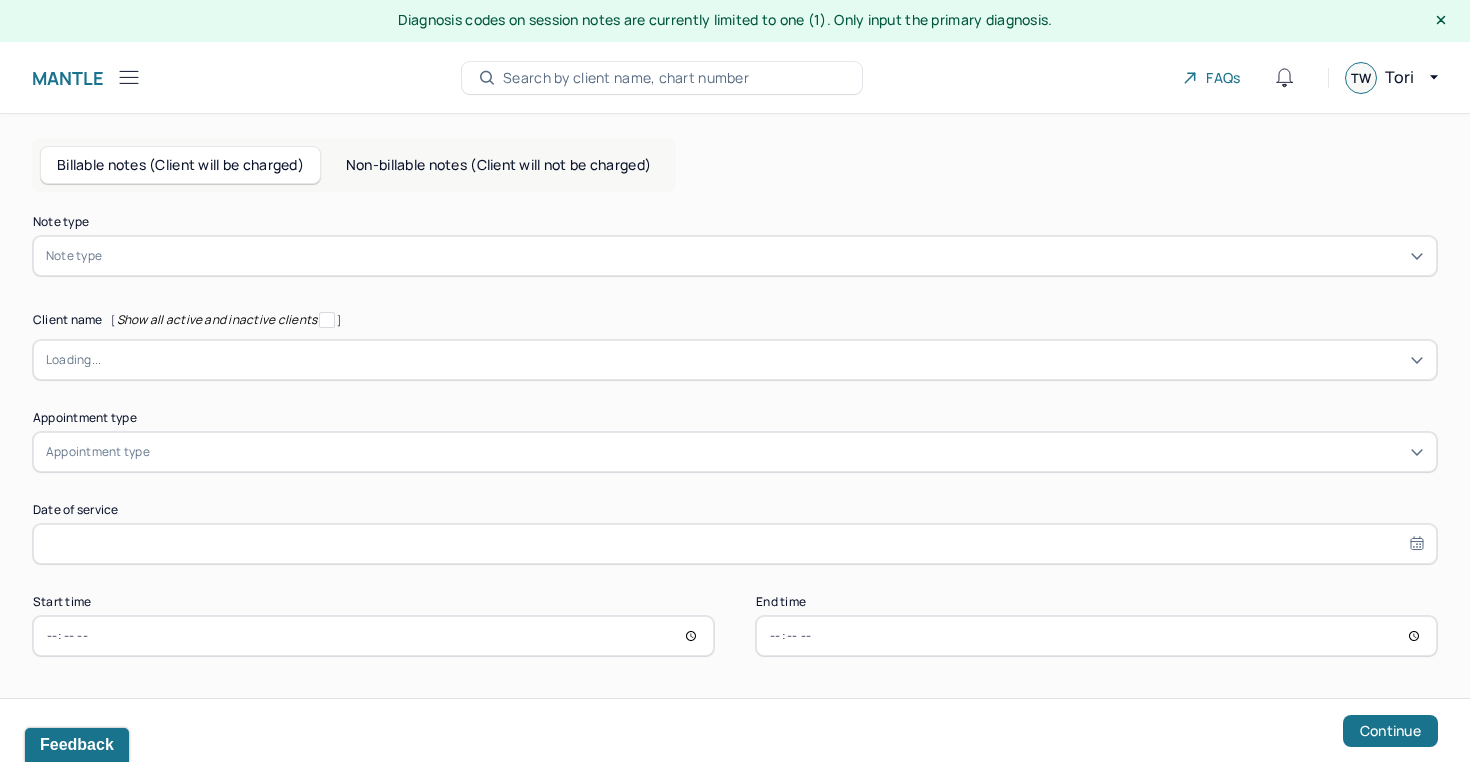 scroll, scrollTop: 3, scrollLeft: 0, axis: vertical 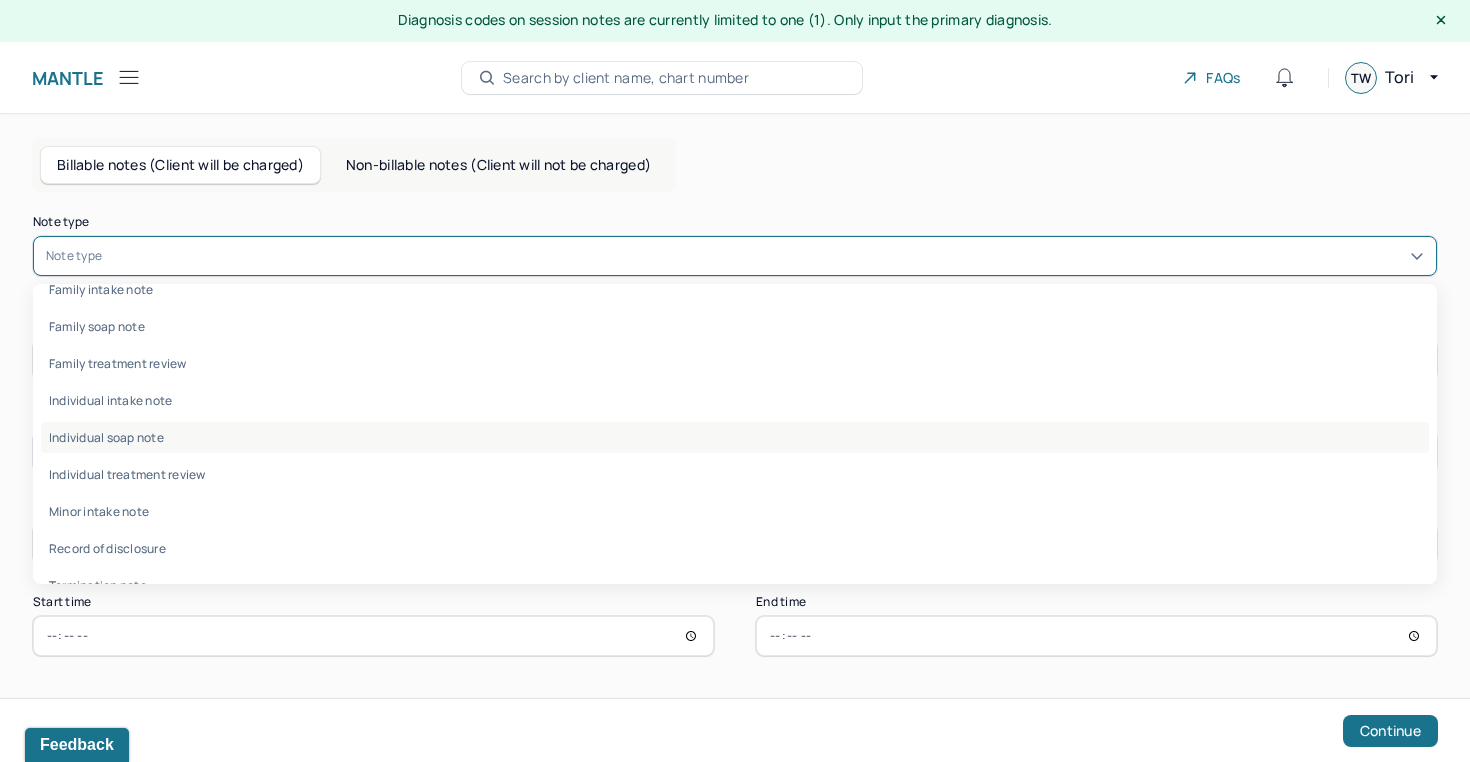 click on "Individual soap note" at bounding box center [735, 437] 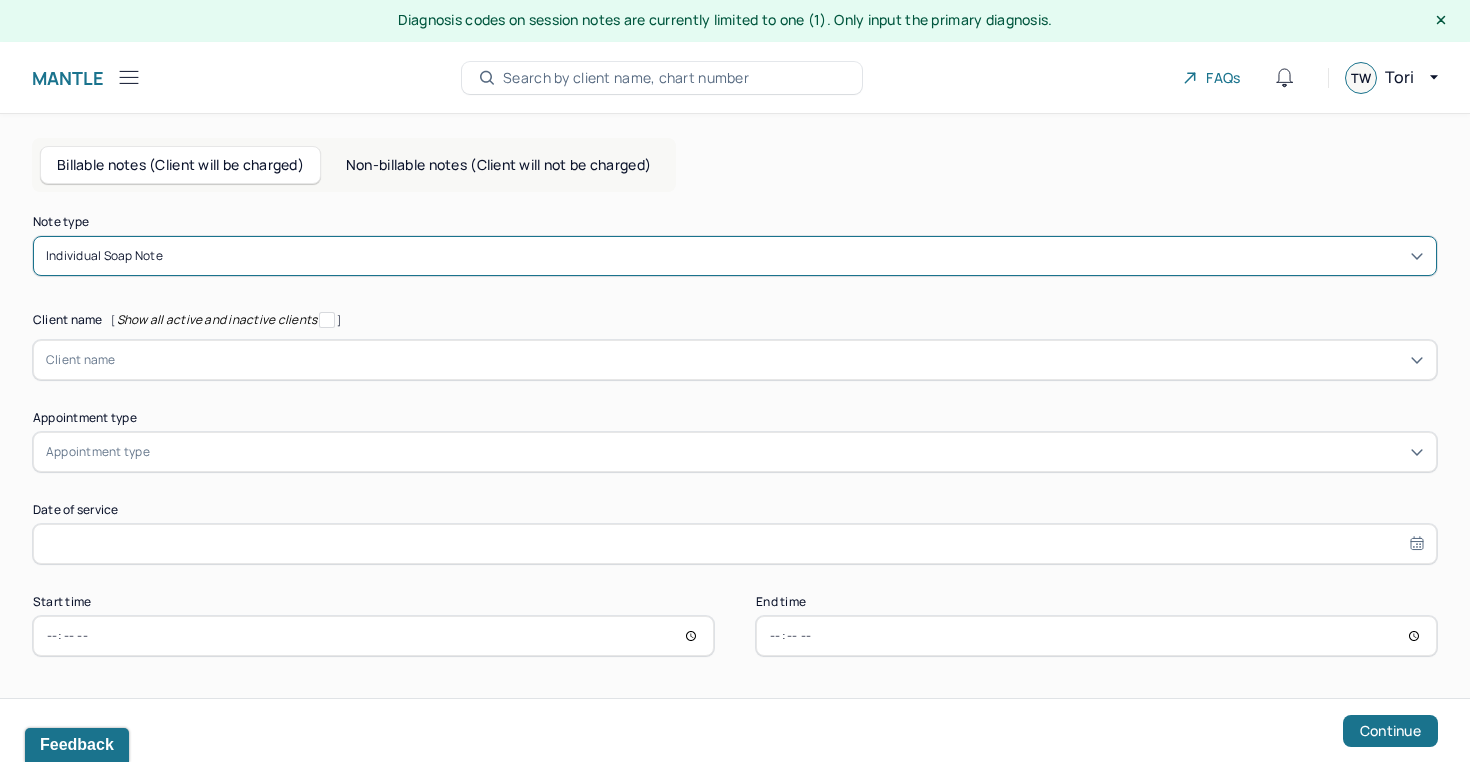 click at bounding box center [770, 360] 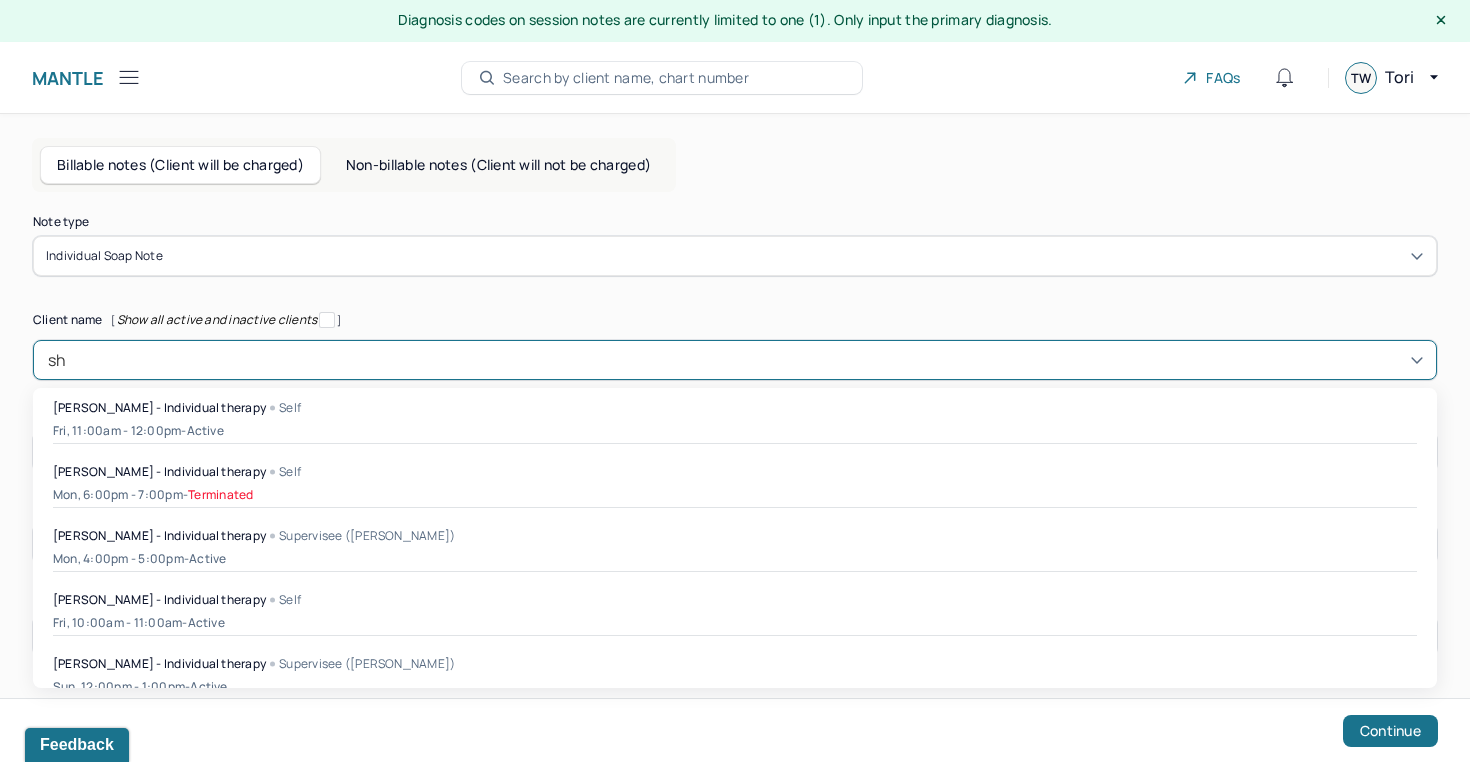 type on "she" 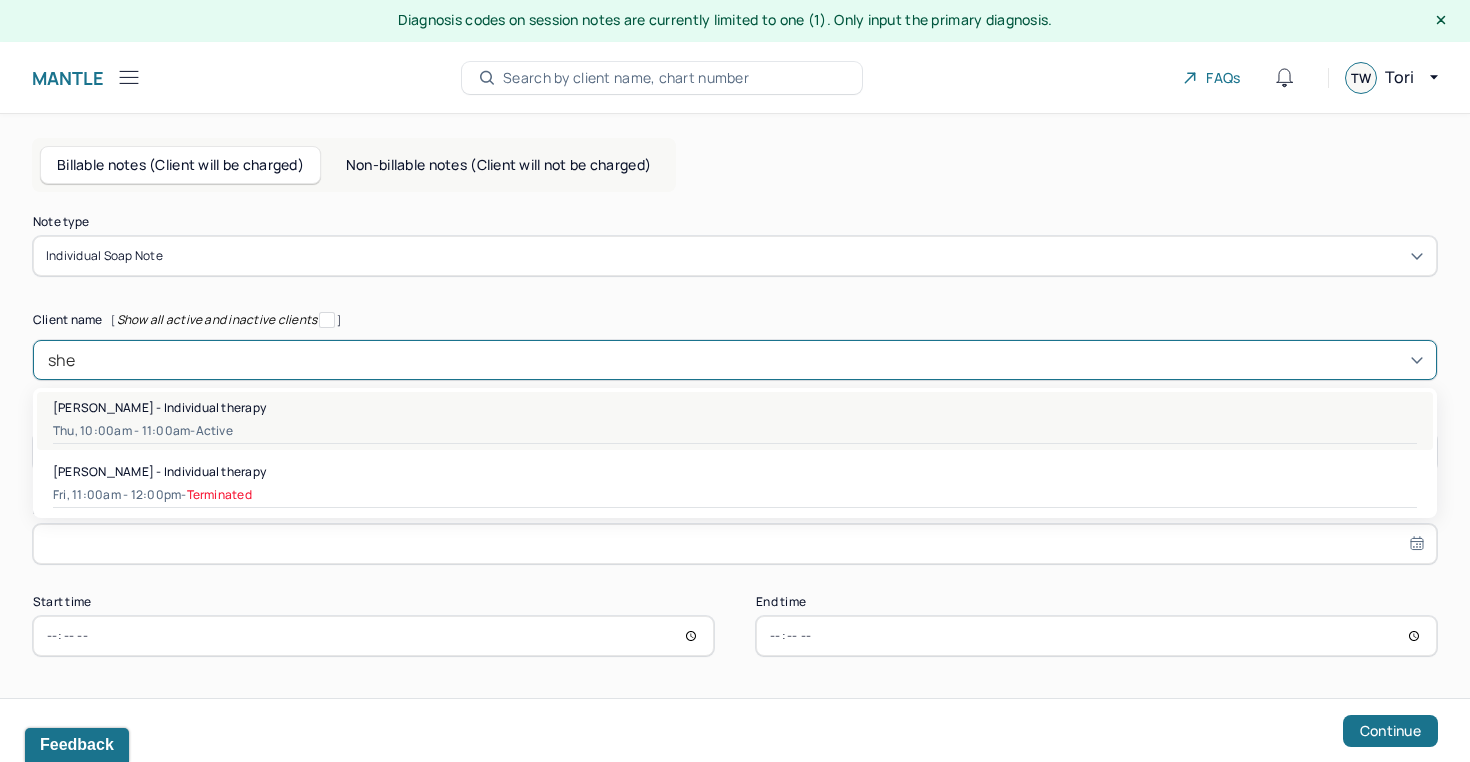 click on "Thu, 10:00am - 11:00am  -  active" at bounding box center (735, 431) 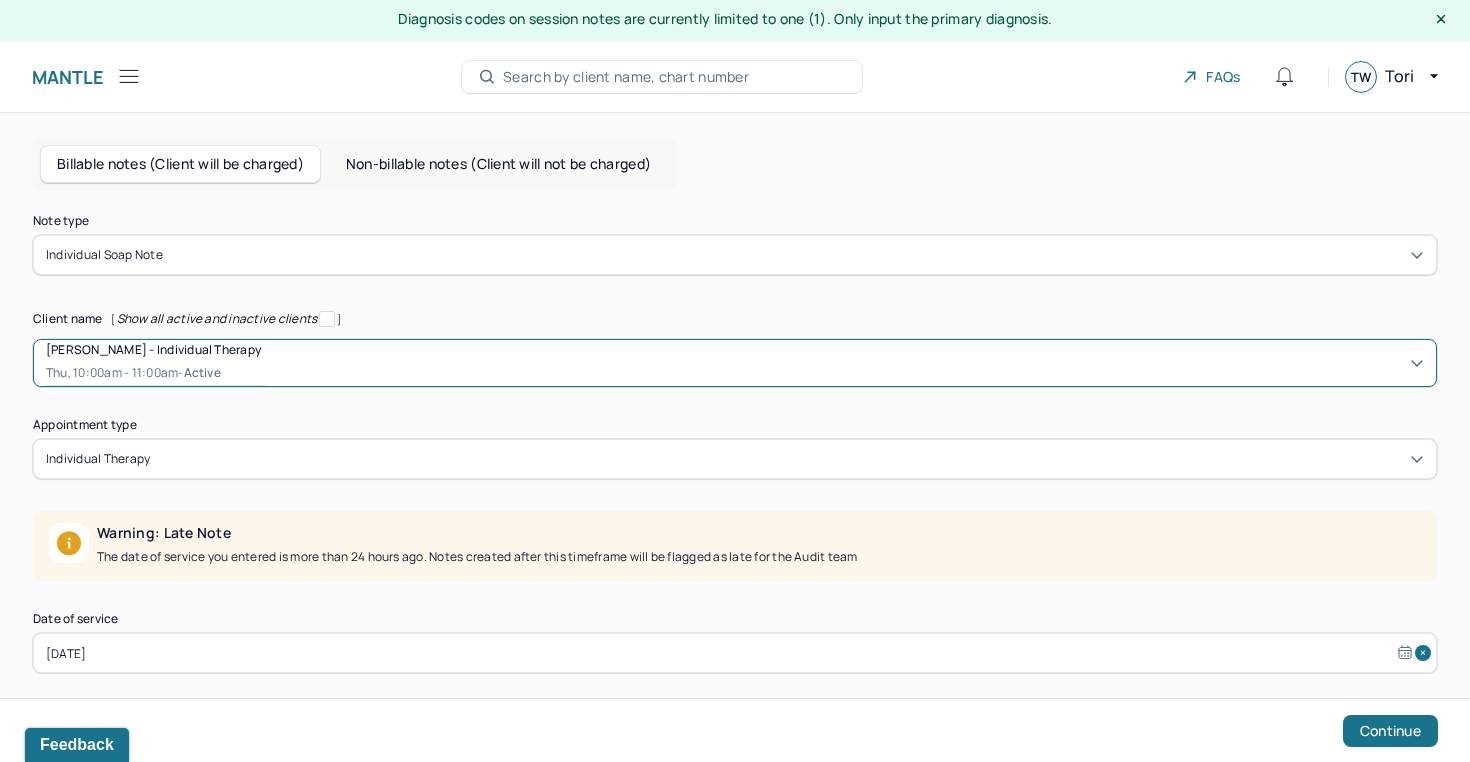 click on "[DATE]" at bounding box center (735, 653) 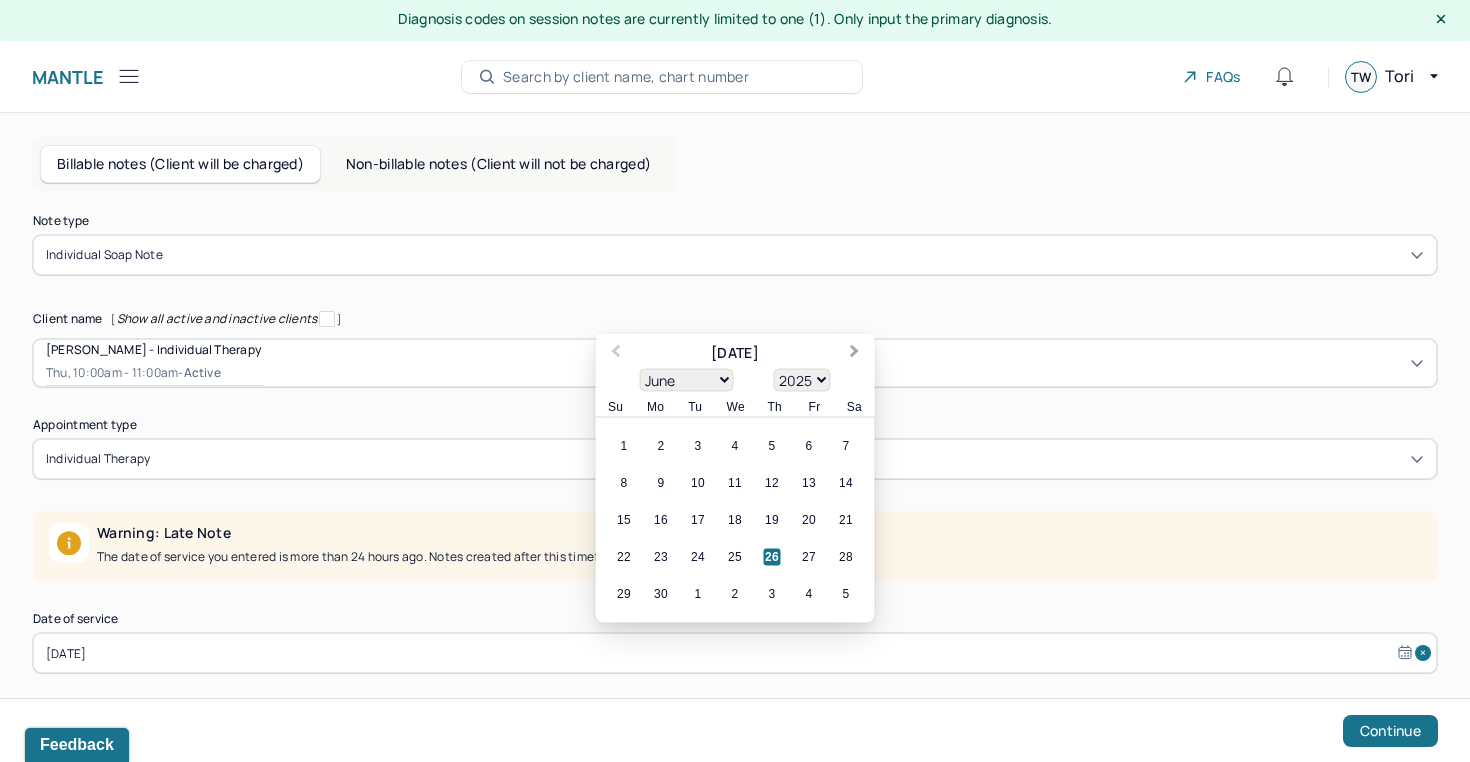 click on "Next Month" at bounding box center (855, 353) 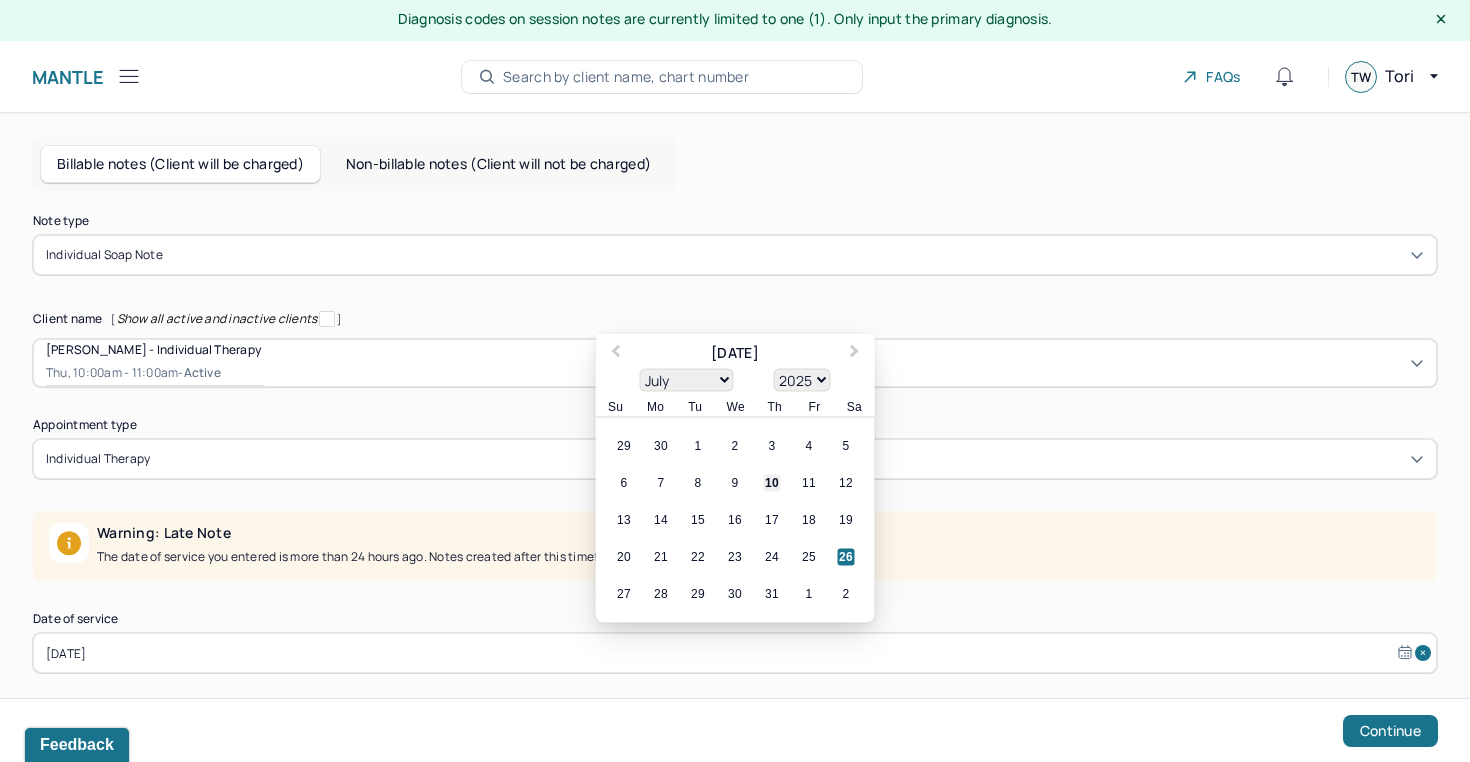 click on "10" at bounding box center (772, 483) 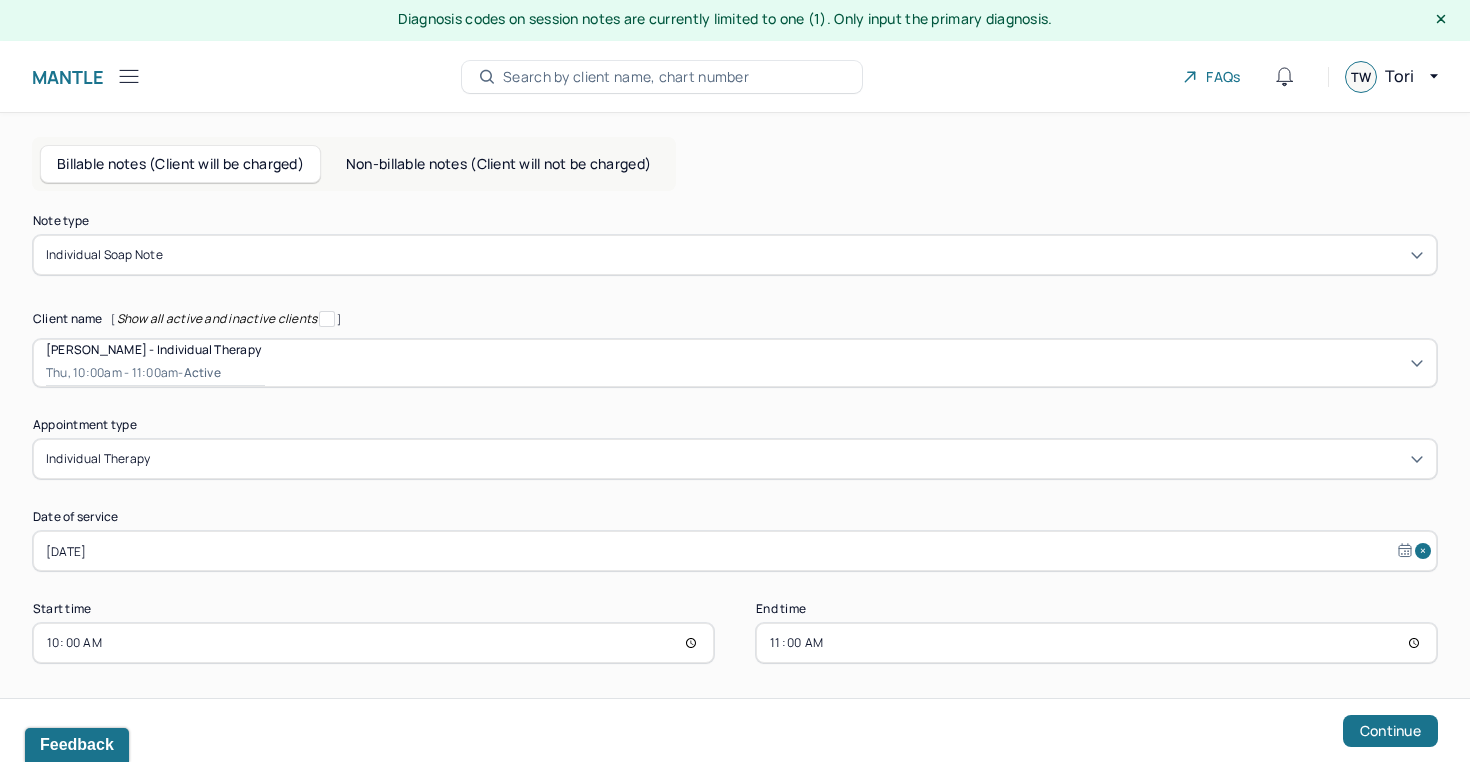 scroll, scrollTop: 9, scrollLeft: 0, axis: vertical 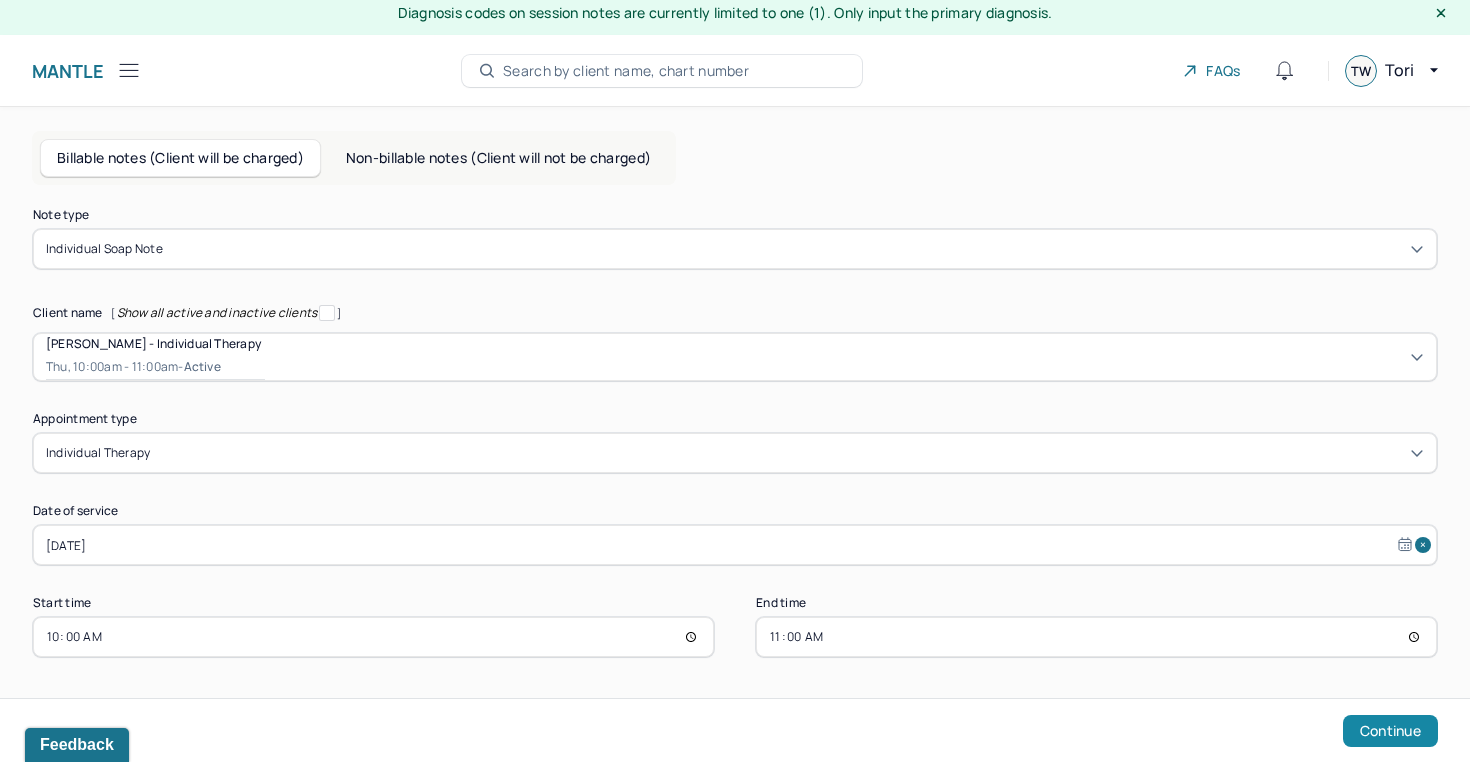 click on "Continue" at bounding box center (1390, 731) 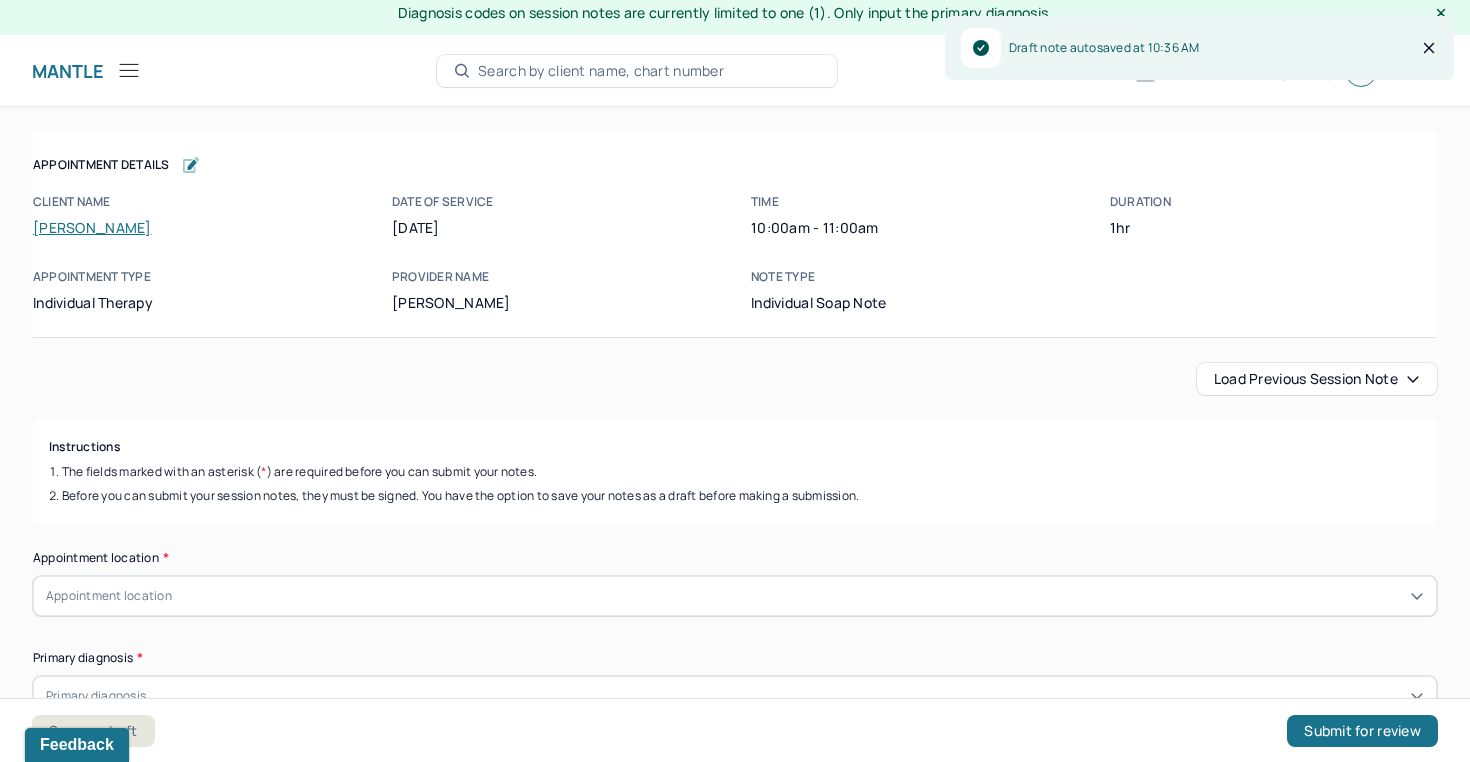 click on "Load previous session note" at bounding box center (1317, 379) 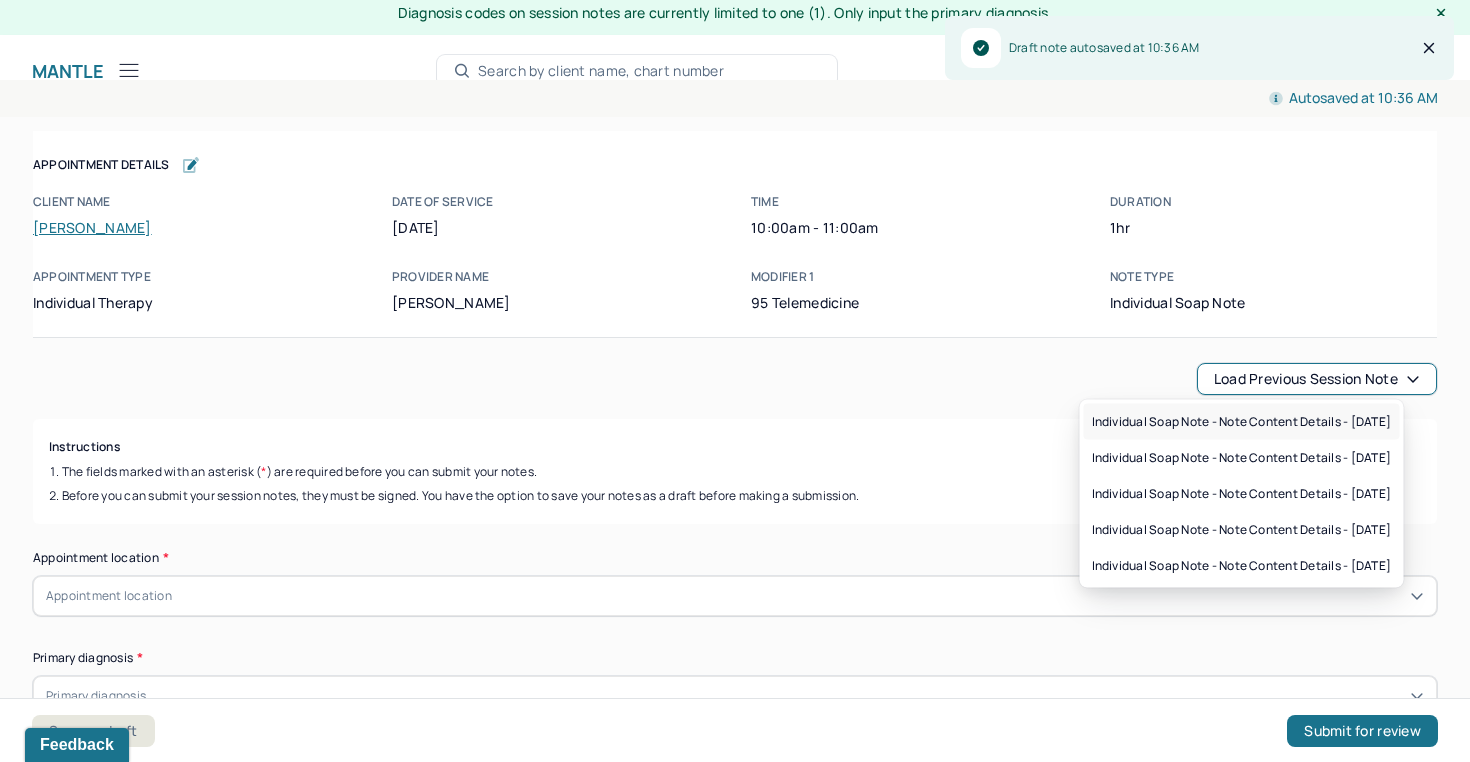 click on "Individual soap note   - Note content Details -   [DATE]" at bounding box center (1242, 422) 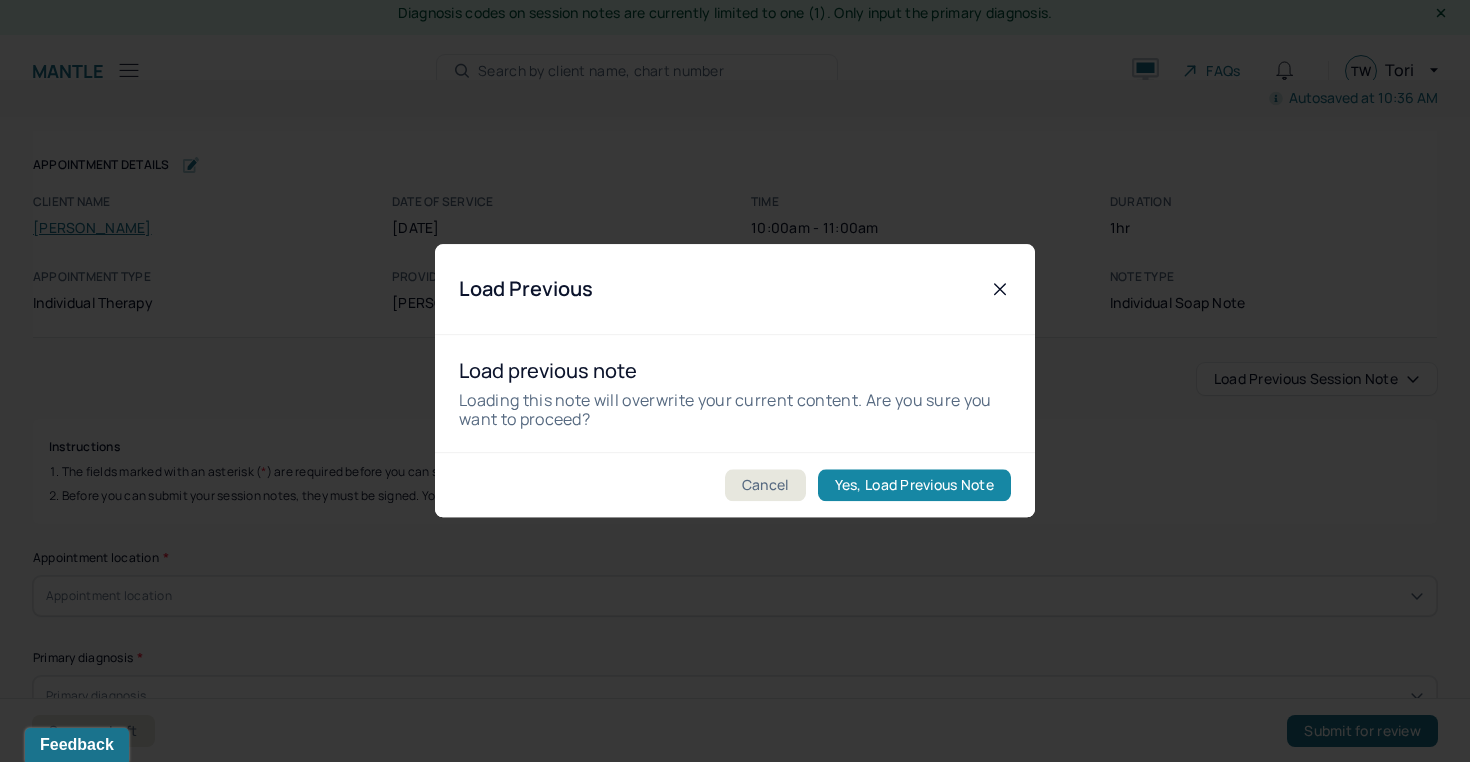 click on "Yes, Load Previous Note" at bounding box center [914, 486] 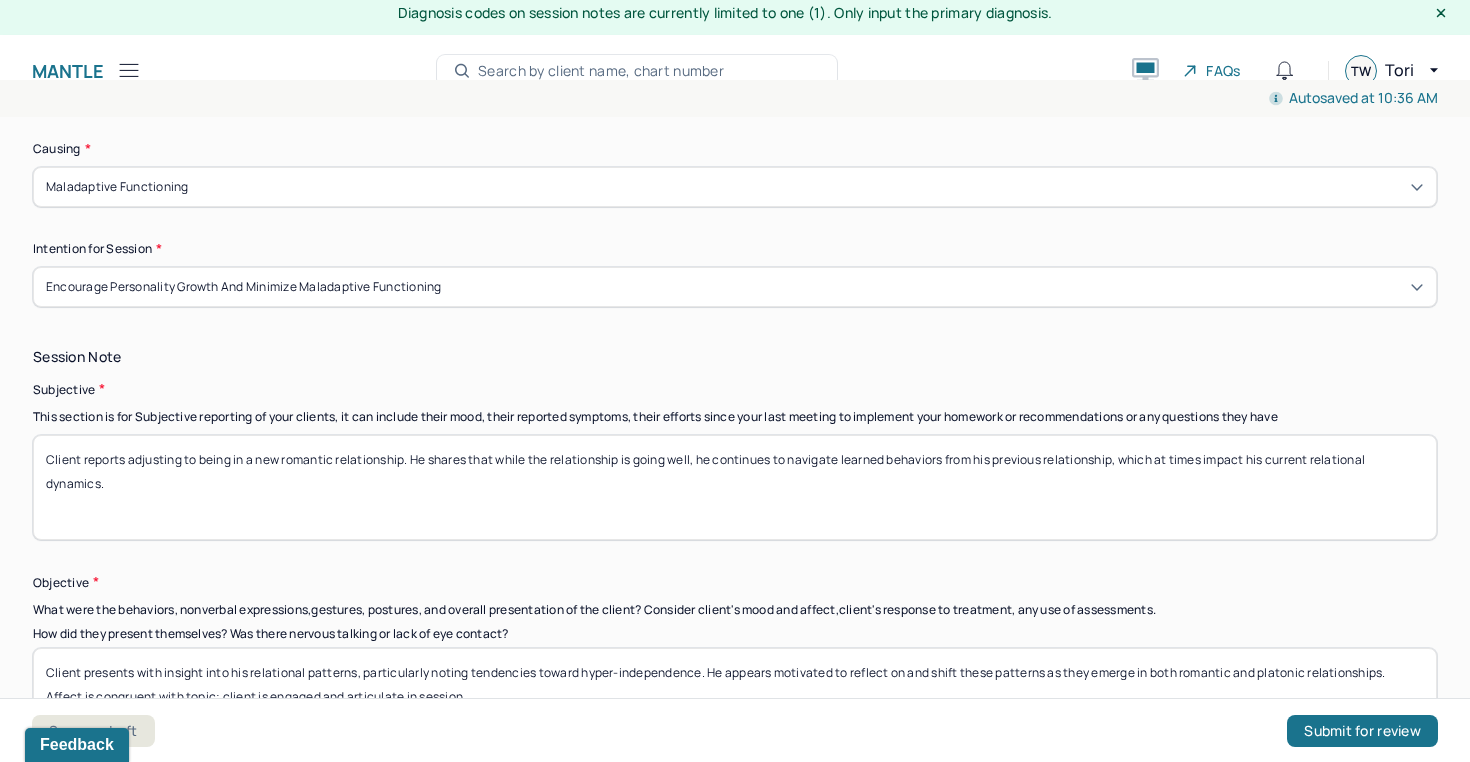 scroll, scrollTop: 1147, scrollLeft: 0, axis: vertical 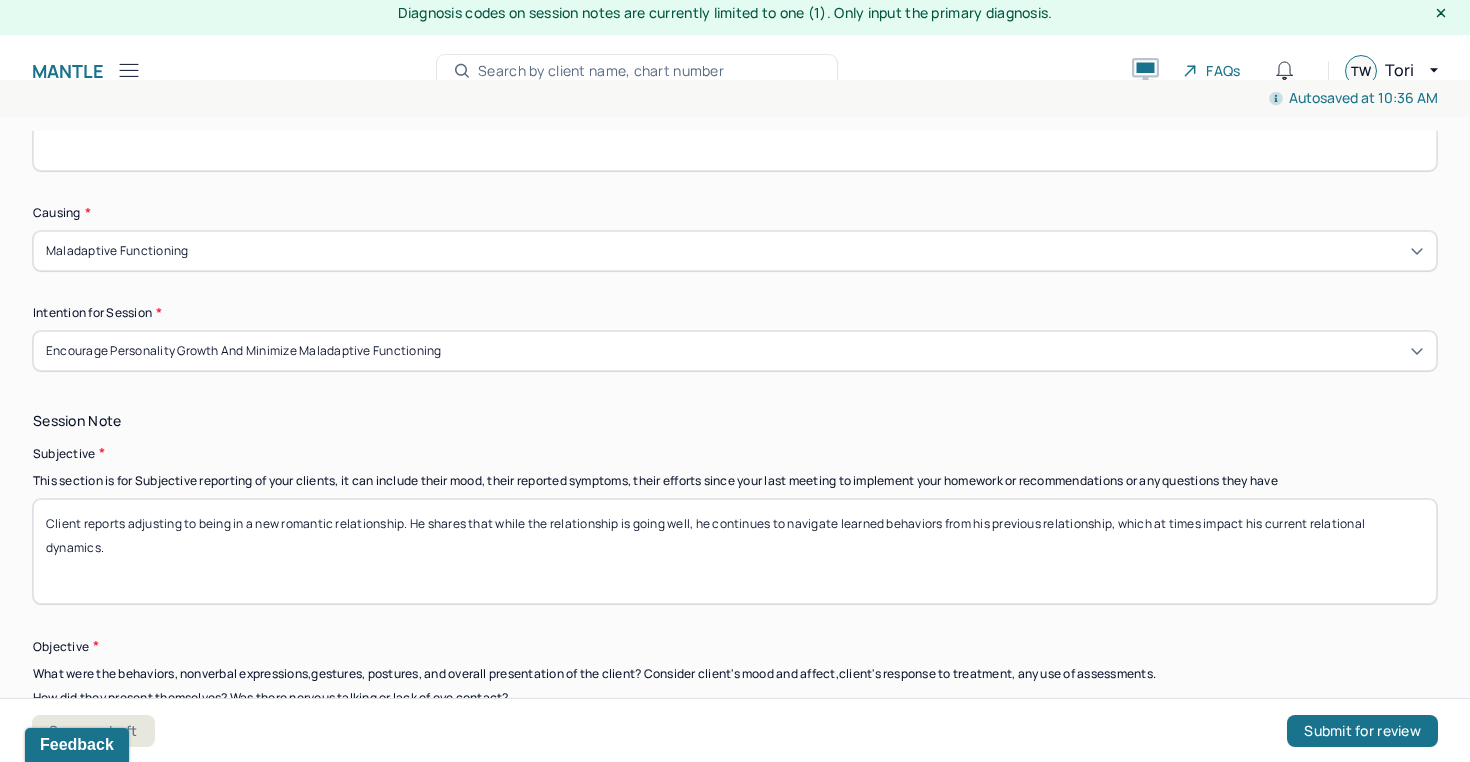 drag, startPoint x: 106, startPoint y: 549, endPoint x: 25, endPoint y: 496, distance: 96.79876 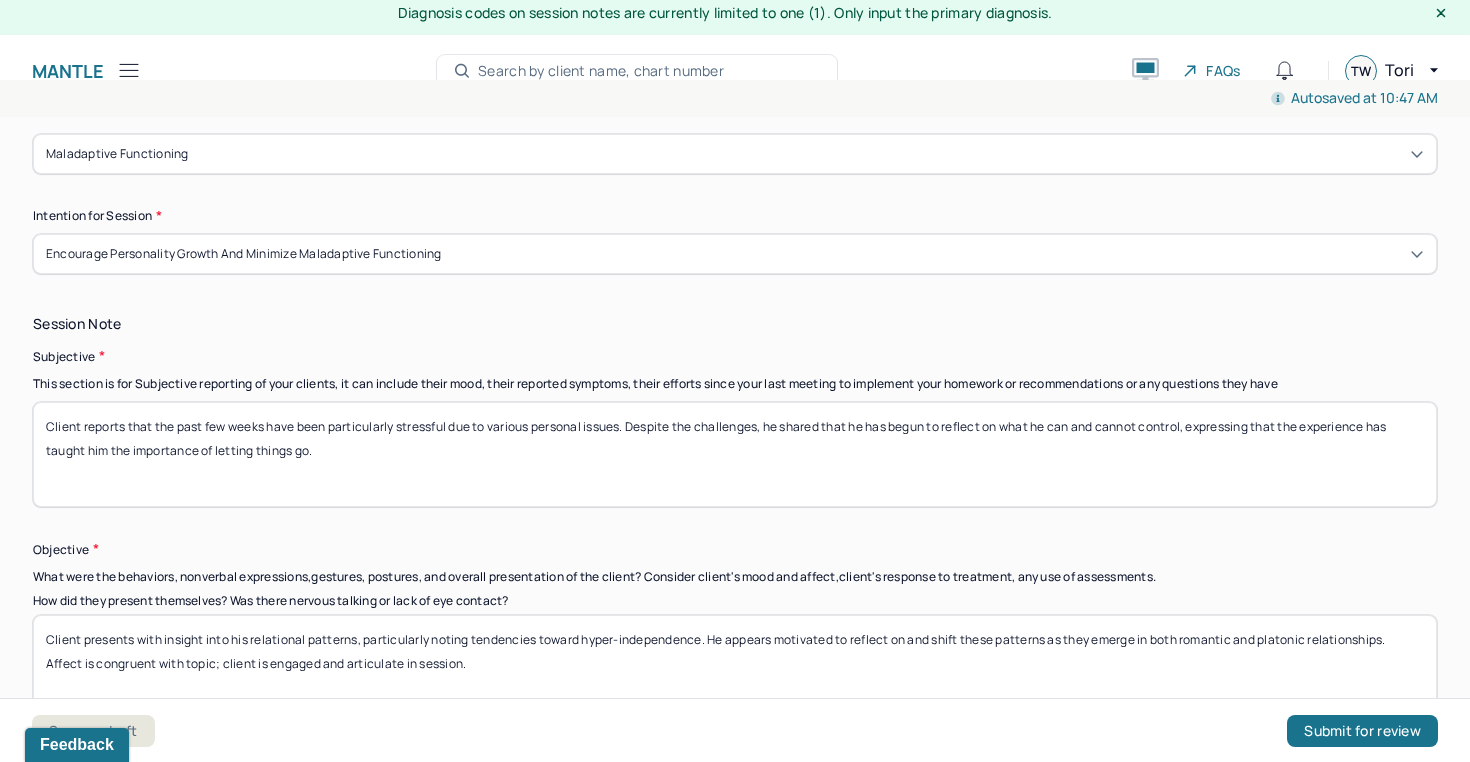 scroll, scrollTop: 1306, scrollLeft: 0, axis: vertical 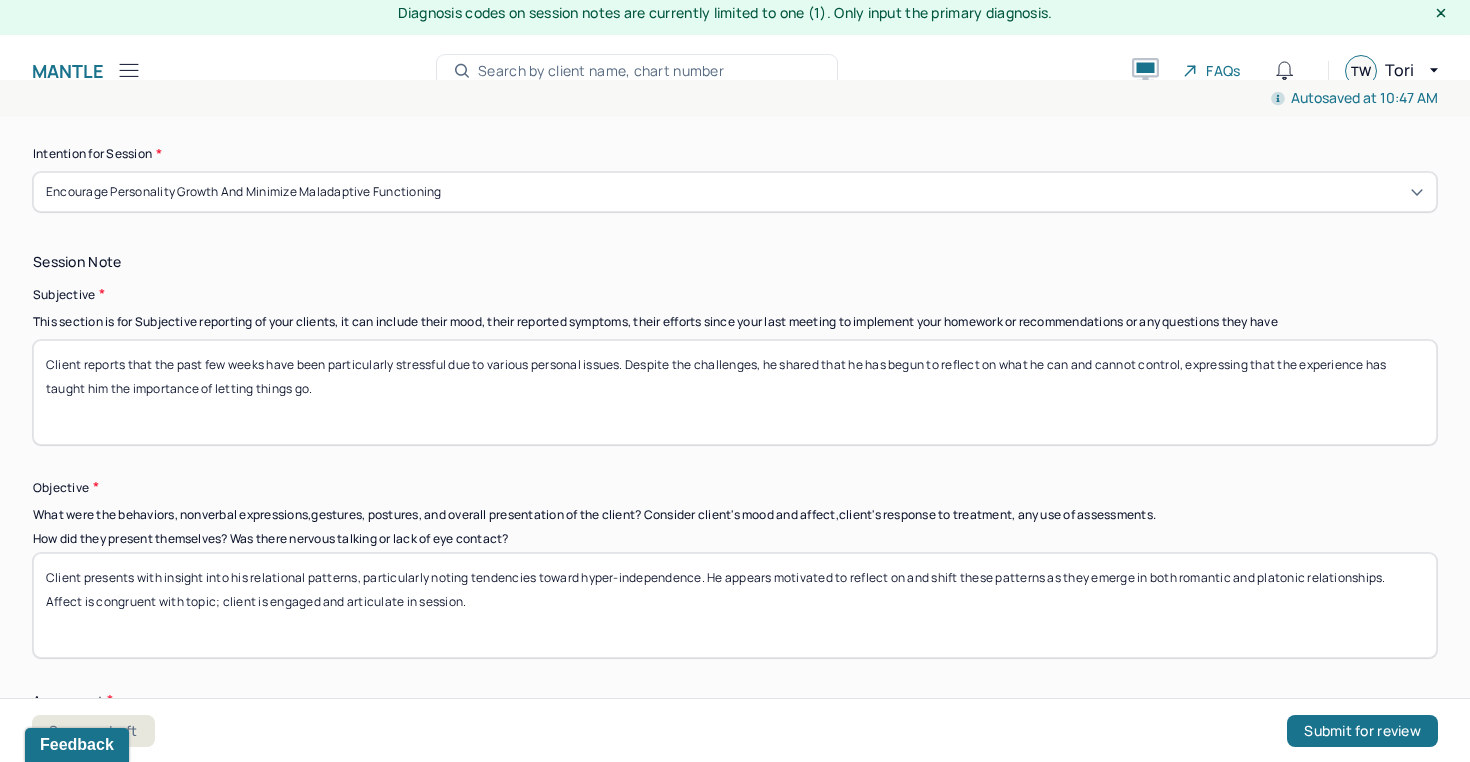 type on "Client reports that the past few weeks have been particularly stressful due to various personal issues. Despite the challenges, he shared that he has begun to reflect on what he can and cannot control, expressing that the experience has taught him the importance of letting things go." 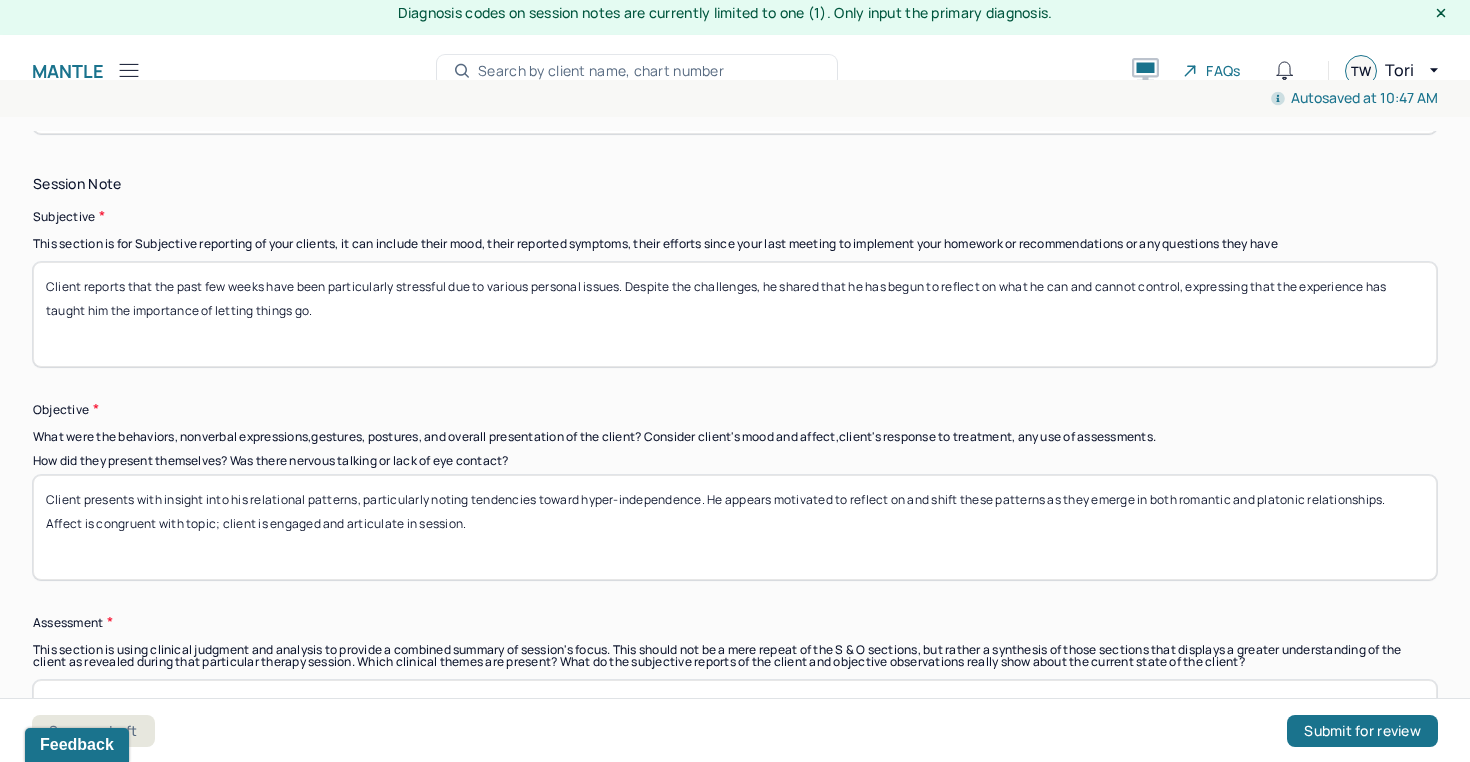scroll, scrollTop: 1385, scrollLeft: 0, axis: vertical 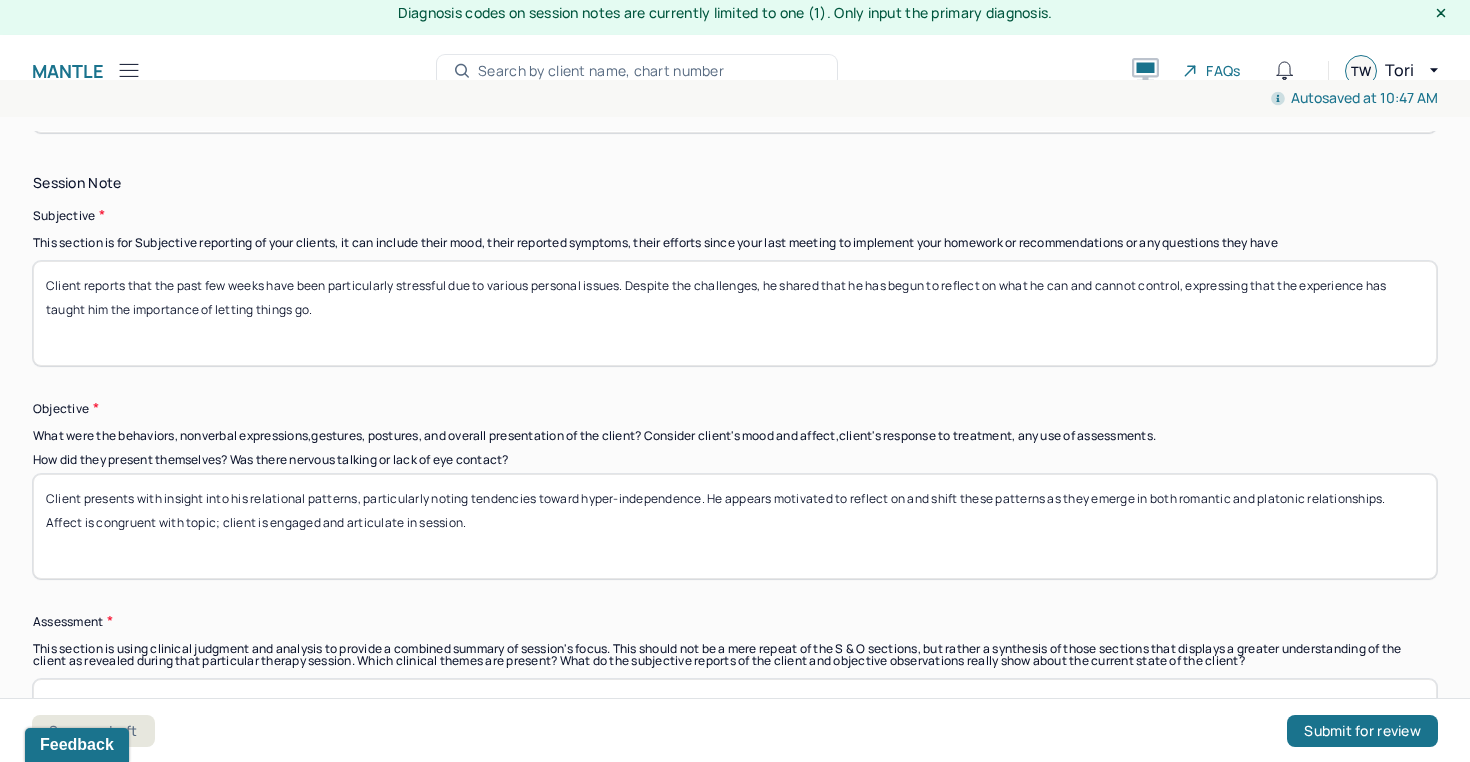 drag, startPoint x: 478, startPoint y: 517, endPoint x: 160, endPoint y: 476, distance: 320.6322 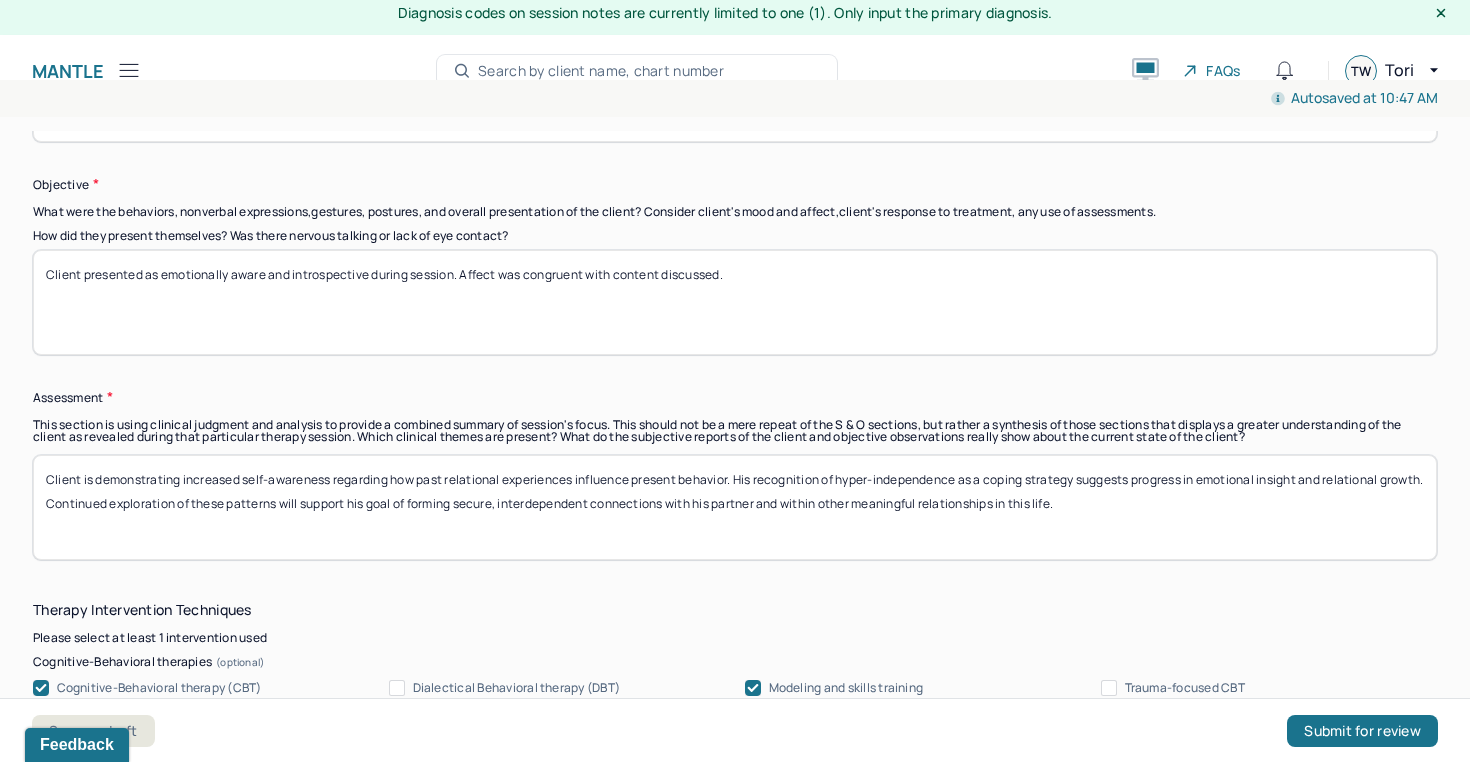 scroll, scrollTop: 1616, scrollLeft: 0, axis: vertical 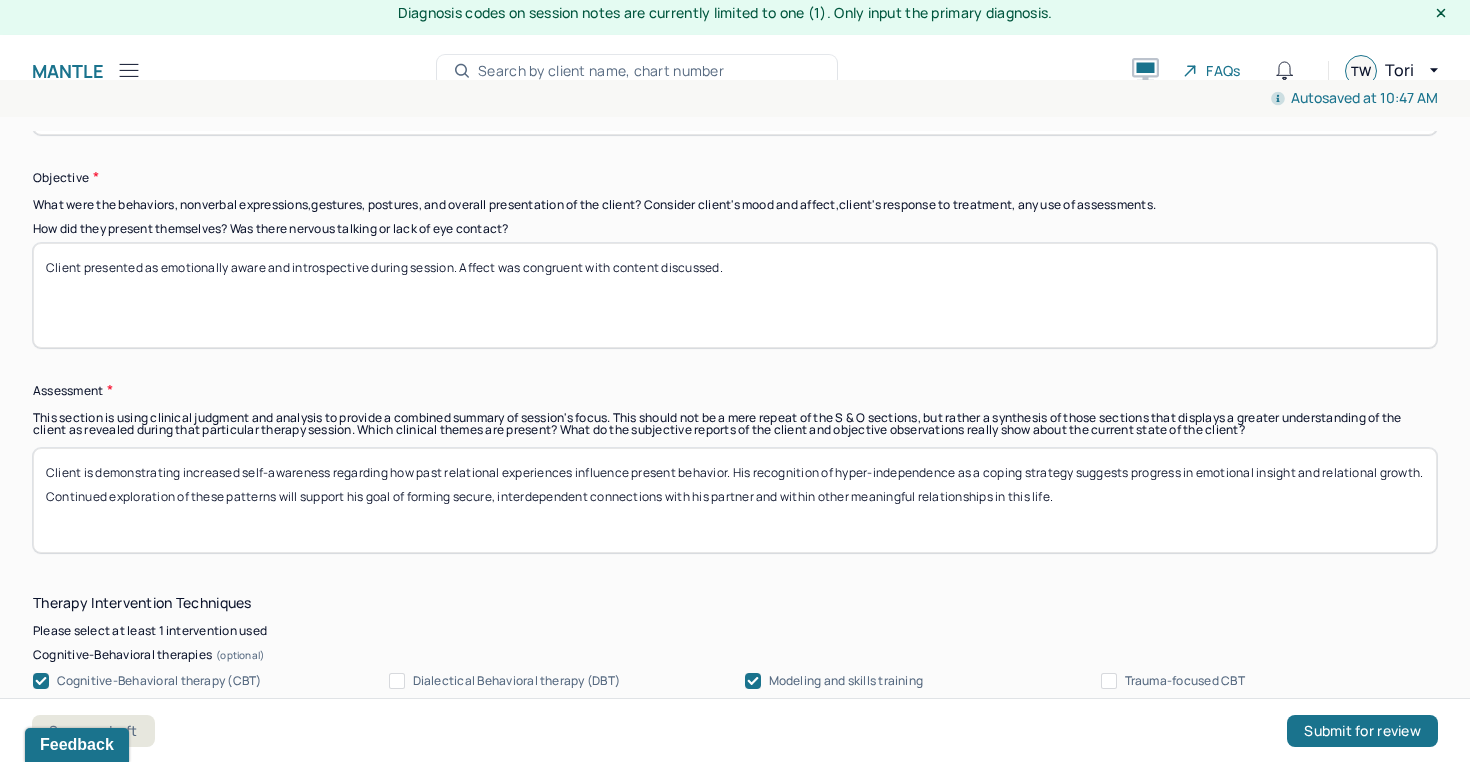 click on "Client presented as emotionally aware and introspective during session. Affect was congruent with content discussed." at bounding box center [735, 295] 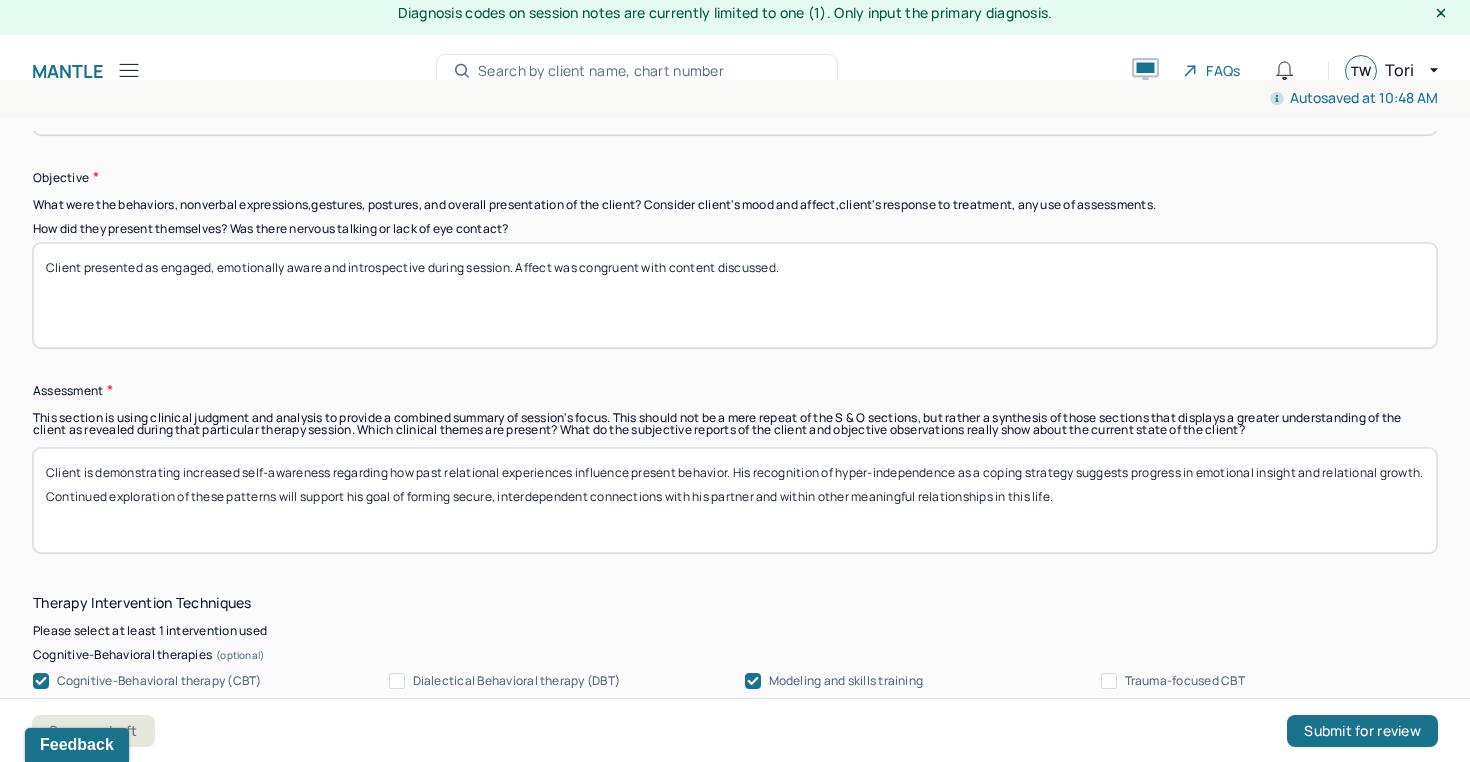 type on "Client presented as engaged, emotionally aware and introspective during session. Affect was congruent with content discussed." 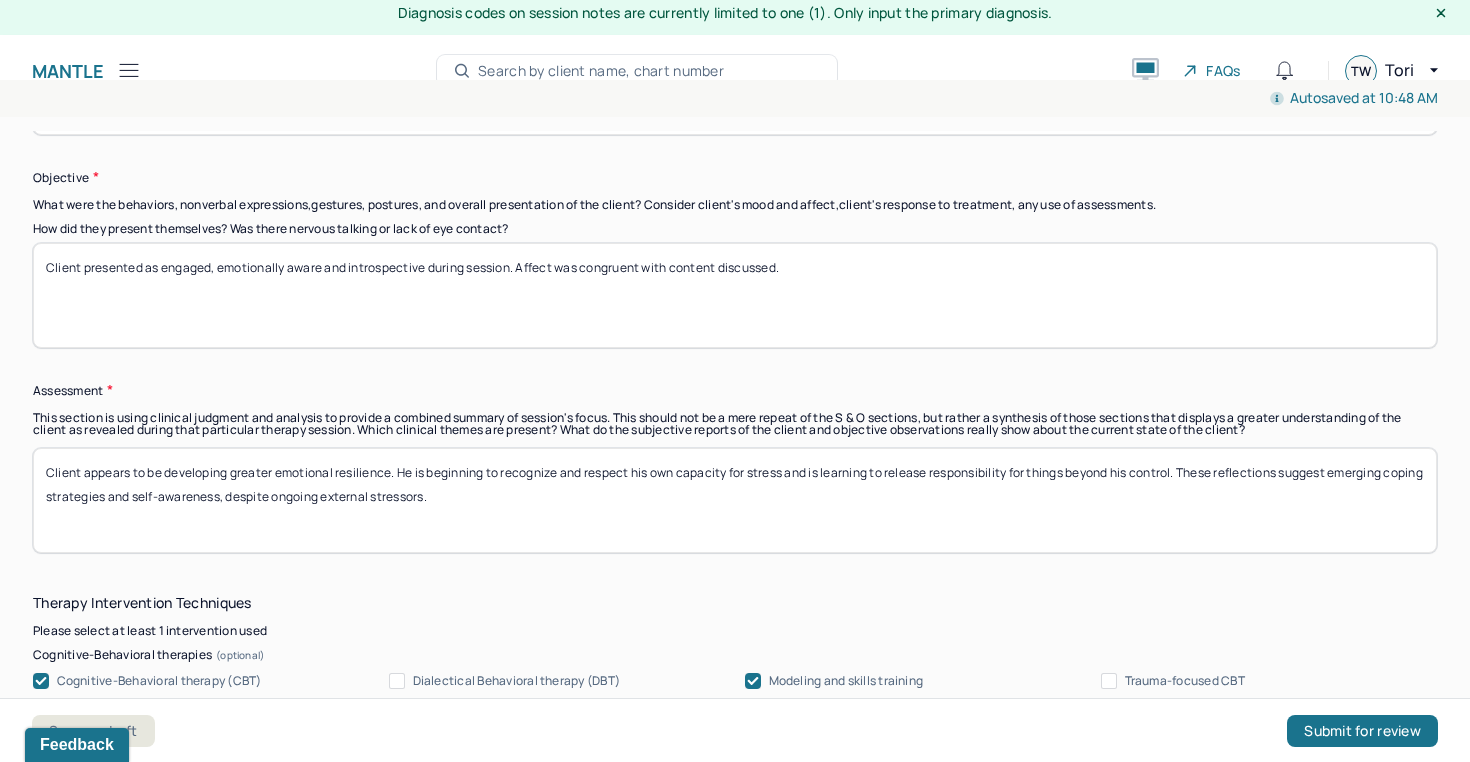 type on "Client appears to be developing greater emotional resilience. He is beginning to recognize and respect his own capacity for stress and is learning to release responsibility for things beyond his control. These reflections suggest emerging coping strategies and self-awareness, despite ongoing external stressors." 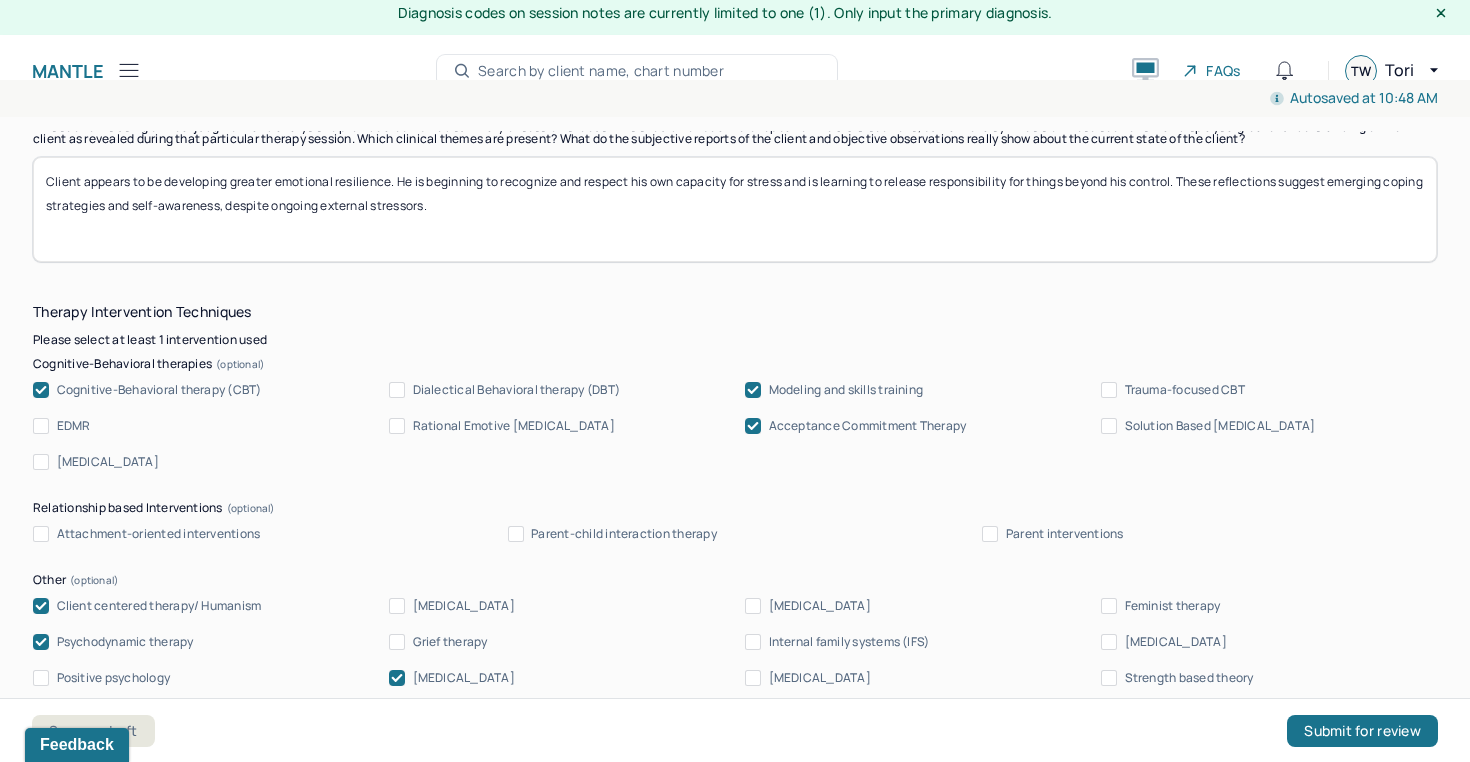 scroll, scrollTop: 1915, scrollLeft: 0, axis: vertical 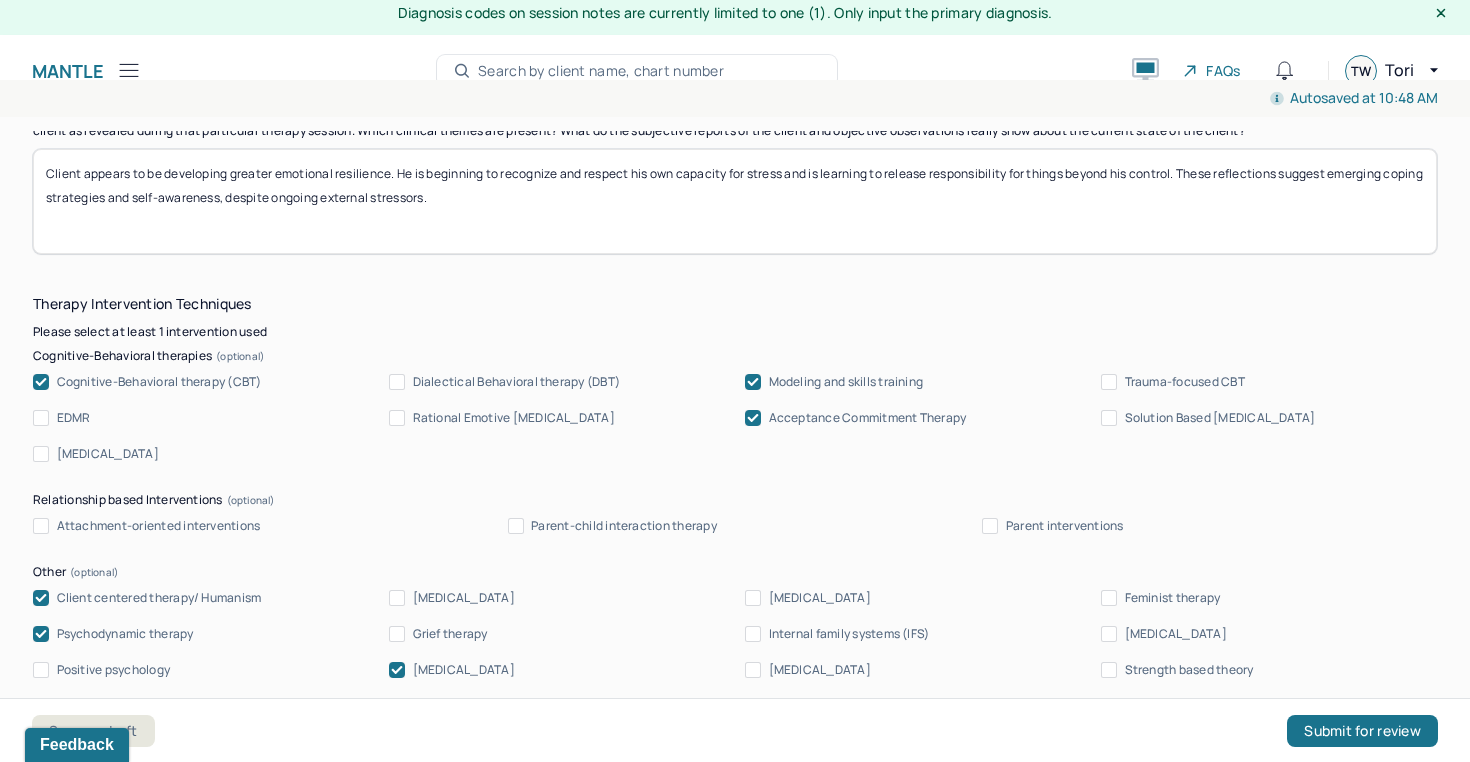 click on "Cognitive-Behavioral therapy (CBT)" at bounding box center [159, 382] 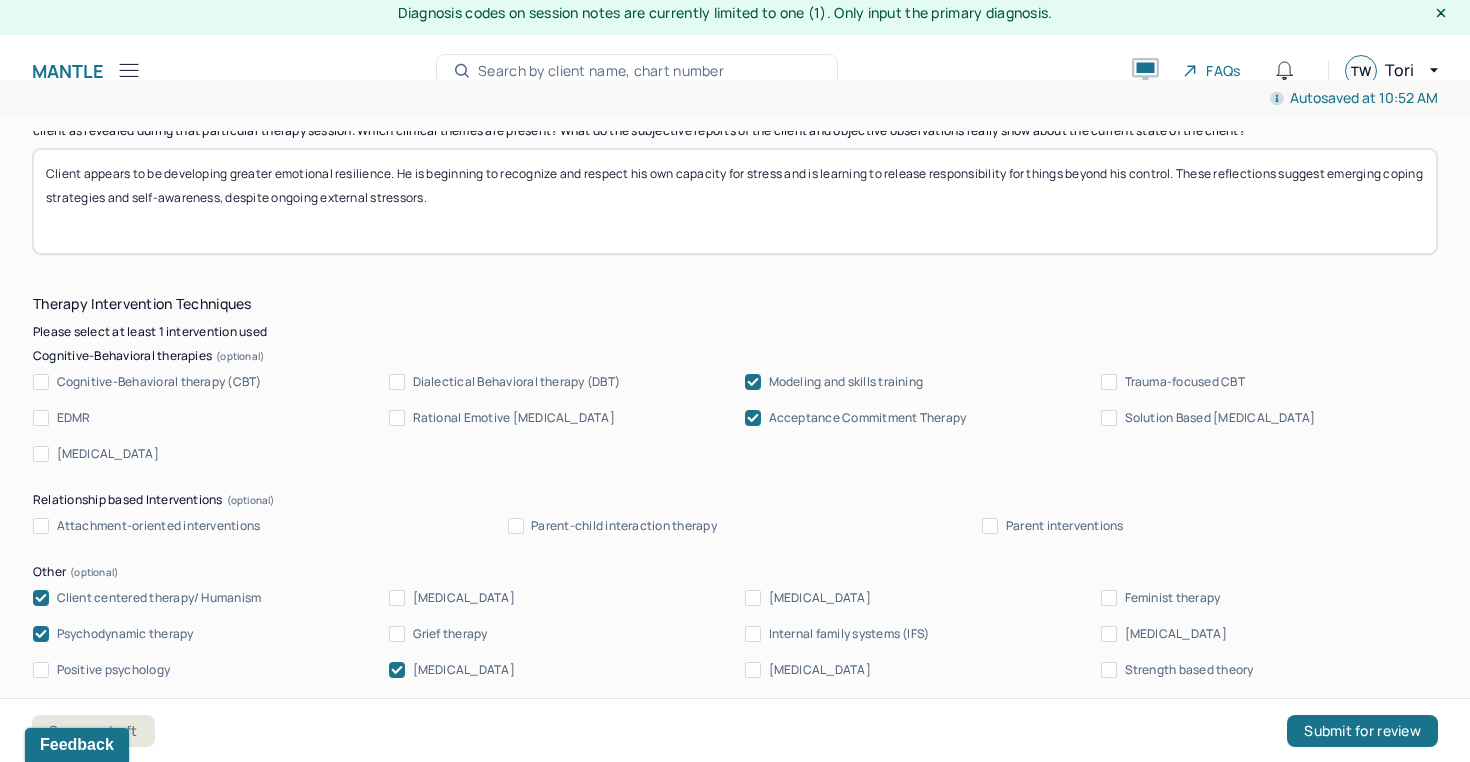 click on "Psychodynamic therapy" at bounding box center [125, 634] 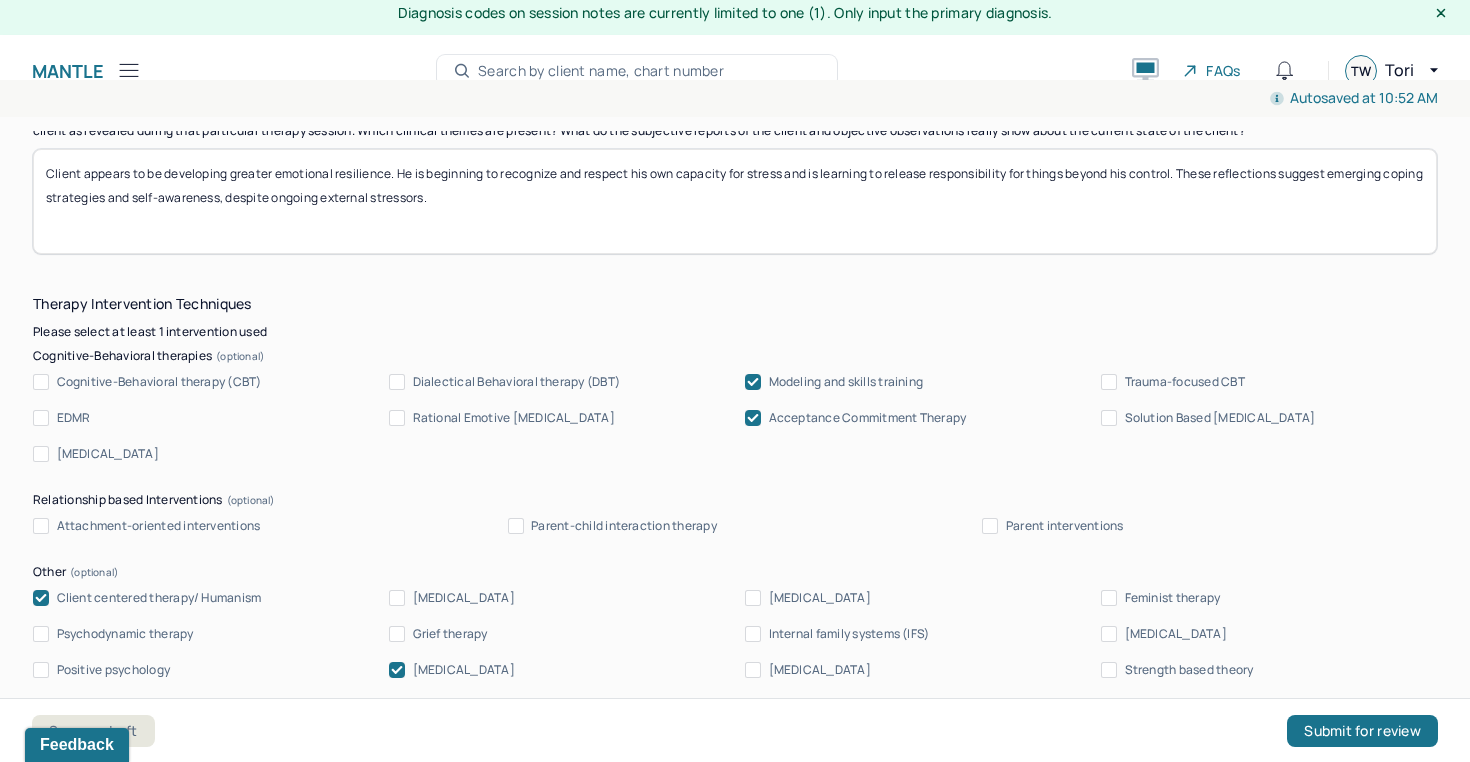scroll, scrollTop: 2025, scrollLeft: 0, axis: vertical 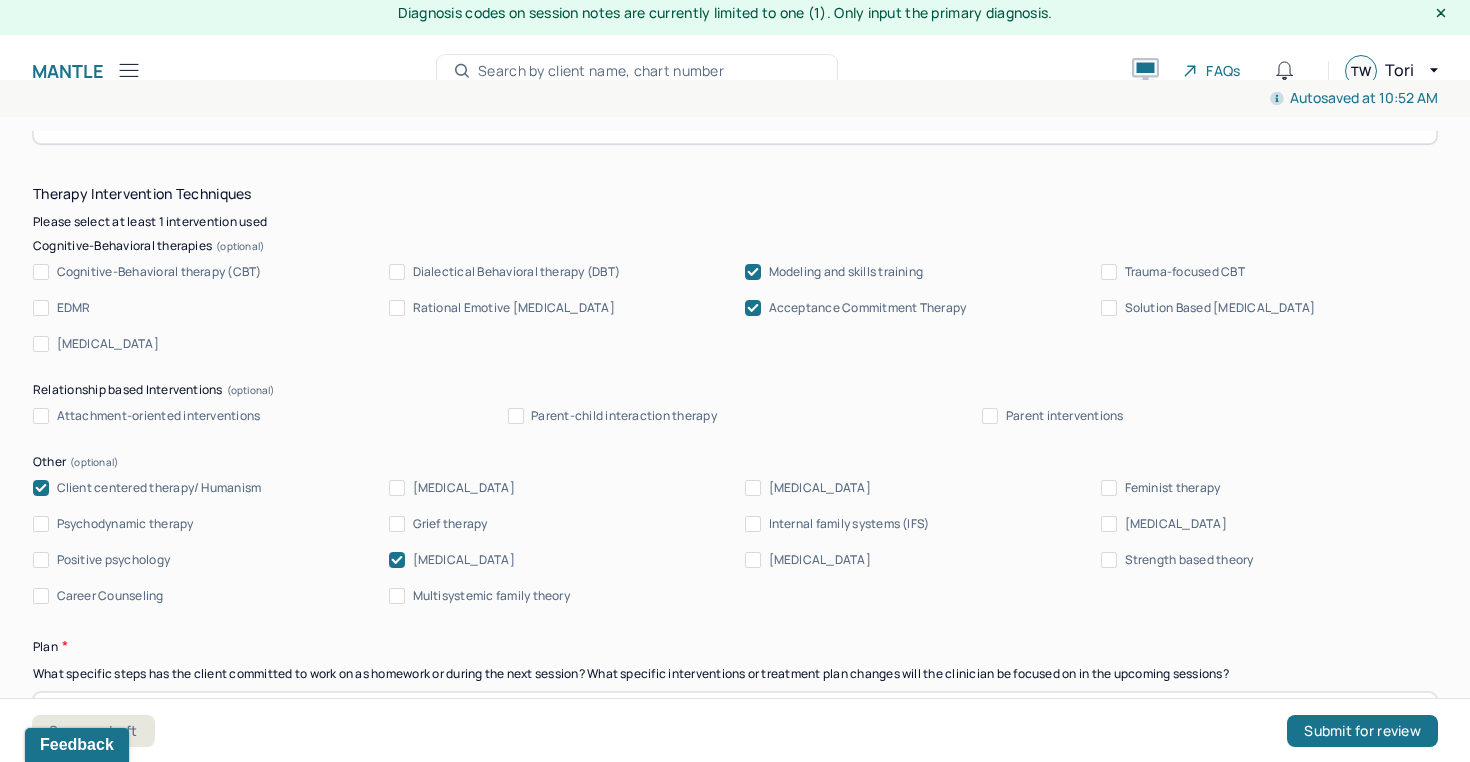 click on "[MEDICAL_DATA]" at bounding box center [464, 560] 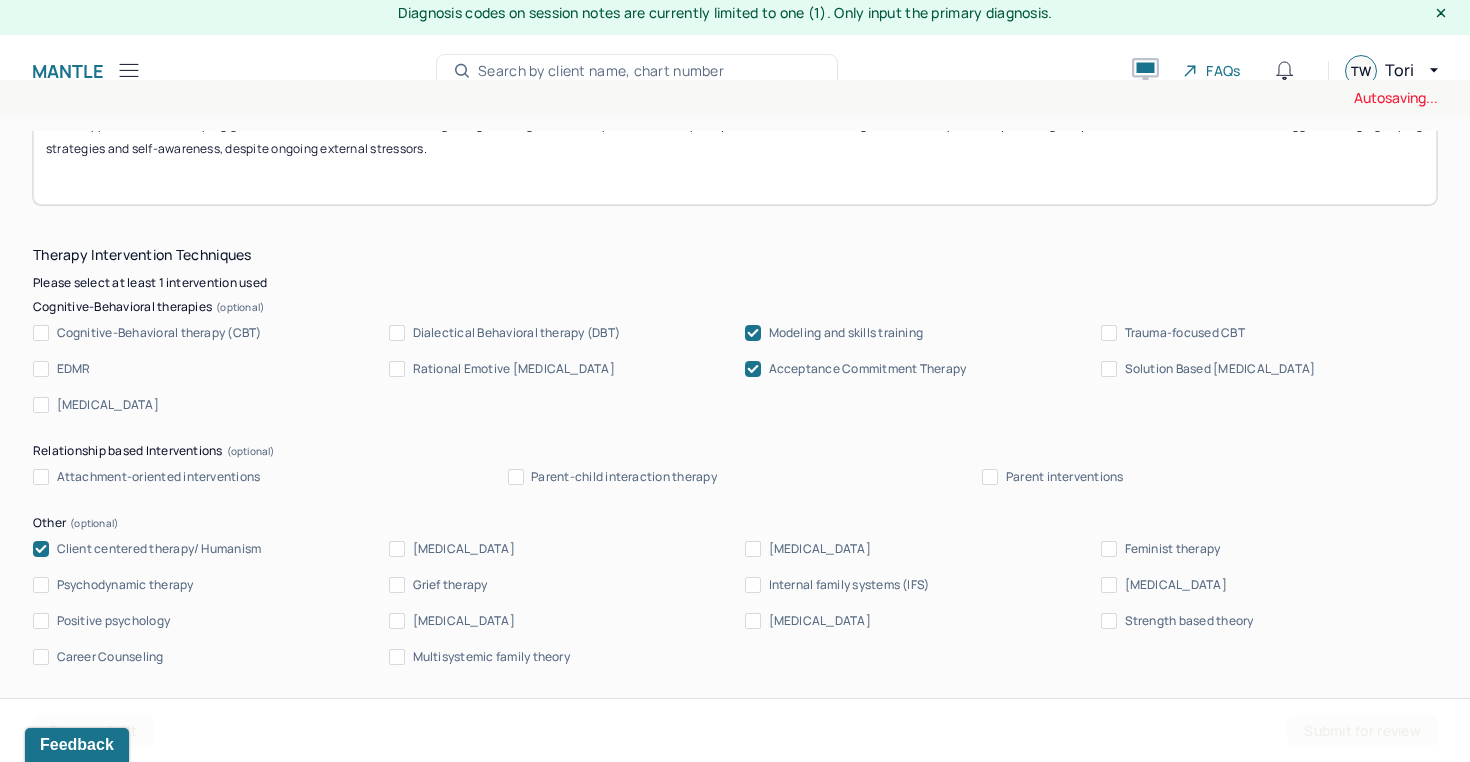 scroll, scrollTop: 1950, scrollLeft: 0, axis: vertical 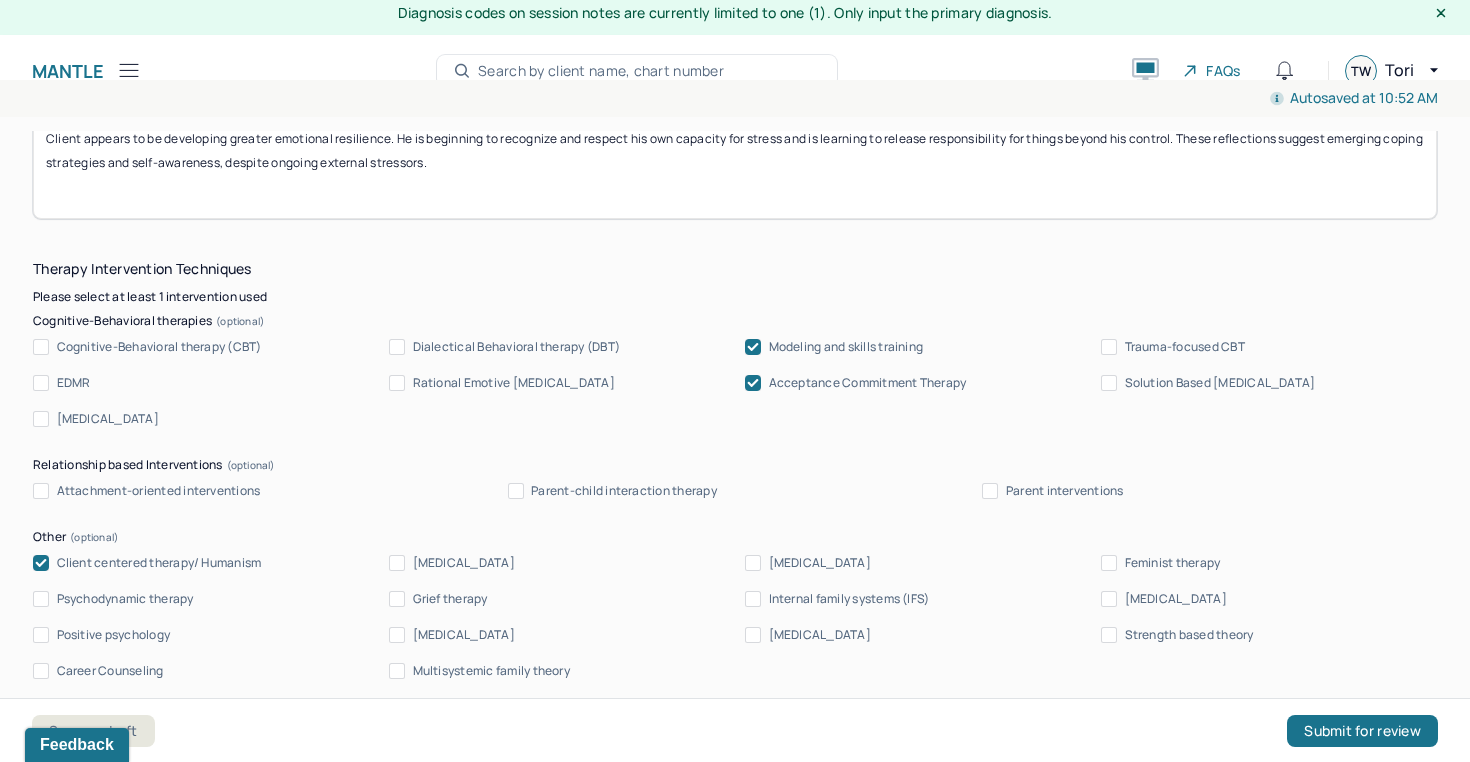 click at bounding box center [753, 383] 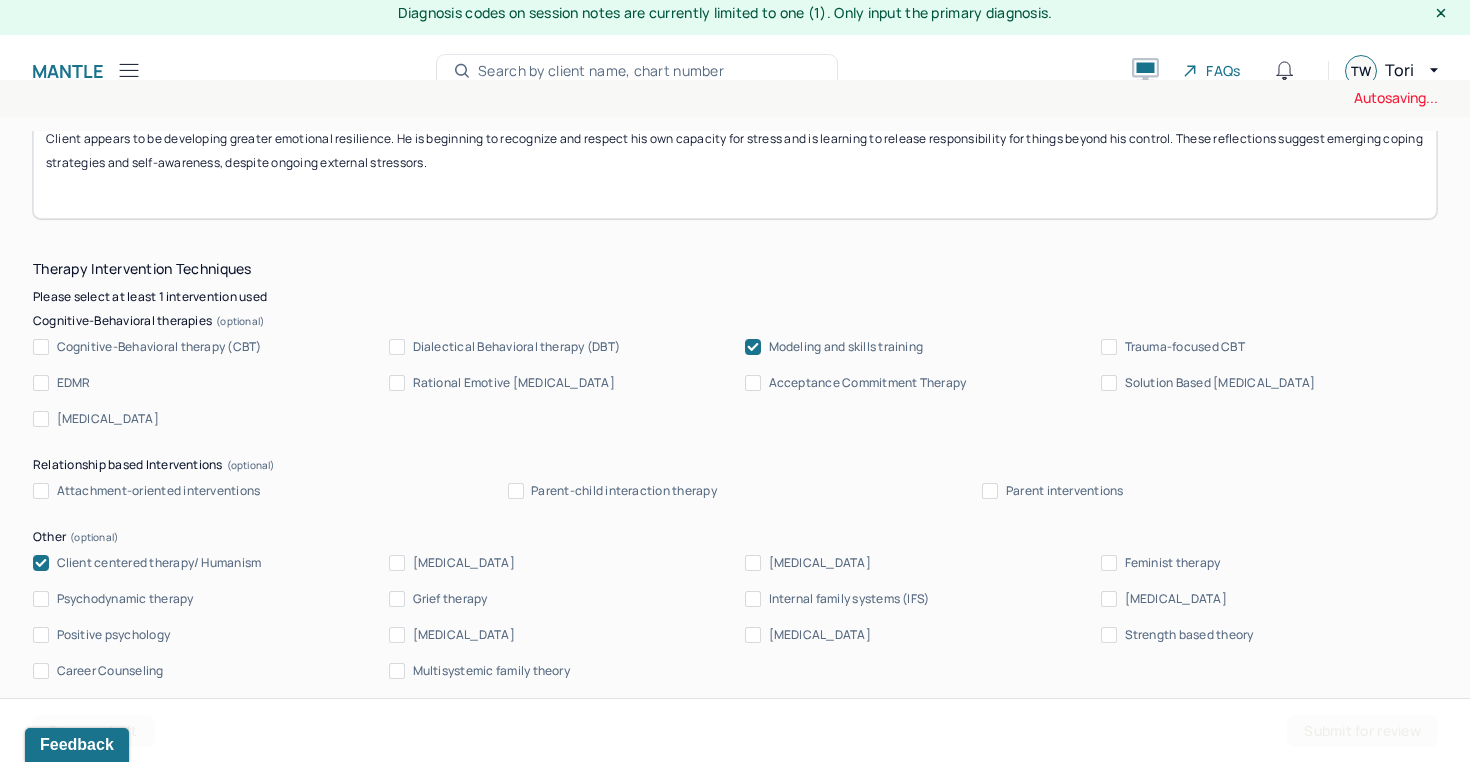 click 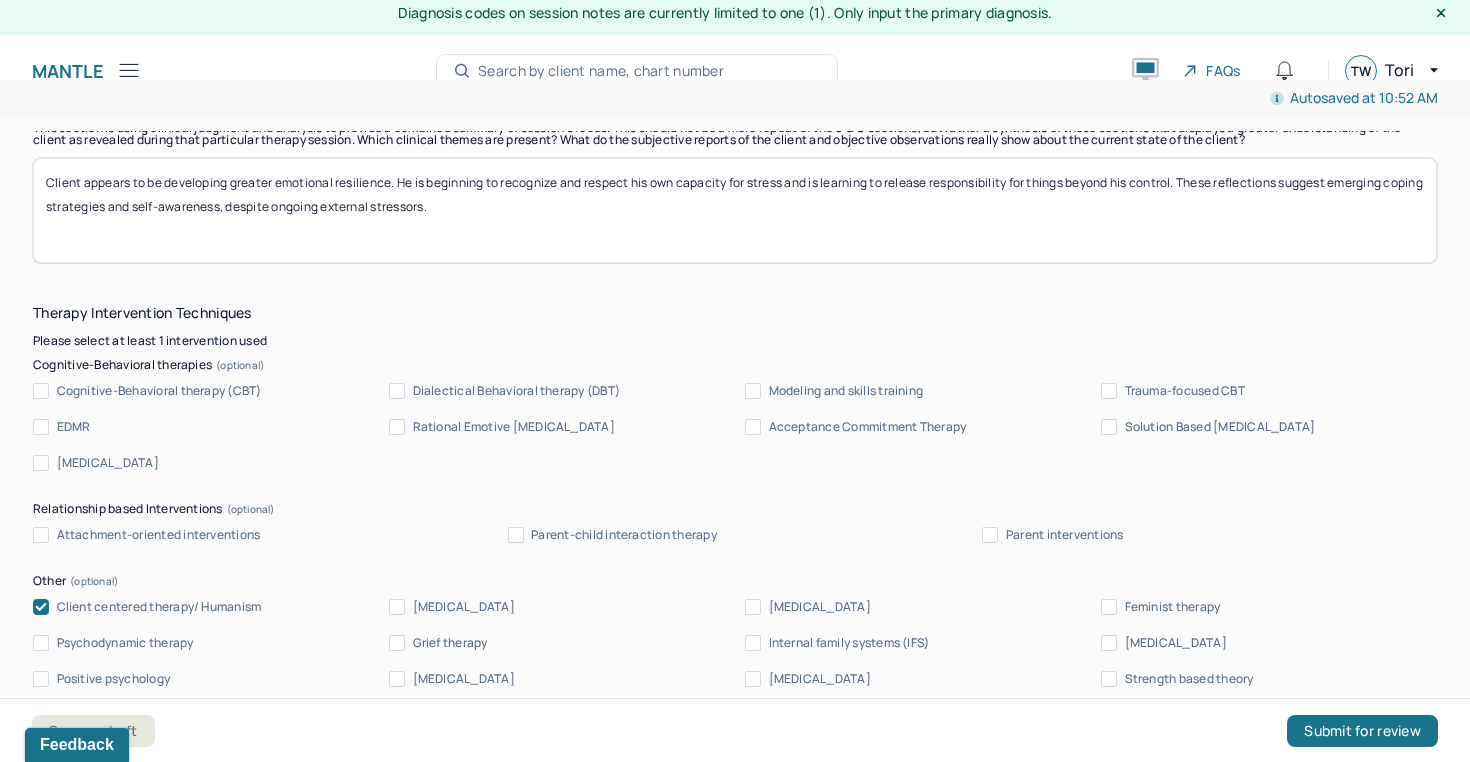 scroll, scrollTop: 1887, scrollLeft: 0, axis: vertical 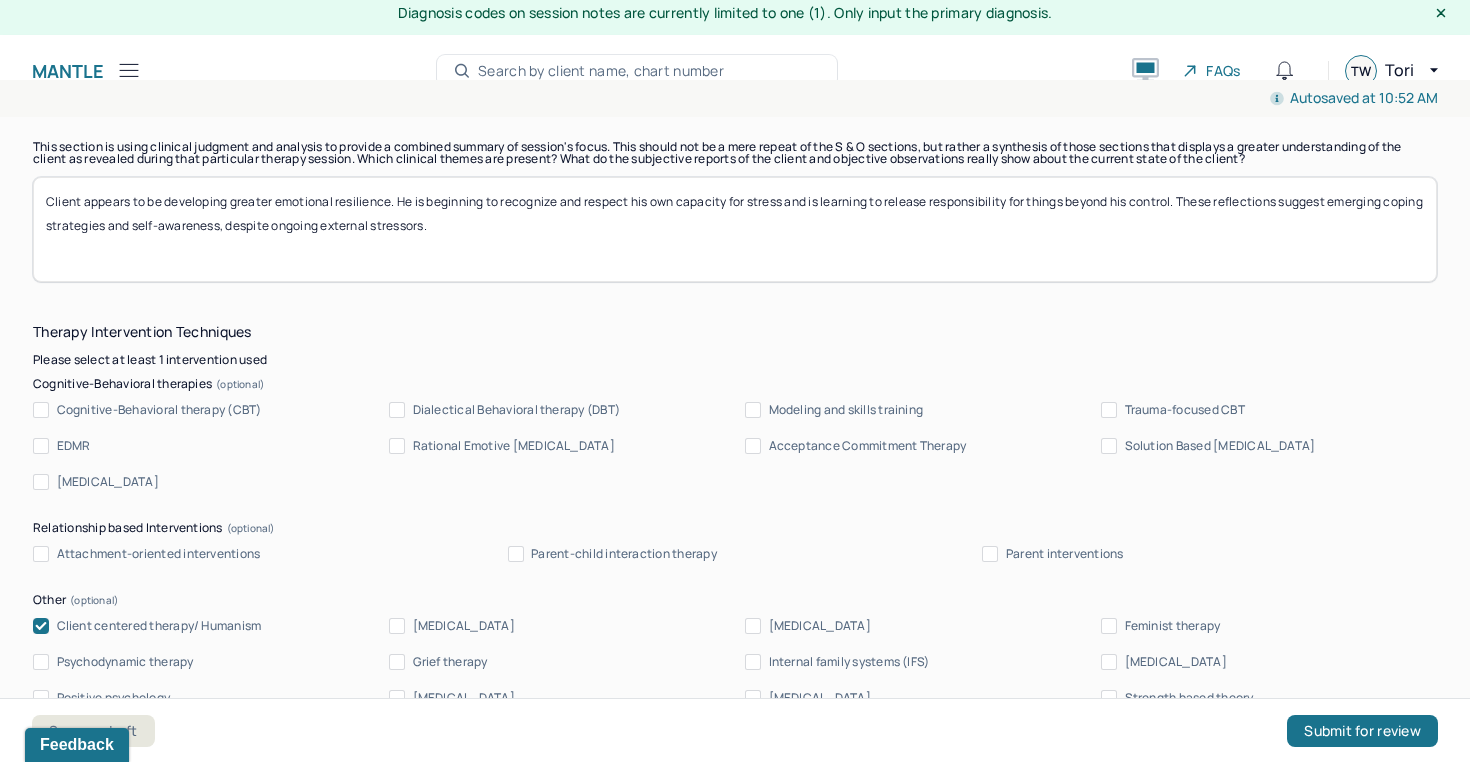 click on "Client appears to be developing greater emotional resilience. He is beginning to recognize and respect his own capacity for stress and is learning to release responsibility for things beyond his control. These reflections suggest emerging coping strategies and self-awareness, despite ongoing external stressors." at bounding box center (735, 229) 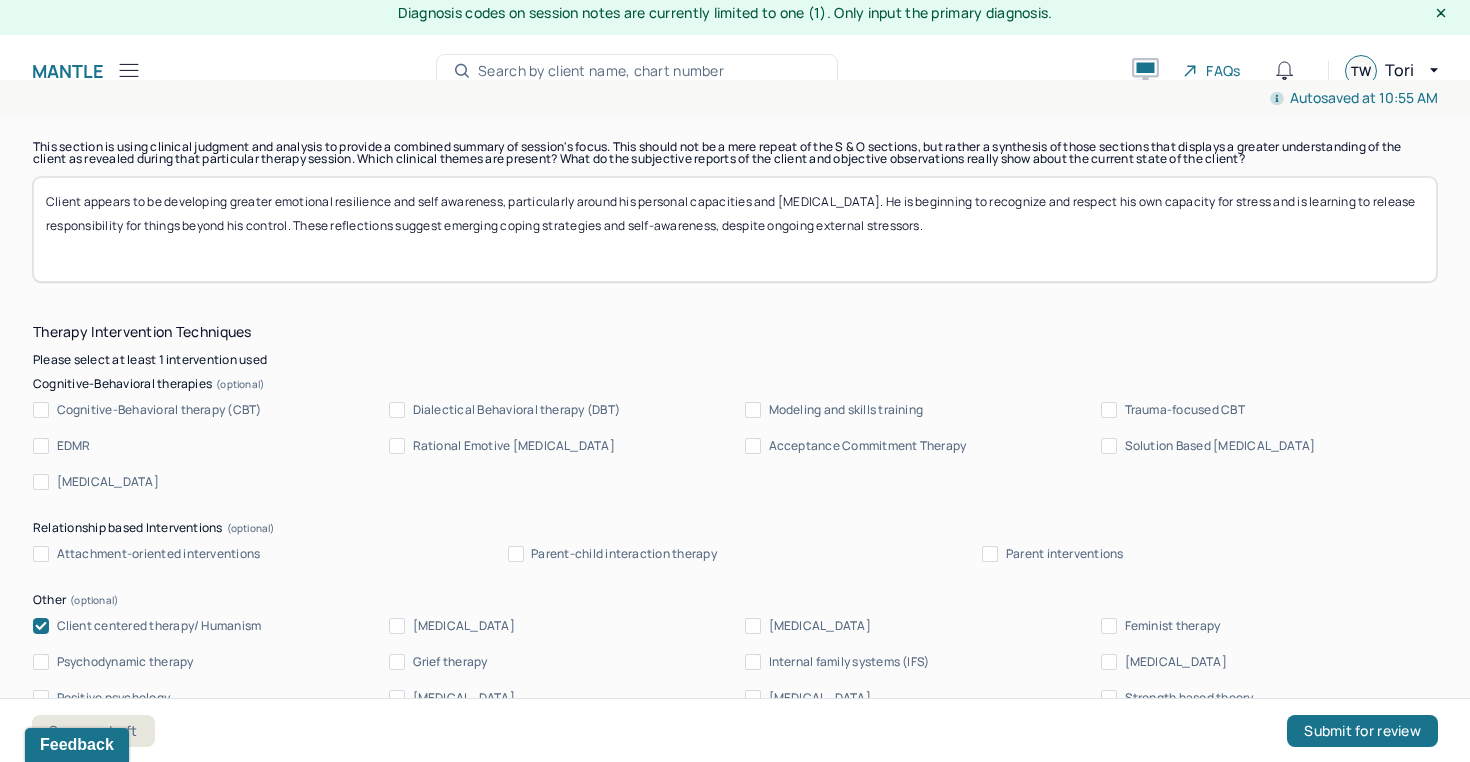 click on "Client appears to be developing greater emotional resilience and self awareness, particularly around his personal capacities and [MEDICAL_DATA]. He is beginning to recognize and respect his own capacity for stress and is learning to release responsibility for things beyond his control. These reflections suggest emerging coping strategies and self-awareness, despite ongoing external stressors." at bounding box center [735, 229] 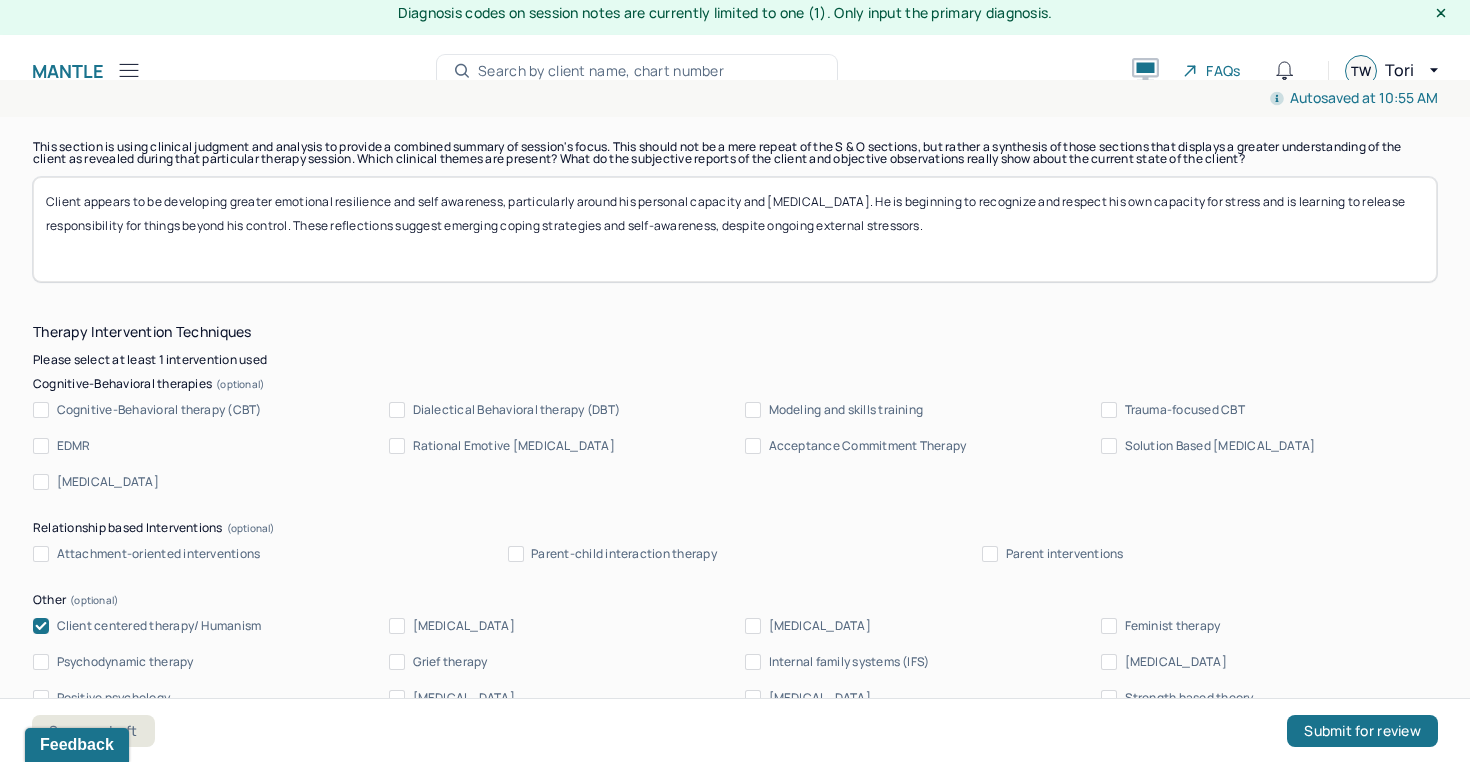 drag, startPoint x: 885, startPoint y: 200, endPoint x: 769, endPoint y: 199, distance: 116.00431 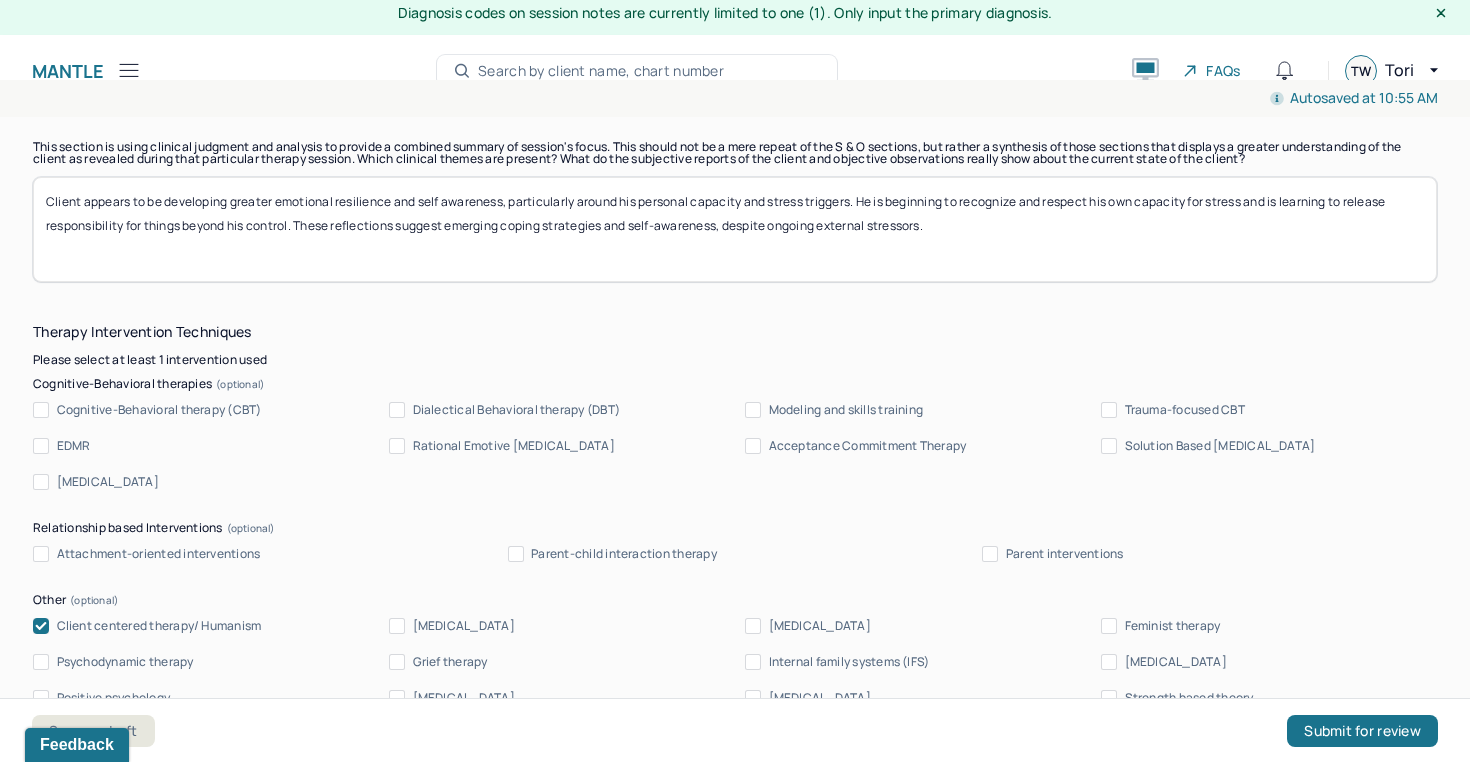 drag, startPoint x: 861, startPoint y: 201, endPoint x: 293, endPoint y: 225, distance: 568.50684 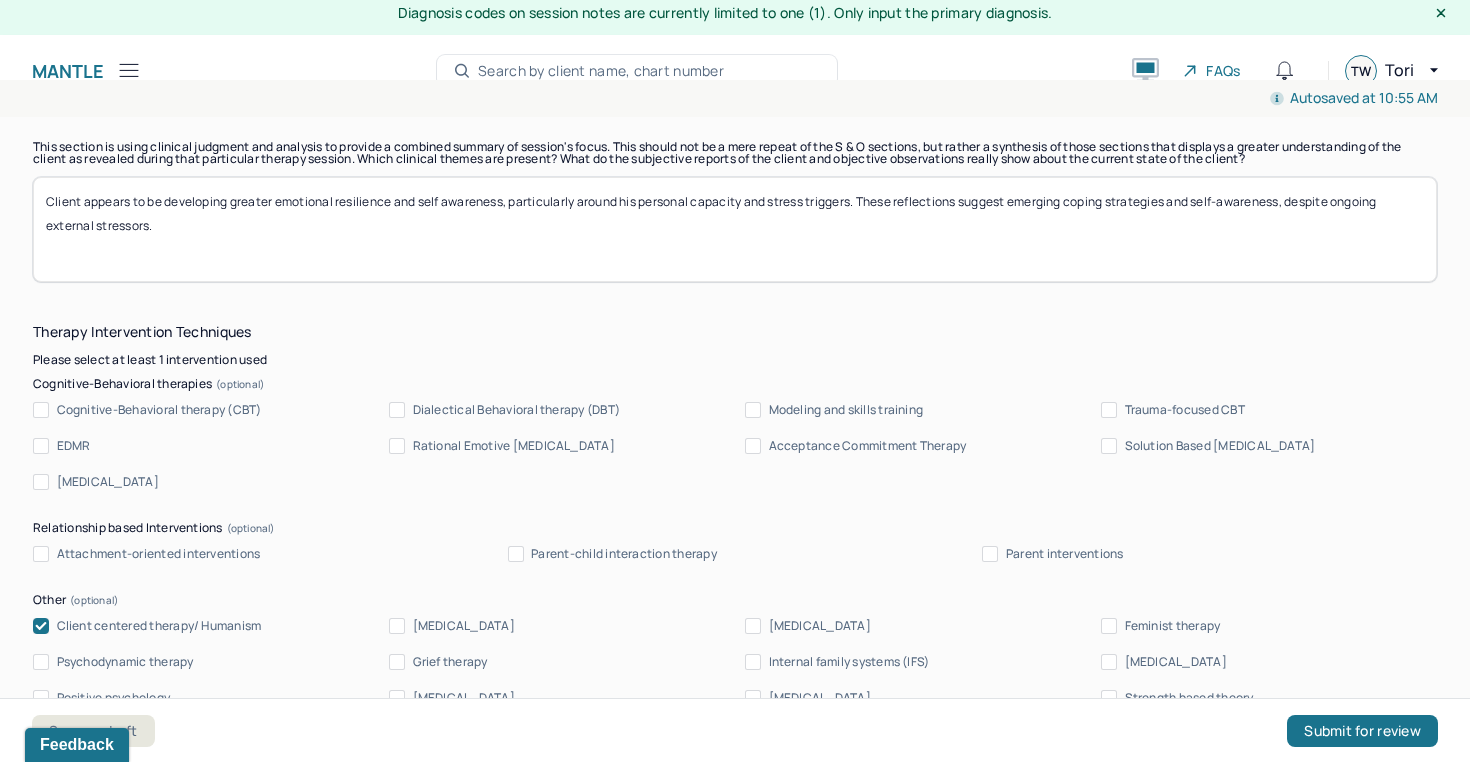 click on "Client appears to be developing greater emotional resilience and self awareness, particularly around his personal capacity and stress triggers. These reflections suggest emerging coping strategies and self-awareness, despite ongoing external stressors." at bounding box center [735, 229] 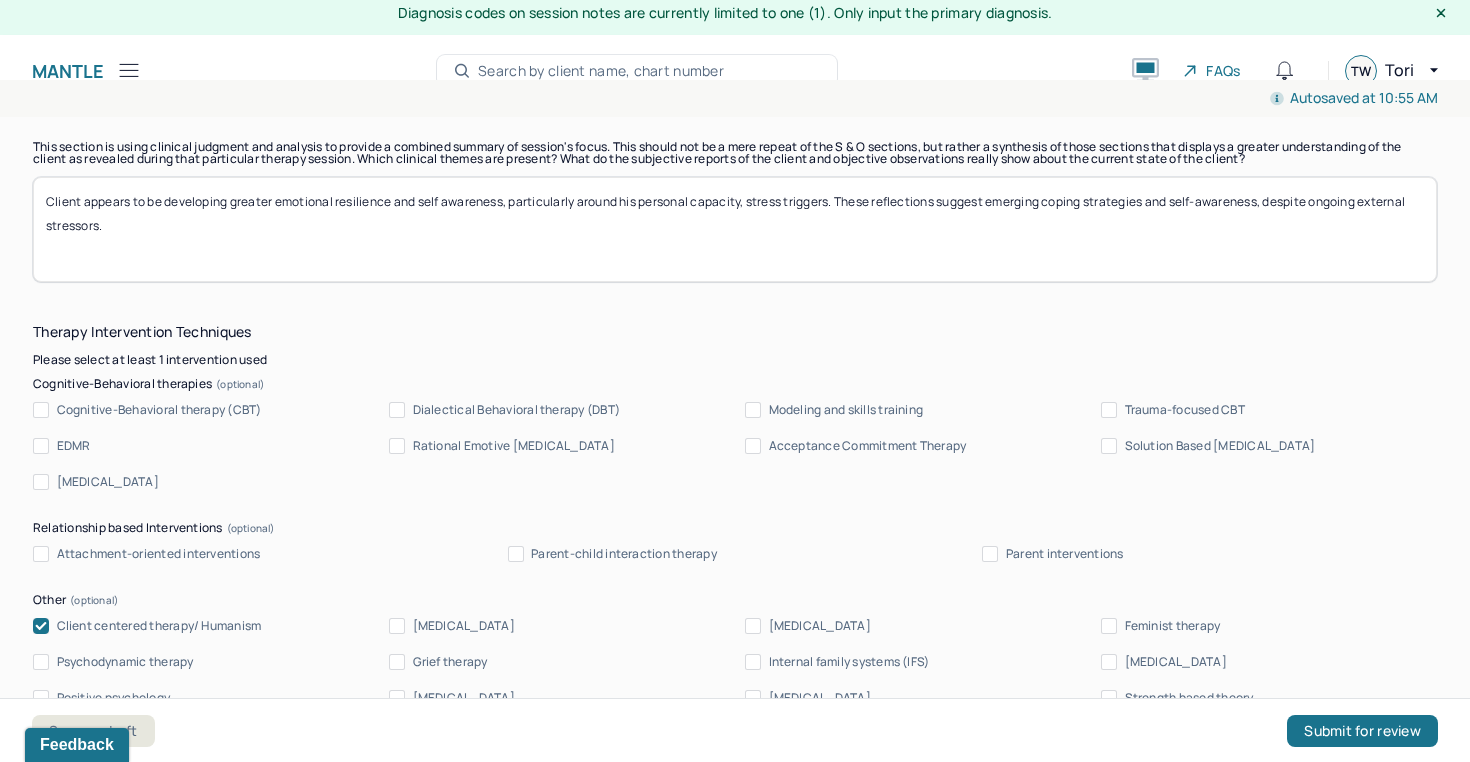 click on "Client appears to be developing greater emotional resilience and self awareness, particularly around his personal capacity, stress triggers. These reflections suggest emerging coping strategies and self-awareness, despite ongoing external stressors." at bounding box center [735, 229] 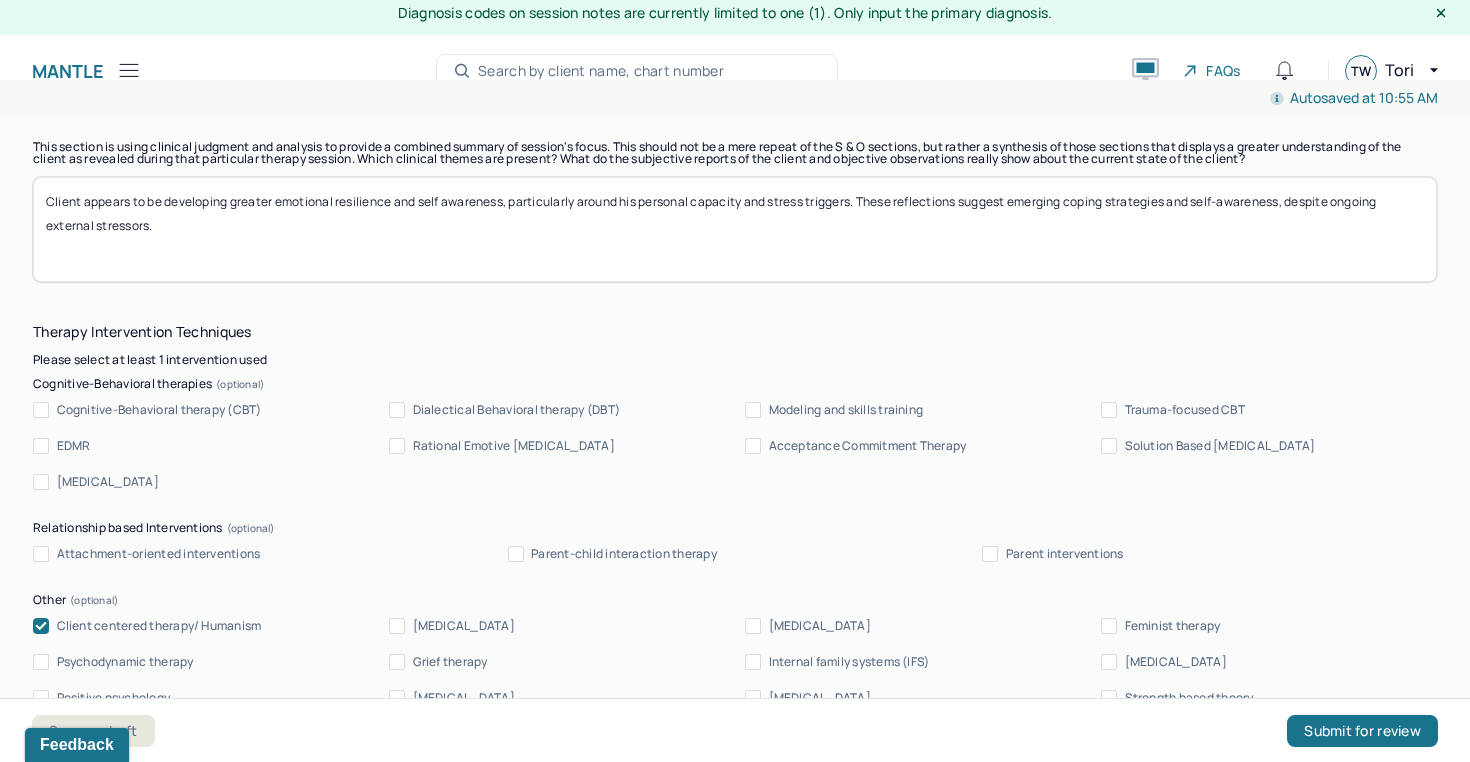 click on "Client appears to be developing greater emotional resilience and self awareness, particularly around his personal capacity, stress triggers. These reflections suggest emerging coping strategies and self-awareness, despite ongoing external stressors." at bounding box center (735, 229) 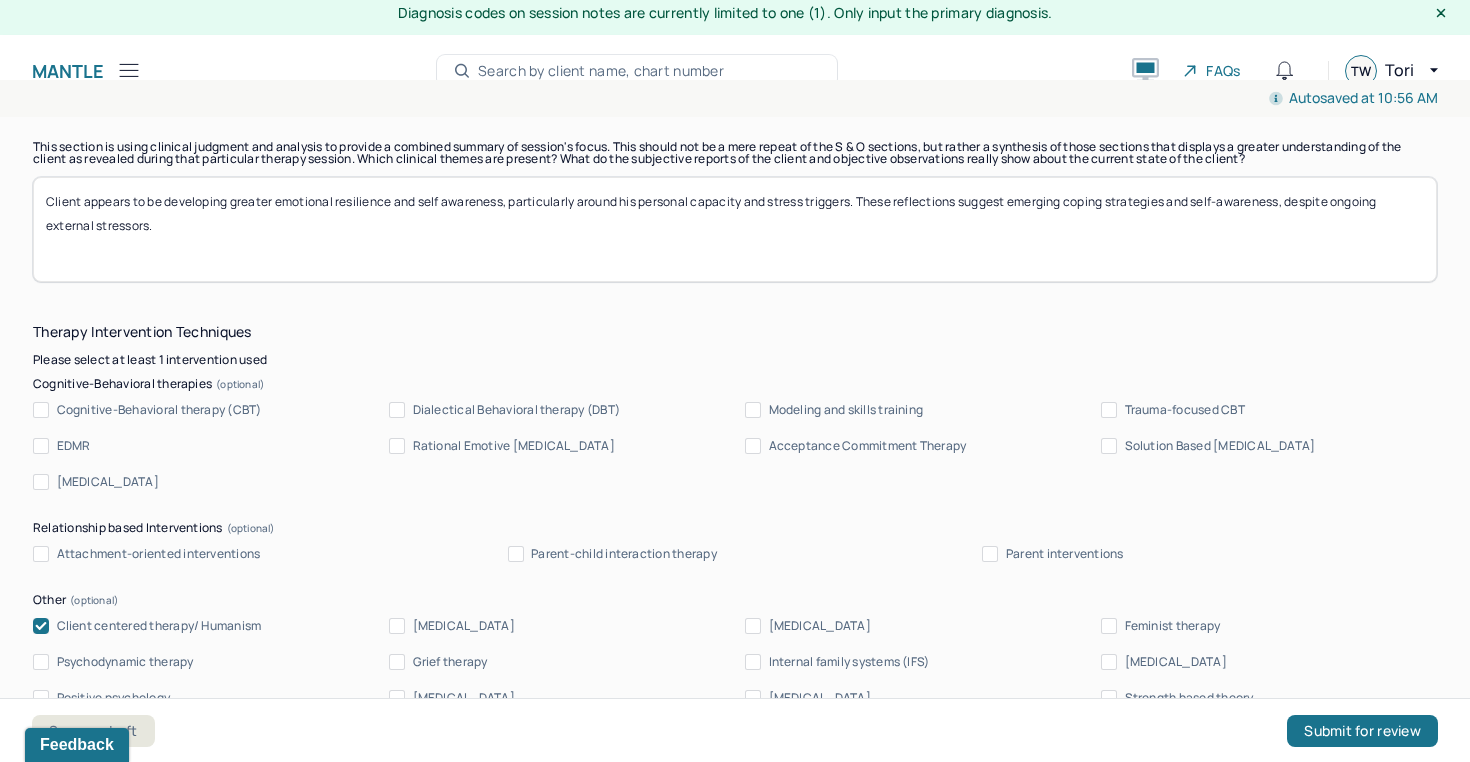 drag, startPoint x: 1299, startPoint y: 201, endPoint x: 869, endPoint y: 194, distance: 430.05698 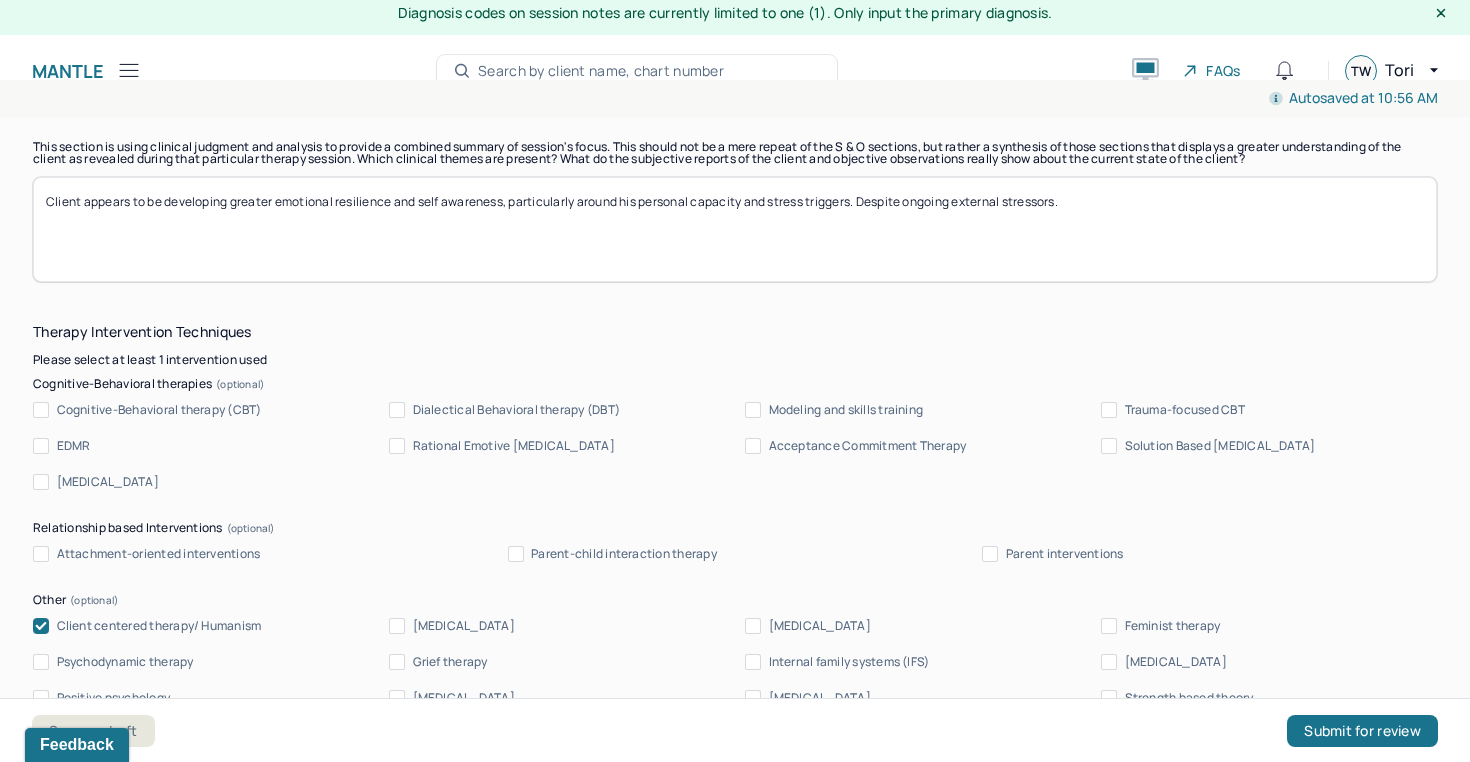 click on "Client appears to be developing greater emotional resilience and self awareness, particularly around his personal capacity and stress triggers. espite ongoing external stressors." at bounding box center [735, 229] 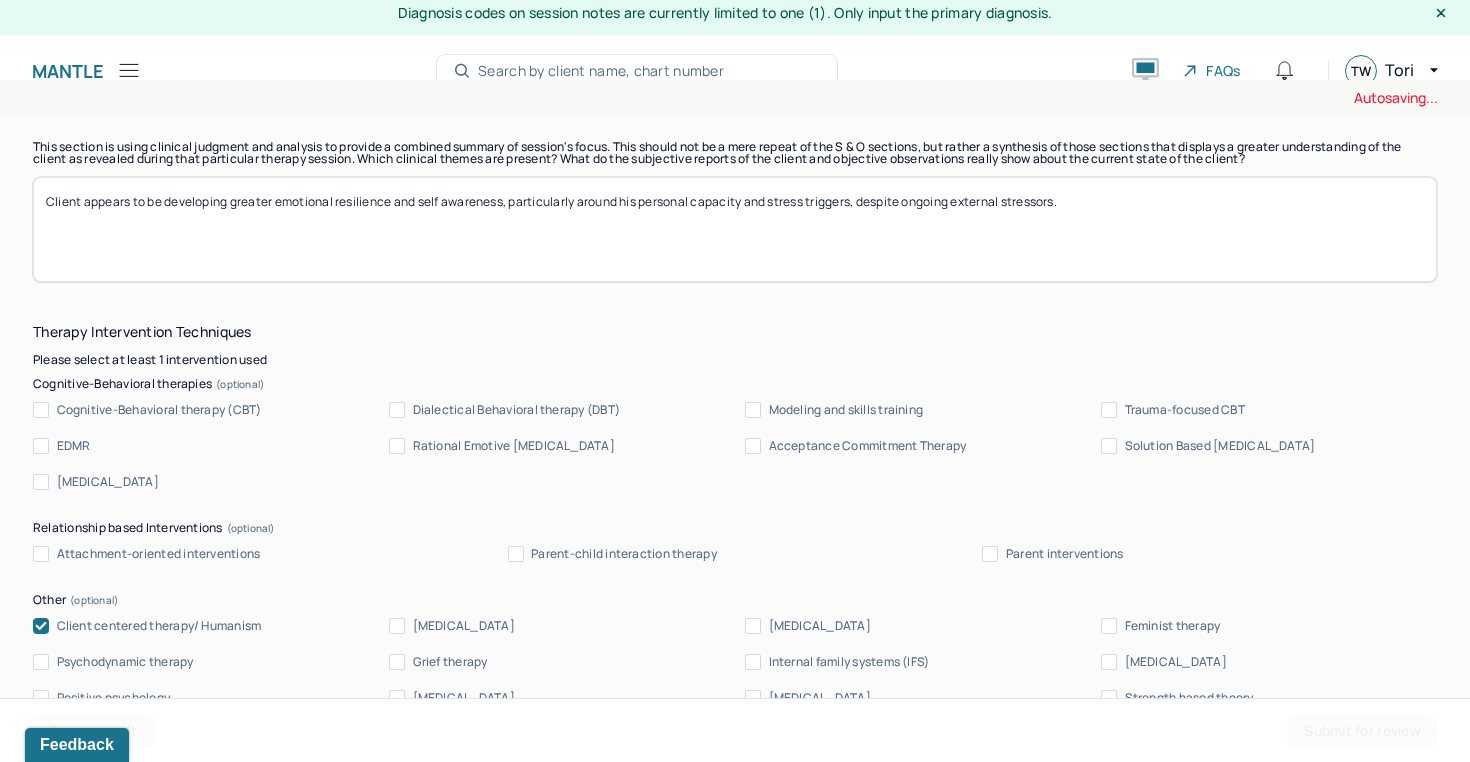 click on "Client appears to be developing greater emotional resilience and self awareness, particularly around his personal capacity and stress triggers. espite ongoing external stressors." at bounding box center [735, 229] 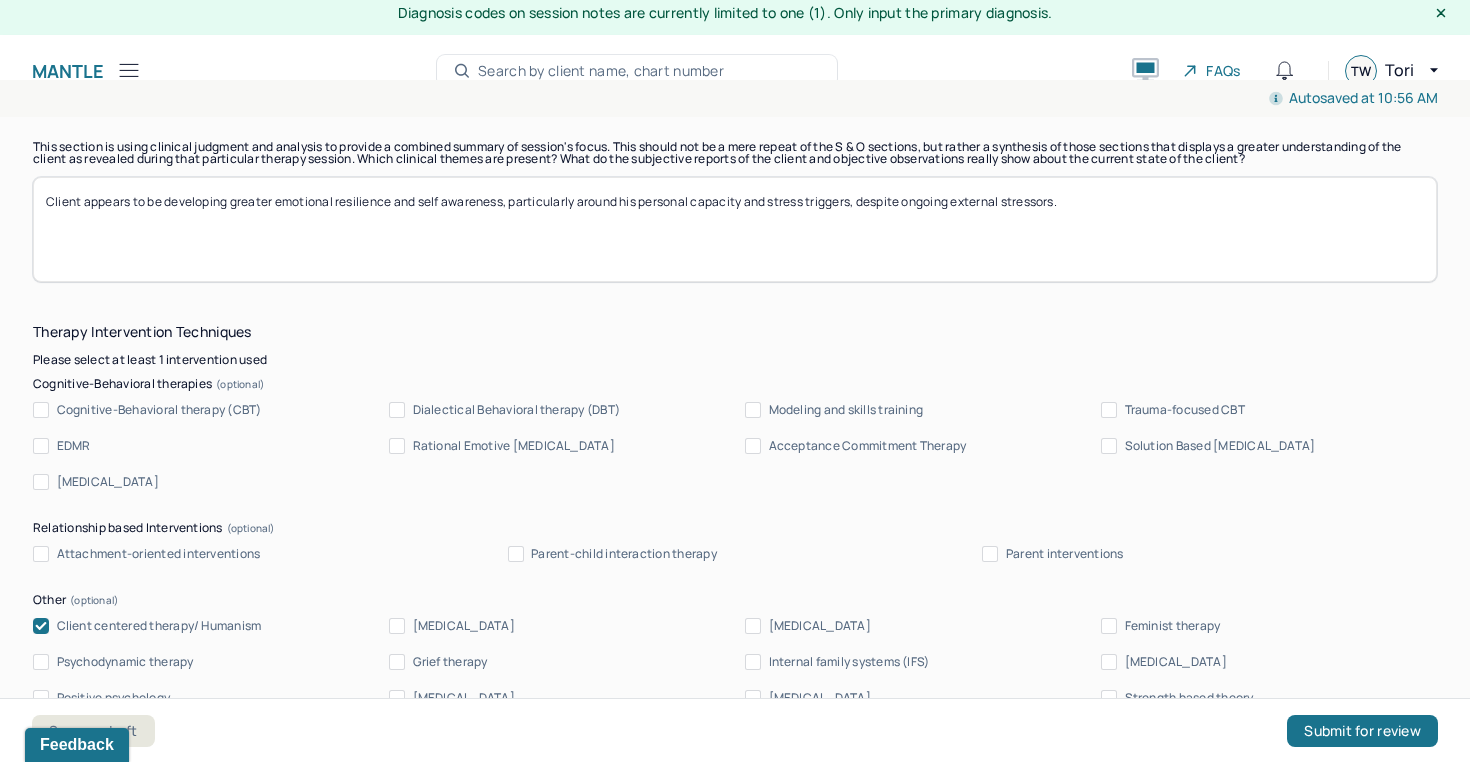 paste on "Continue to explore strategies for emotional regulation and boundary-setting." 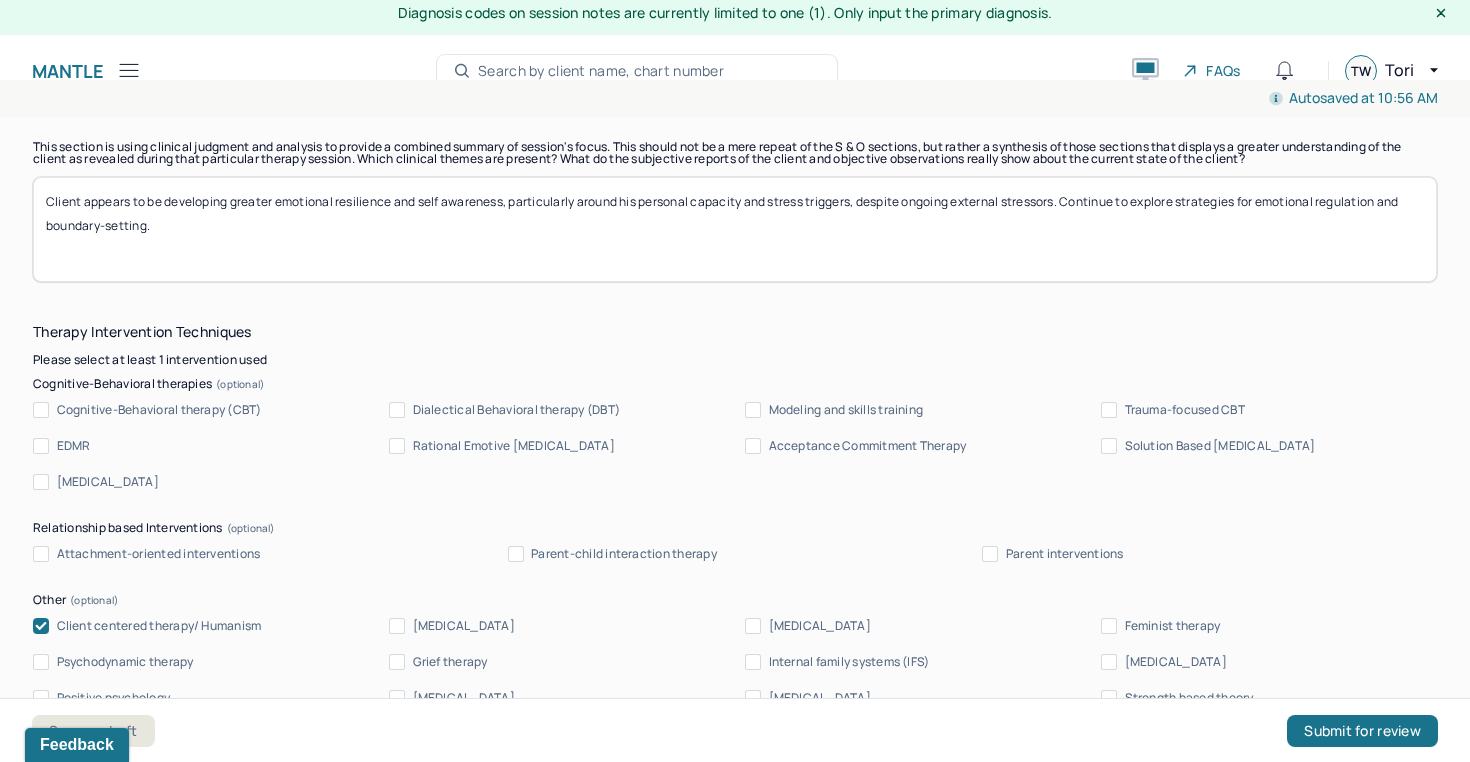 click on "Client appears to be developing greater emotional resilience and self awareness, particularly around his personal capacity and stress triggers, despite ongoing external stressors. Continue to explore strategies for emotional regulation and boundary-setting." at bounding box center [735, 229] 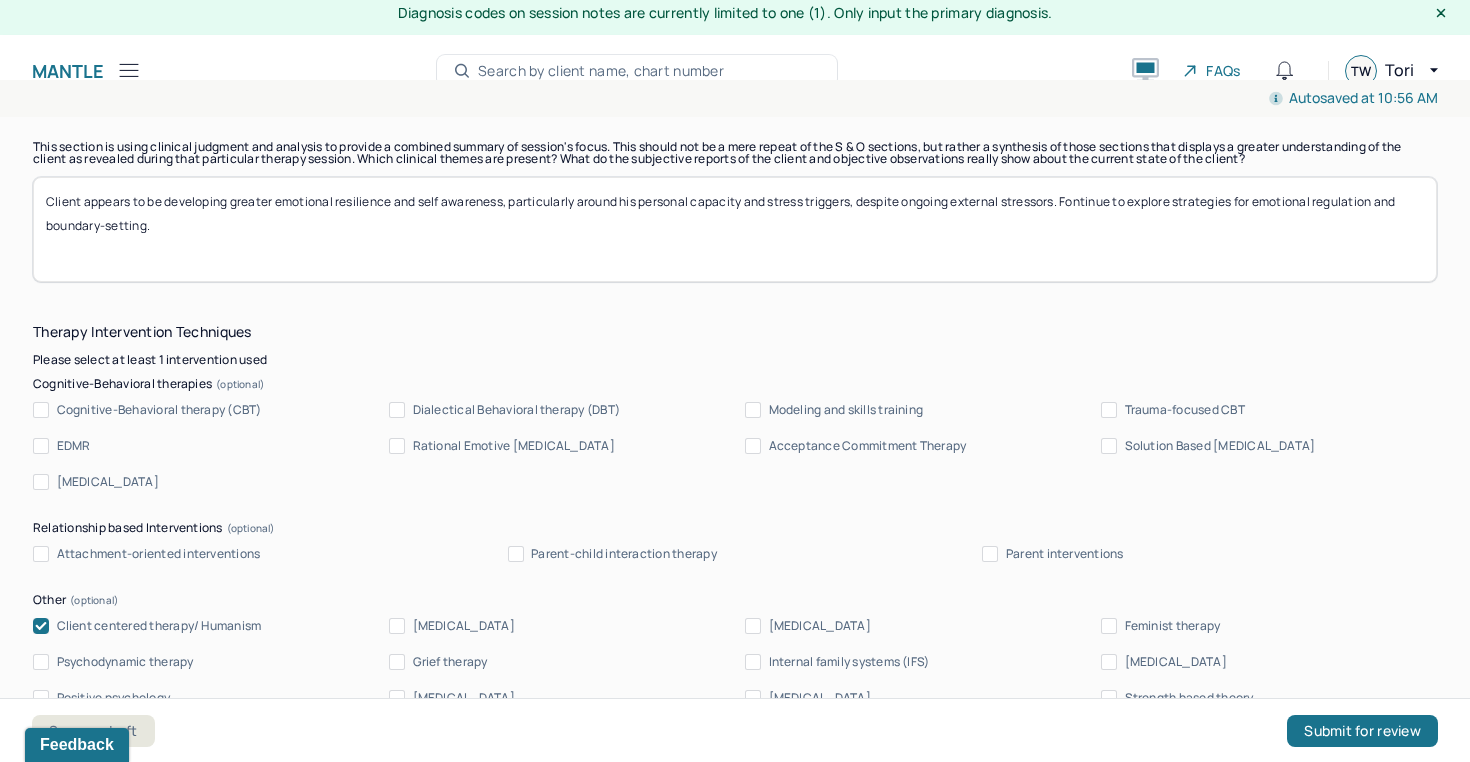 drag, startPoint x: 1085, startPoint y: 251, endPoint x: 1064, endPoint y: 202, distance: 53.310413 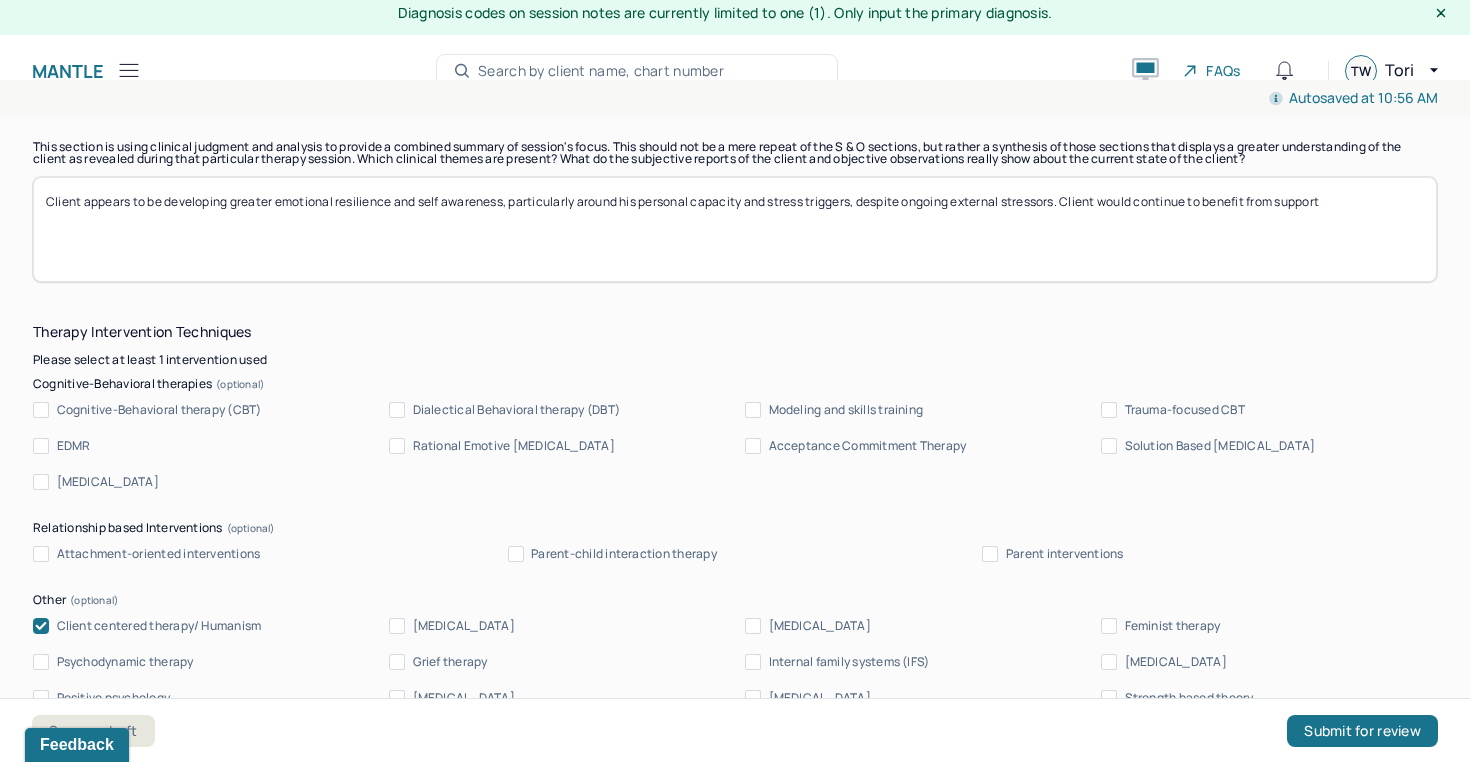 paste on "Continue to explore strategies for emotional regulation and boundary-setting." 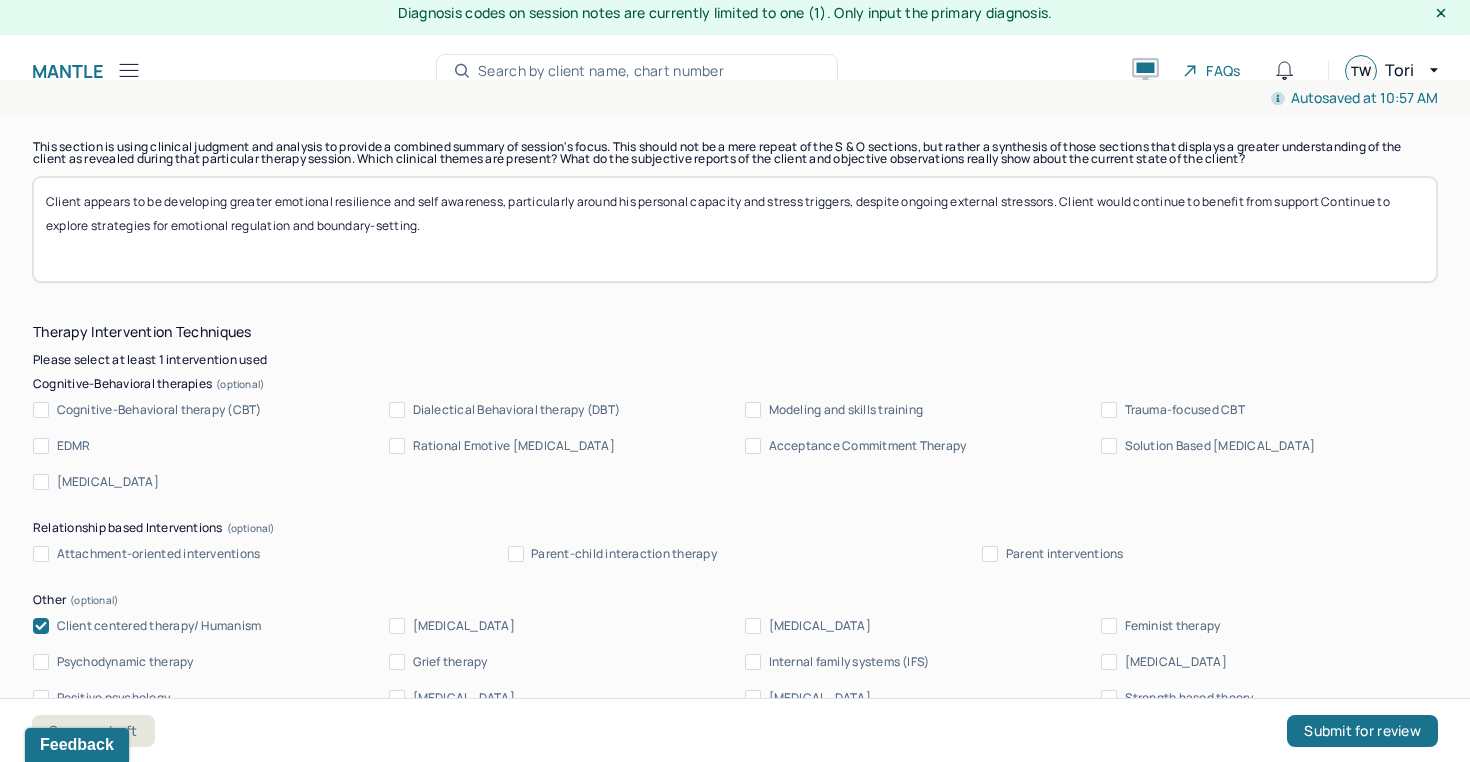 click on "Client appears to be developing greater emotional resilience and self awareness, particularly around his personal capacity and stress triggers, despite ongoing external stressors. Client would continue to benefit from support Continue to explore strategies for emotional regulation and boundary-setting." at bounding box center [735, 229] 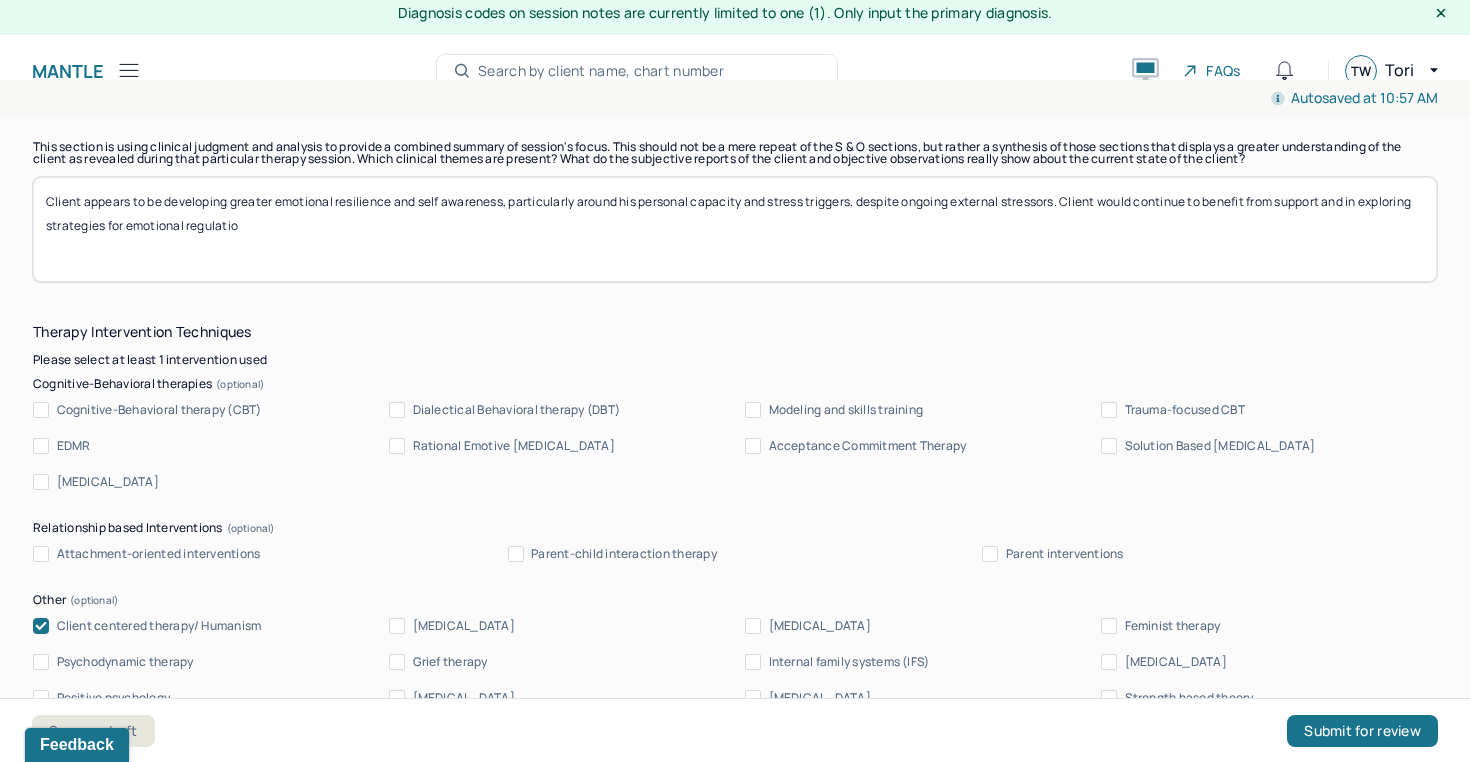 drag, startPoint x: 1422, startPoint y: 202, endPoint x: 1359, endPoint y: 201, distance: 63.007935 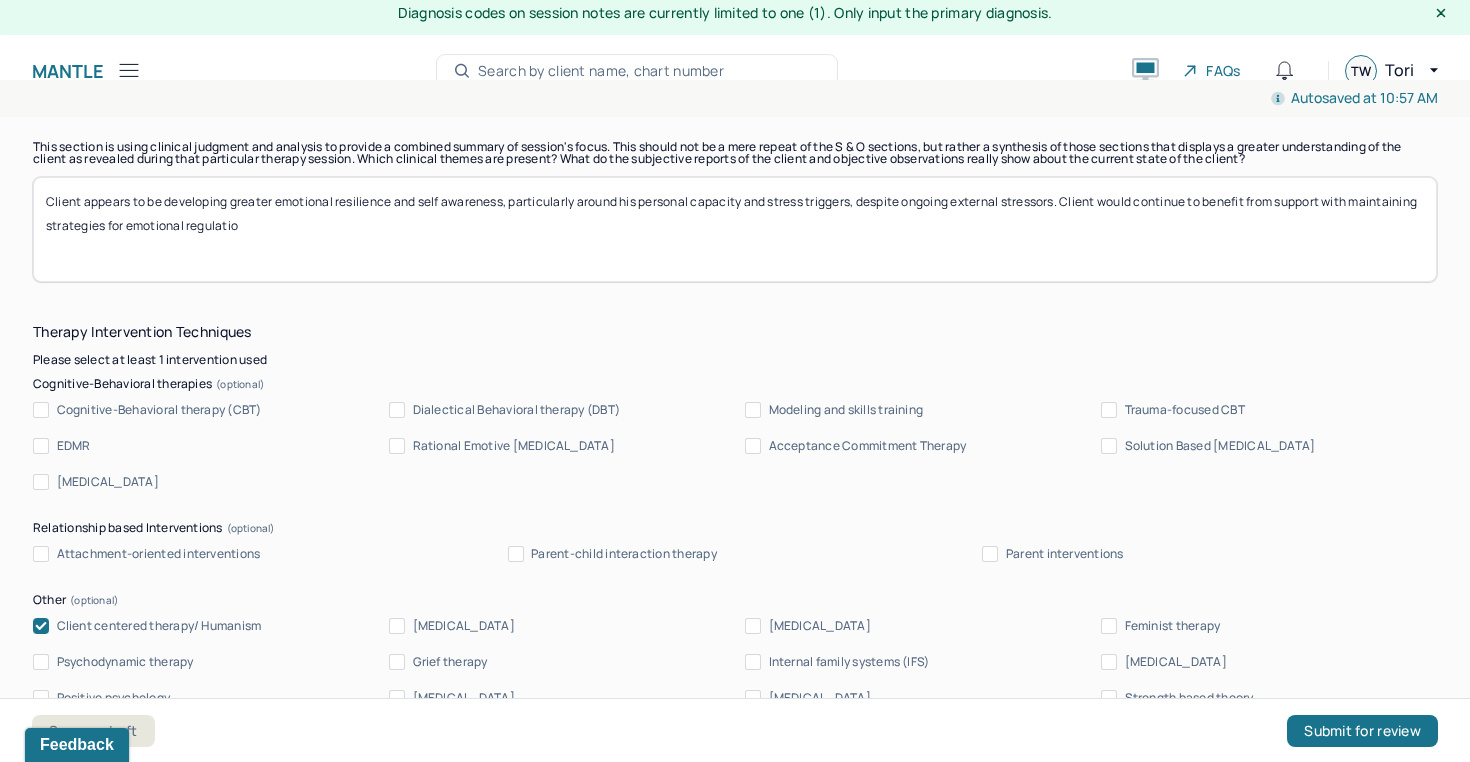 click on "Client appears to be developing greater emotional resilience and self awareness, particularly around his personal capacity and stress triggers, despite ongoing external stressors. Client would continue to benefit from support with maintaining strategies for emotional regulatio" at bounding box center (735, 229) 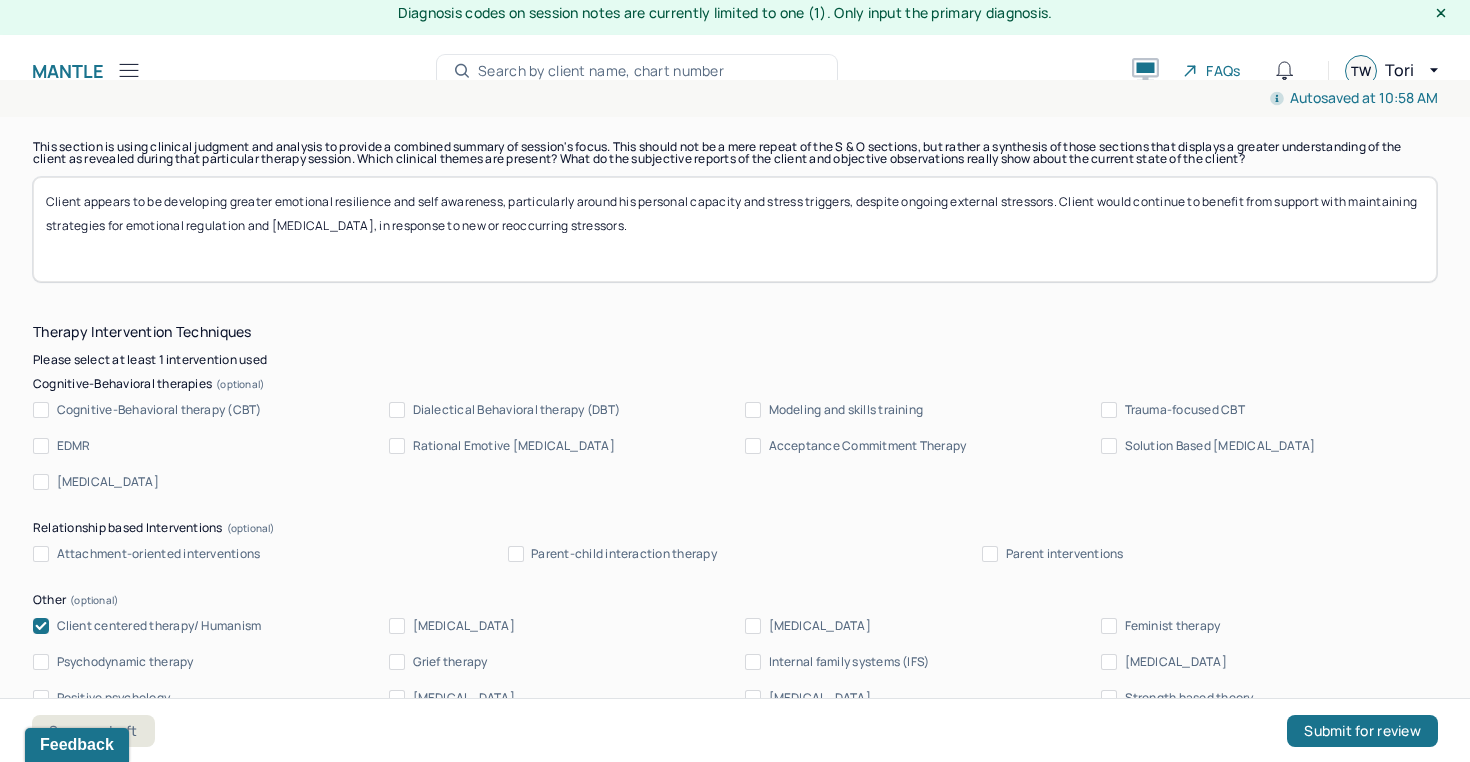 click on "Client appears to be developing greater emotional resilience and self awareness, particularly around his personal capacity and stress triggers, despite ongoing external stressors. Client would continue to benefit from support with maintaining strategies for emotional regulation and [MEDICAL_DATA], in response to new or reoccuring stressors." at bounding box center (735, 229) 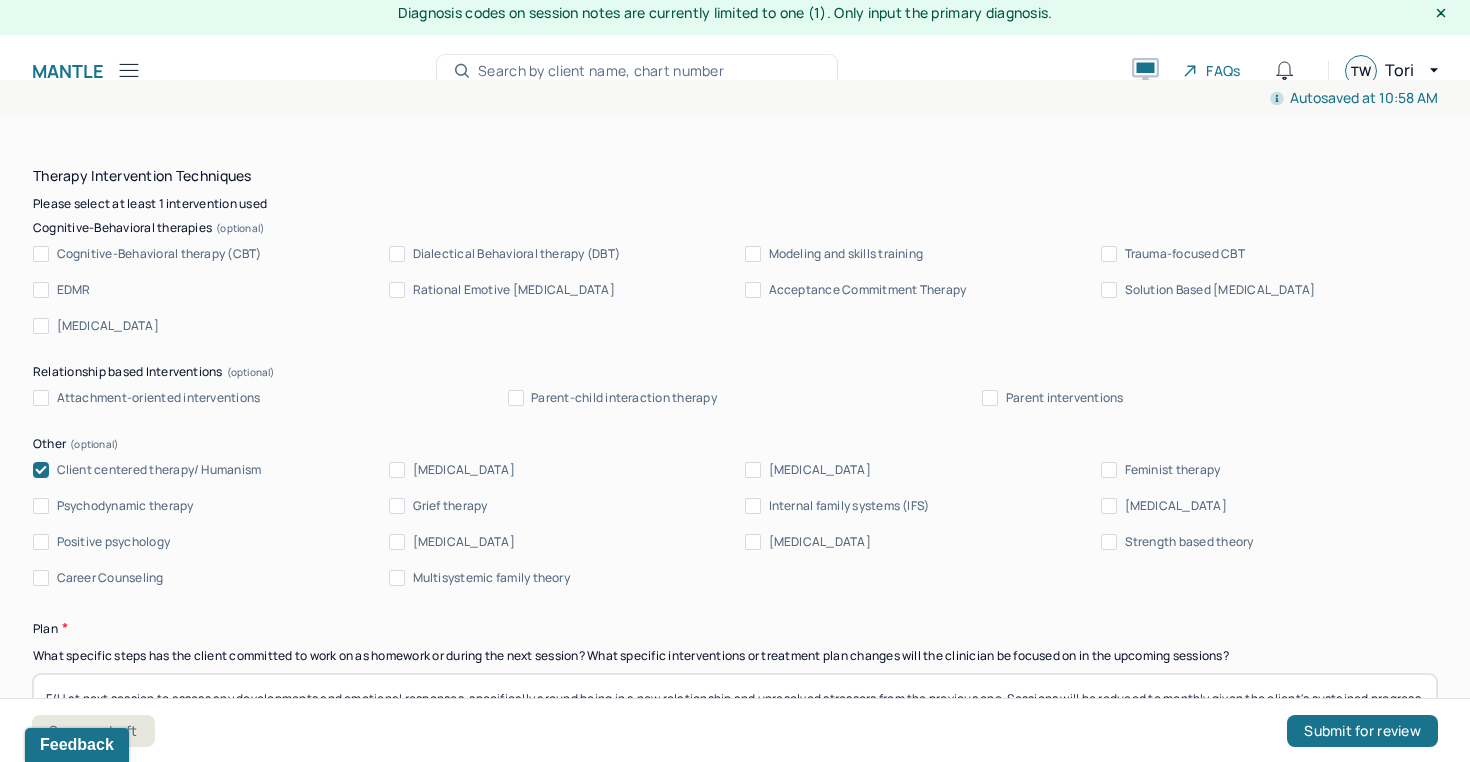 scroll, scrollTop: 2061, scrollLeft: 0, axis: vertical 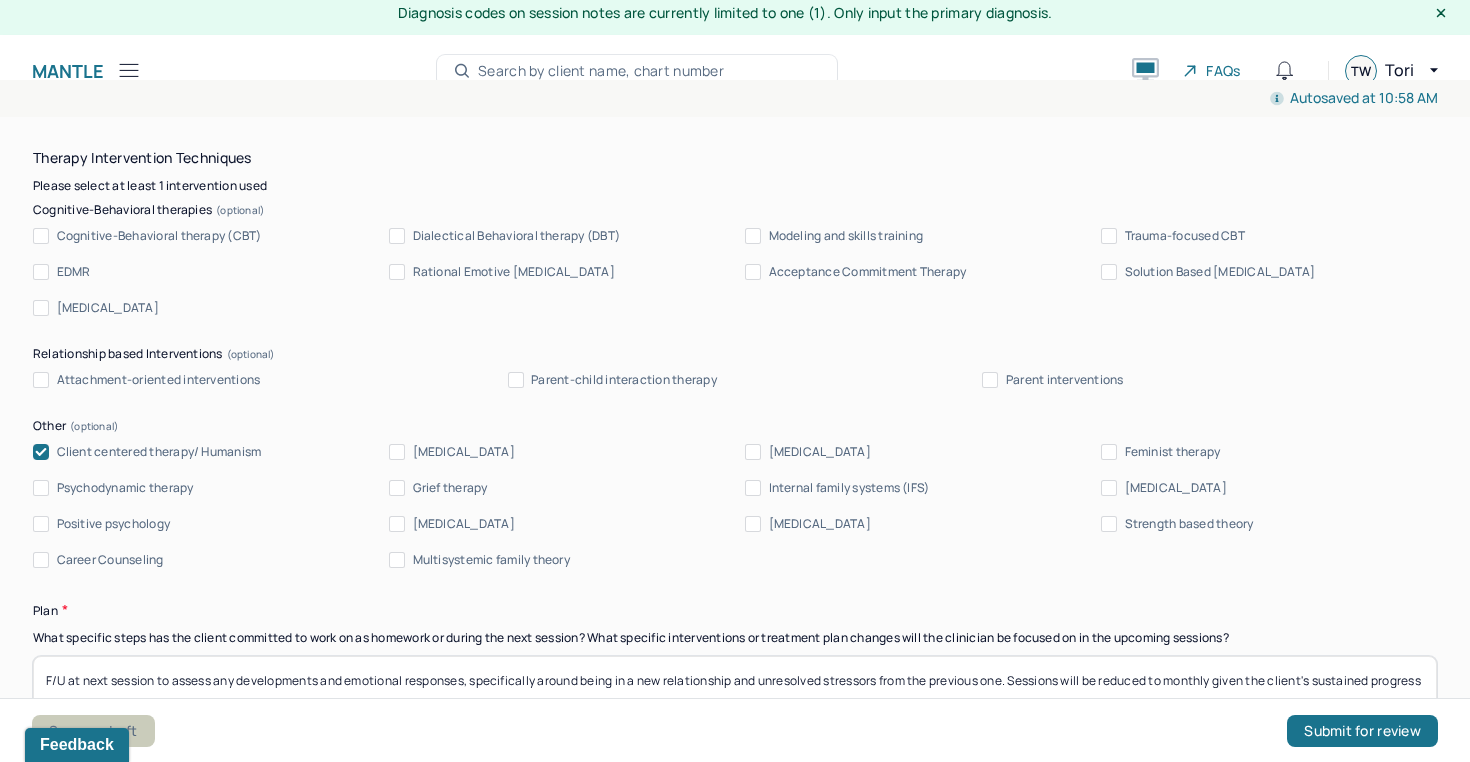 type on "Client appears to be developing greater emotional resilience and self awareness, particularly around his personal capacity and stress triggers, despite ongoing external stressors. Client would continue to benefit from support with maintaining strategies for emotional regulation and [MEDICAL_DATA], in response to new or reoccurring stressors." 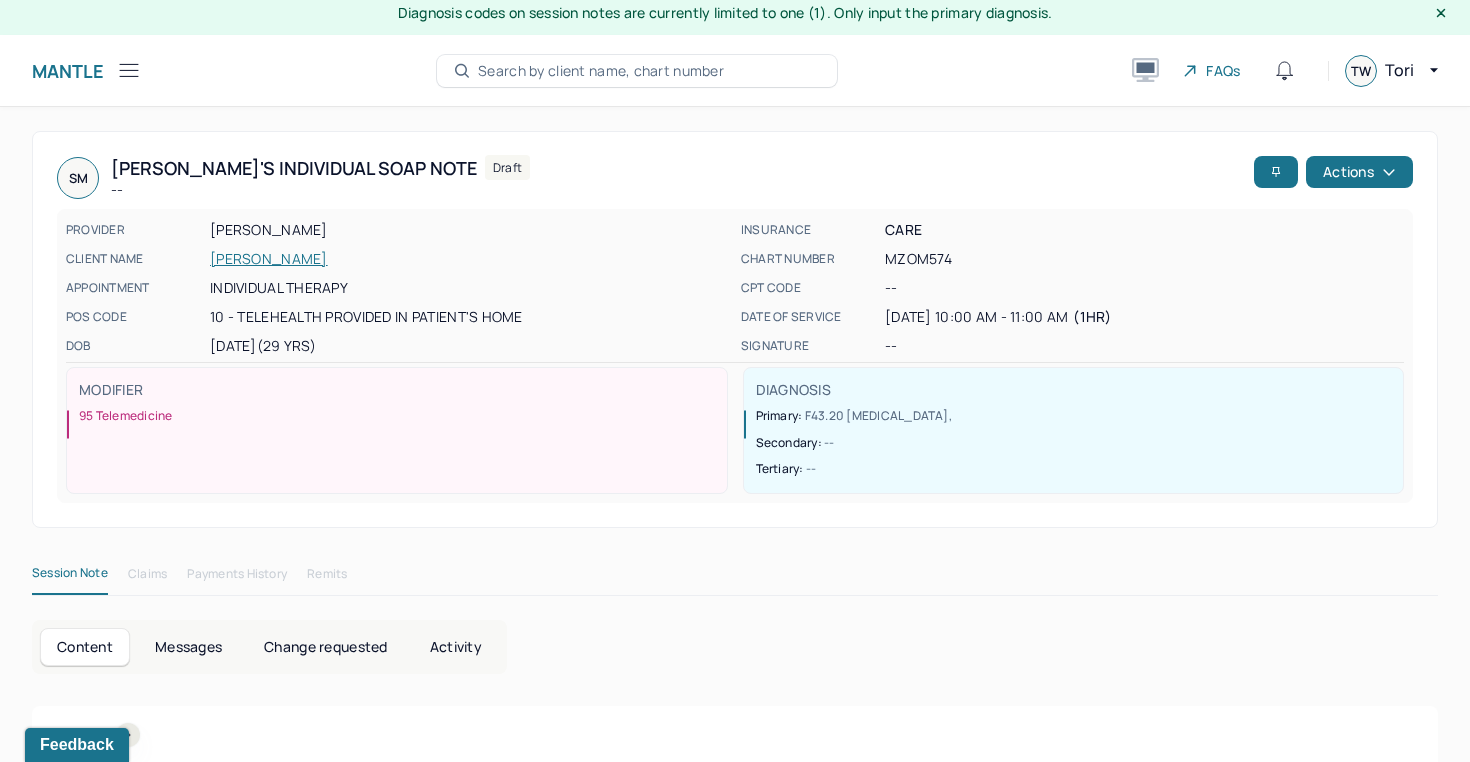 click on "Search by client name, chart number" at bounding box center [601, 71] 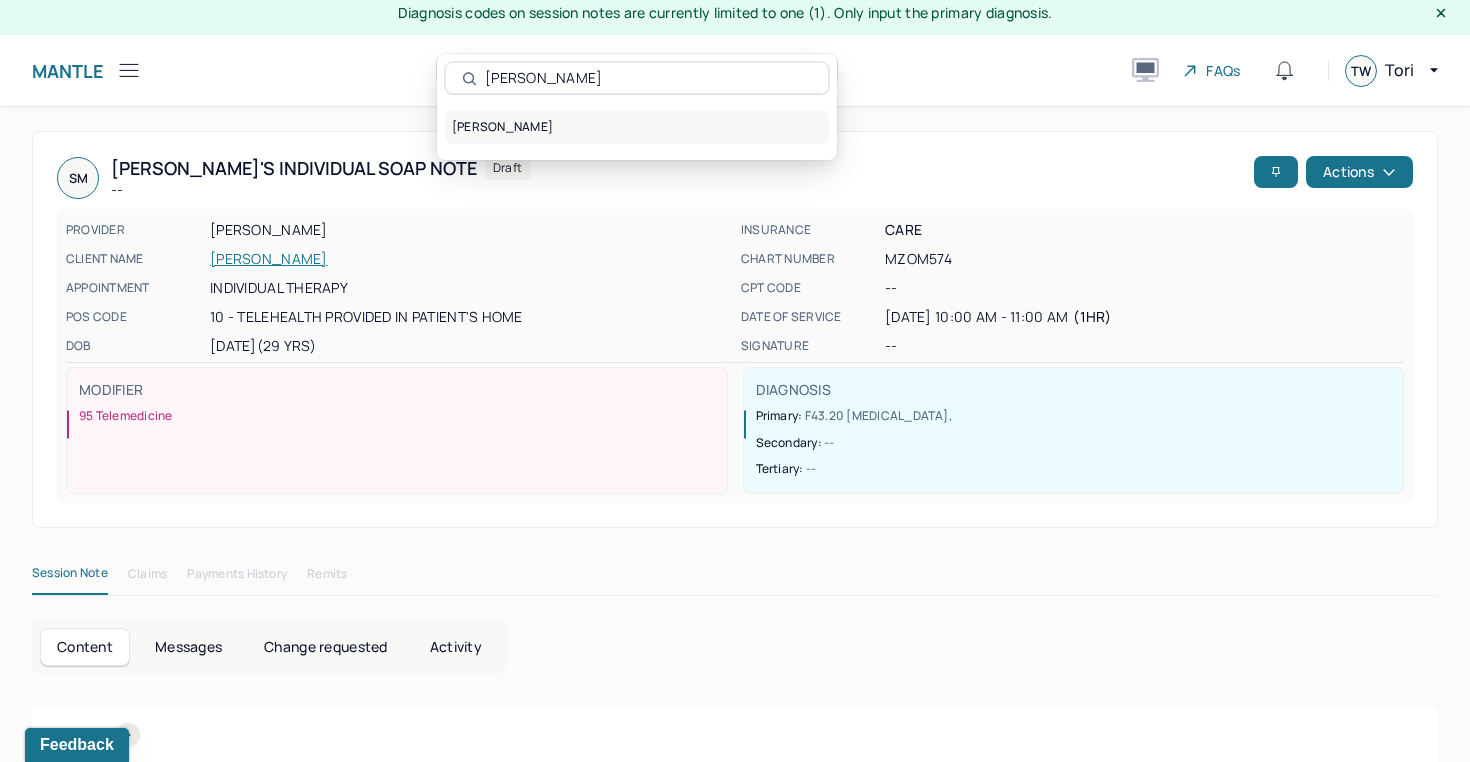 type on "[PERSON_NAME]" 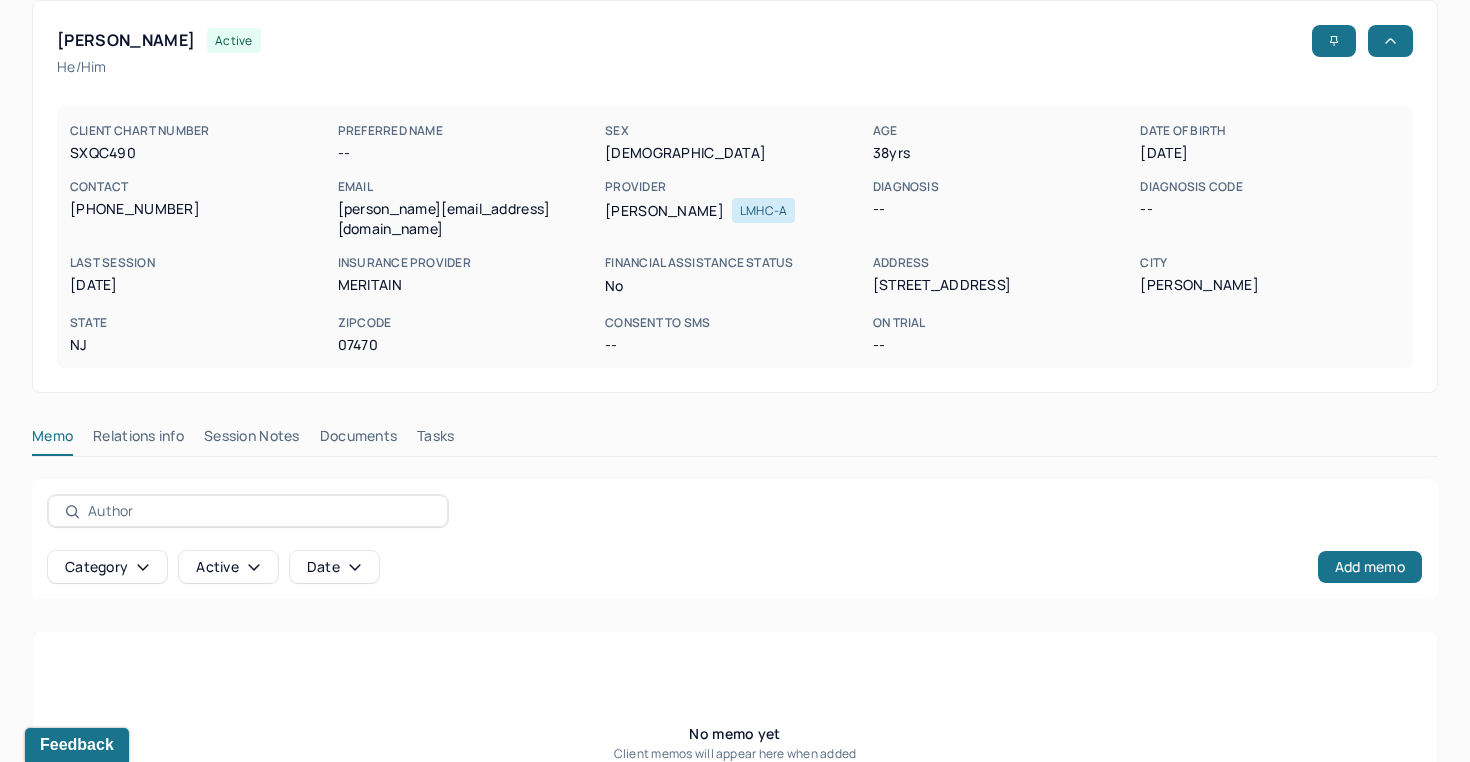 scroll, scrollTop: 175, scrollLeft: 0, axis: vertical 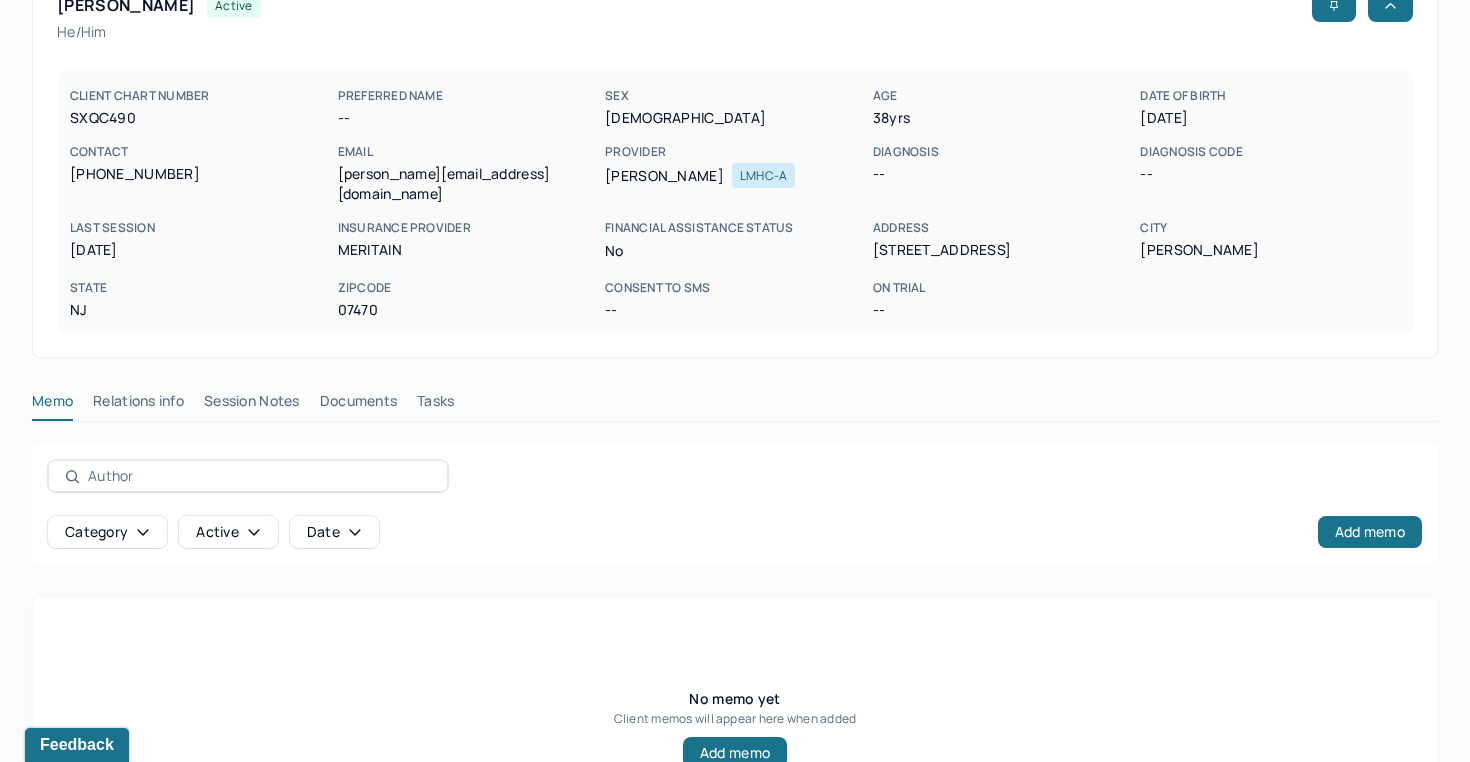 click on "Session Notes" at bounding box center [252, 405] 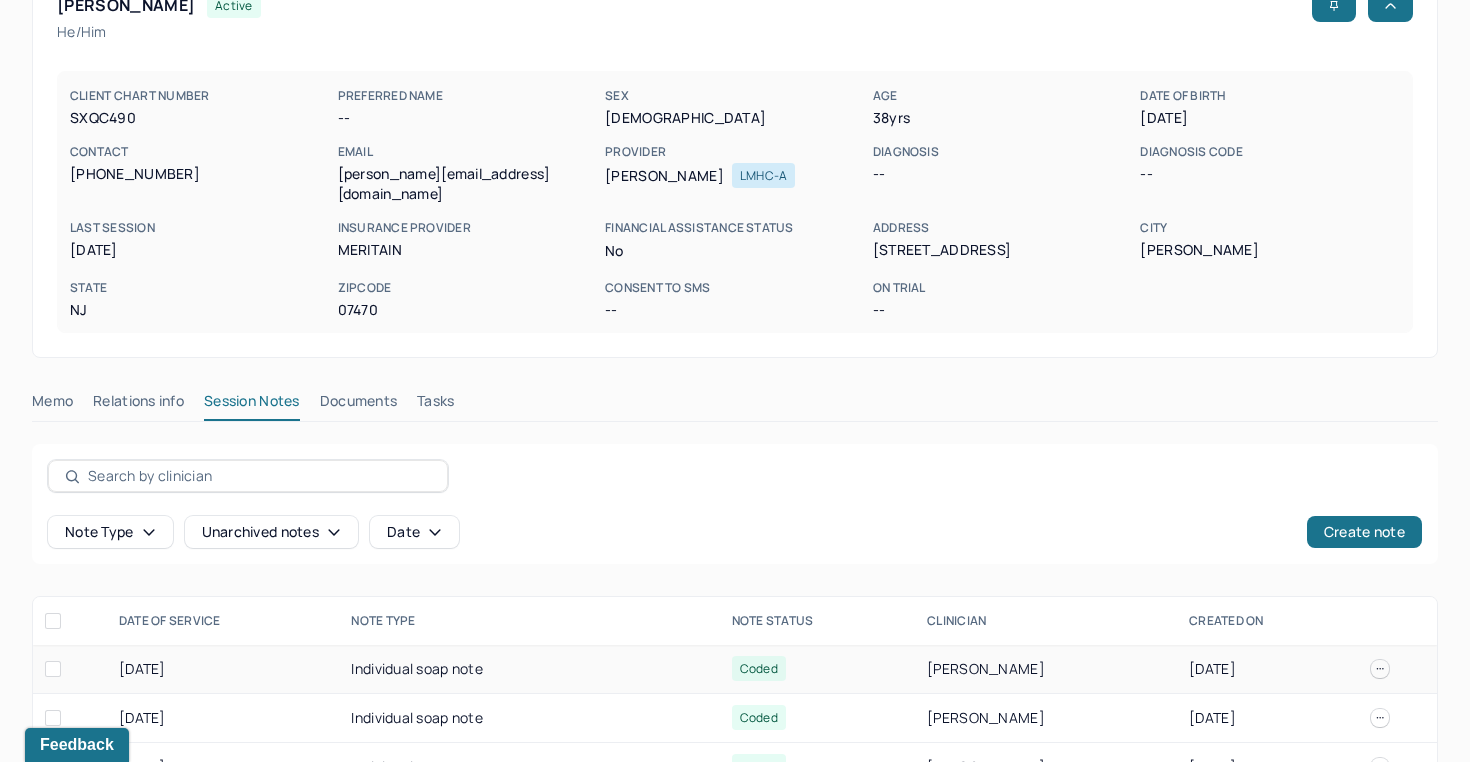 scroll, scrollTop: 28, scrollLeft: 0, axis: vertical 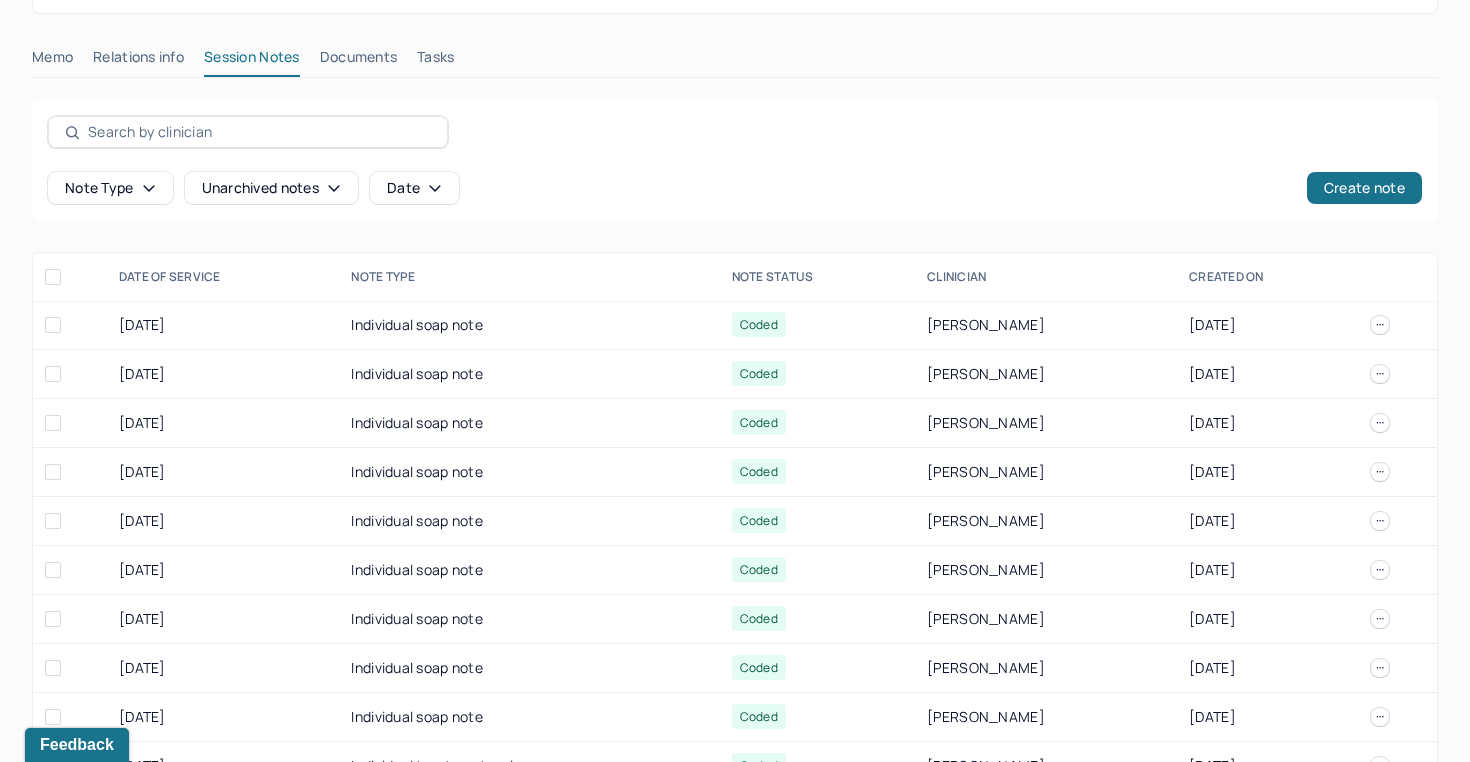 click on "Note type     Unarchived notes     Date     Create note" at bounding box center (735, 160) 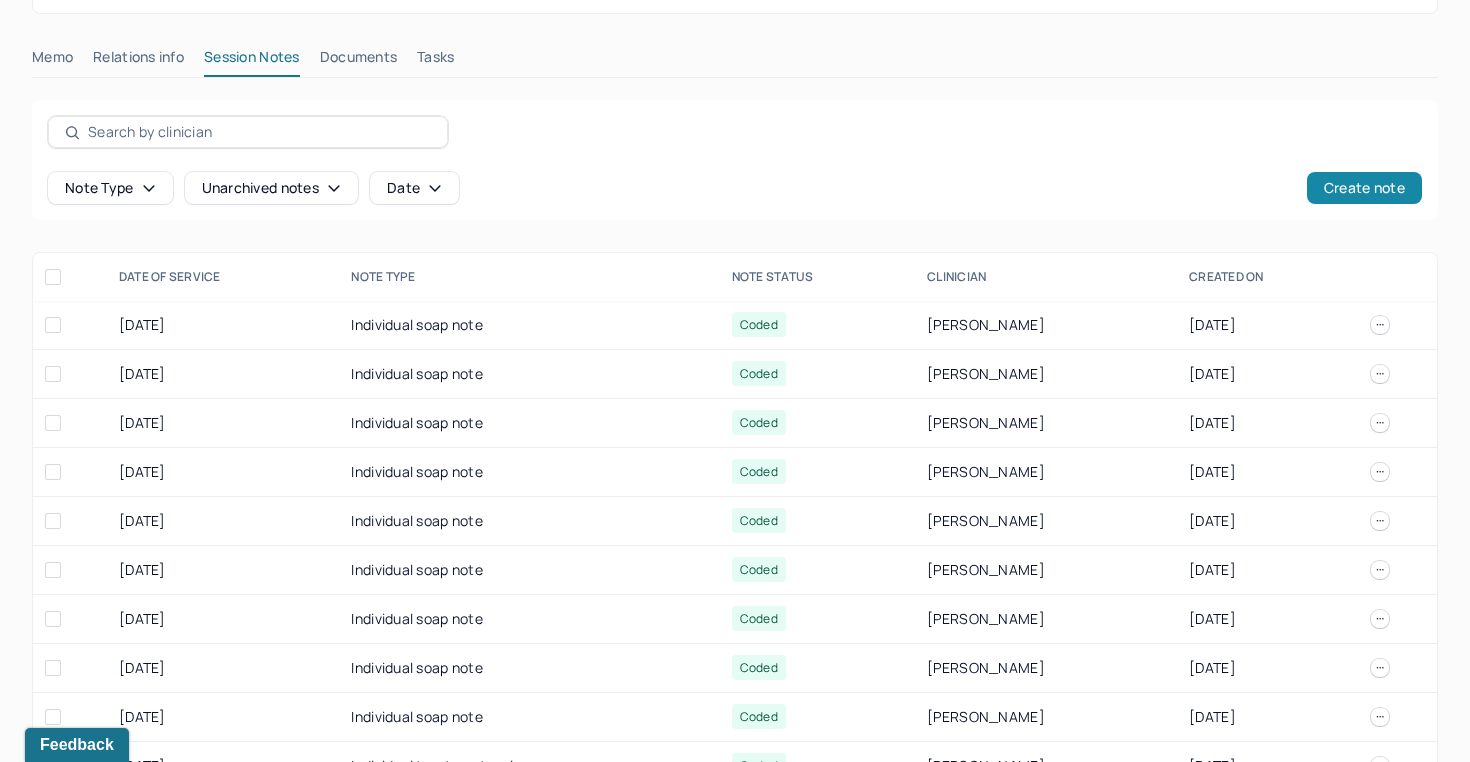 click on "Create note" at bounding box center [1364, 188] 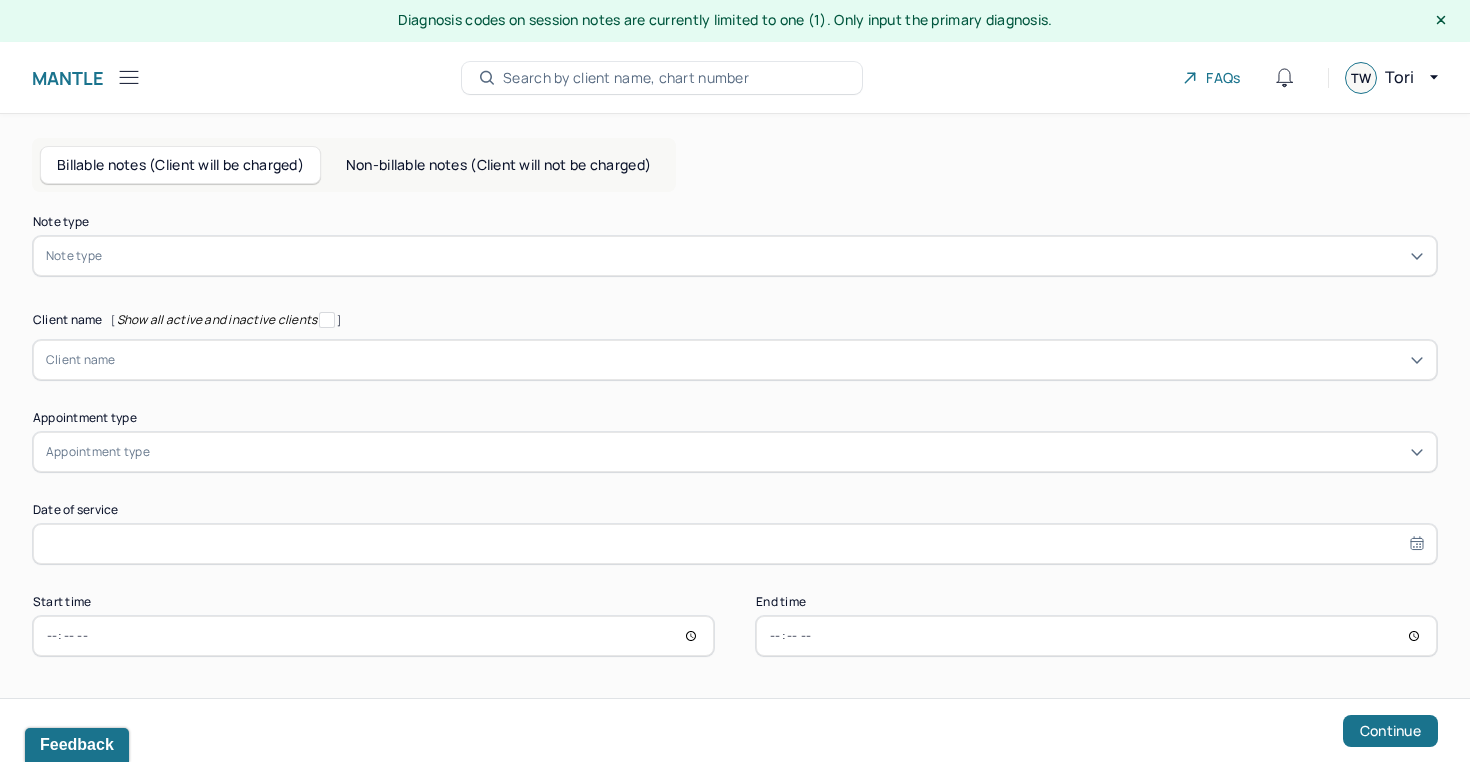 scroll, scrollTop: 0, scrollLeft: 0, axis: both 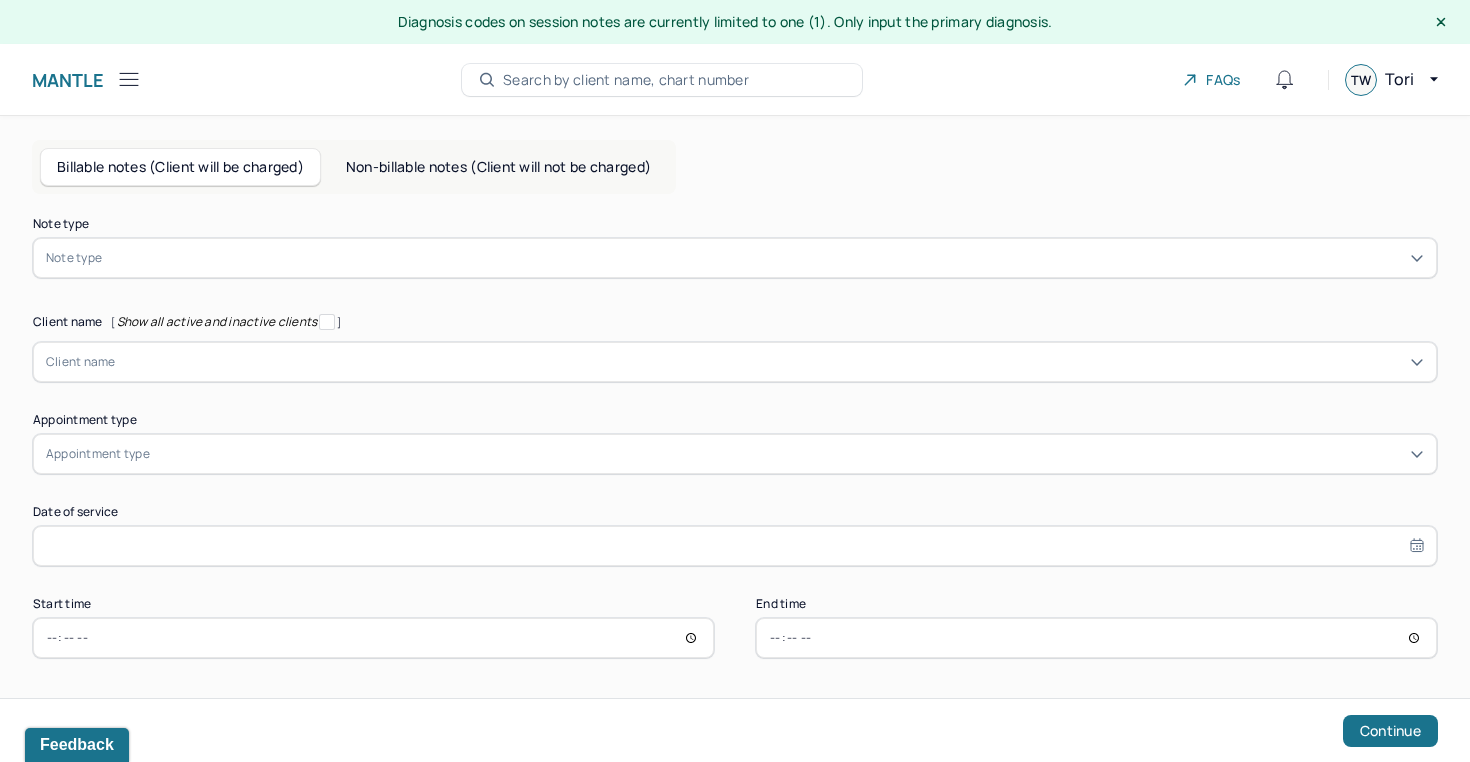 click on "Mantle" at bounding box center [68, 80] 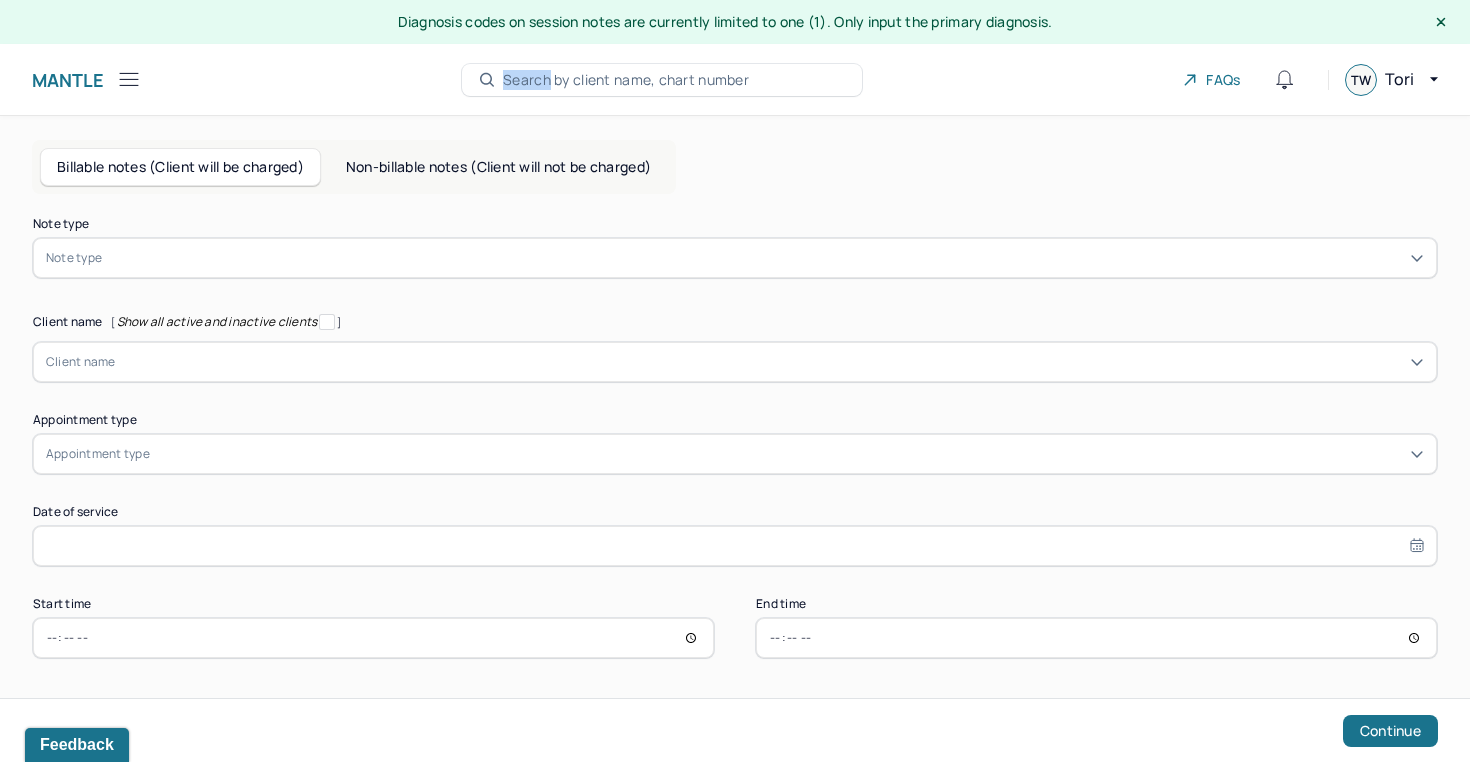 click on "Mantle" at bounding box center [87, 79] 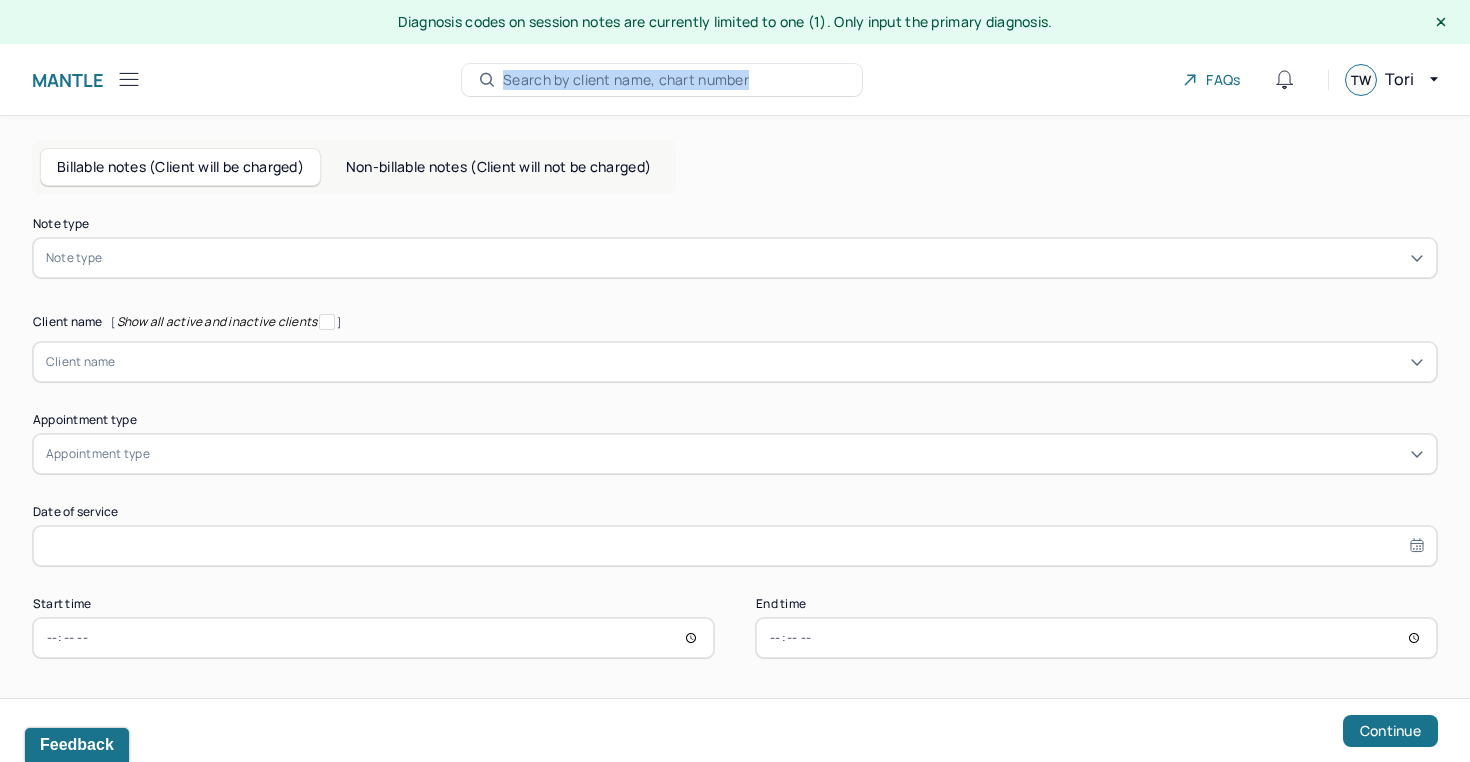 click on "Mantle" at bounding box center (87, 79) 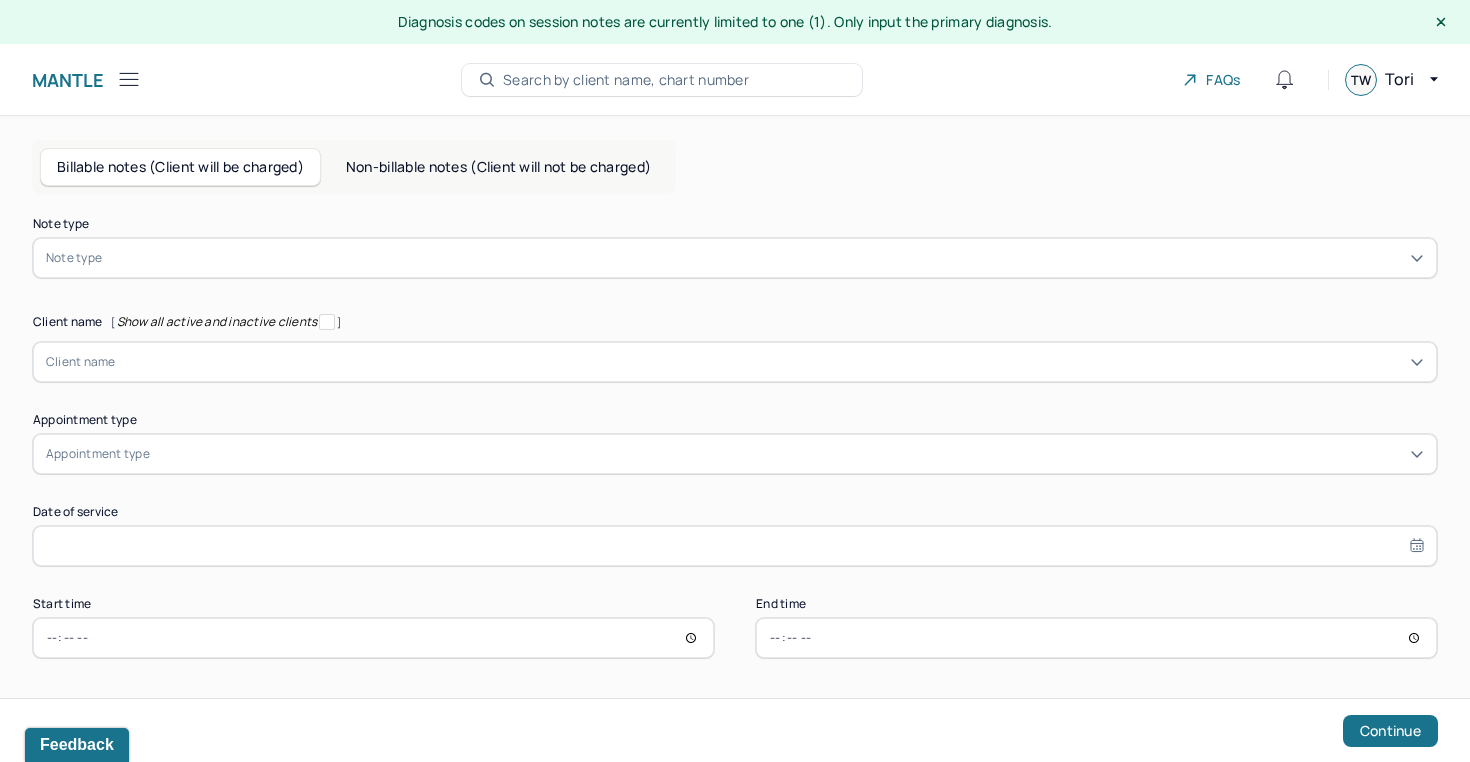 click on "Mantle" at bounding box center [87, 79] 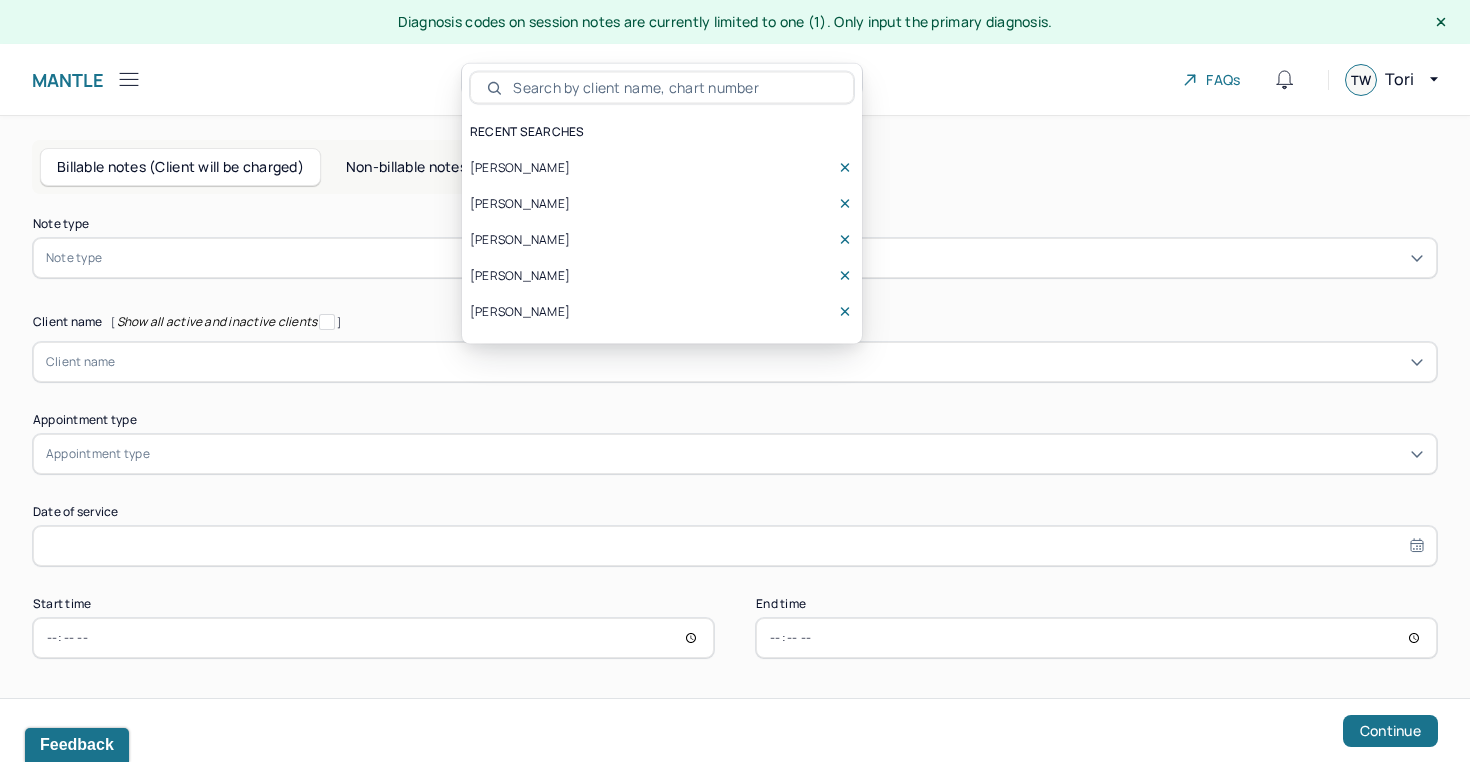 click on "[PERSON_NAME]" at bounding box center [662, 168] 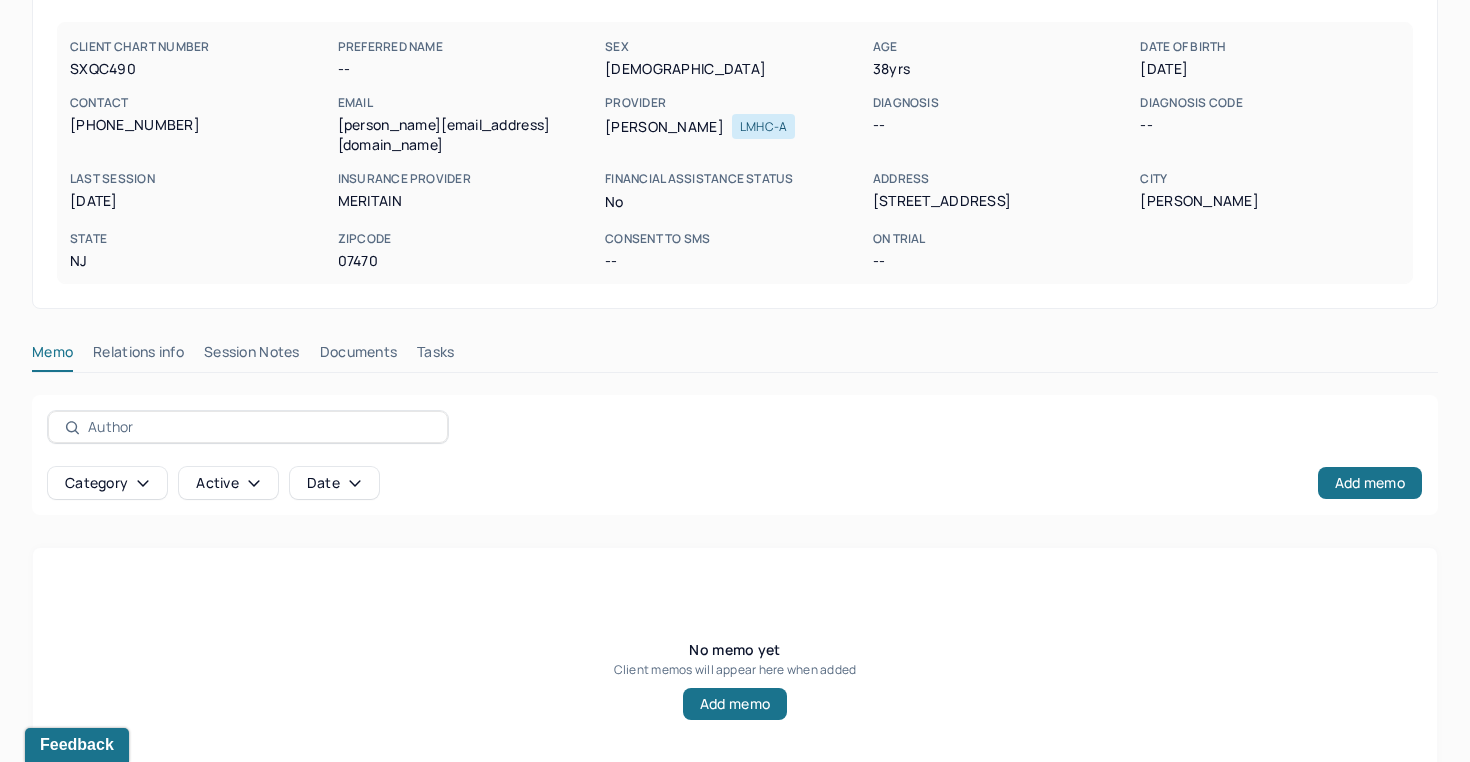 scroll, scrollTop: 260, scrollLeft: 0, axis: vertical 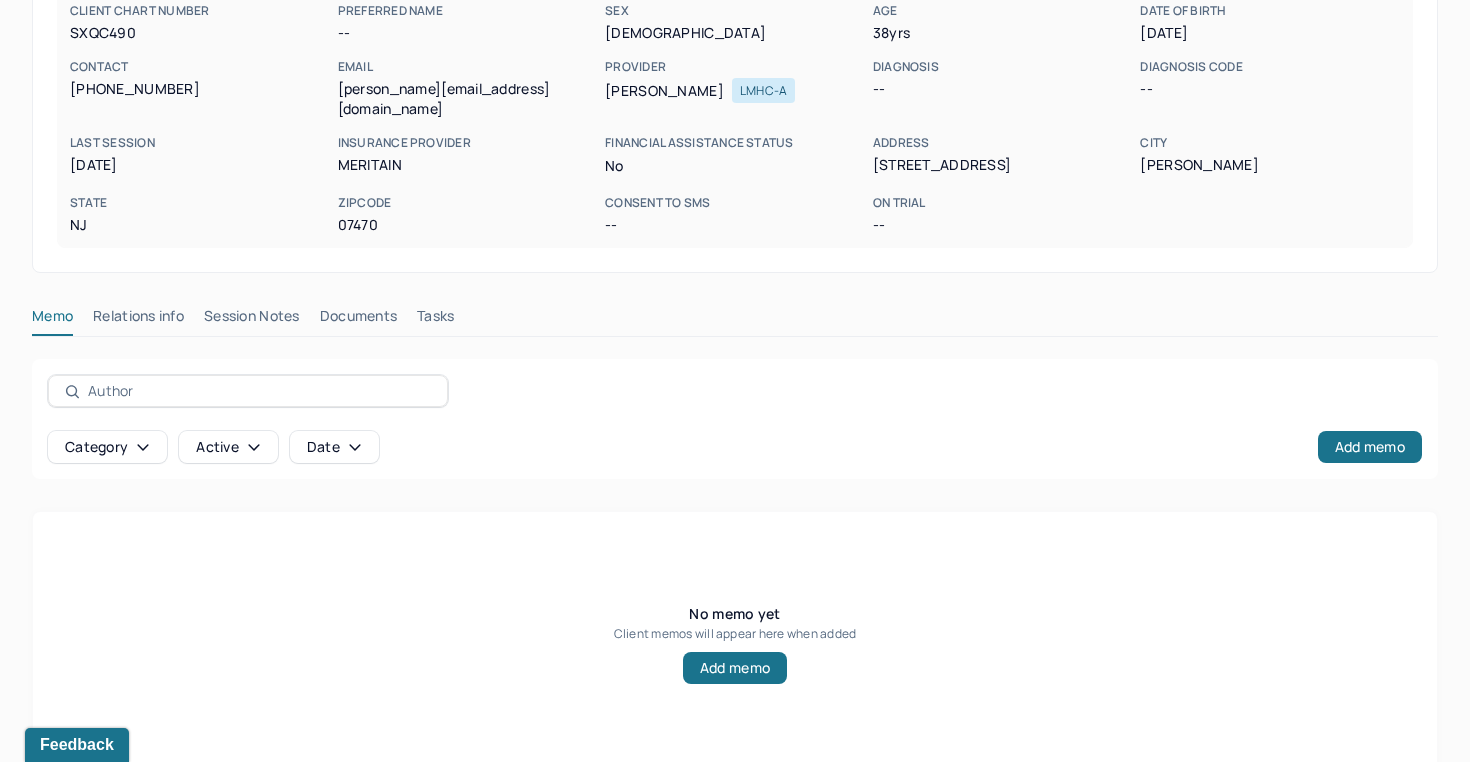 click on "Session Notes" at bounding box center (252, 320) 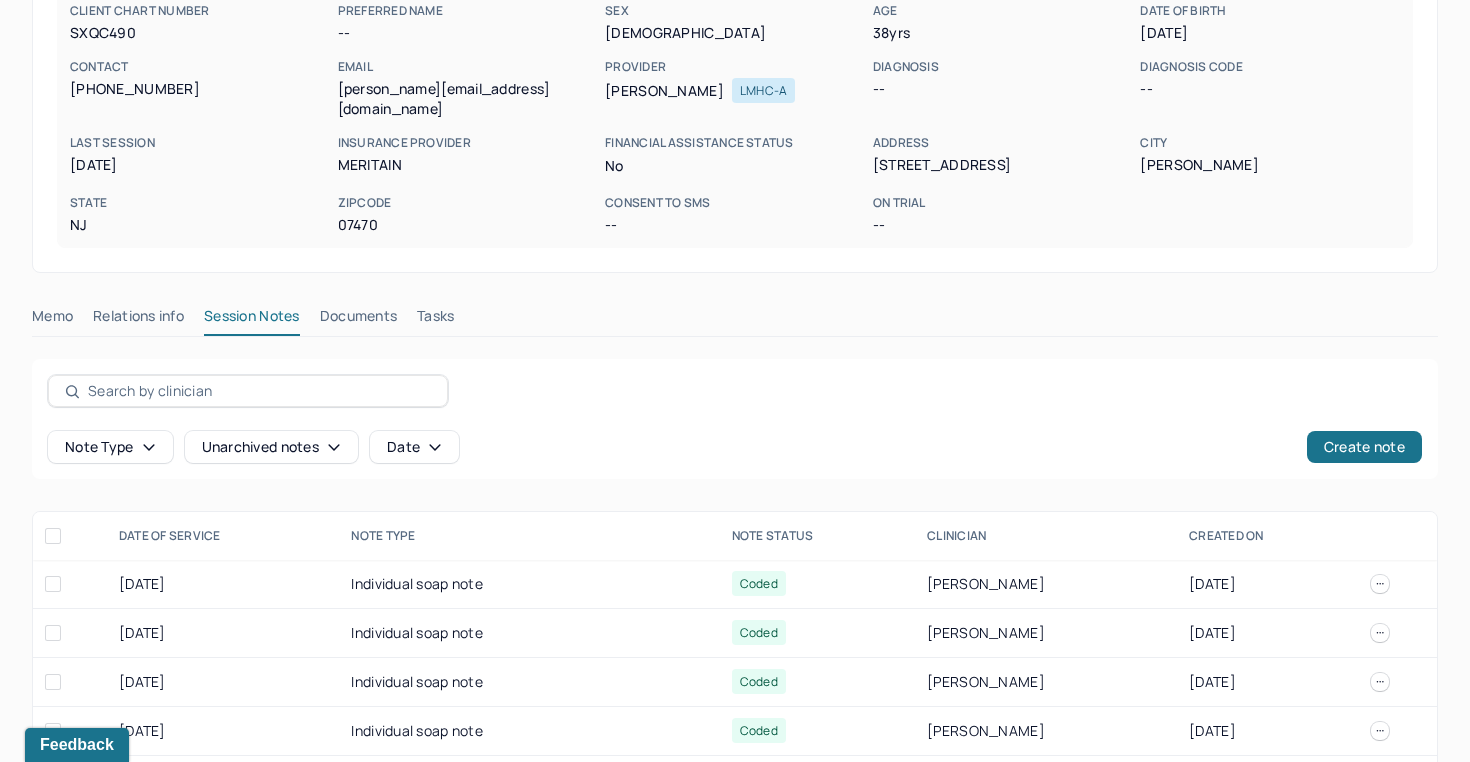 scroll, scrollTop: 28, scrollLeft: 0, axis: vertical 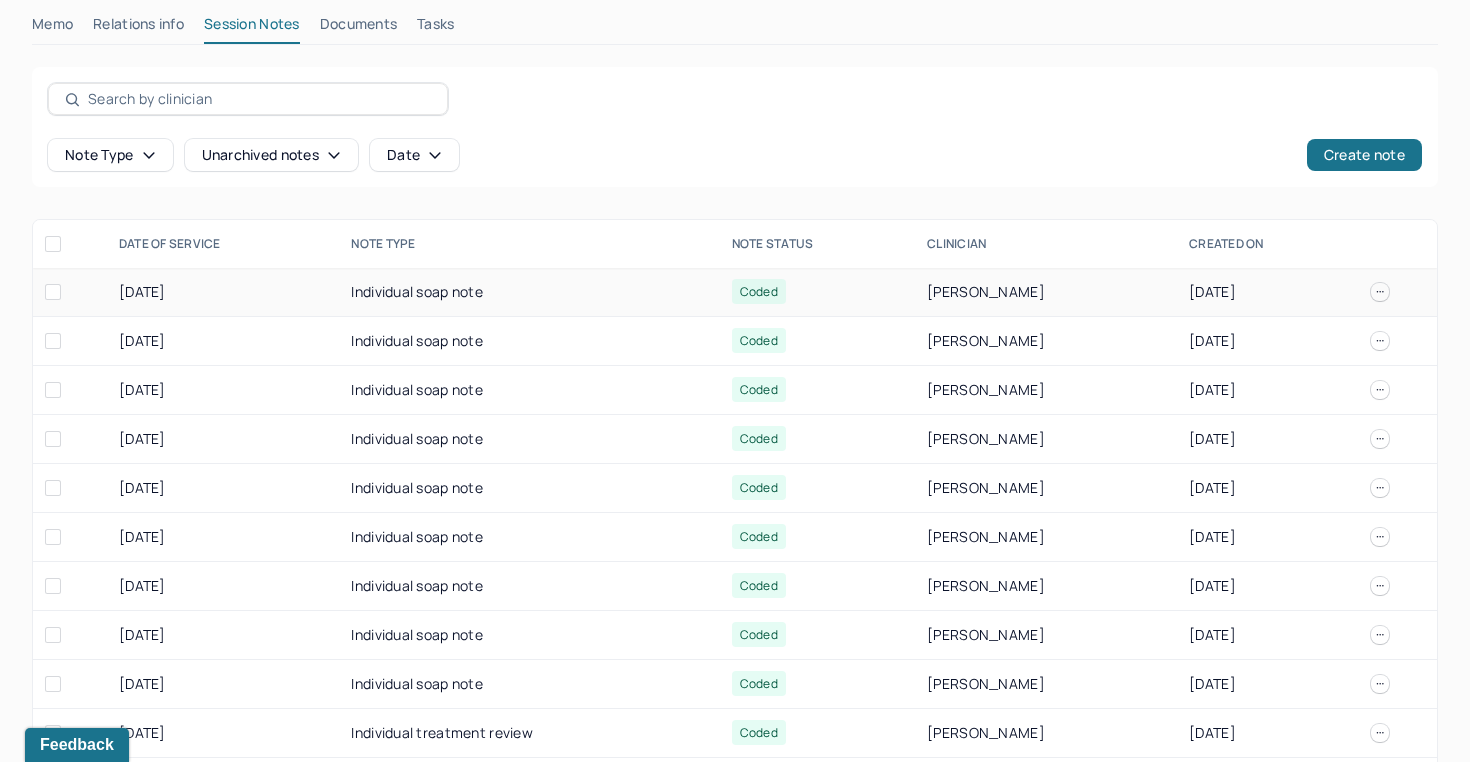 click on "Individual soap note" at bounding box center (529, 292) 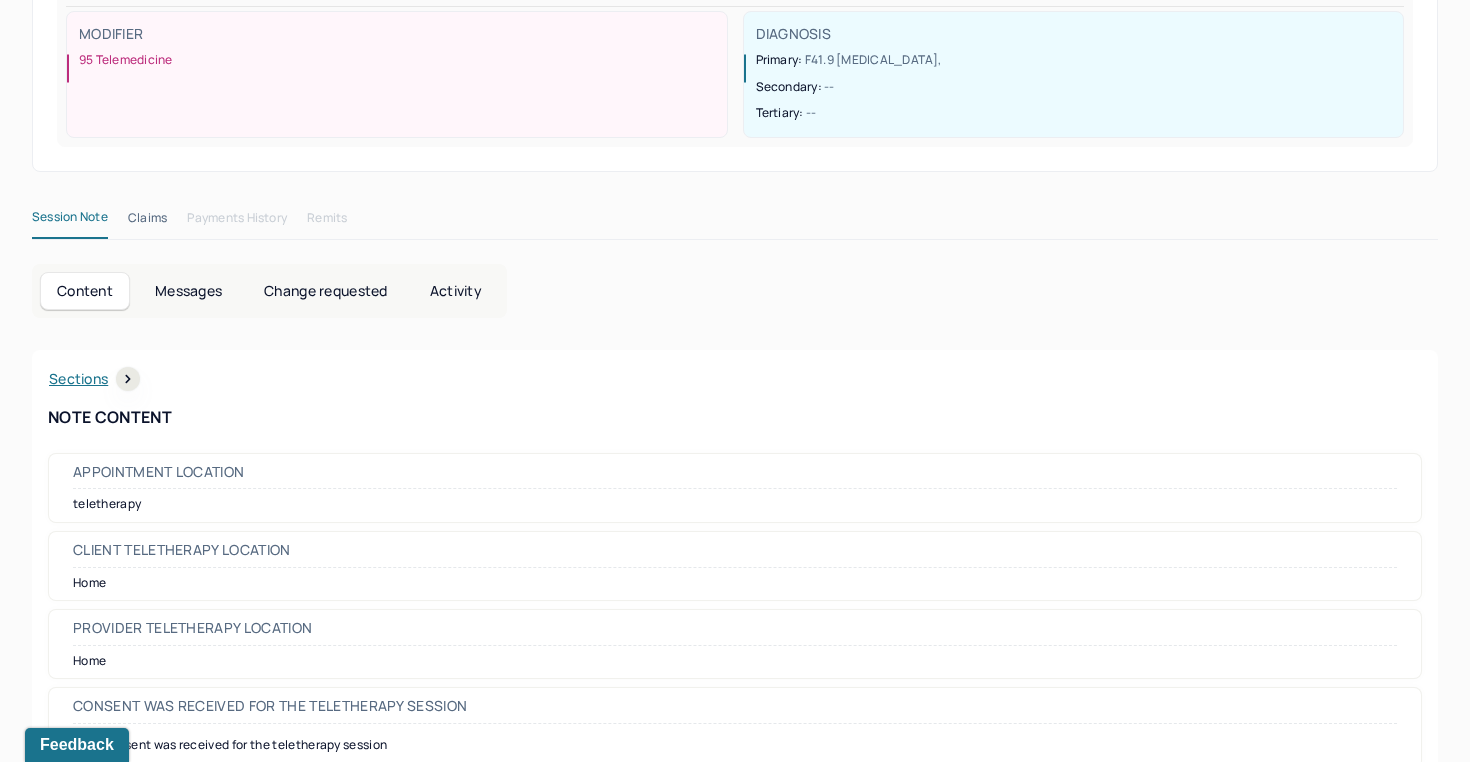 scroll, scrollTop: 0, scrollLeft: 0, axis: both 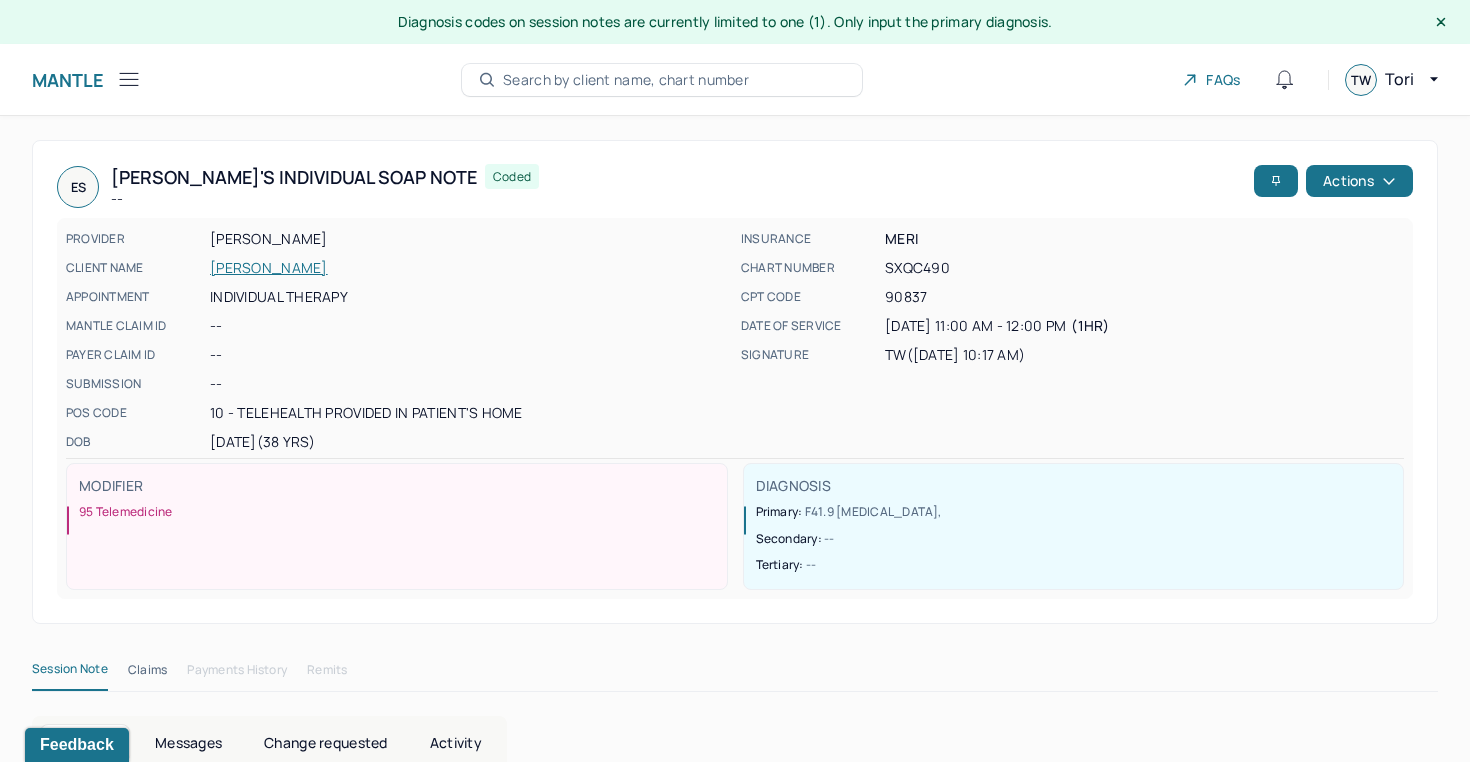 click on "[PERSON_NAME]" at bounding box center (469, 268) 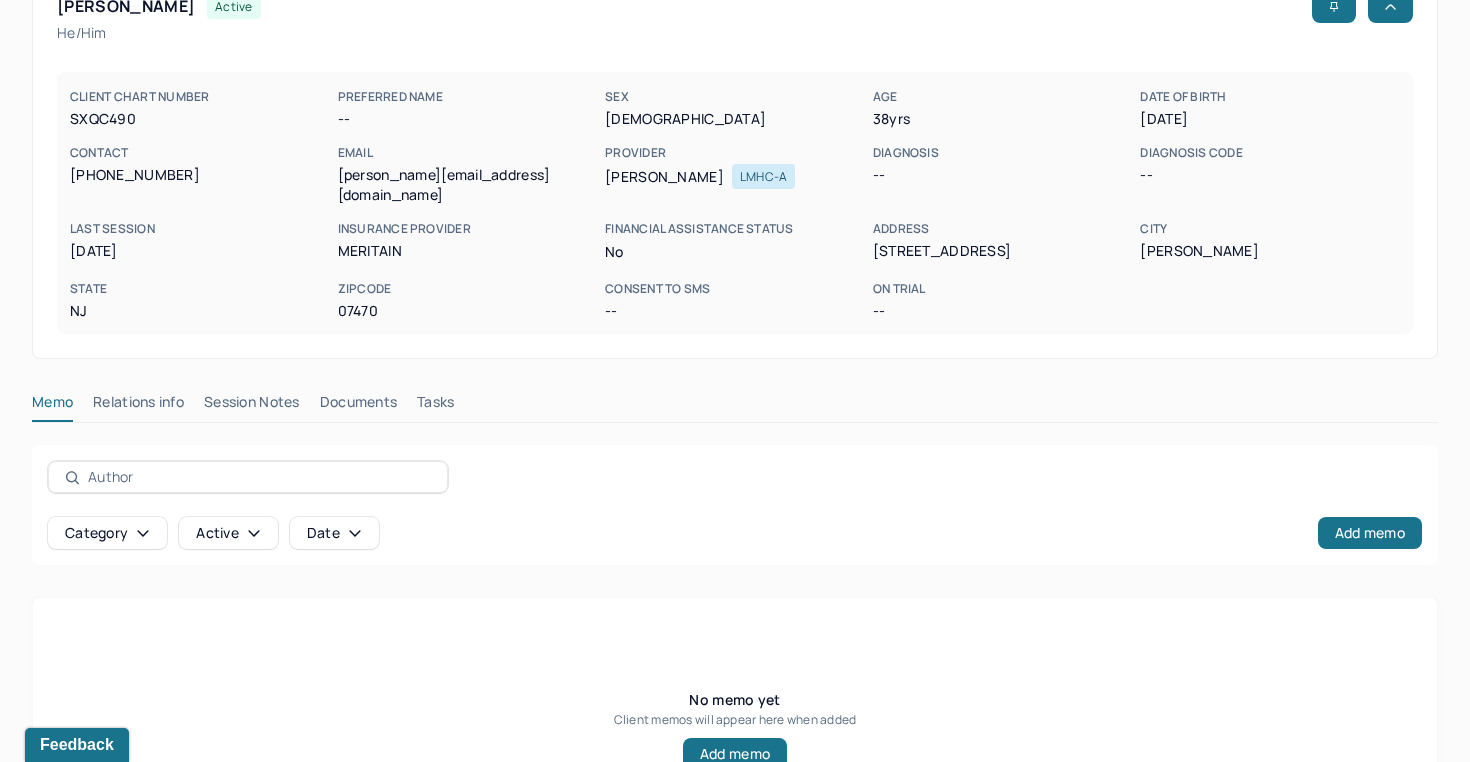 scroll, scrollTop: 283, scrollLeft: 0, axis: vertical 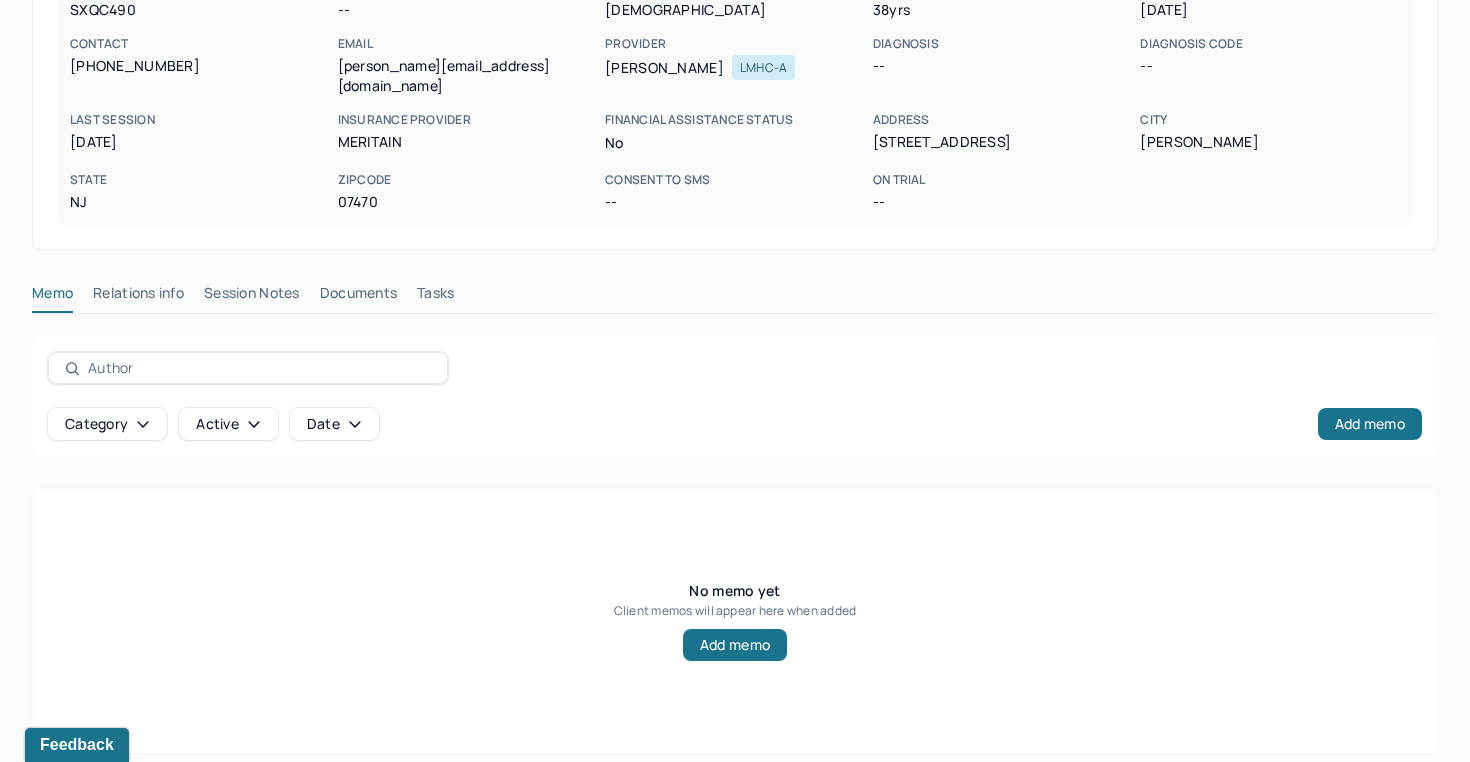 click on "Session Notes" at bounding box center (252, 297) 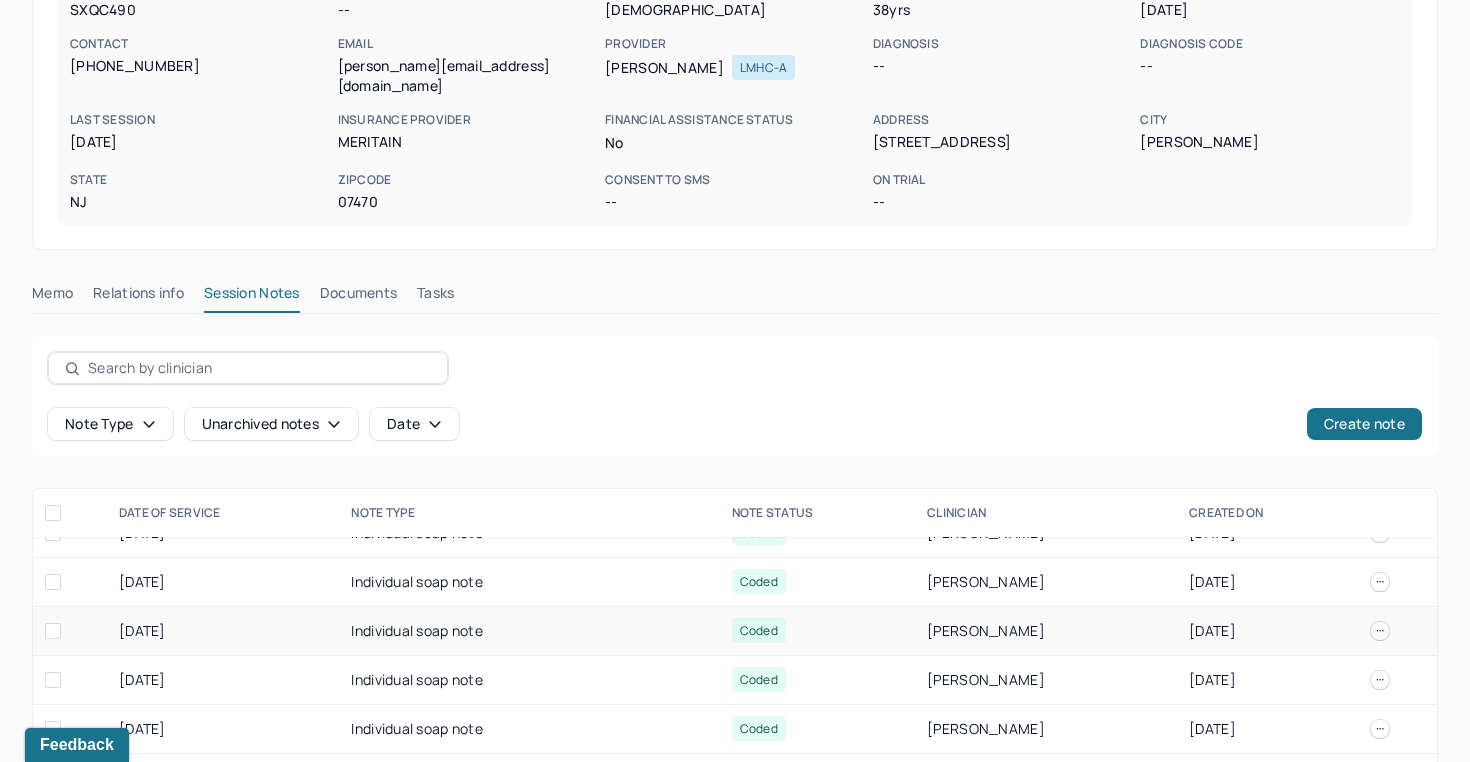 scroll, scrollTop: 0, scrollLeft: 0, axis: both 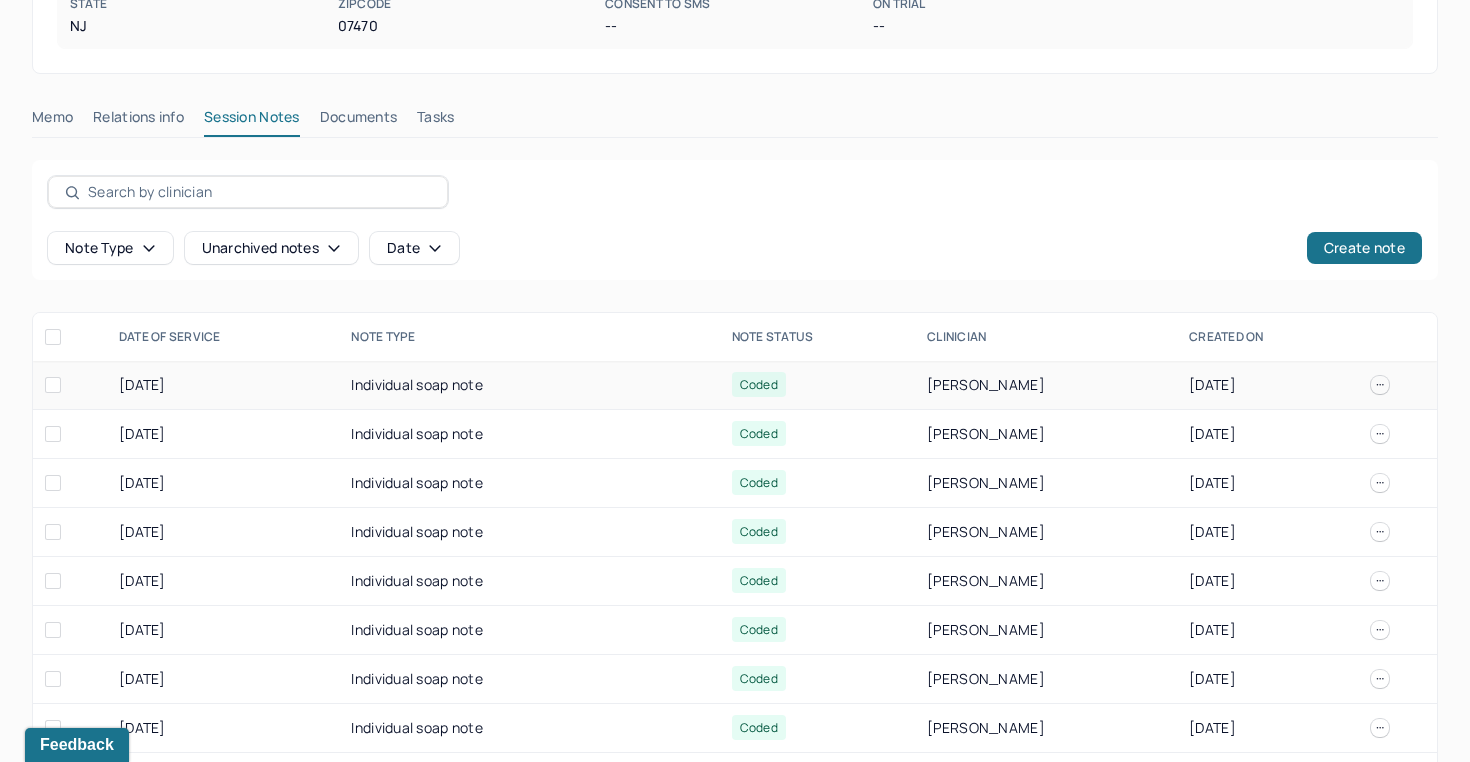 click on "Individual soap note" at bounding box center (529, 385) 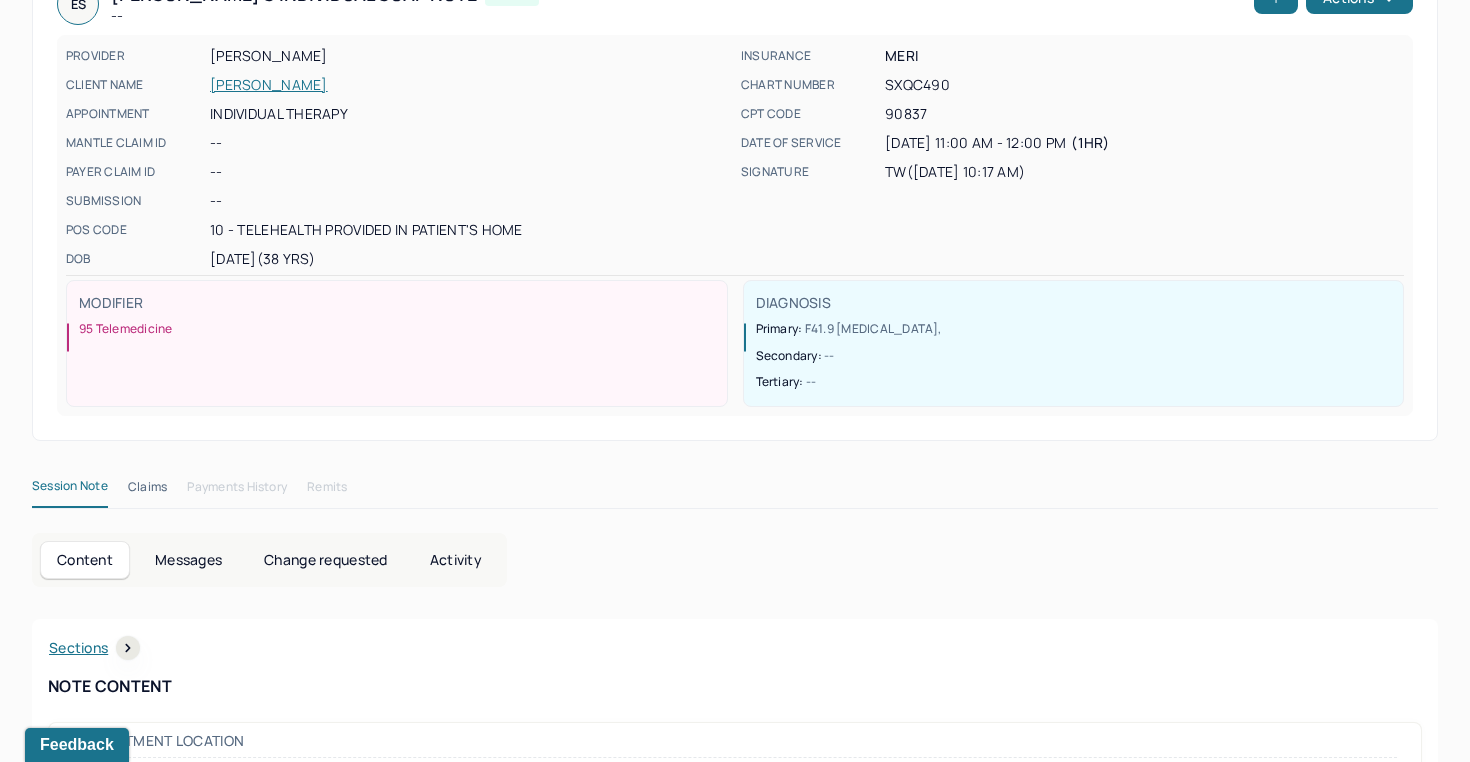 scroll, scrollTop: 0, scrollLeft: 0, axis: both 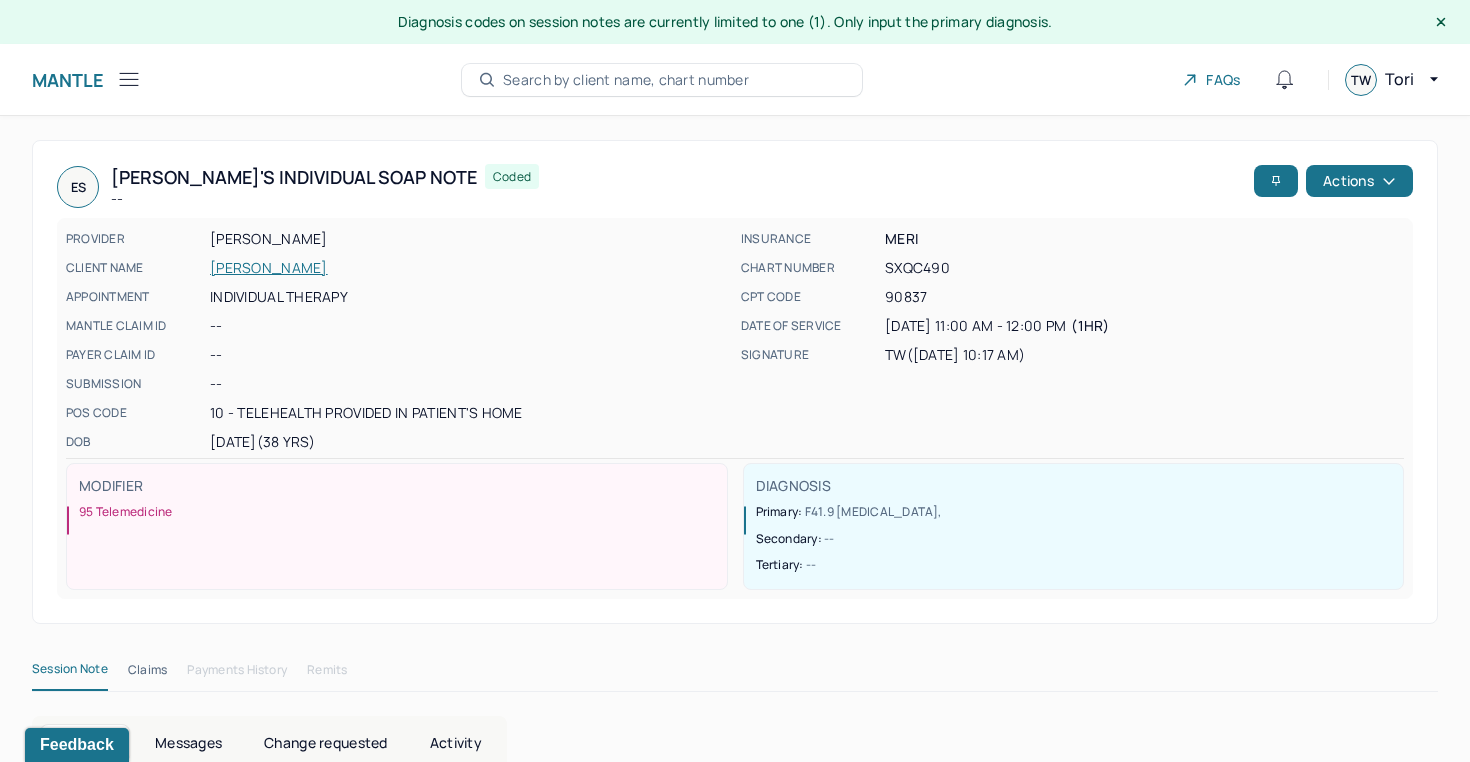 click on "[PERSON_NAME]" at bounding box center (469, 268) 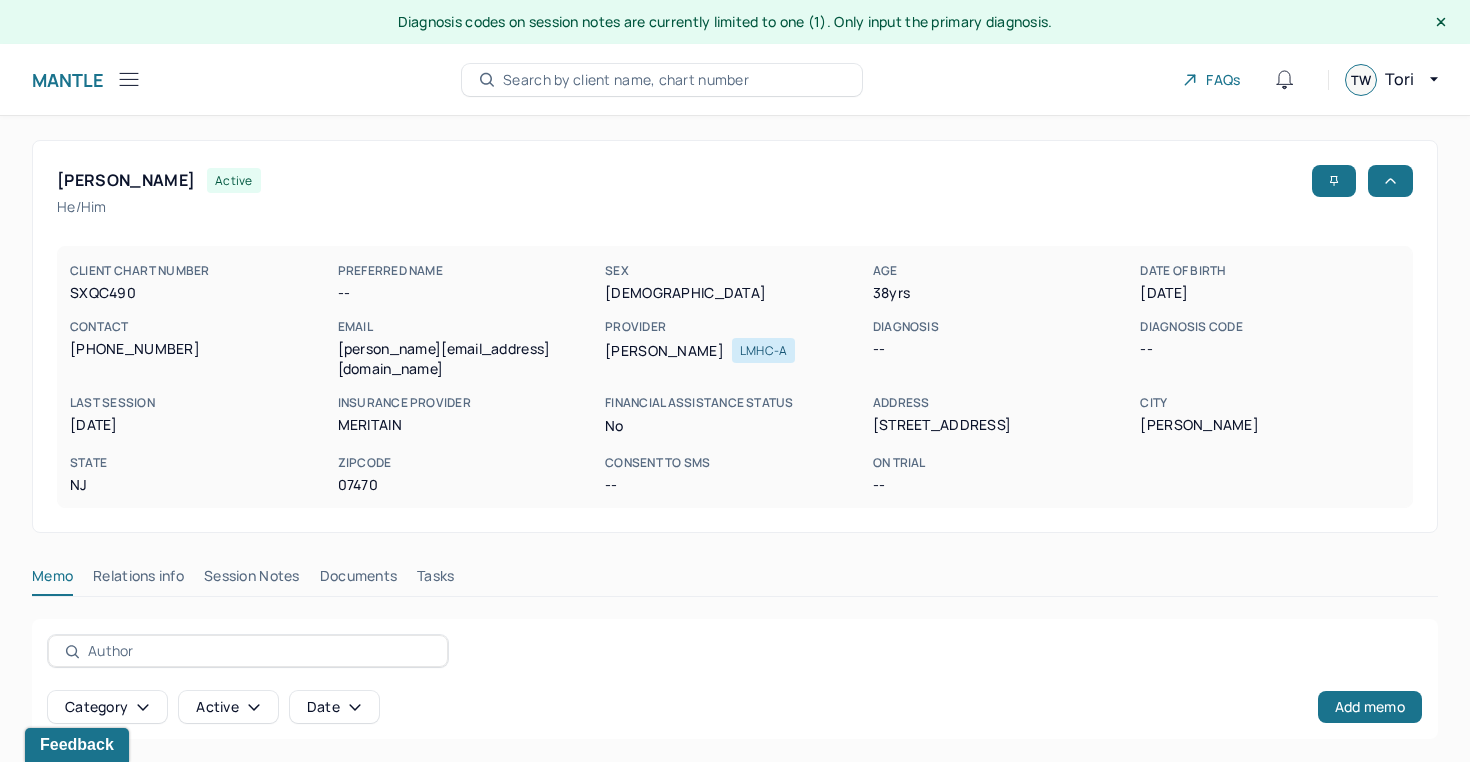 click on "Session Notes" at bounding box center [252, 580] 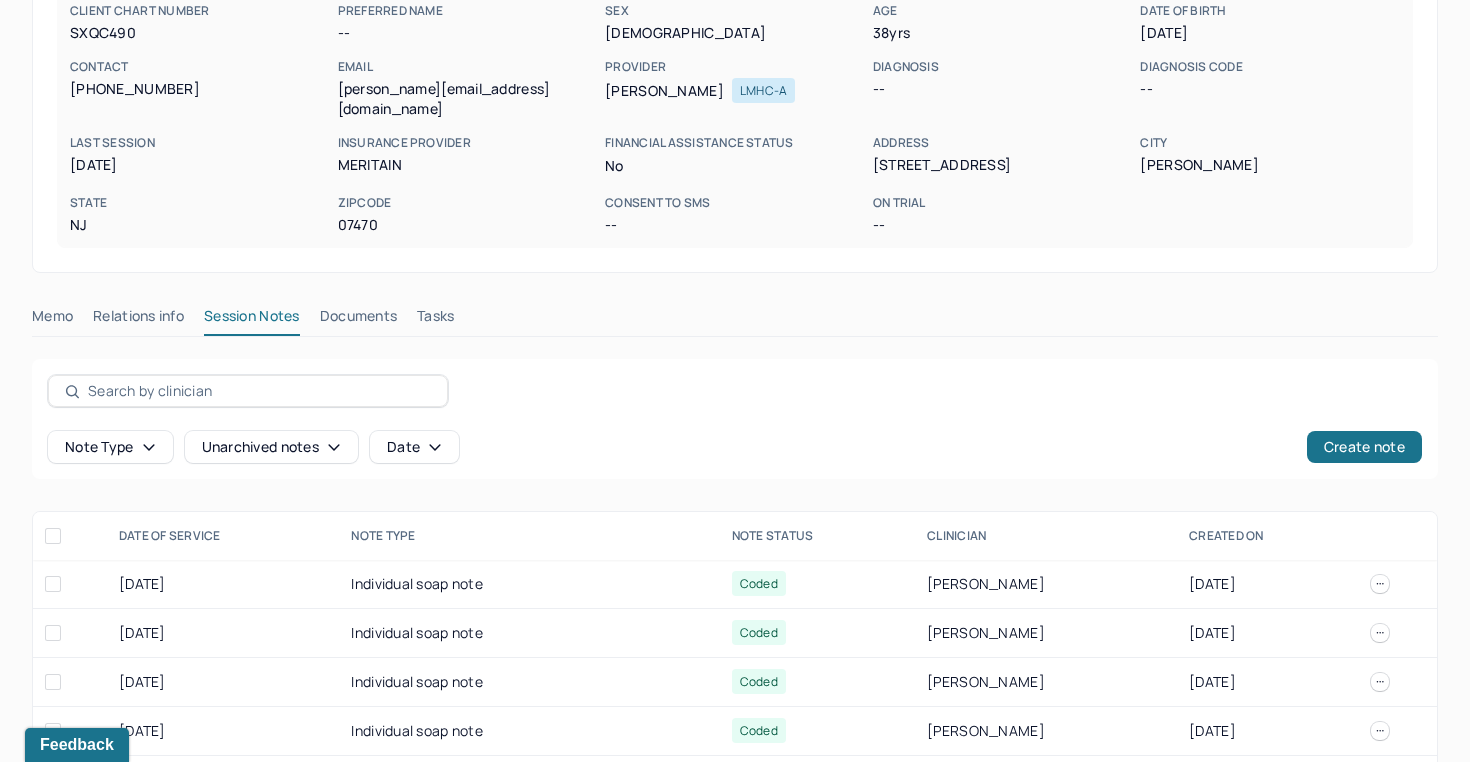 scroll, scrollTop: 449, scrollLeft: 0, axis: vertical 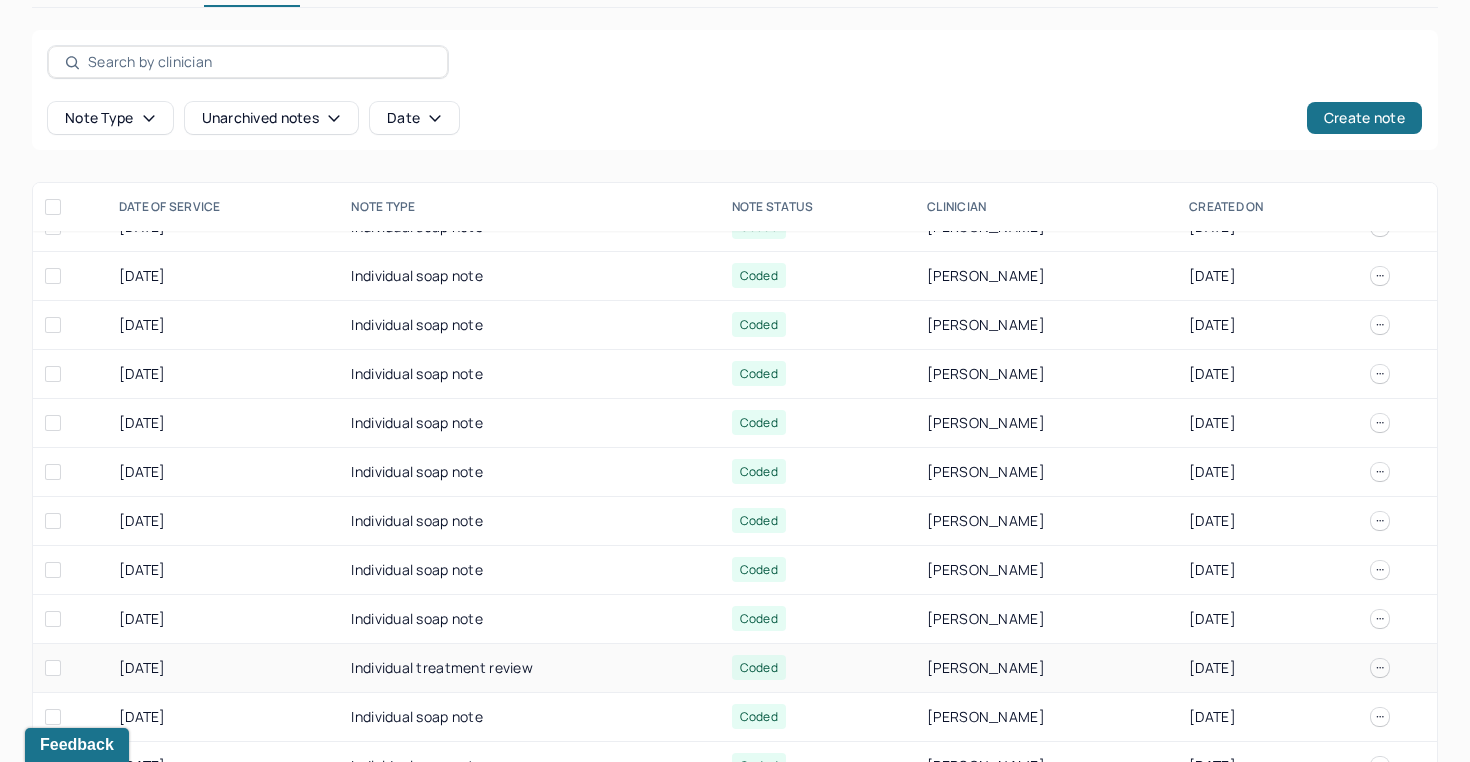 click on "Individual treatment review" at bounding box center [529, 668] 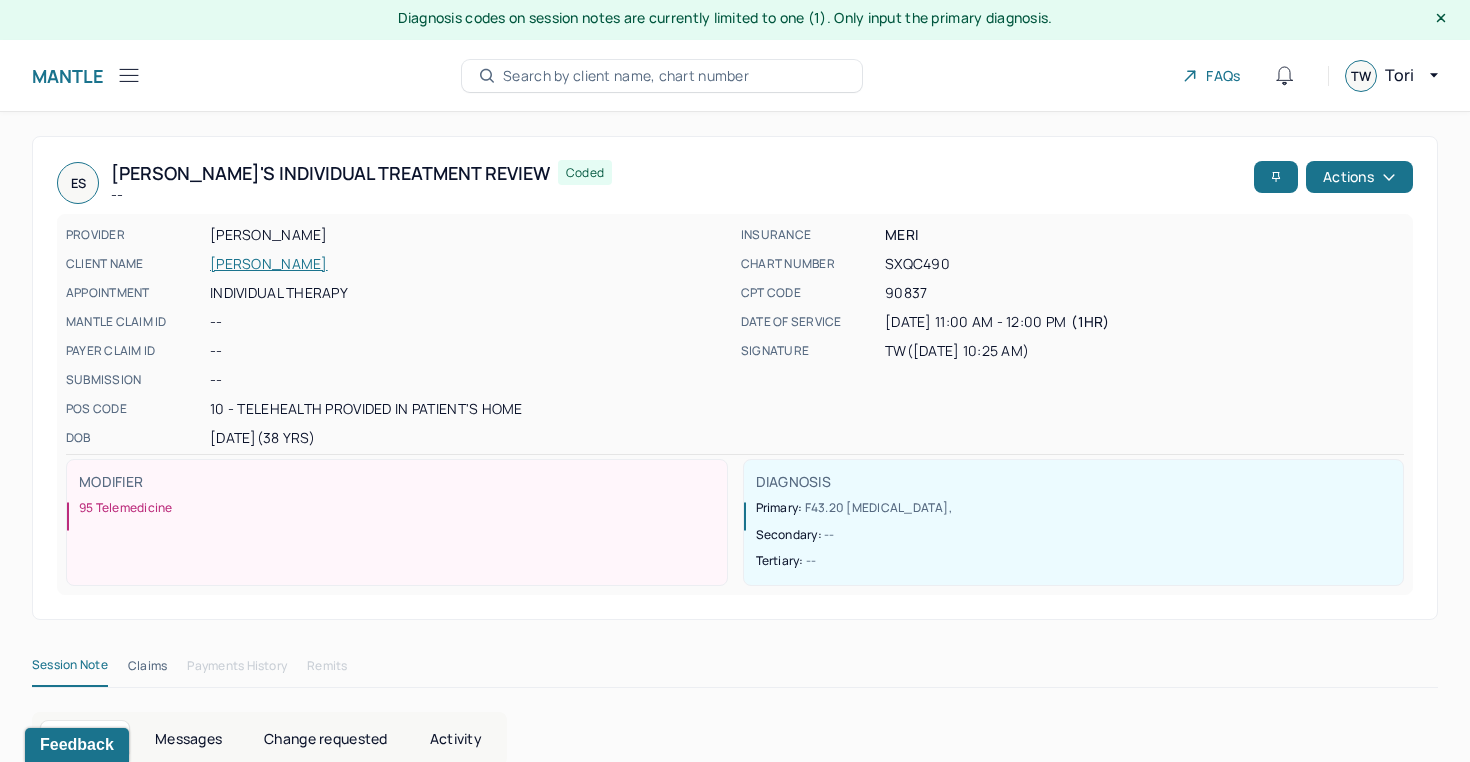 scroll, scrollTop: 0, scrollLeft: 0, axis: both 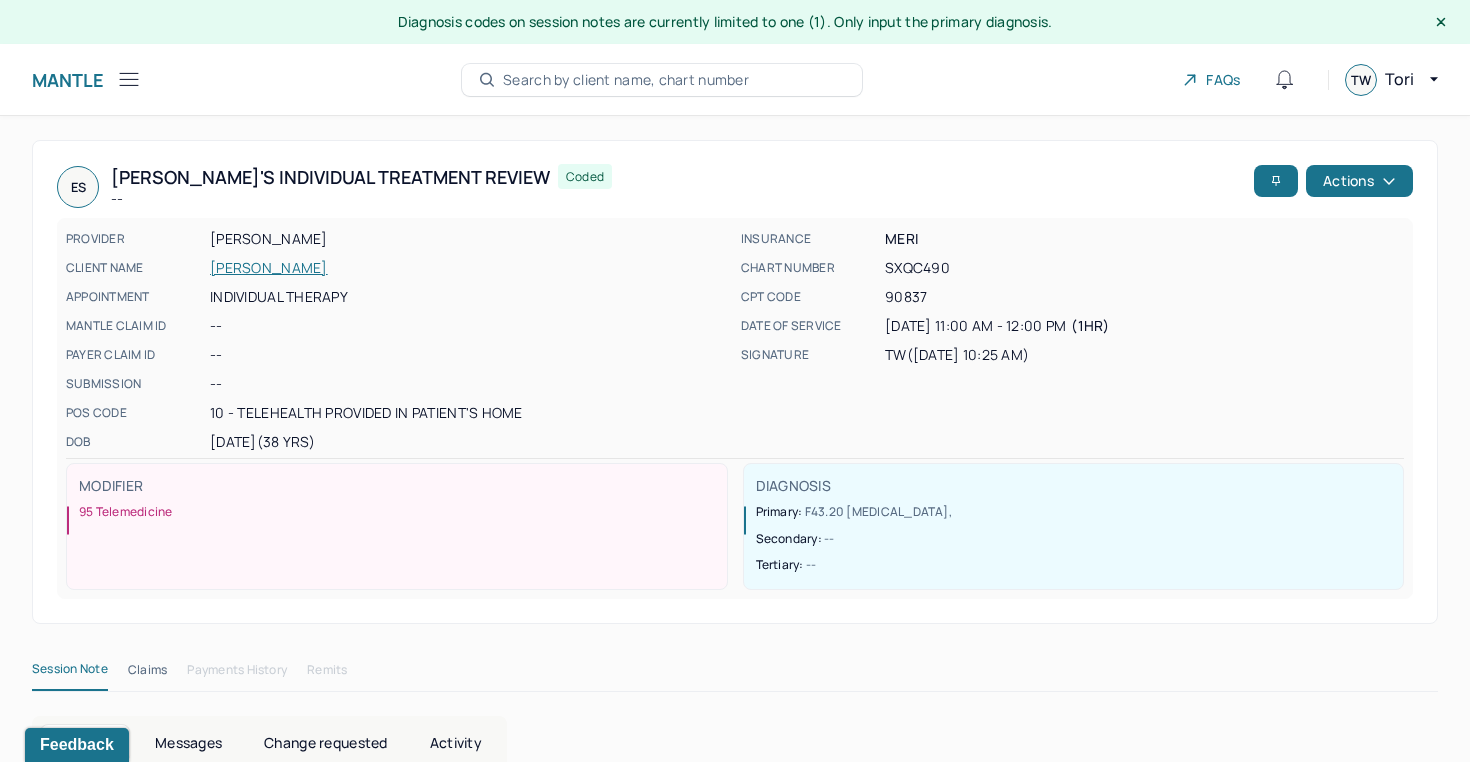 click on "[PERSON_NAME]" at bounding box center (469, 268) 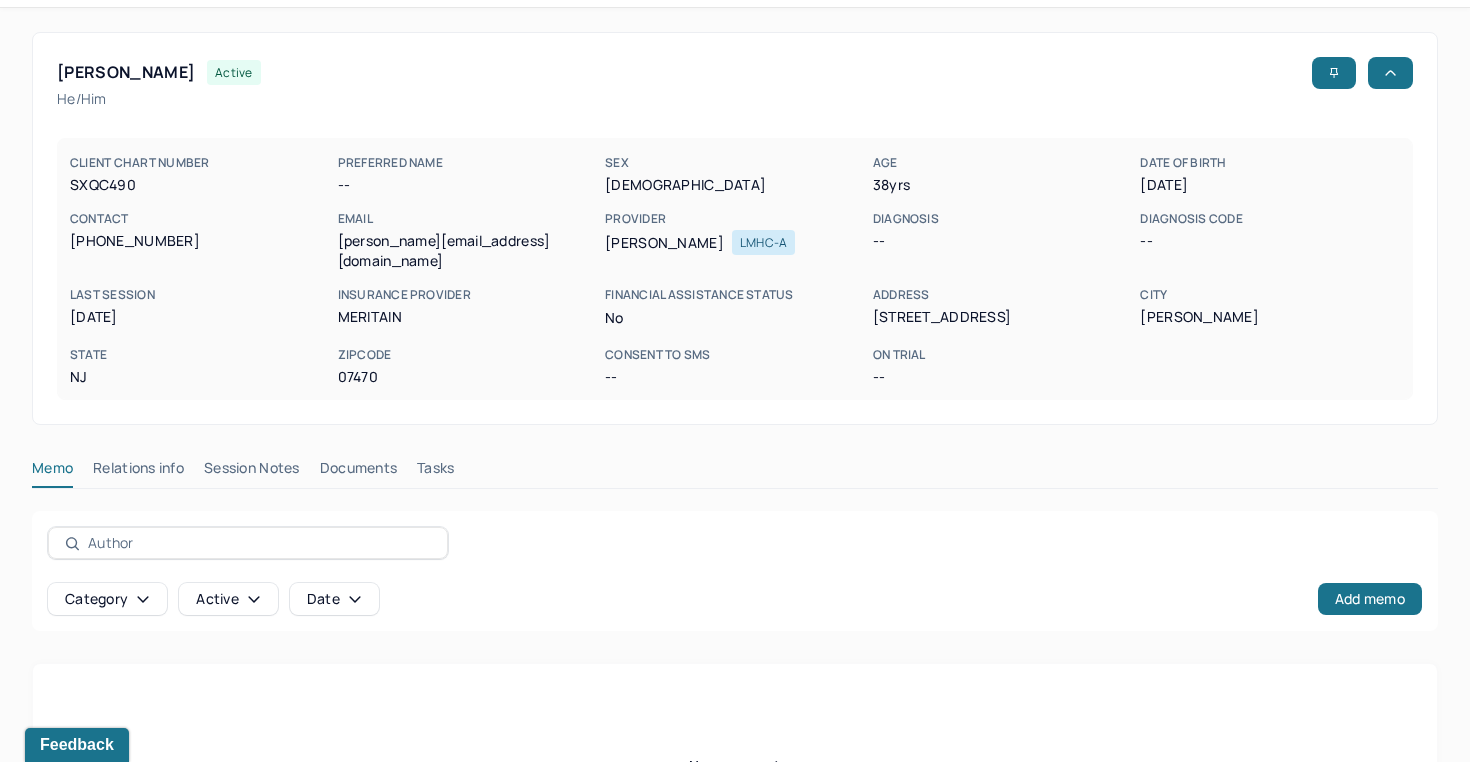 scroll, scrollTop: 190, scrollLeft: 0, axis: vertical 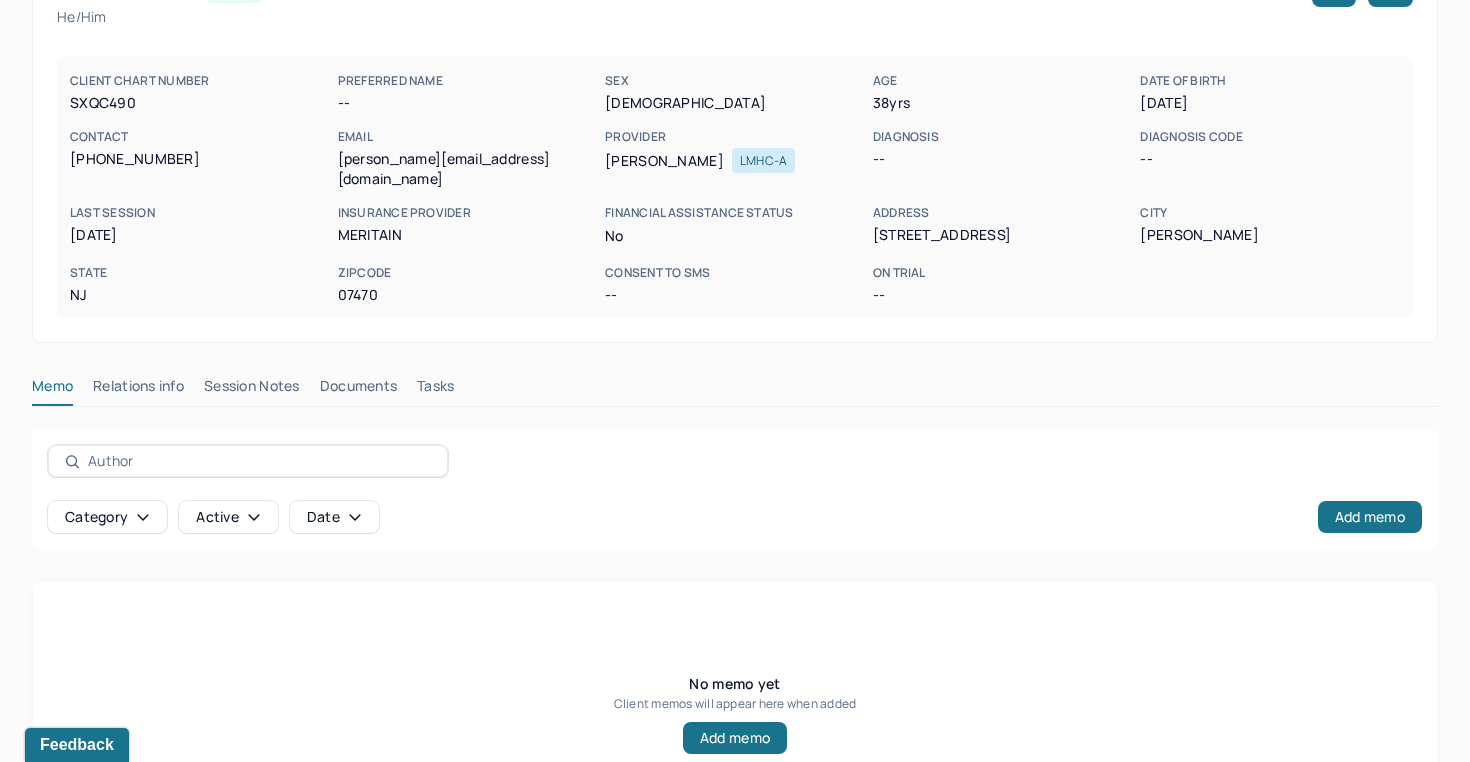 click on "Session Notes" at bounding box center (252, 390) 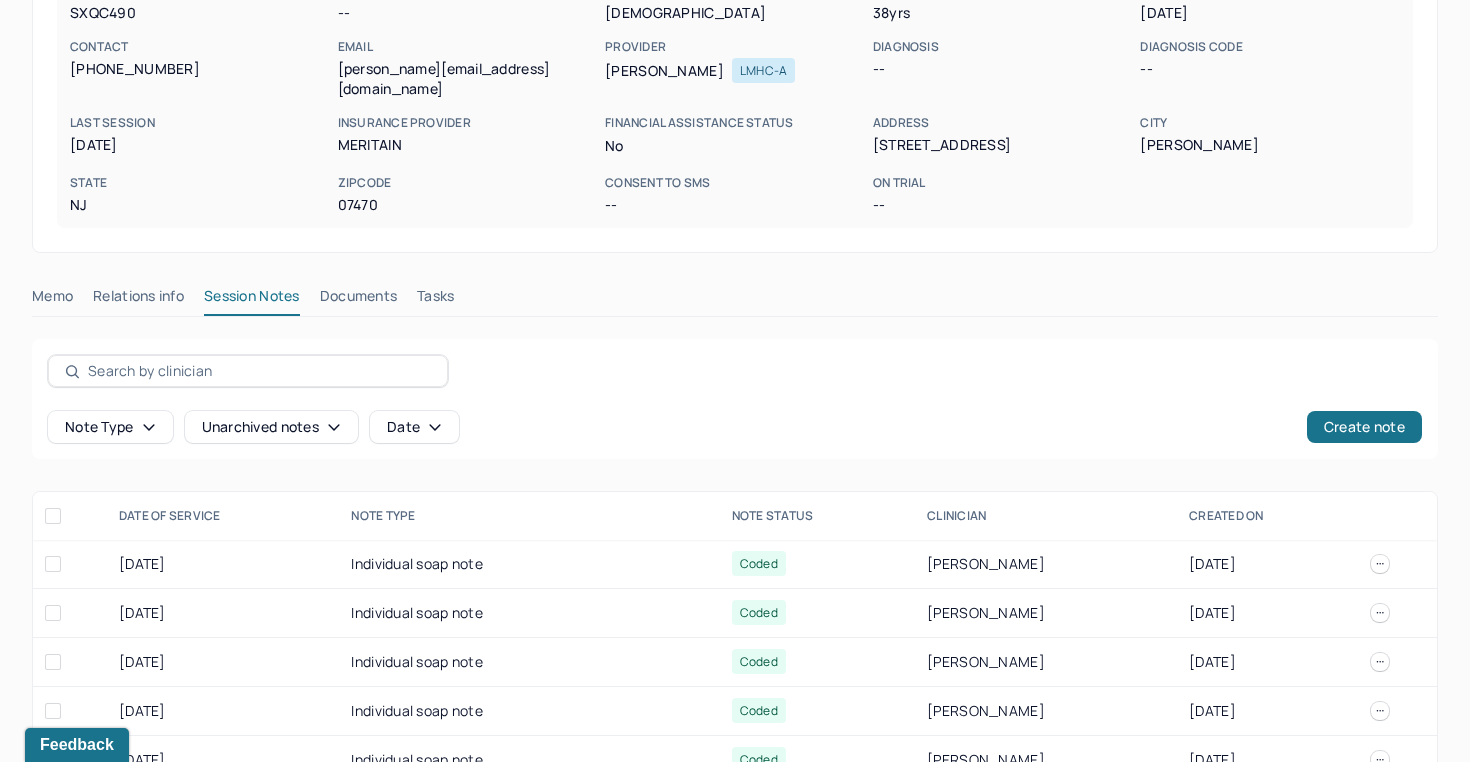 scroll, scrollTop: 326, scrollLeft: 0, axis: vertical 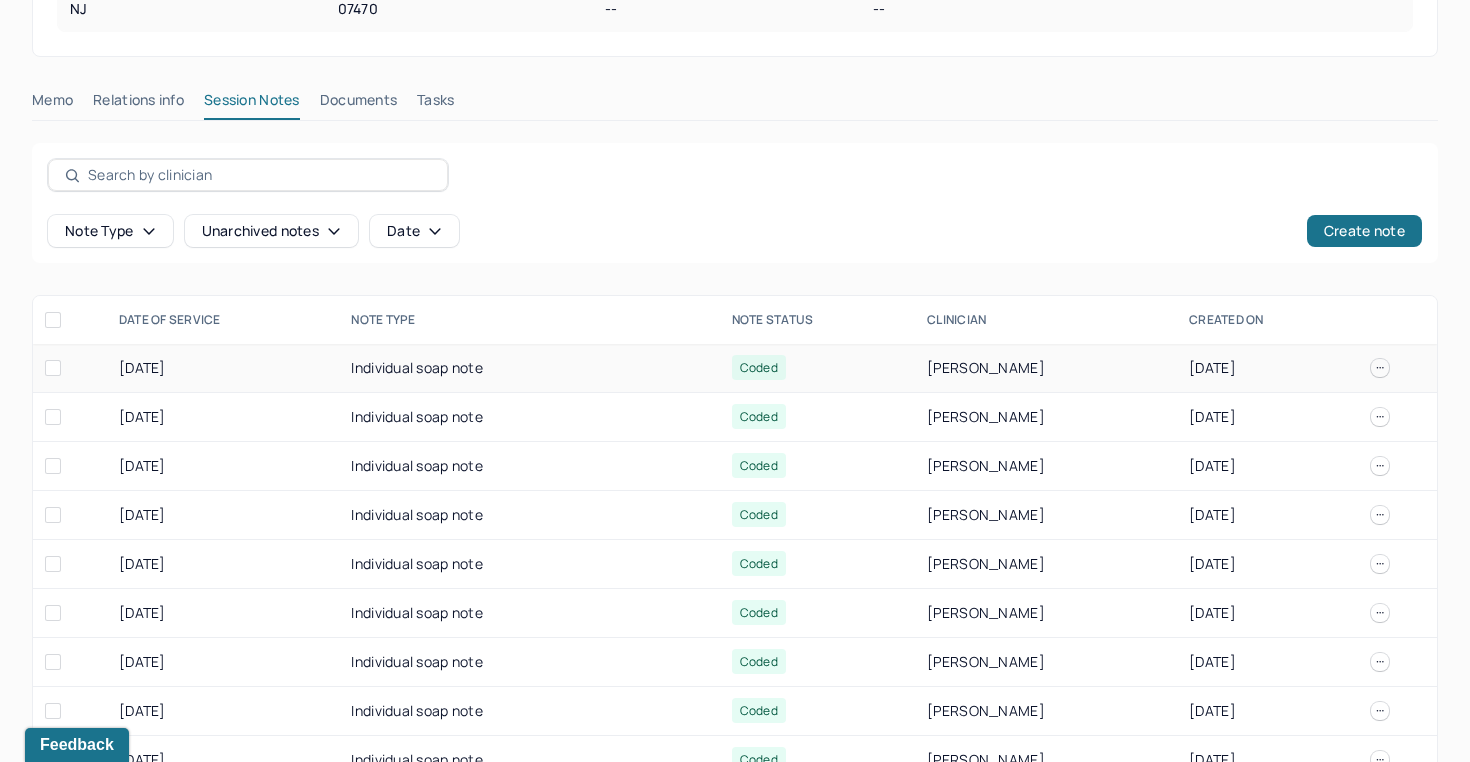 click on "Individual soap note" at bounding box center [529, 368] 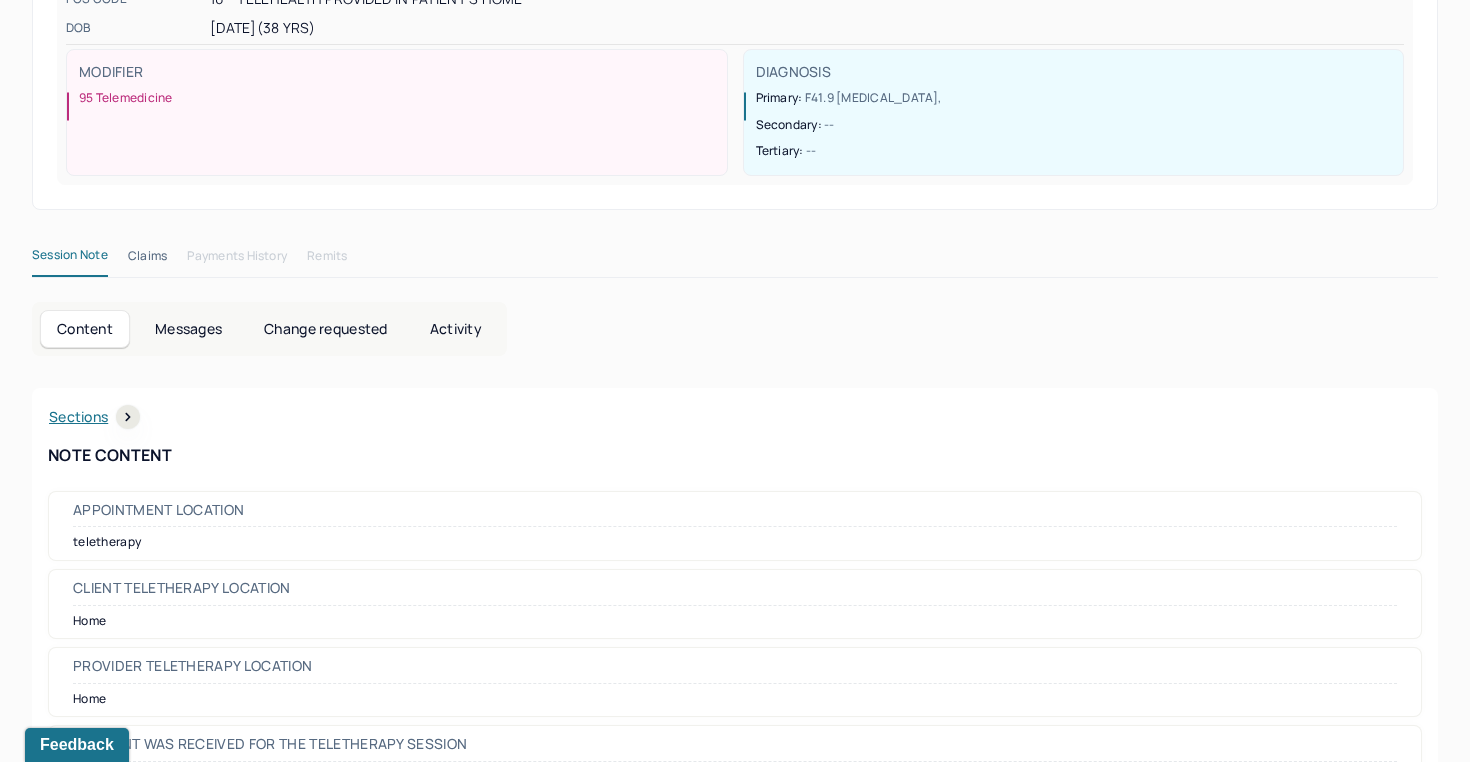 scroll, scrollTop: 419, scrollLeft: 0, axis: vertical 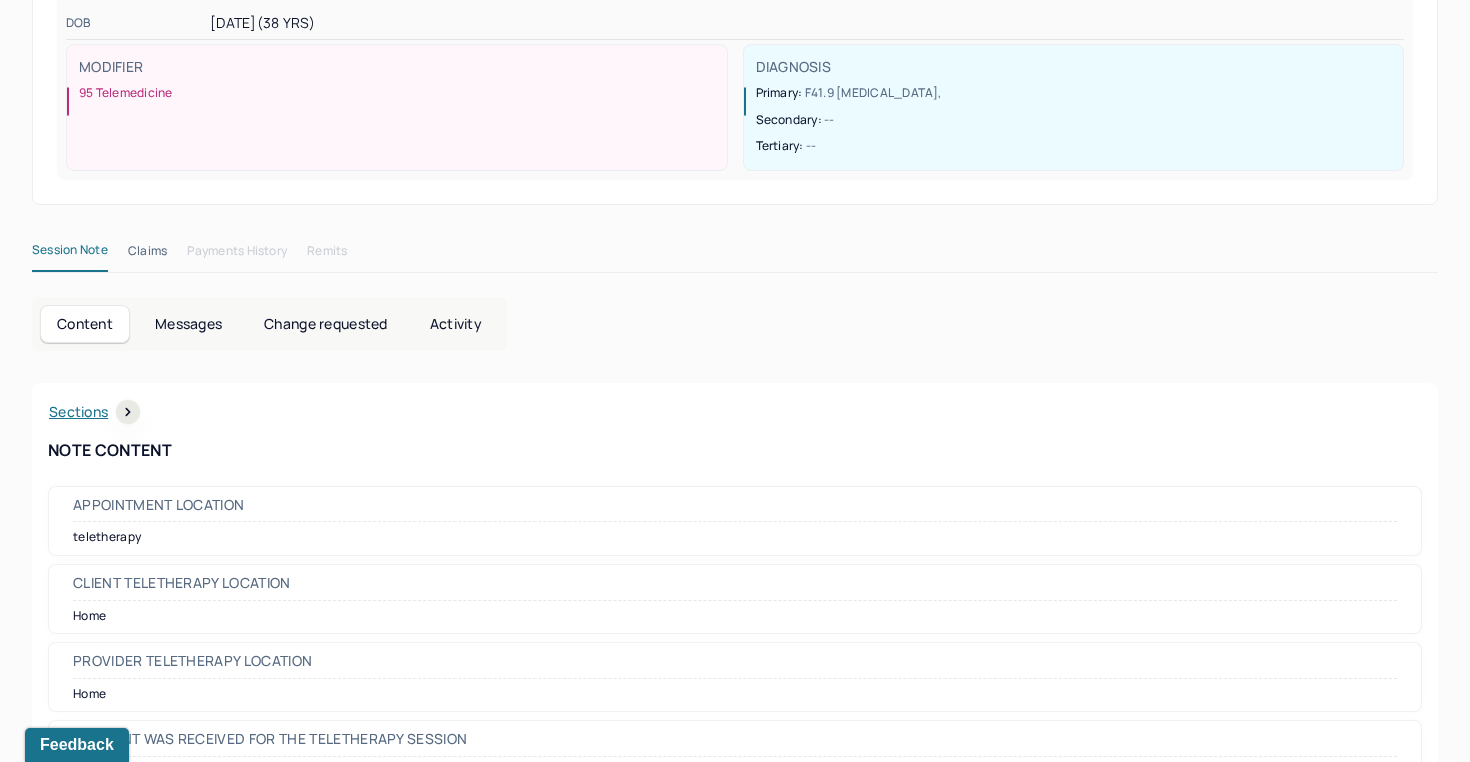 click on "ES [PERSON_NAME]'s   Individual soap note -- Coded       Actions   PROVIDER [PERSON_NAME] CLIENT NAME [PERSON_NAME] APPOINTMENT Individual therapy   MANTLE CLAIM ID -- PAYER CLAIM ID -- SUBMISSION -- POS CODE 10 - Telehealth Provided in Patient's Home DOB [DEMOGRAPHIC_DATA]  (38 Yrs) INSURANCE MERI CHART NUMBER SXQC490 CPT CODE 90837 DATE OF SERVICE [DATE]   11:00 AM   -   12:00 PM ( 1hr ) SIGNATURE TW  ([DATE] 10:17 AM) MODIFIER 95 Telemedicine DIAGNOSIS Primary:   F41.9 [MEDICAL_DATA] ,  Secondary:   -- Tertiary:   --" at bounding box center [735, -37] 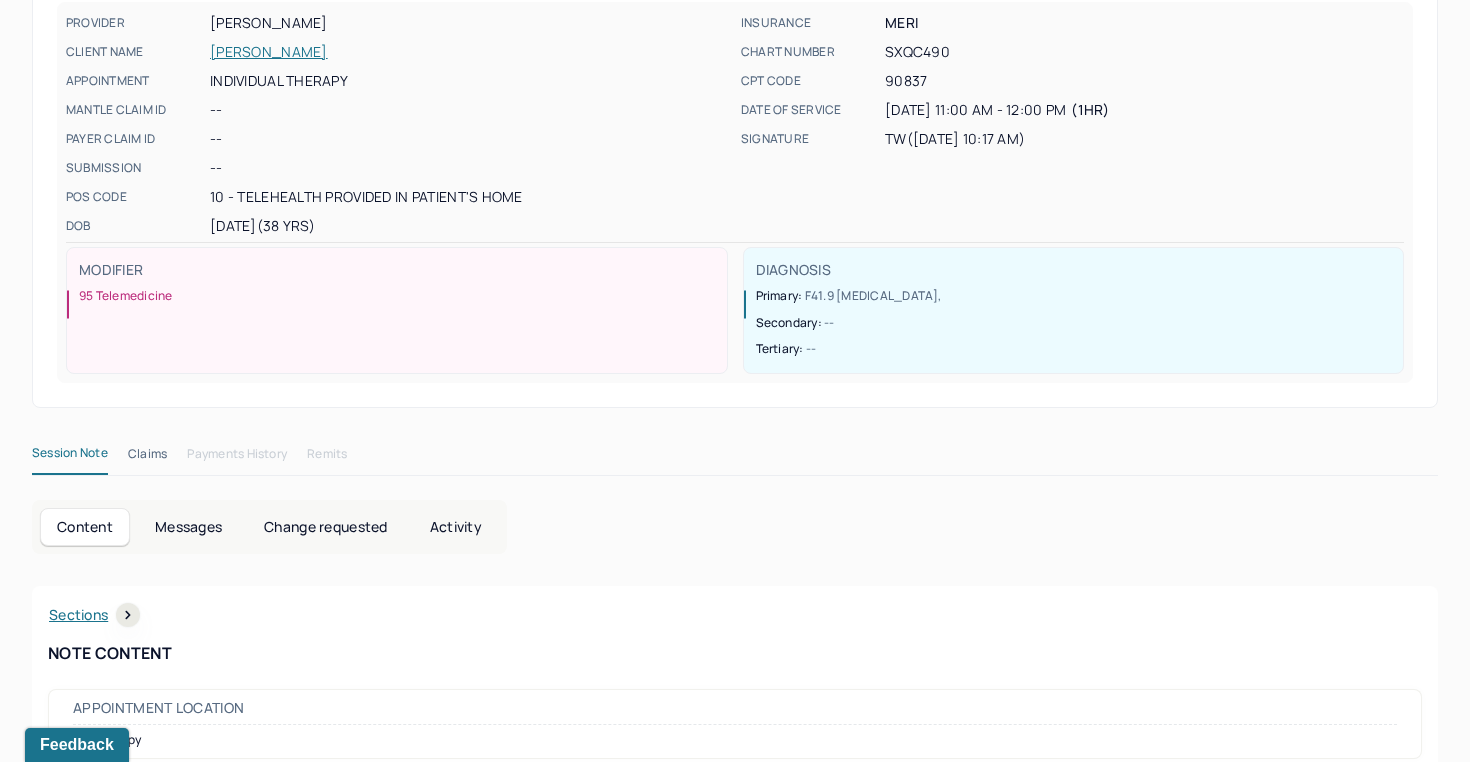 scroll, scrollTop: 0, scrollLeft: 0, axis: both 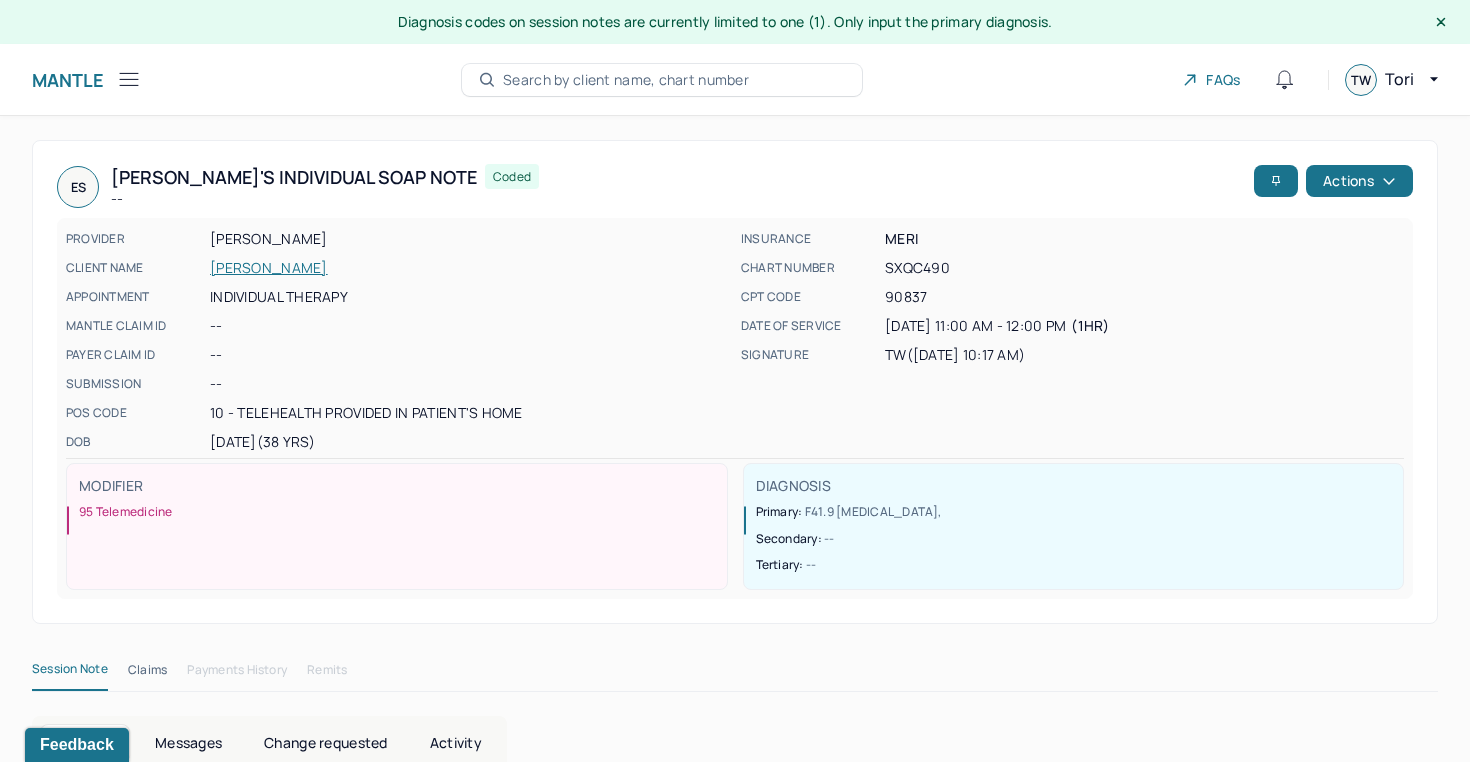 click 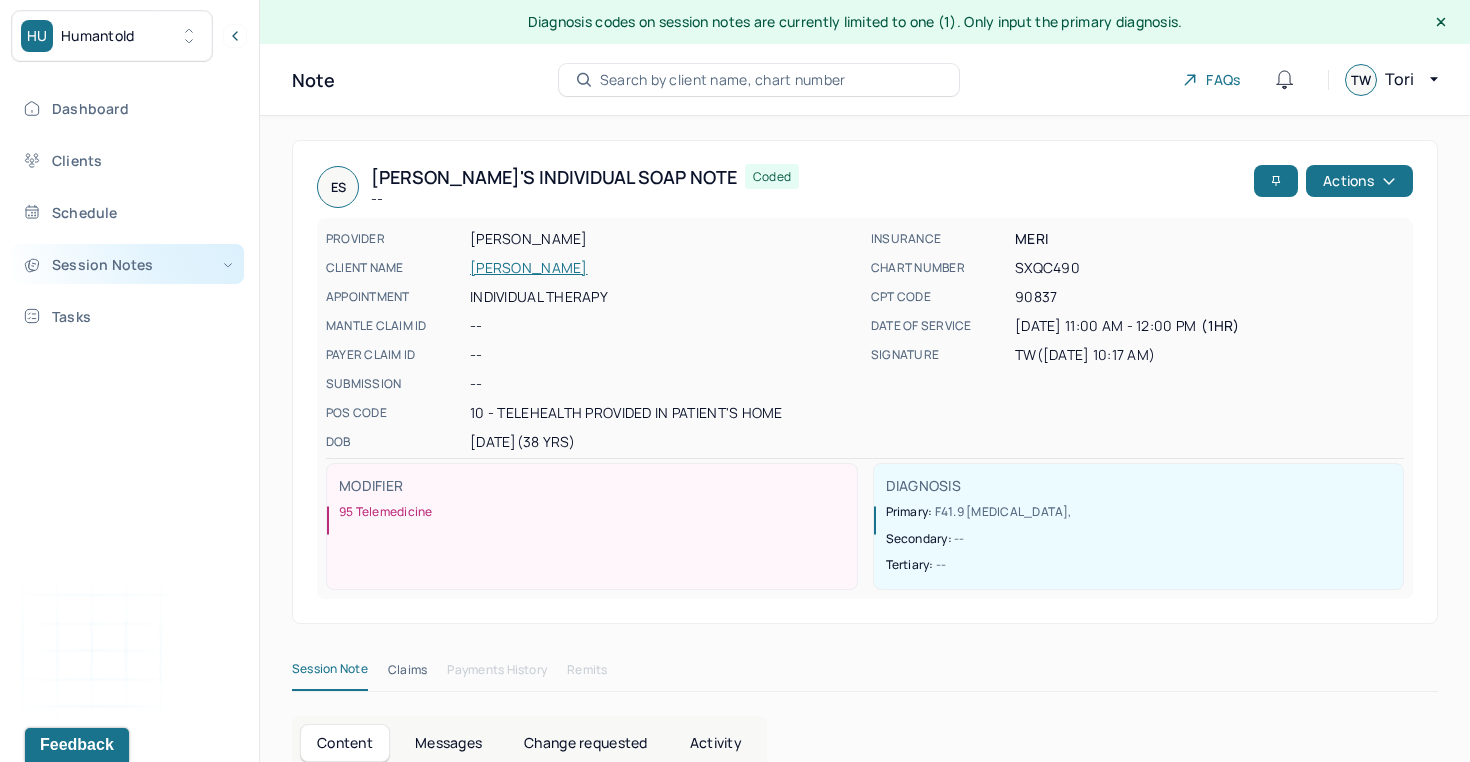 click on "Session Notes" at bounding box center [128, 264] 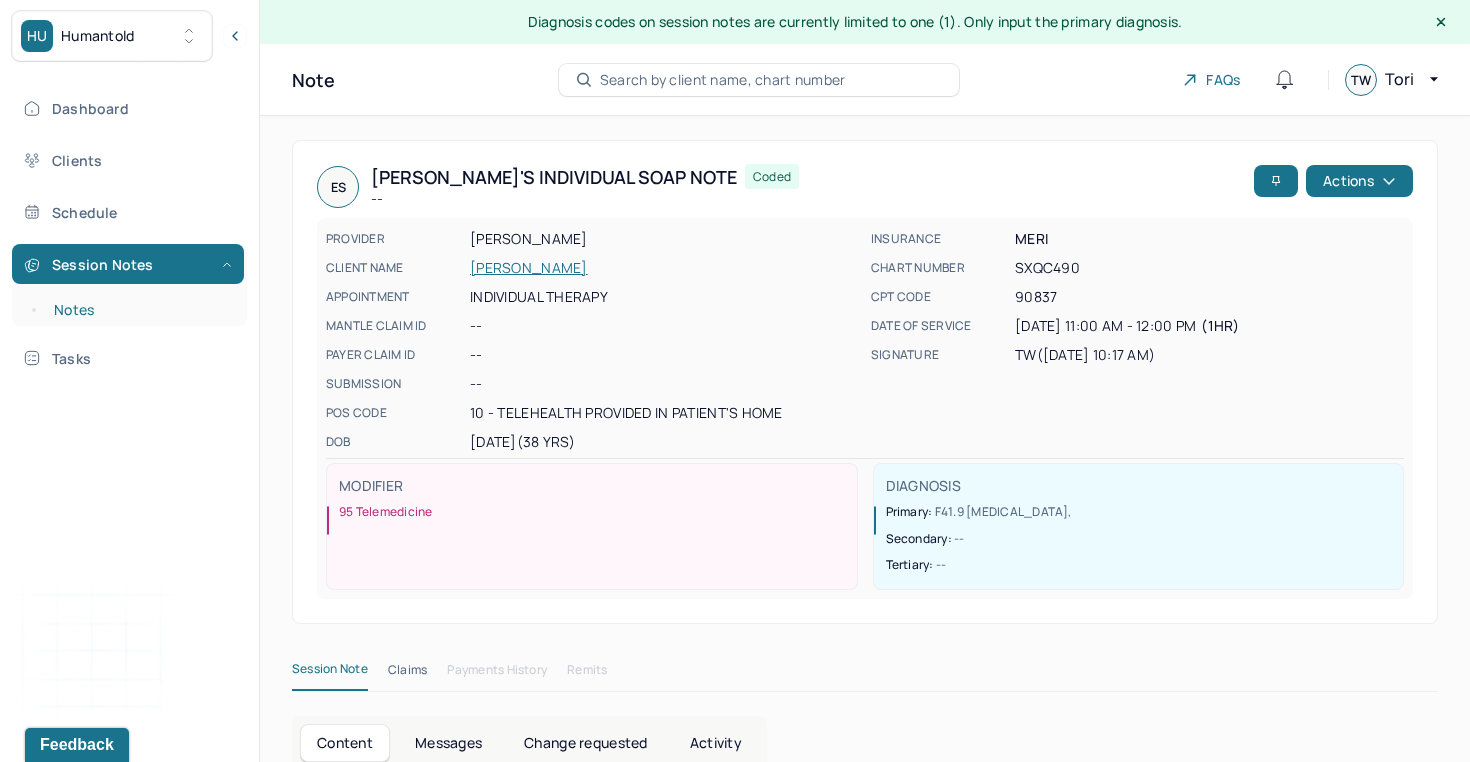 click on "Notes" at bounding box center (139, 310) 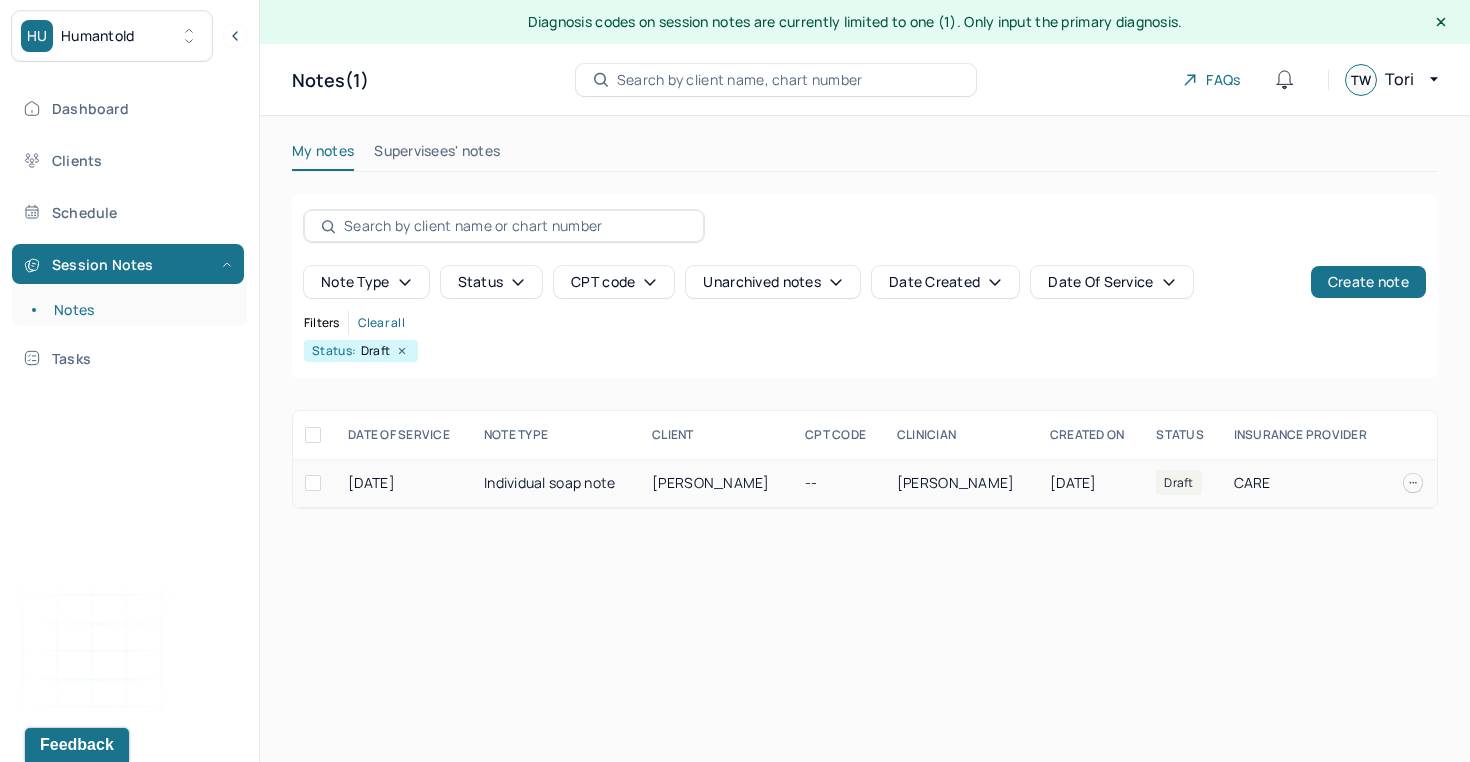 click on "Individual soap note" at bounding box center (556, 483) 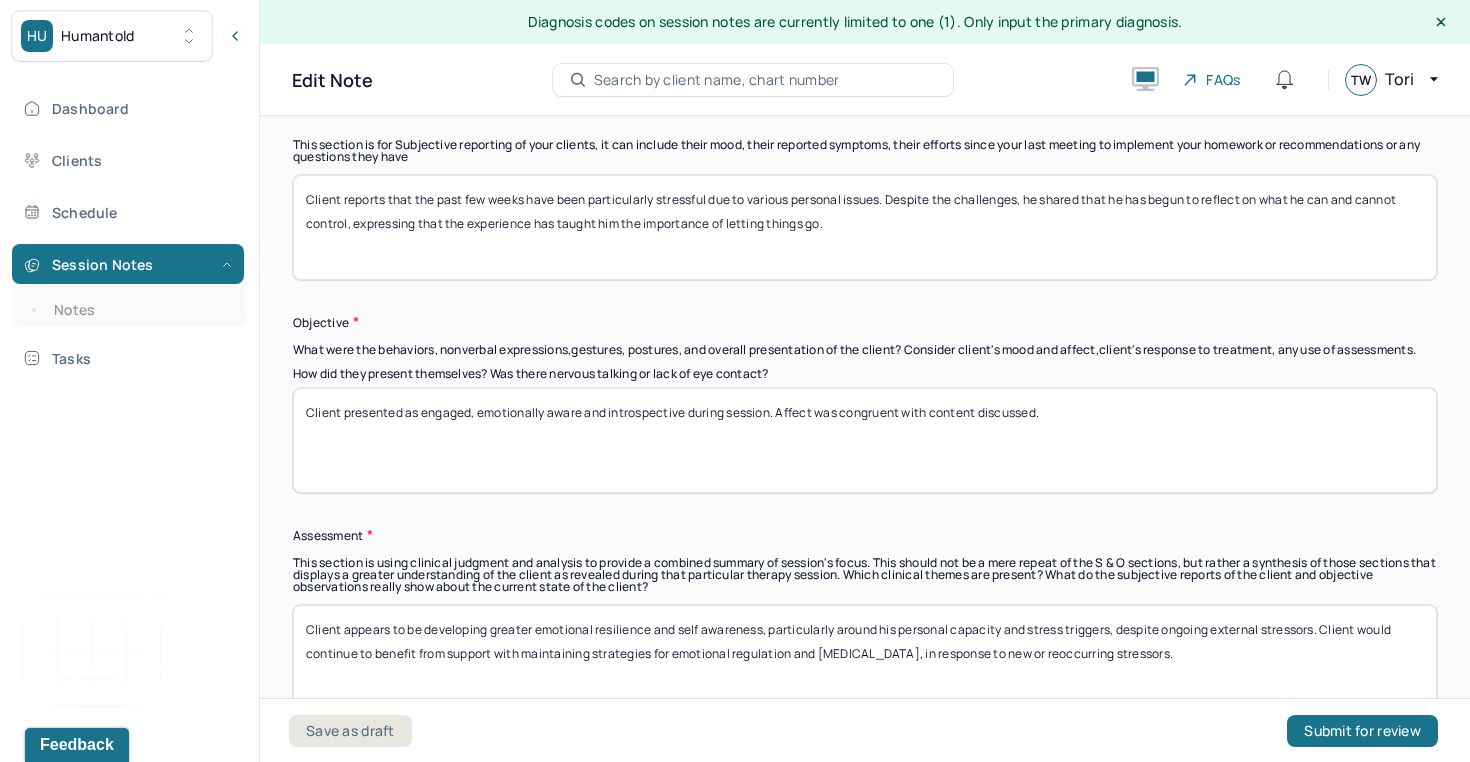 scroll, scrollTop: 1522, scrollLeft: 0, axis: vertical 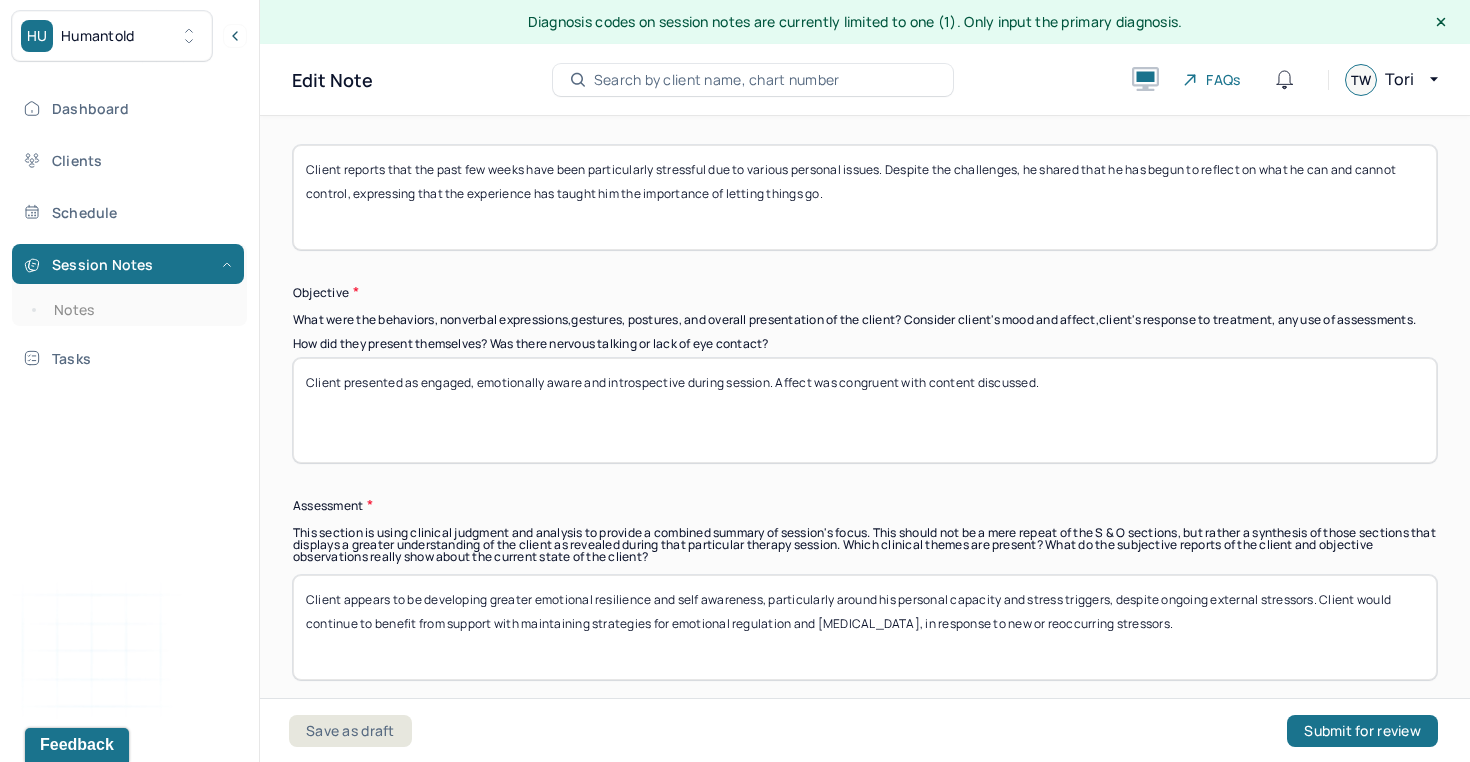 drag, startPoint x: 1080, startPoint y: 378, endPoint x: 1186, endPoint y: 389, distance: 106.56923 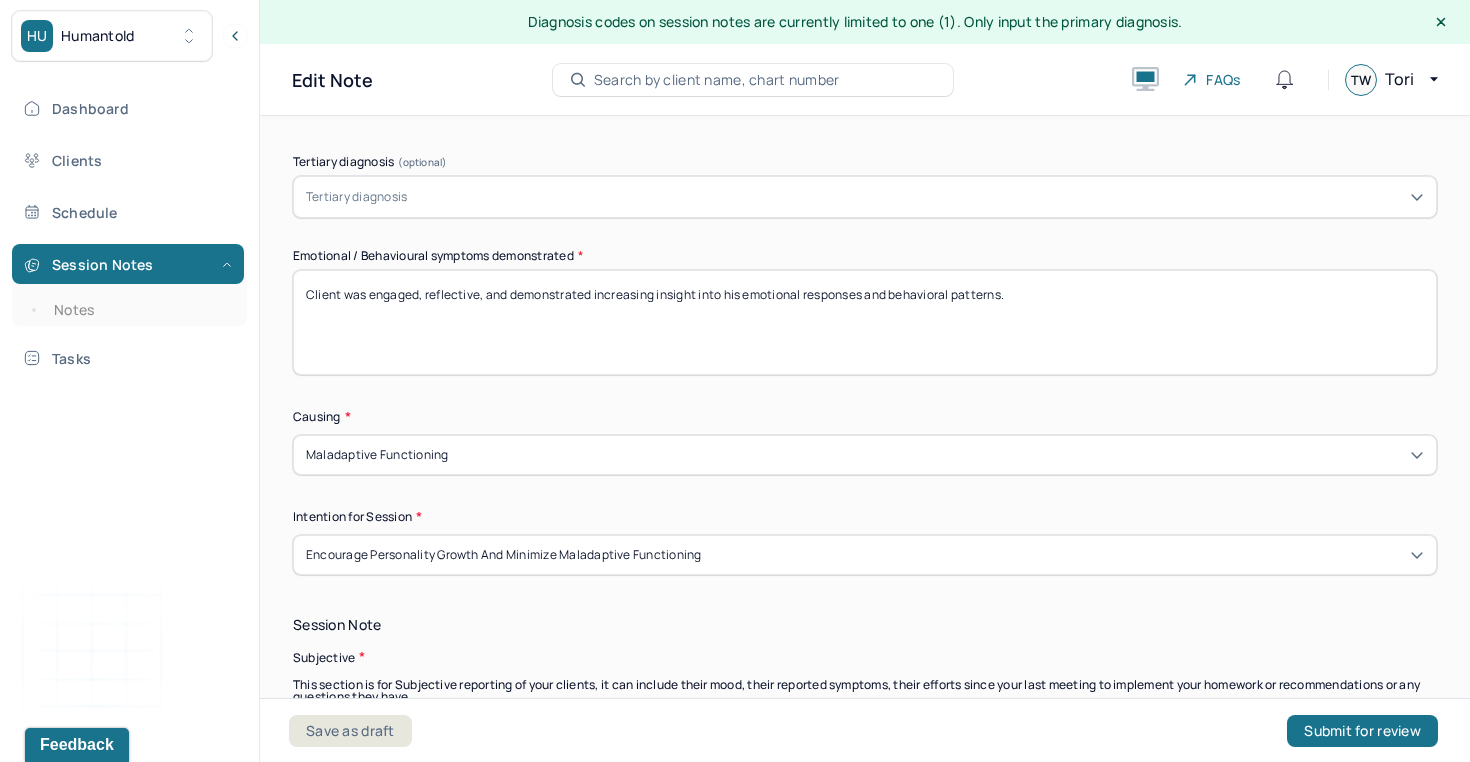 scroll, scrollTop: 926, scrollLeft: 0, axis: vertical 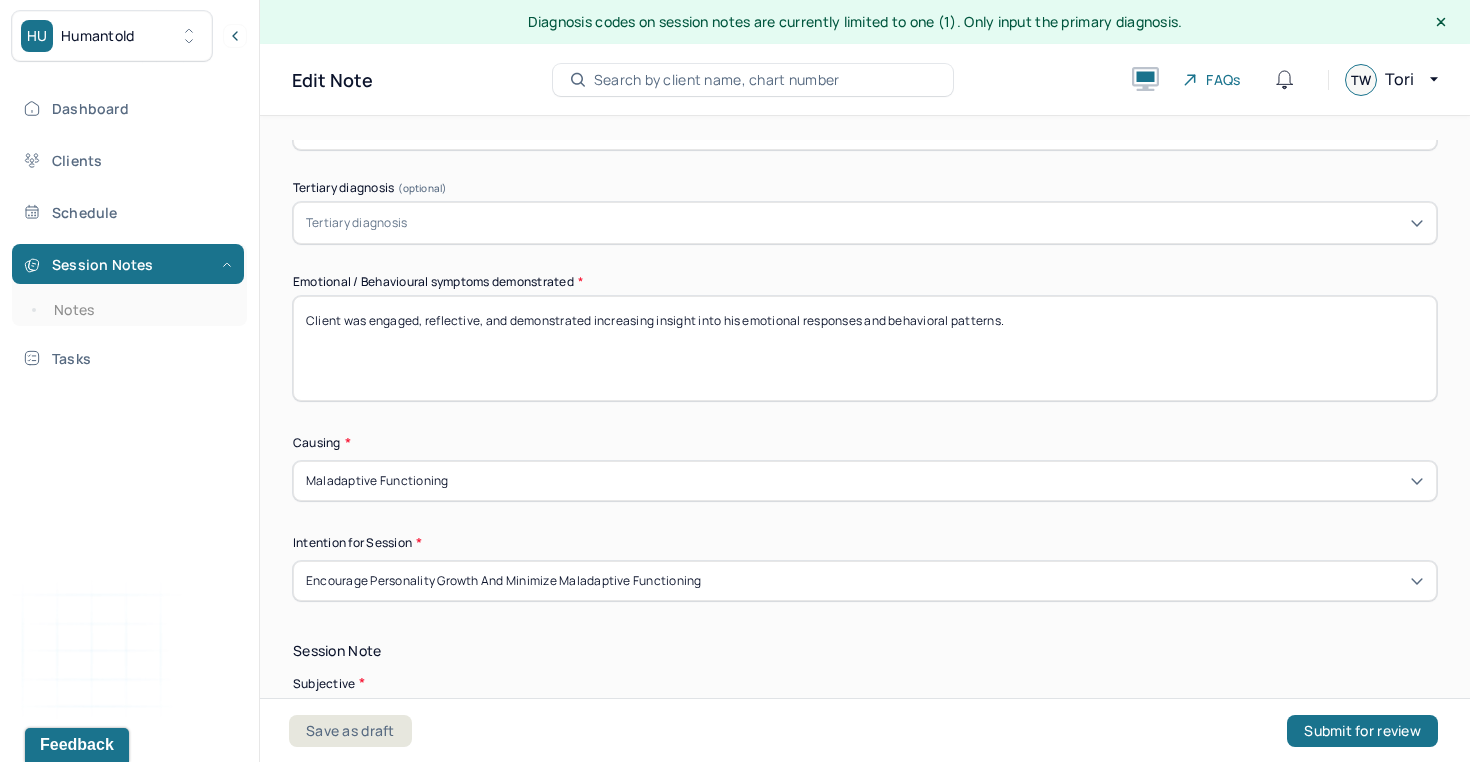drag, startPoint x: 1050, startPoint y: 327, endPoint x: 275, endPoint y: 268, distance: 777.24255 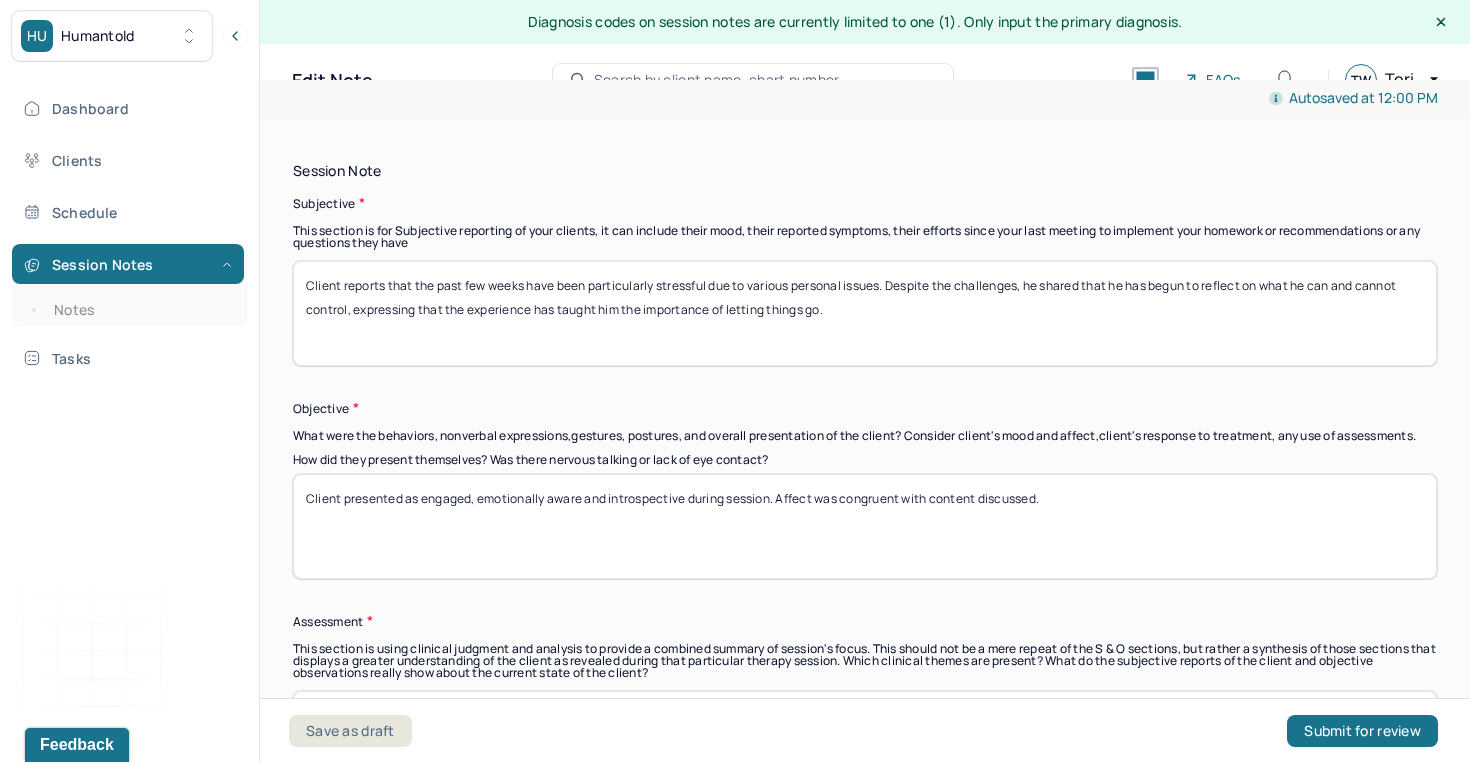 scroll, scrollTop: 1448, scrollLeft: 0, axis: vertical 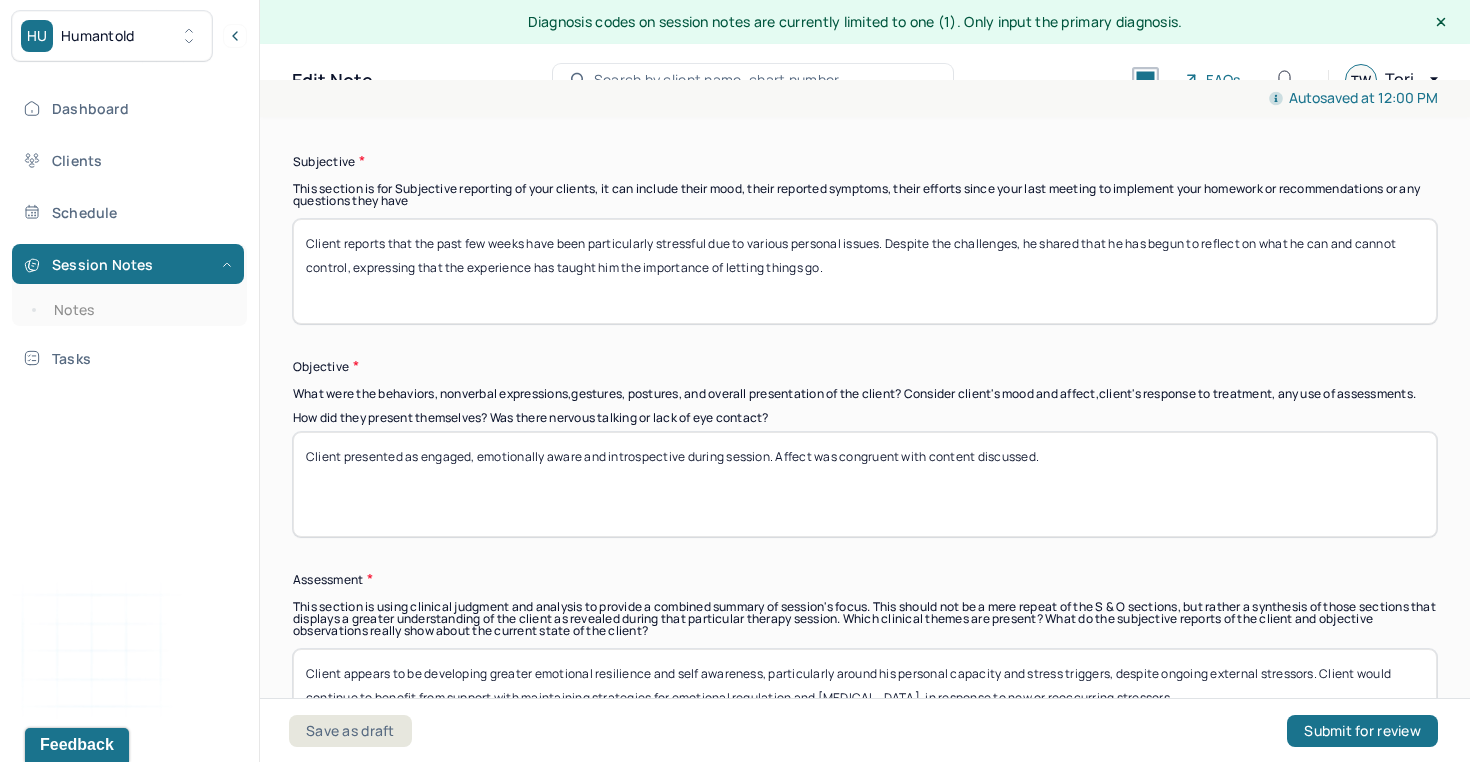 type on "Client presented as engaged, emotionally aware and introspective during session. Affect was congruent with content discussed." 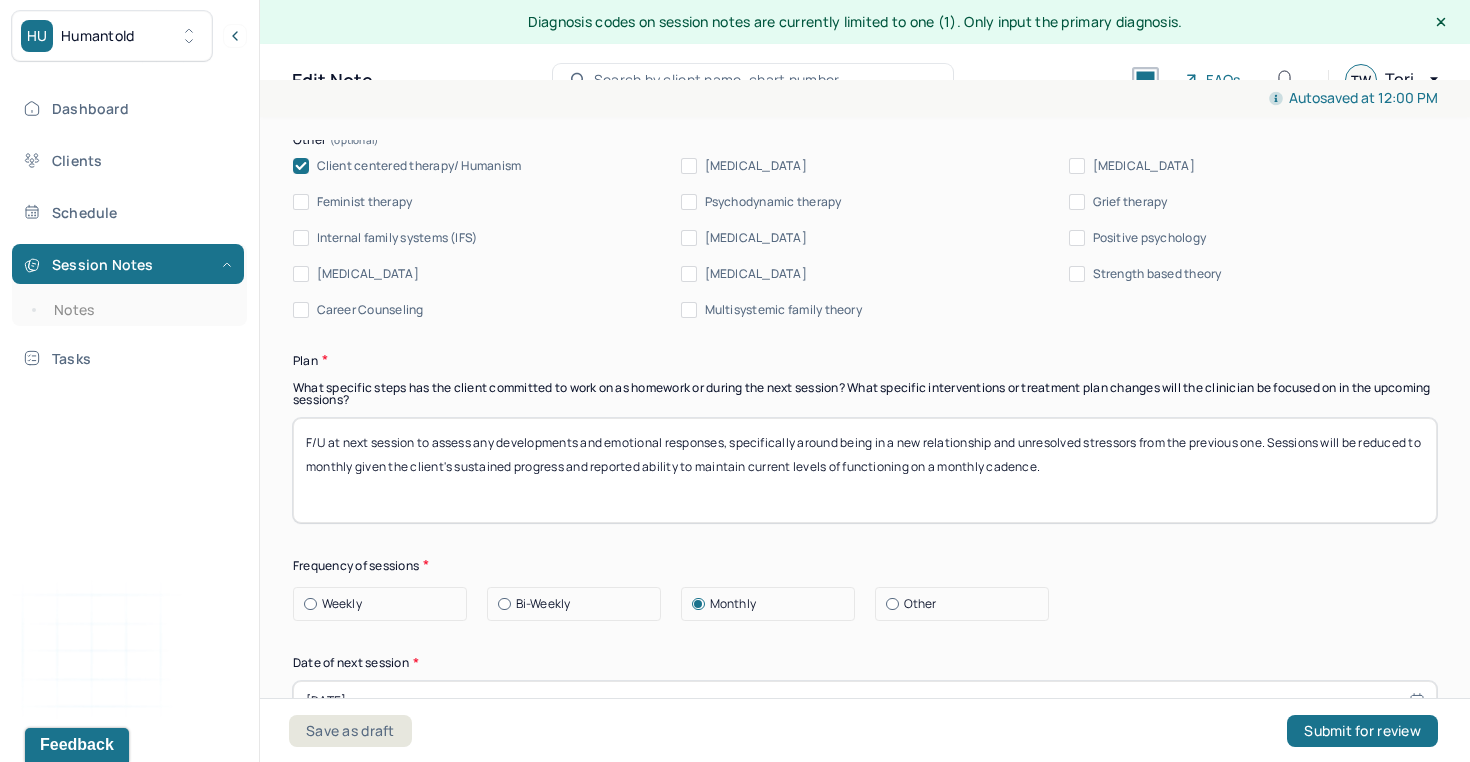 scroll, scrollTop: 2389, scrollLeft: 0, axis: vertical 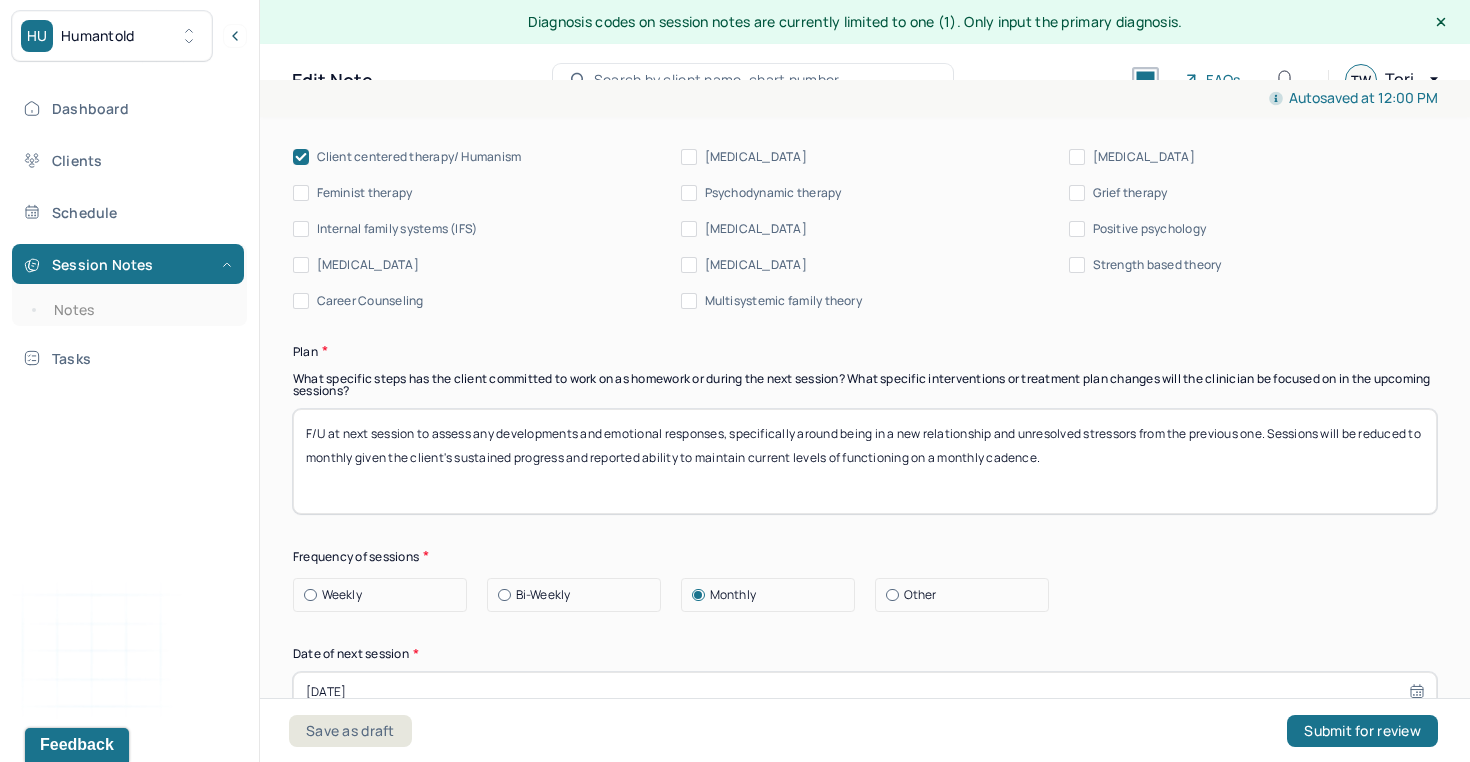 drag, startPoint x: 1083, startPoint y: 485, endPoint x: 375, endPoint y: 370, distance: 717.2789 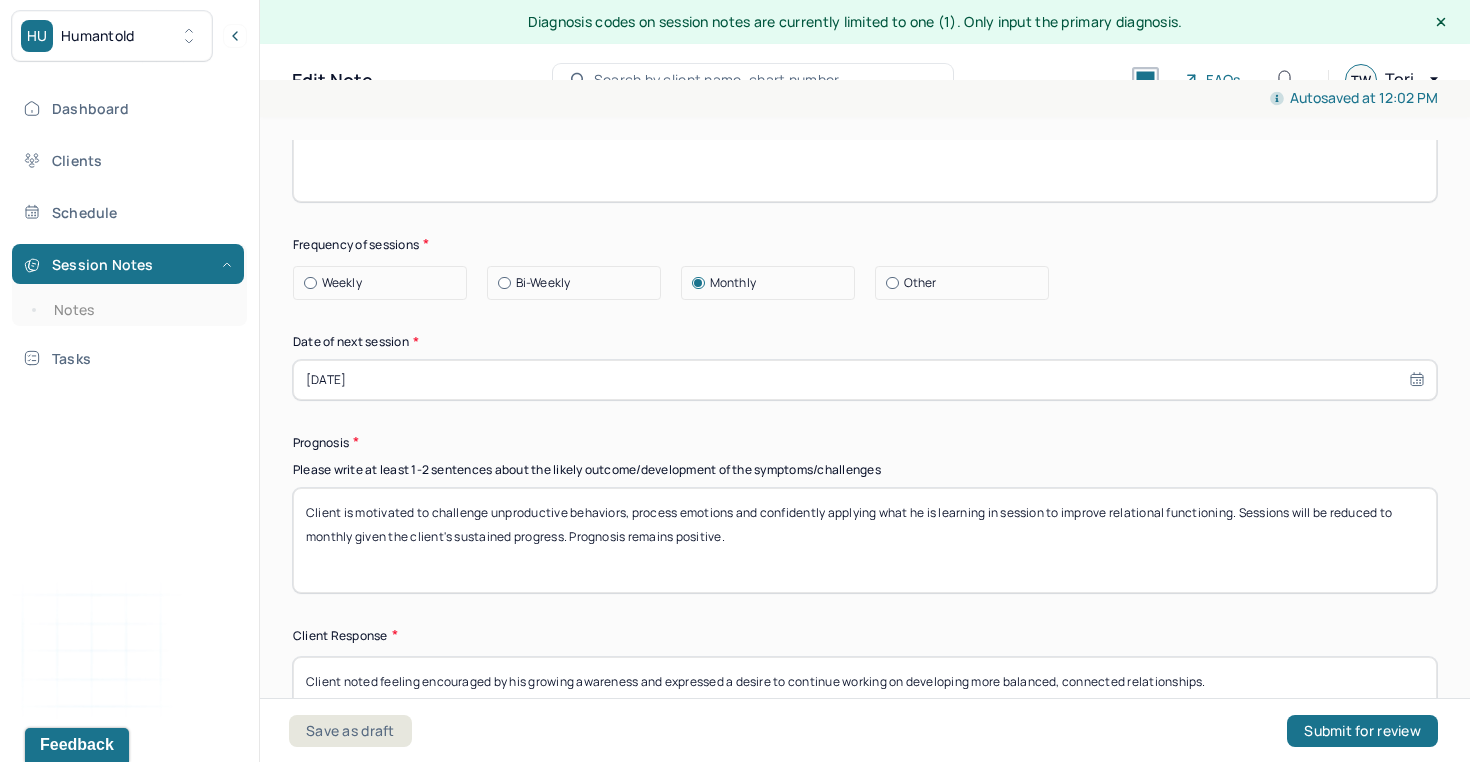 scroll, scrollTop: 2854, scrollLeft: 0, axis: vertical 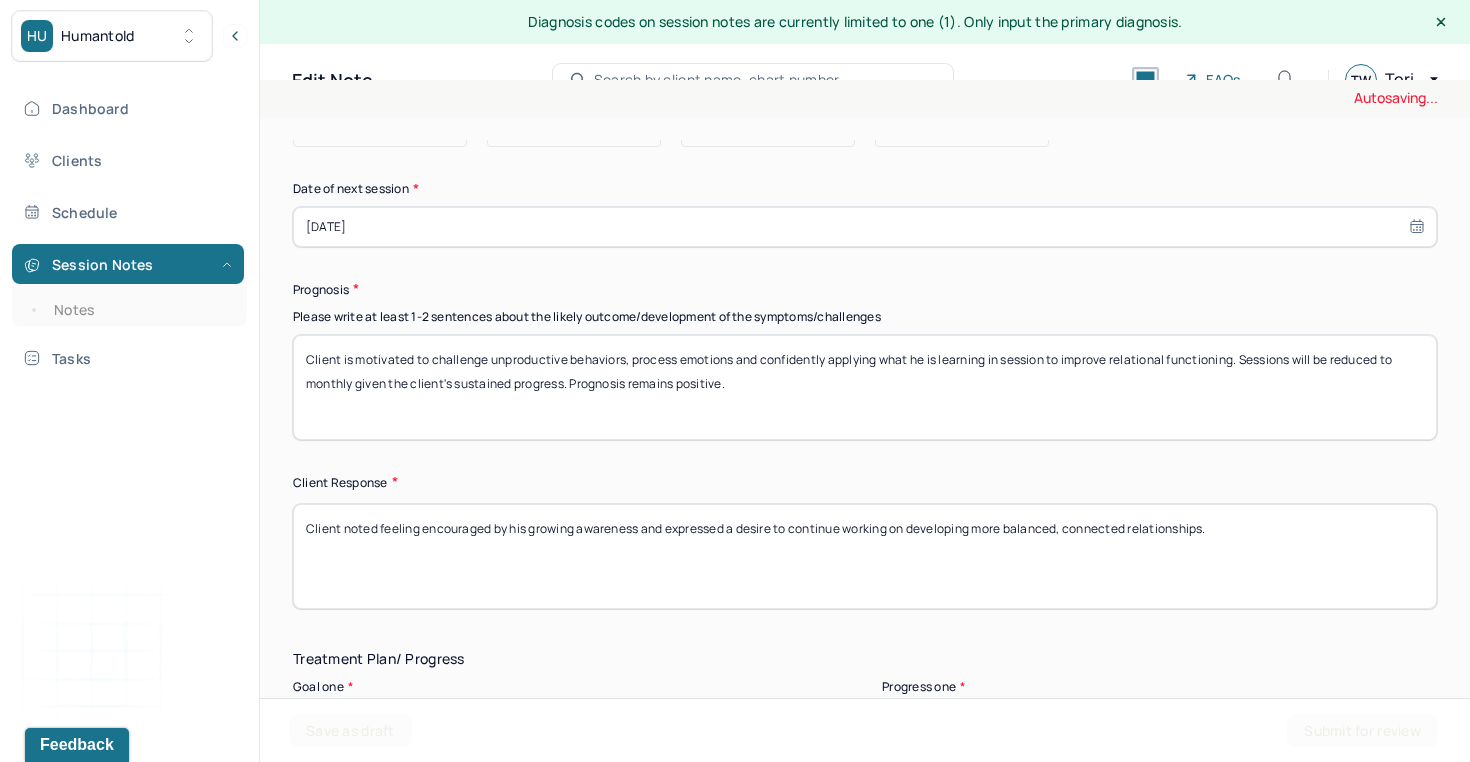 type on "Continue to meet monthly to support client in strengthening coping capacity and fostering emotional resilience." 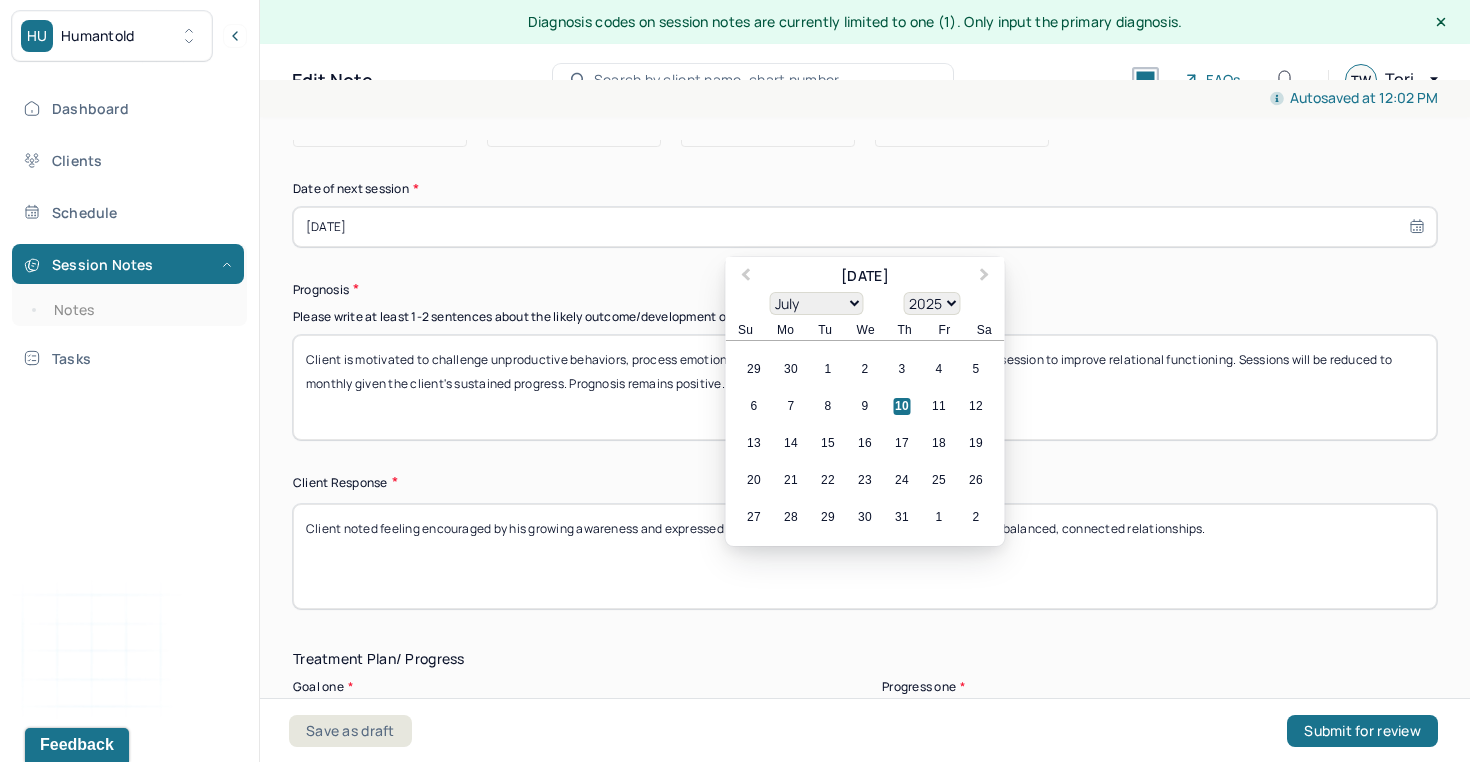 click on "[DATE]" at bounding box center (865, 227) 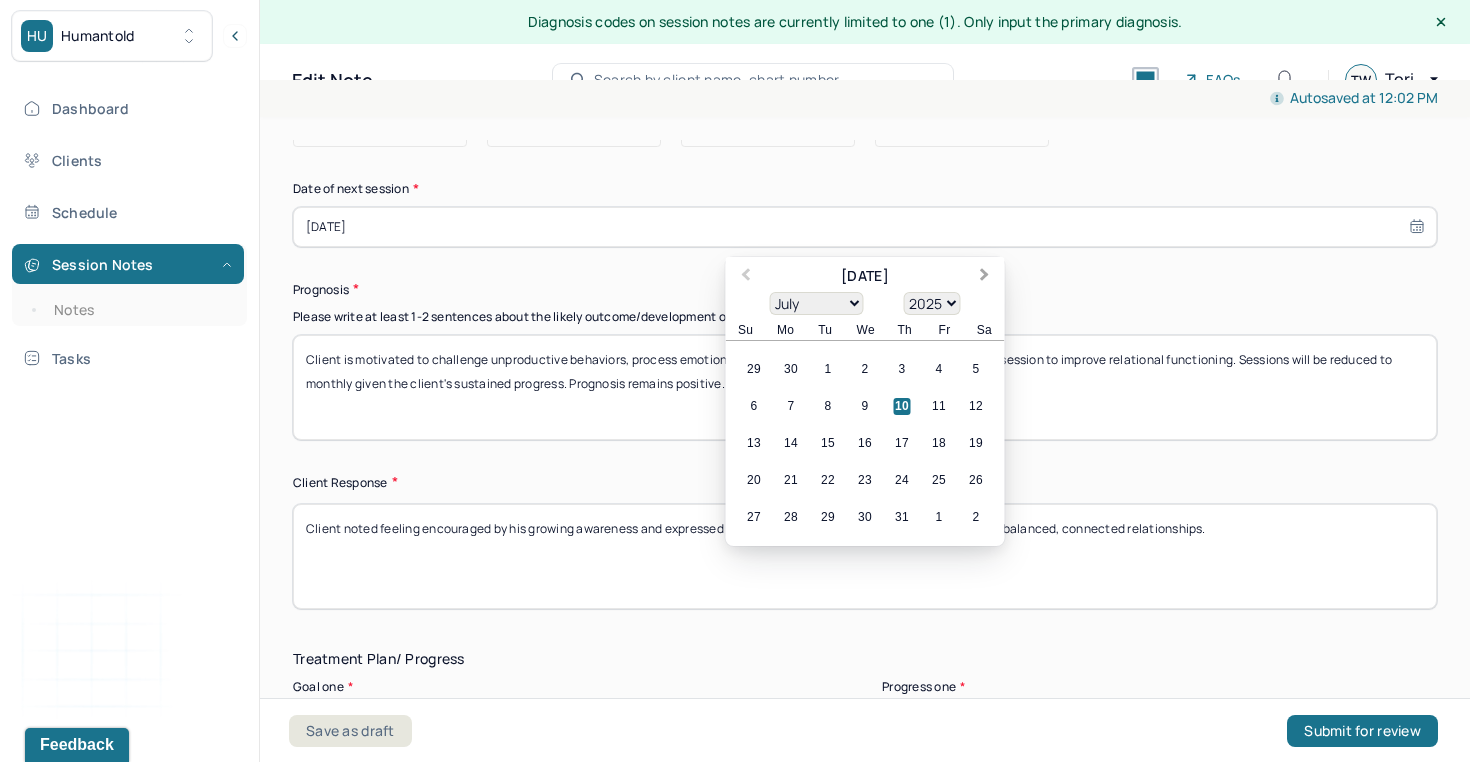 click on "Next Month" at bounding box center [987, 278] 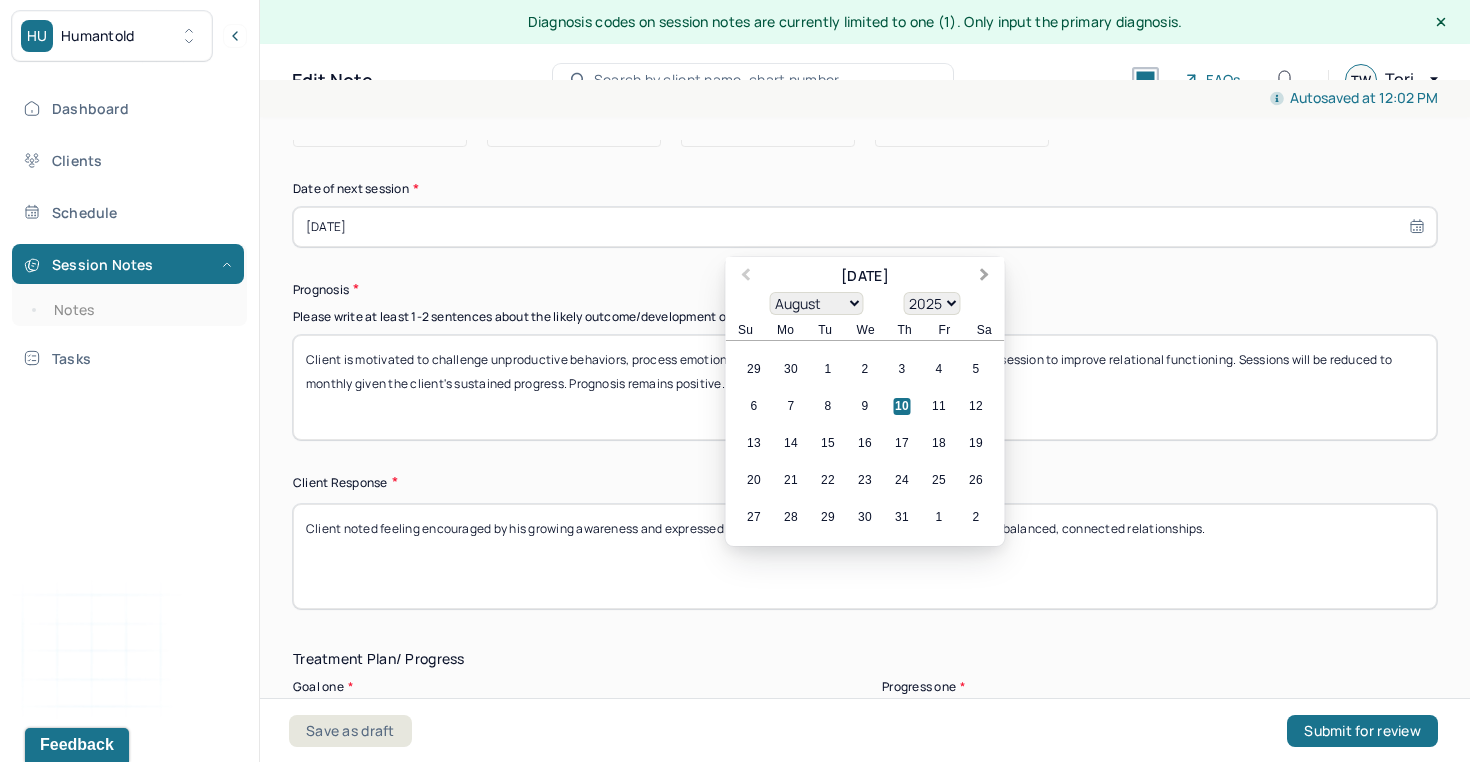 click on "Next Month" at bounding box center [987, 278] 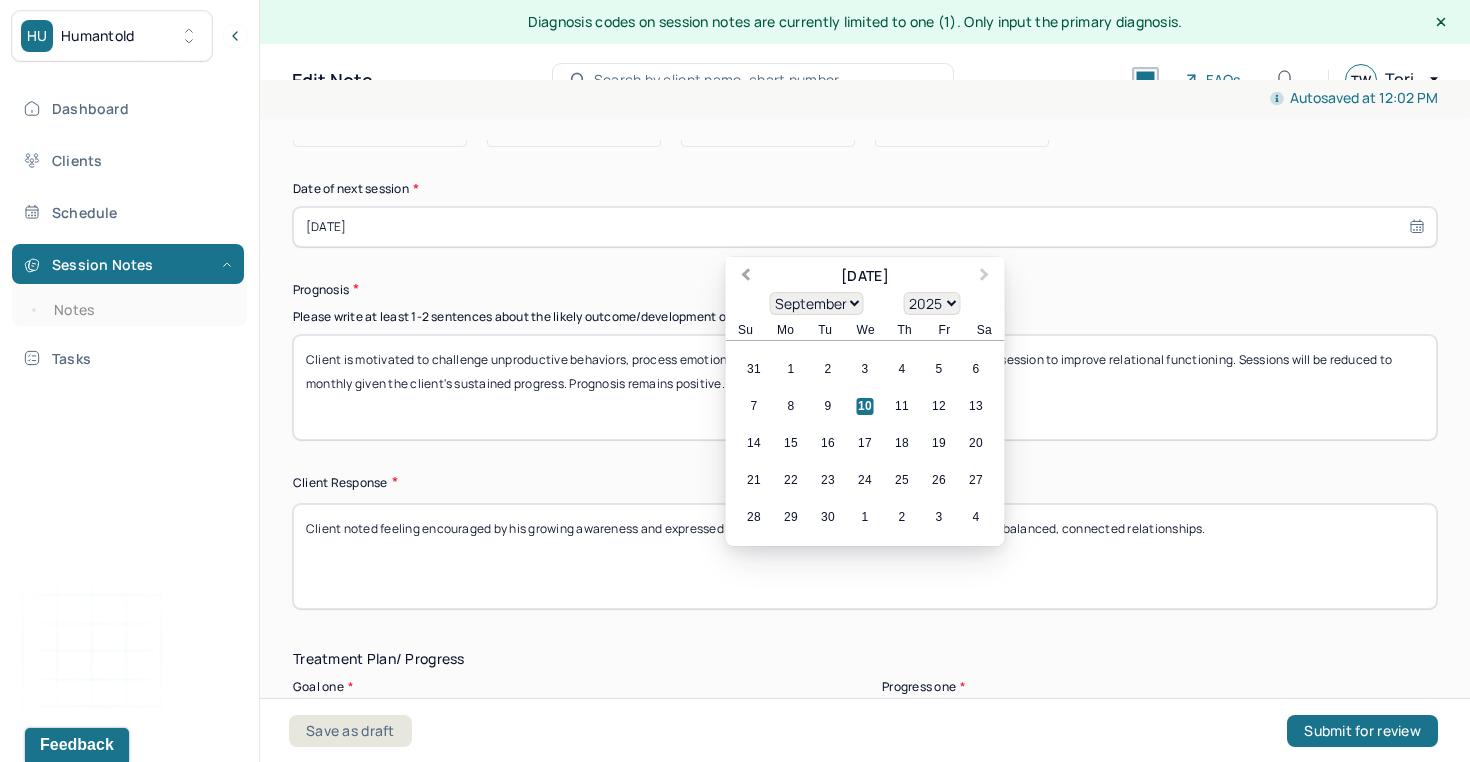 click on "Previous Month" at bounding box center [746, 276] 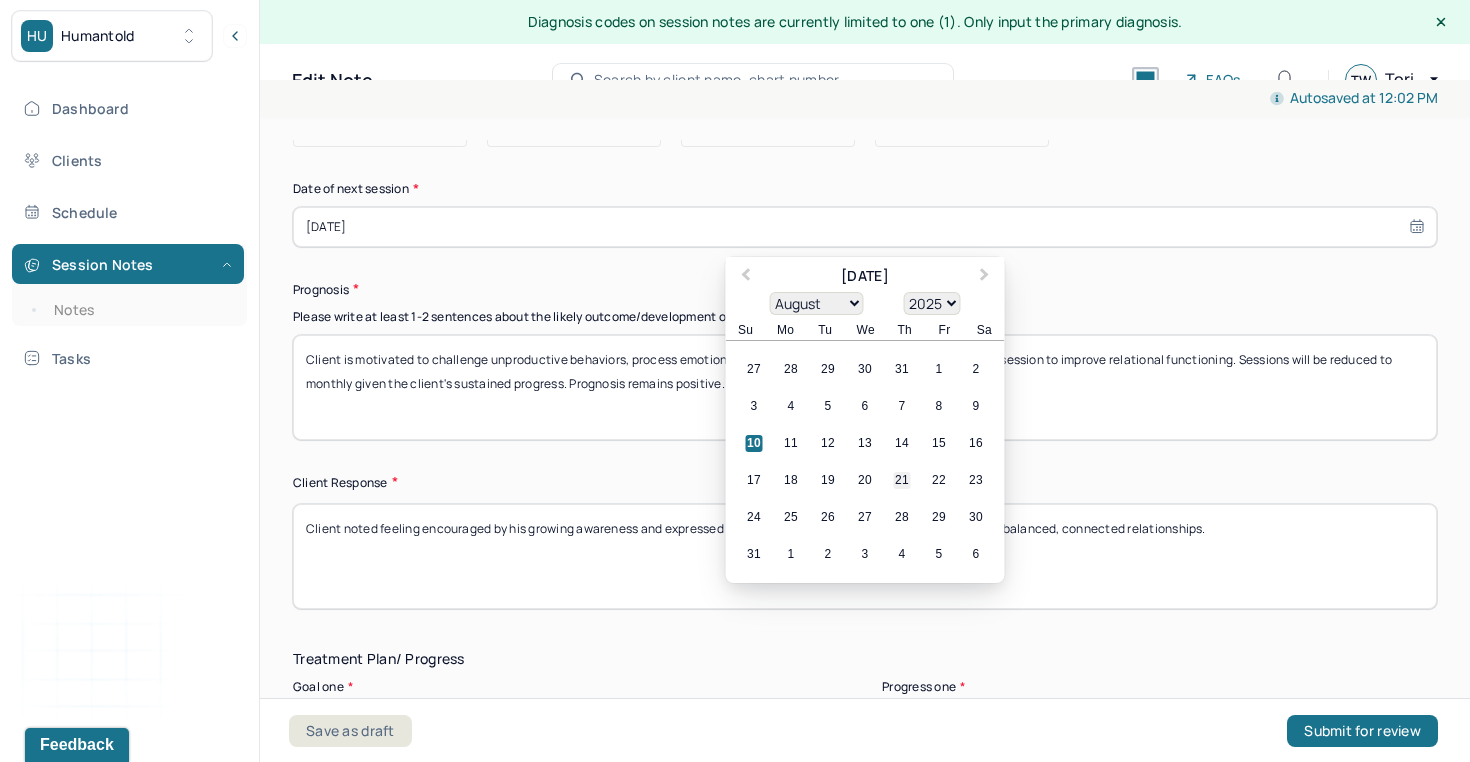 click on "21" at bounding box center [902, 480] 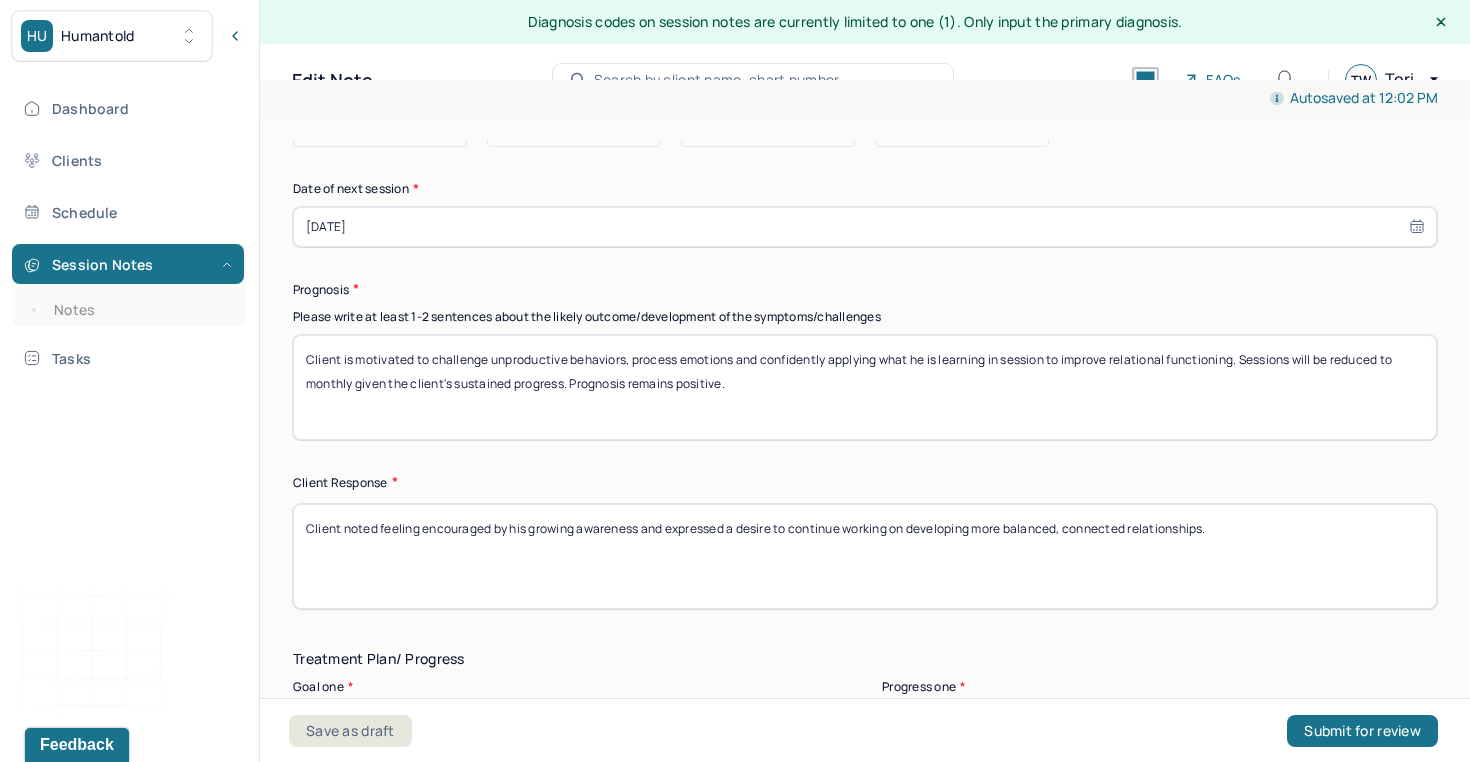 select on "7" 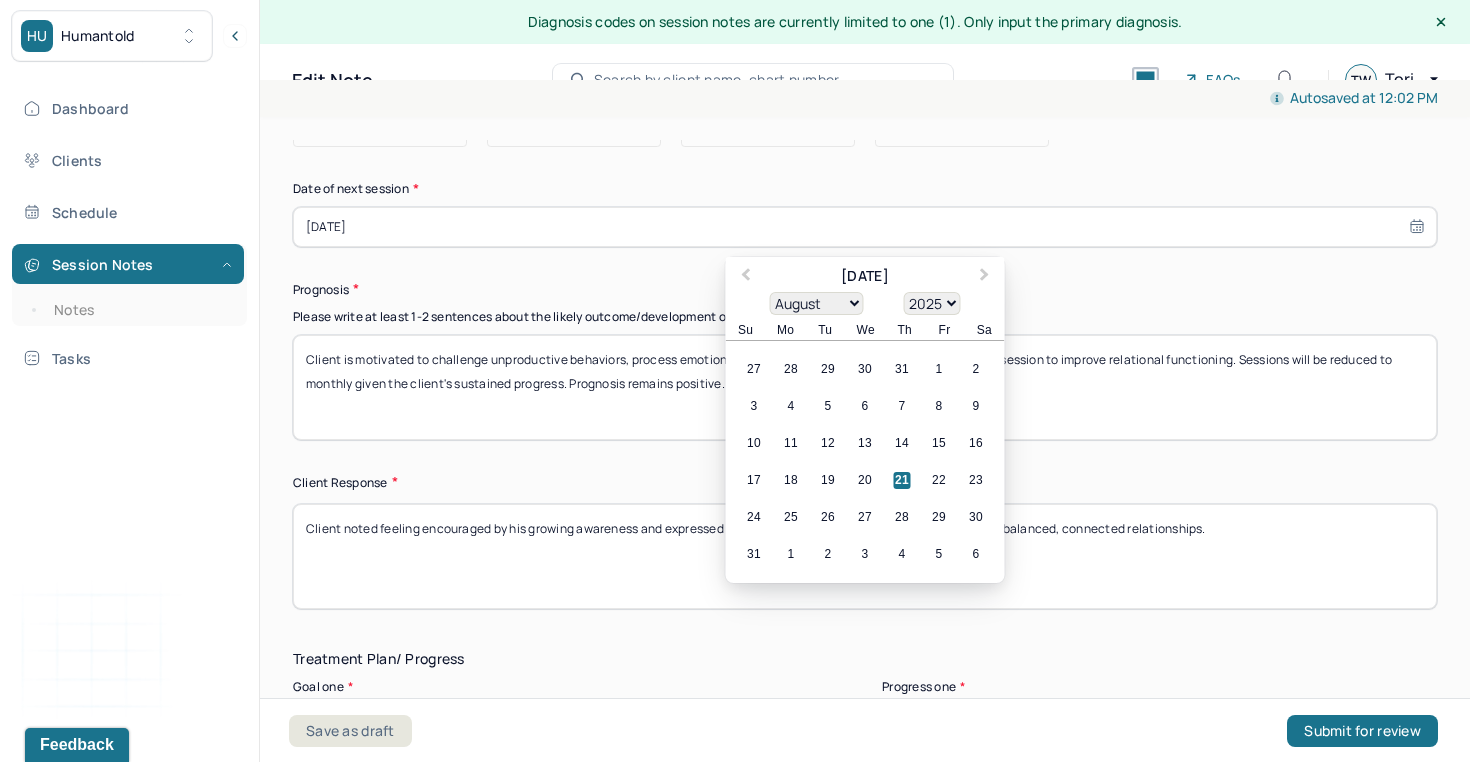 click on "Prognosis" at bounding box center [865, 289] 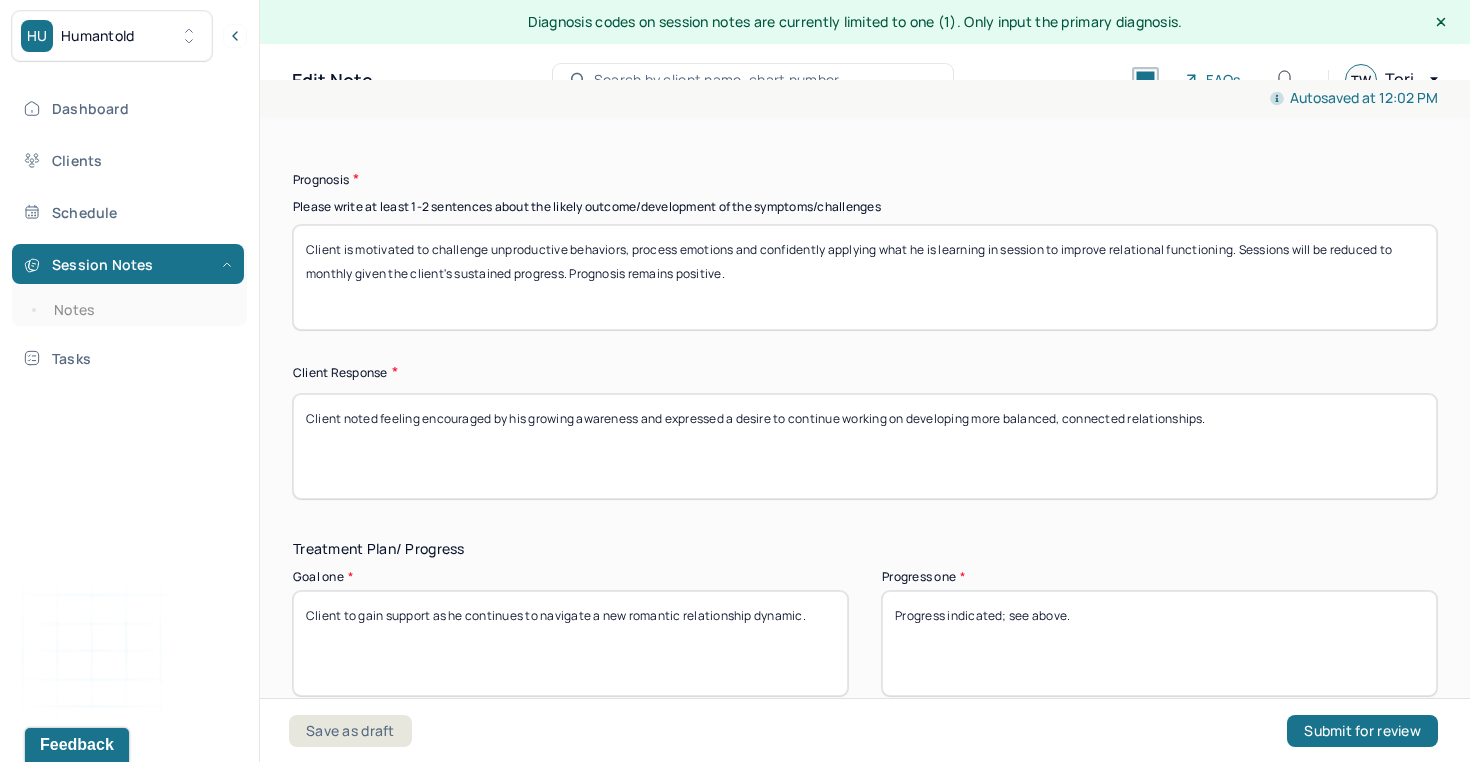 scroll, scrollTop: 2965, scrollLeft: 0, axis: vertical 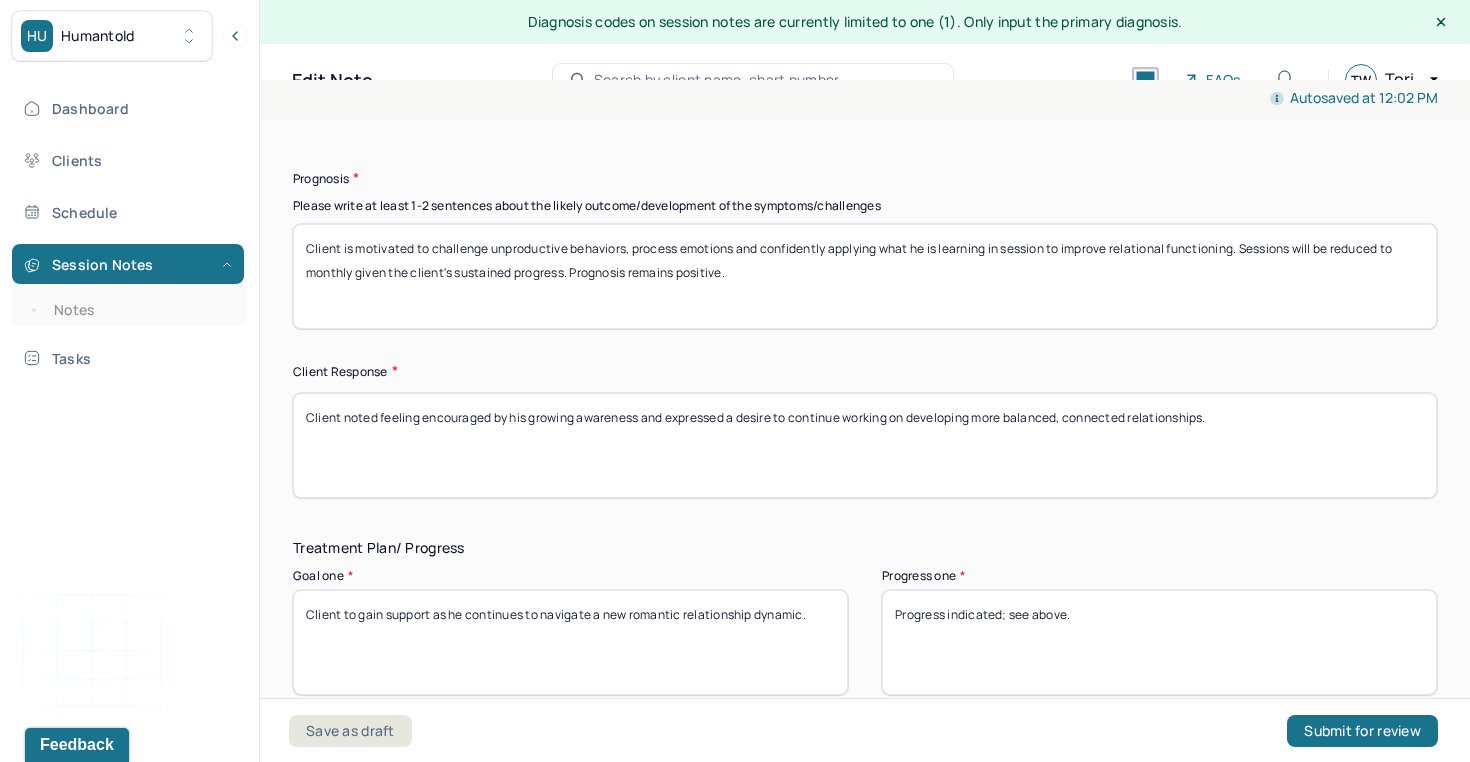drag, startPoint x: 749, startPoint y: 289, endPoint x: 379, endPoint y: 220, distance: 376.37878 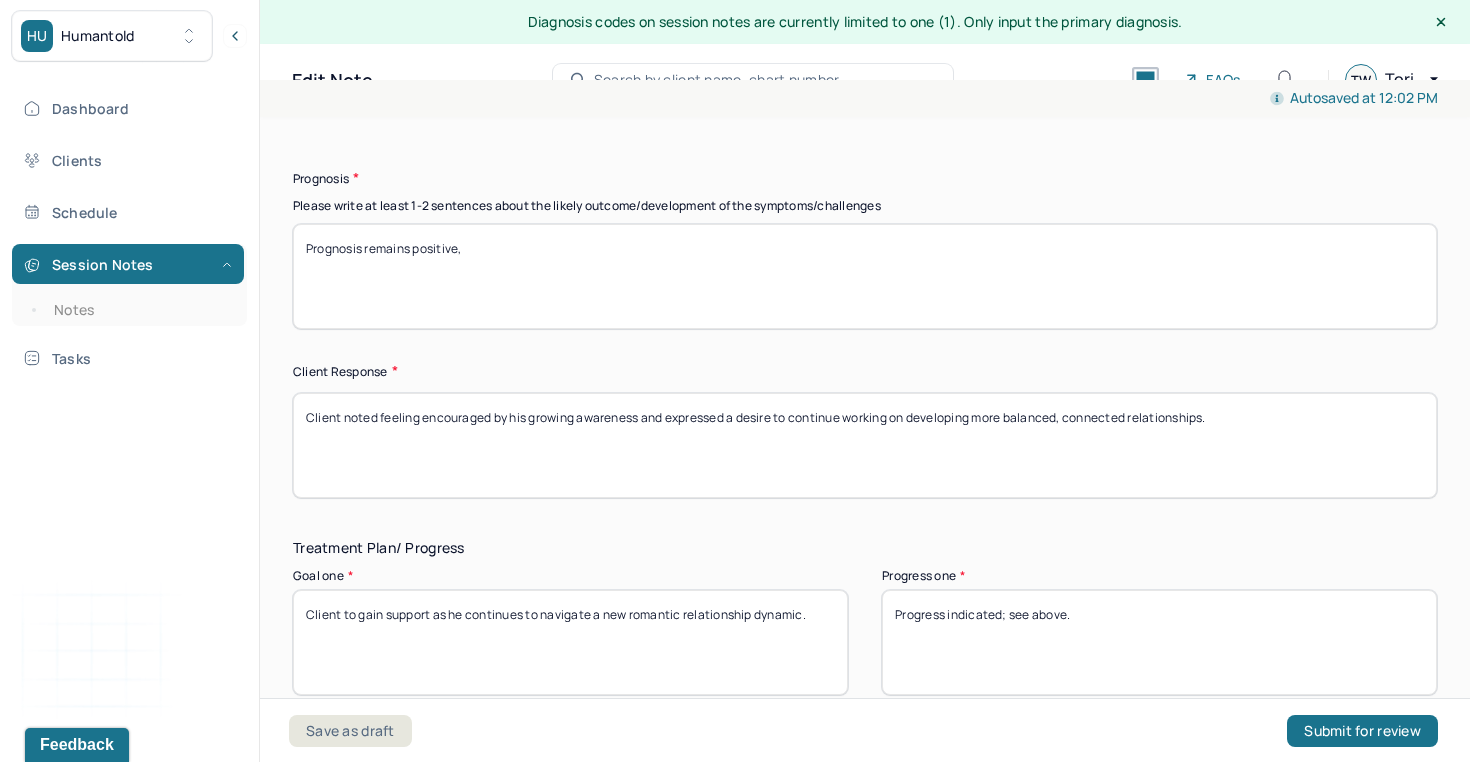 paste on "Client shows promising insight and a willingness to reflect on [MEDICAL_DATA]." 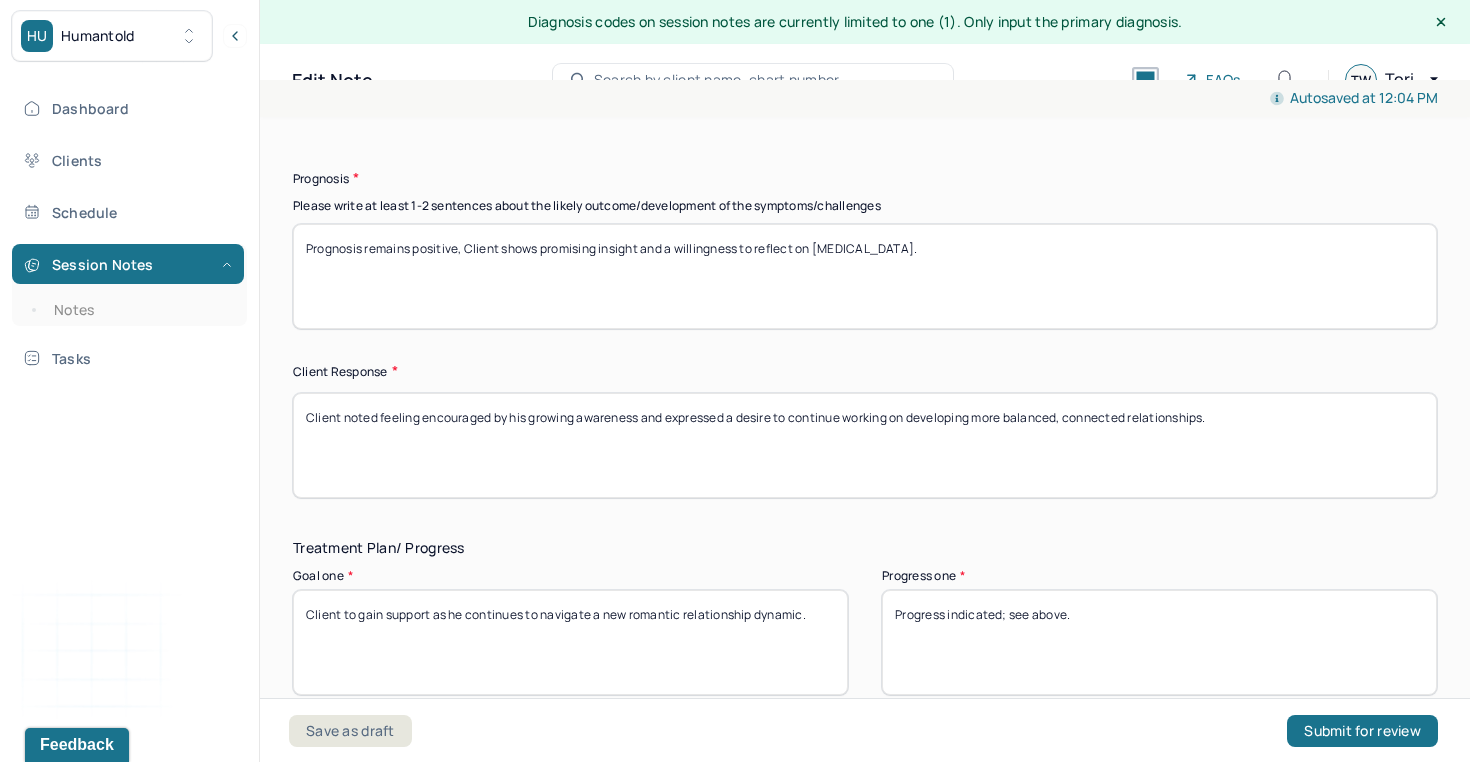 drag, startPoint x: 673, startPoint y: 258, endPoint x: 491, endPoint y: 255, distance: 182.02472 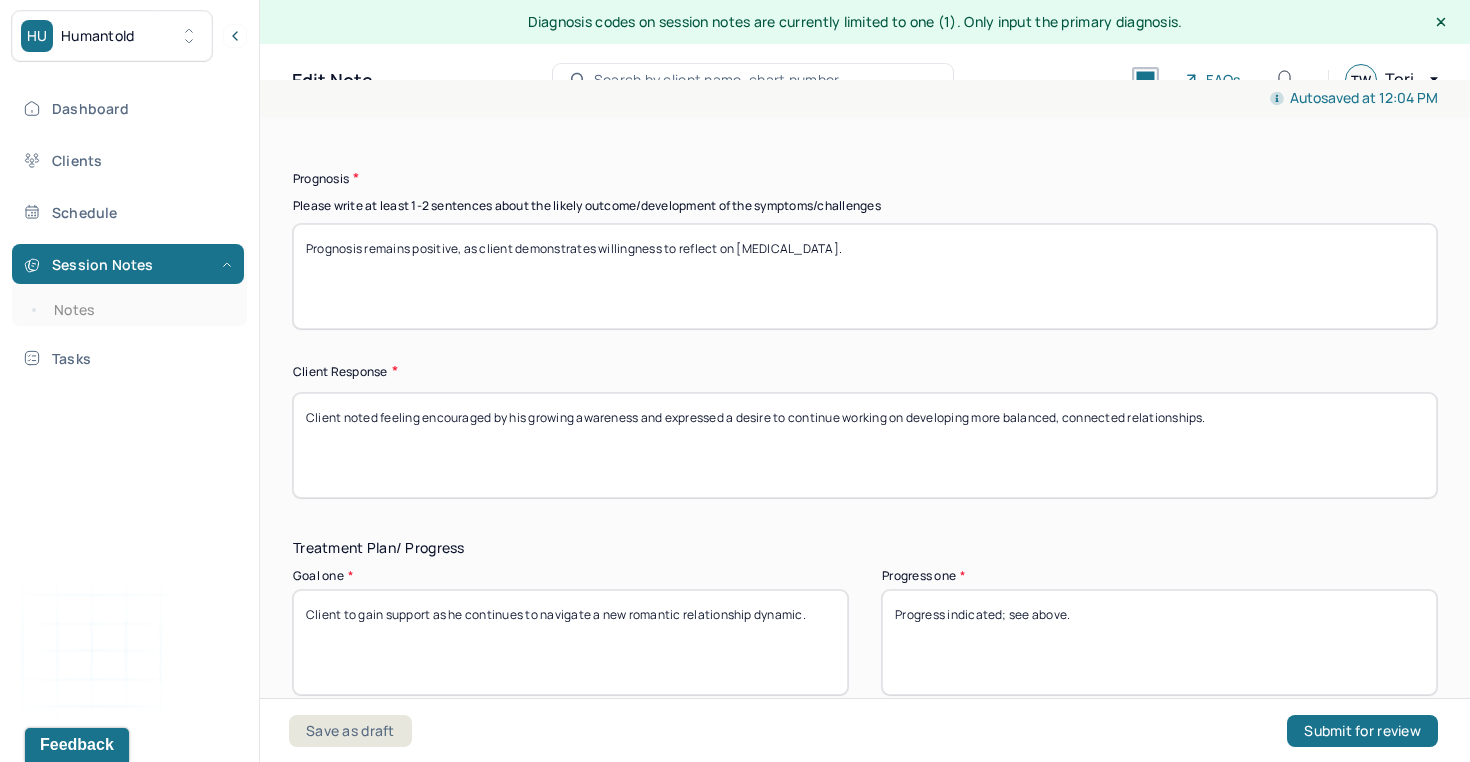 click on "Prognosis remains positive, as client demonstrates willingness to reflect on [MEDICAL_DATA]." at bounding box center [865, 276] 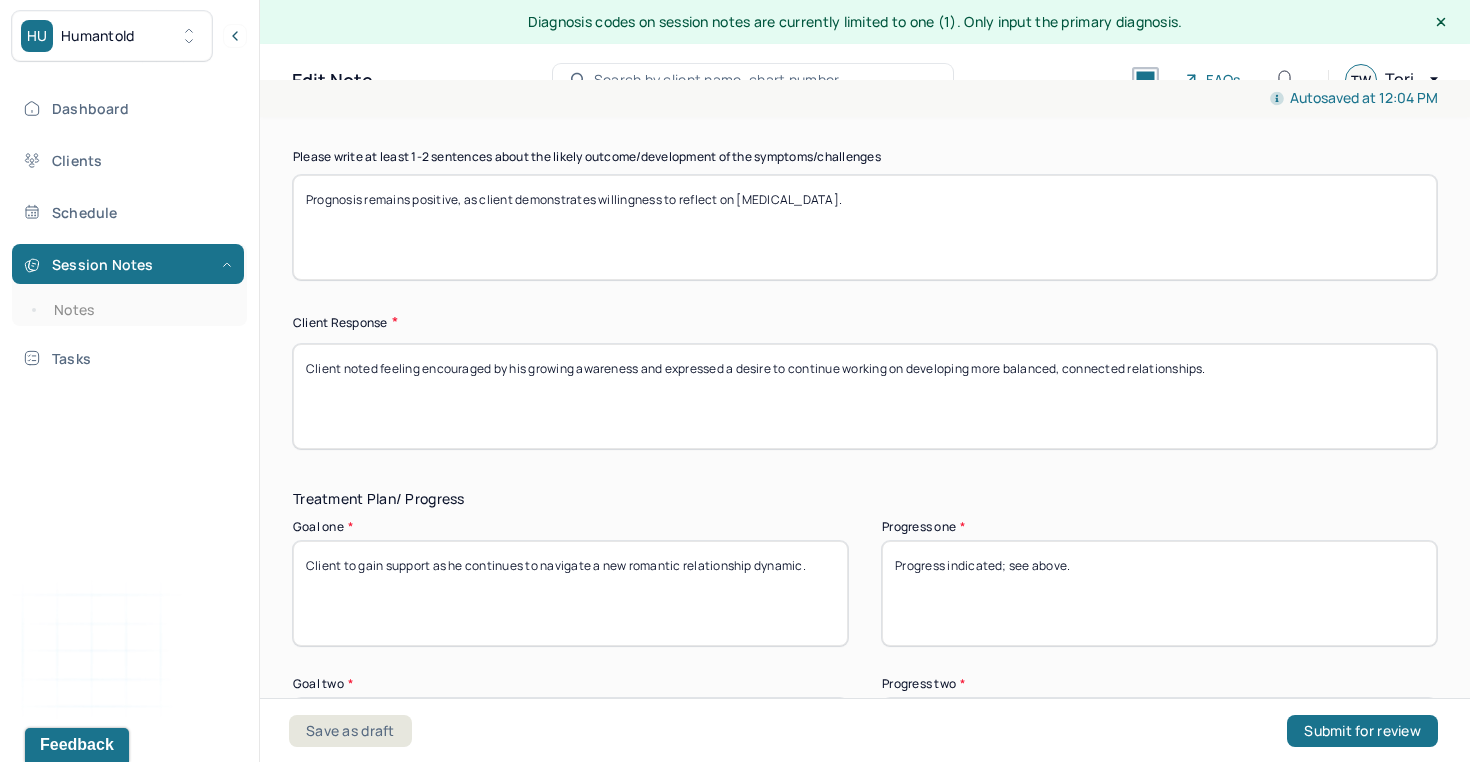scroll, scrollTop: 3044, scrollLeft: 0, axis: vertical 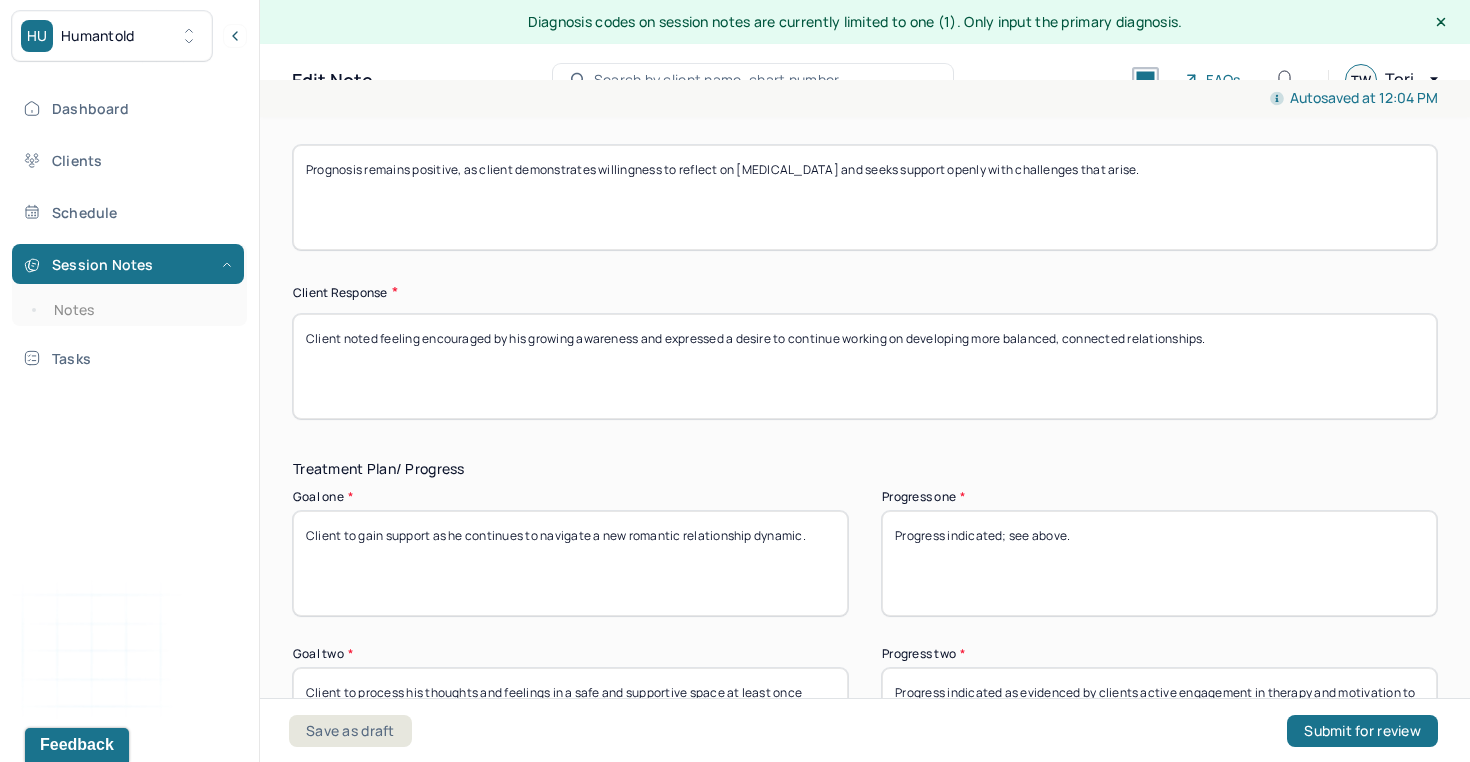 type on "Prognosis remains positive, as client demonstrates willingness to reflect on [MEDICAL_DATA] and seeks support openly with challenges that arise." 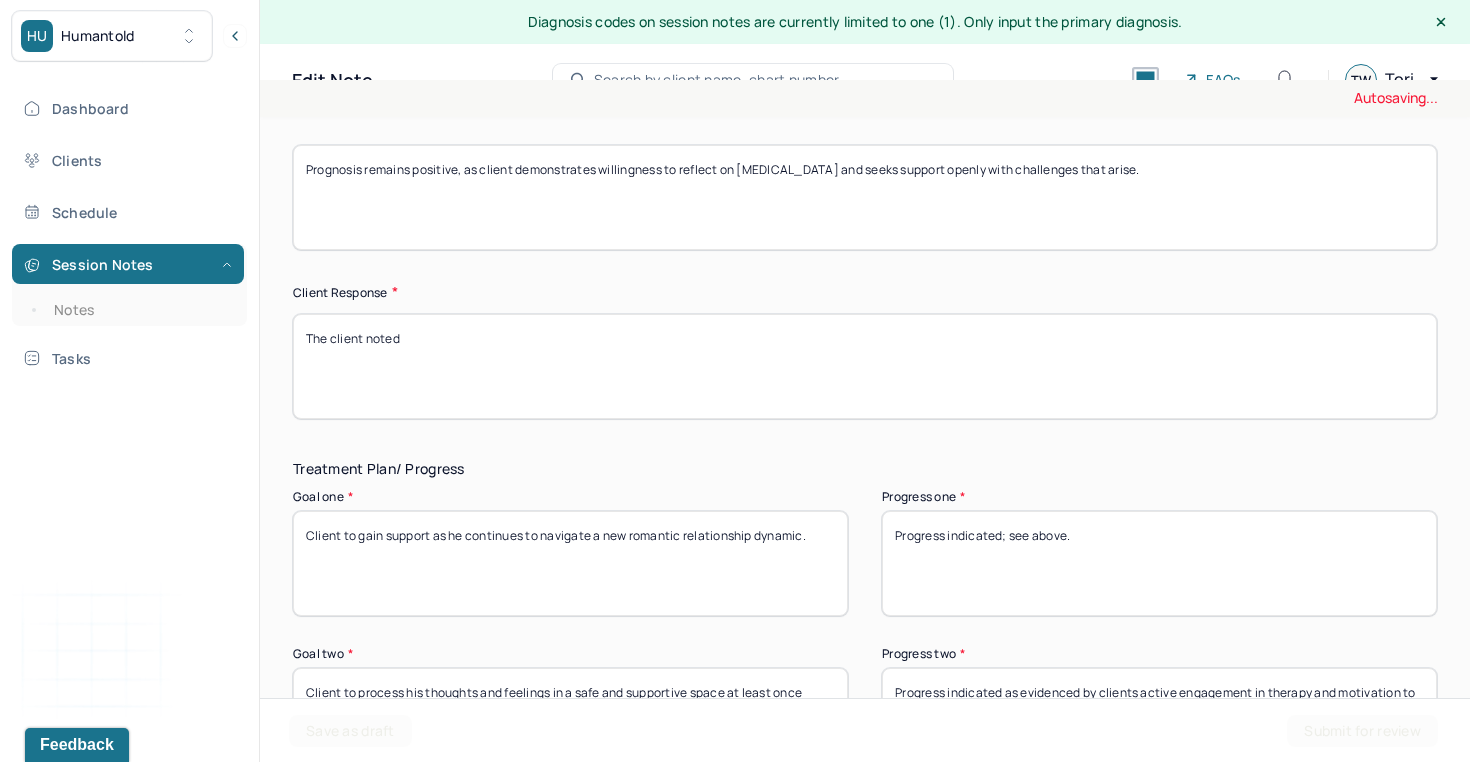 paste on "empowered and aware of his own emotional limits." 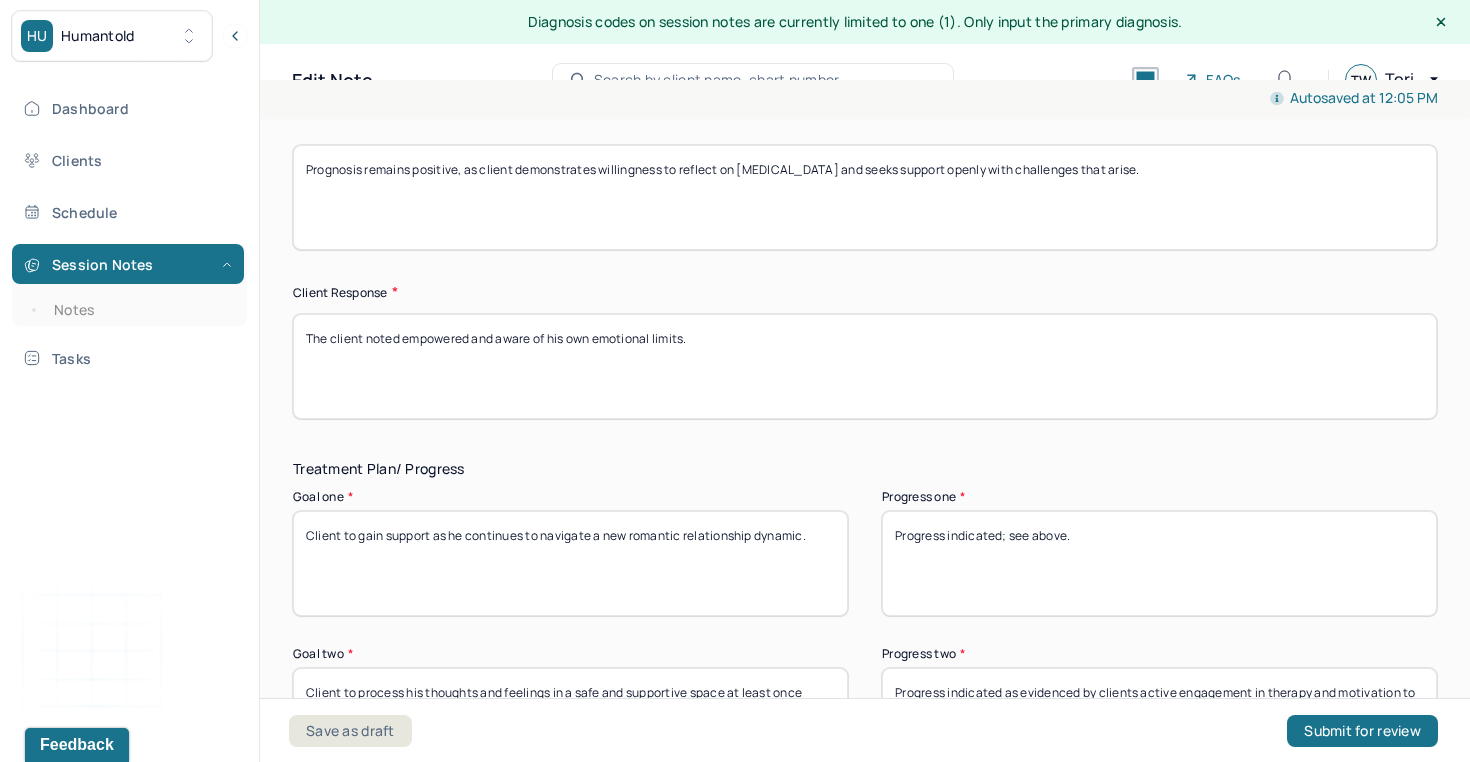 click on "The client noted" at bounding box center [865, 366] 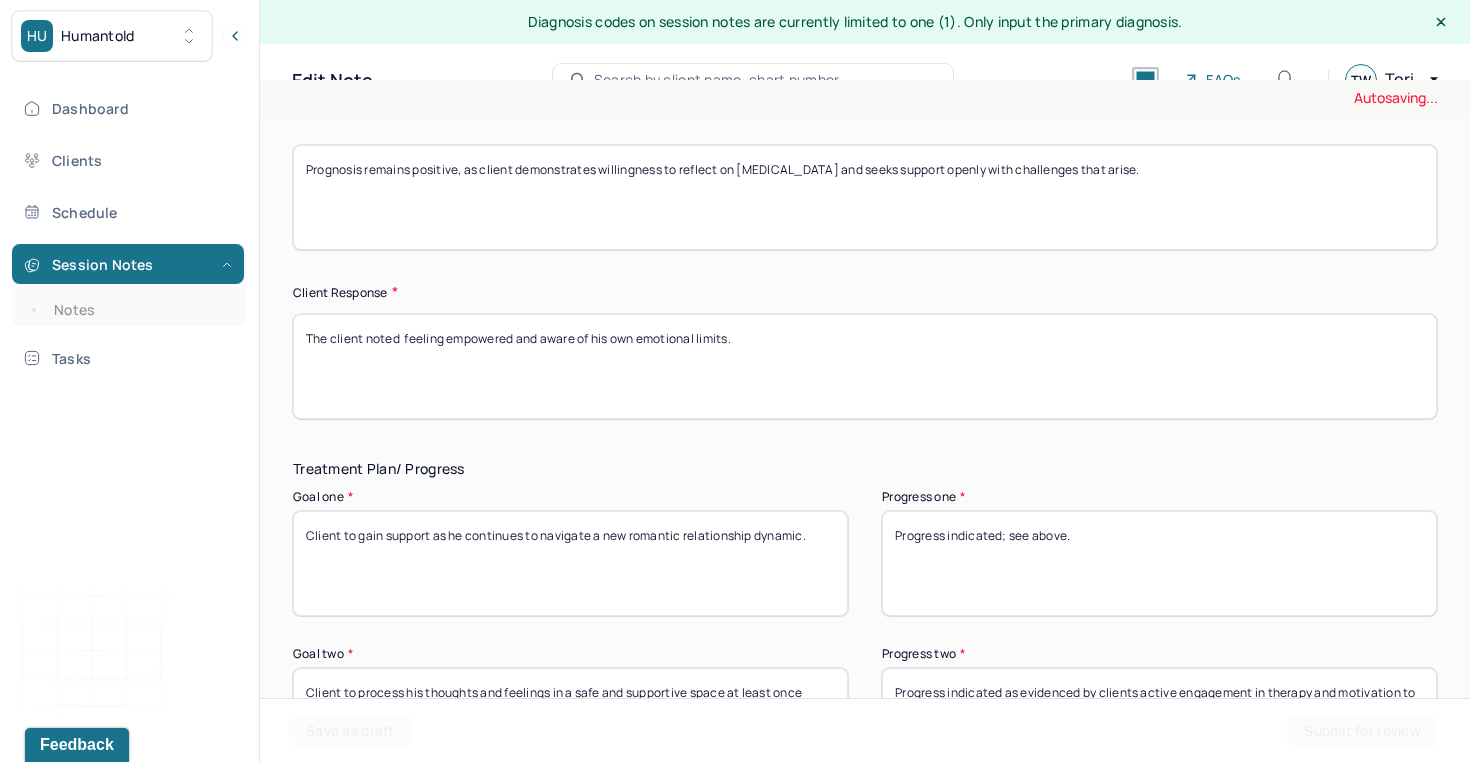 click on "The client noted" at bounding box center (865, 366) 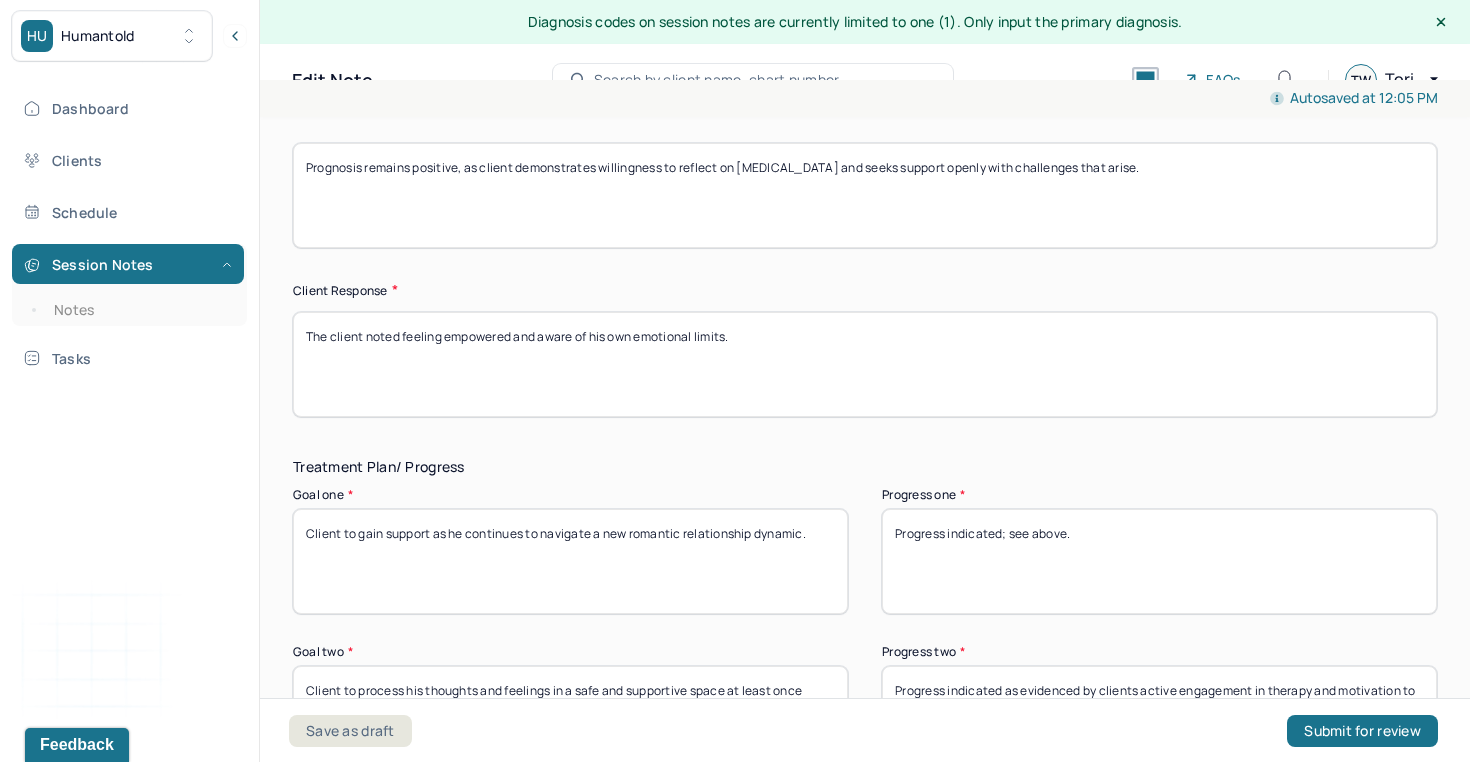 scroll, scrollTop: 3057, scrollLeft: 0, axis: vertical 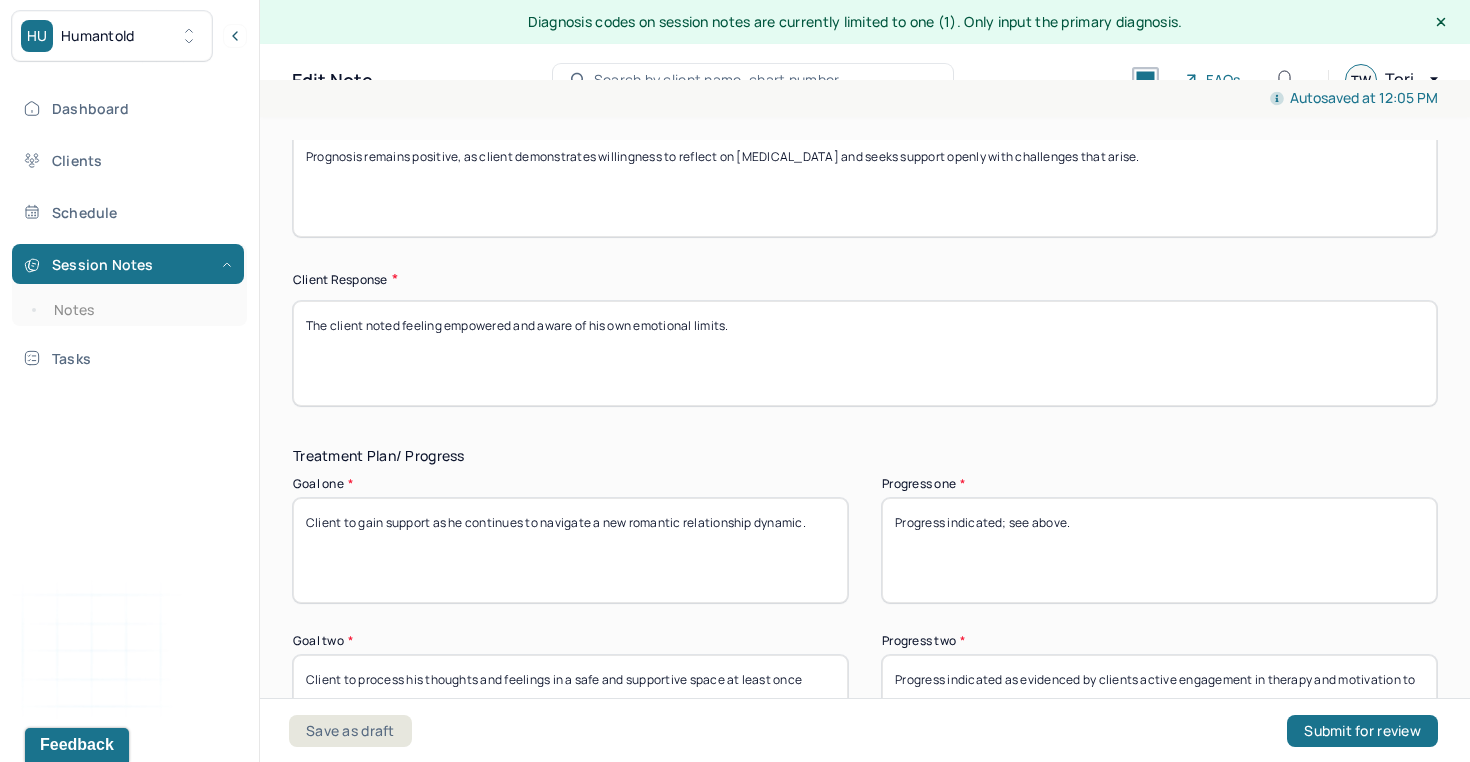 drag, startPoint x: 443, startPoint y: 339, endPoint x: 364, endPoint y: 334, distance: 79.15807 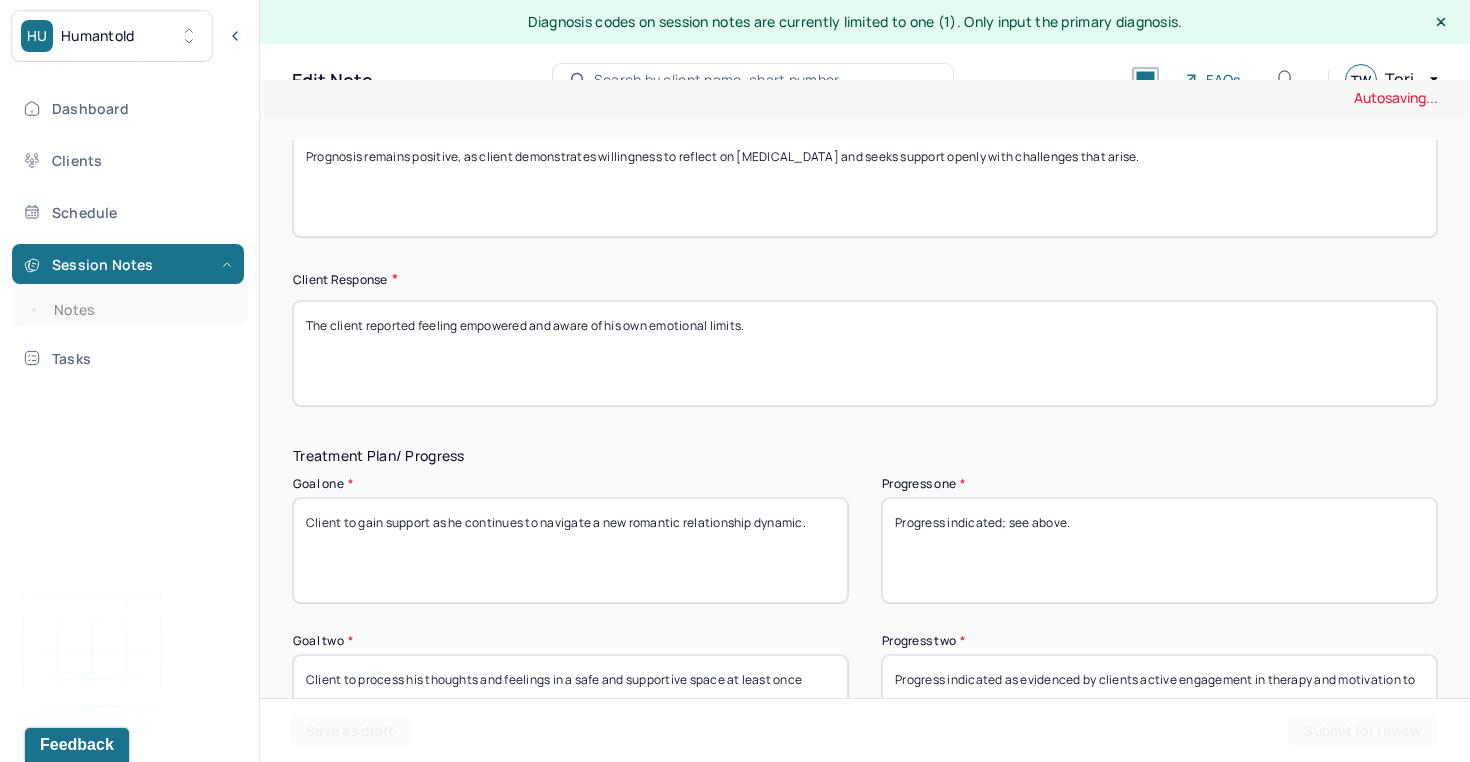click on "The client empowered and aware of his own emotional limits." at bounding box center [865, 353] 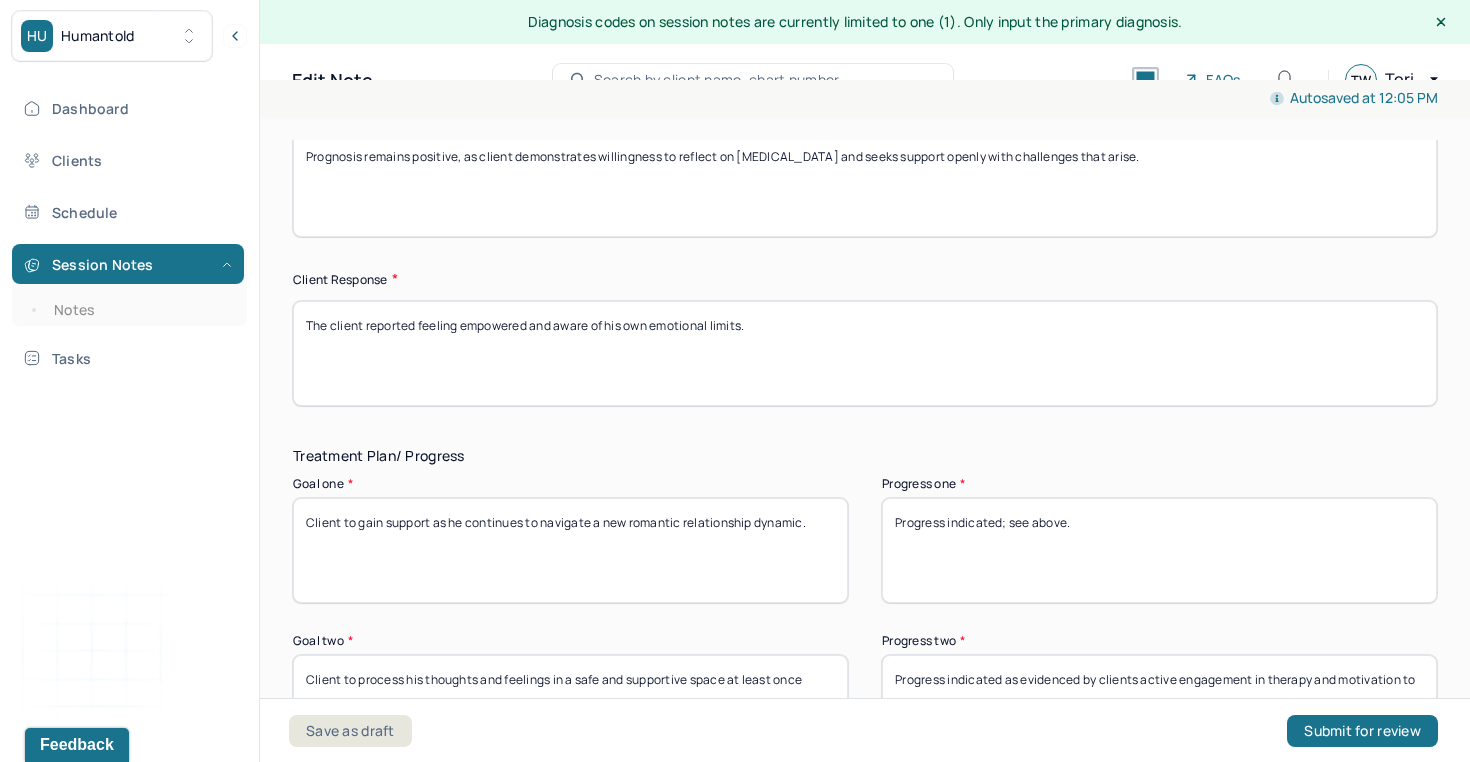 click on "The client reported feeling empowered and aware of his own emotional limits." at bounding box center [865, 353] 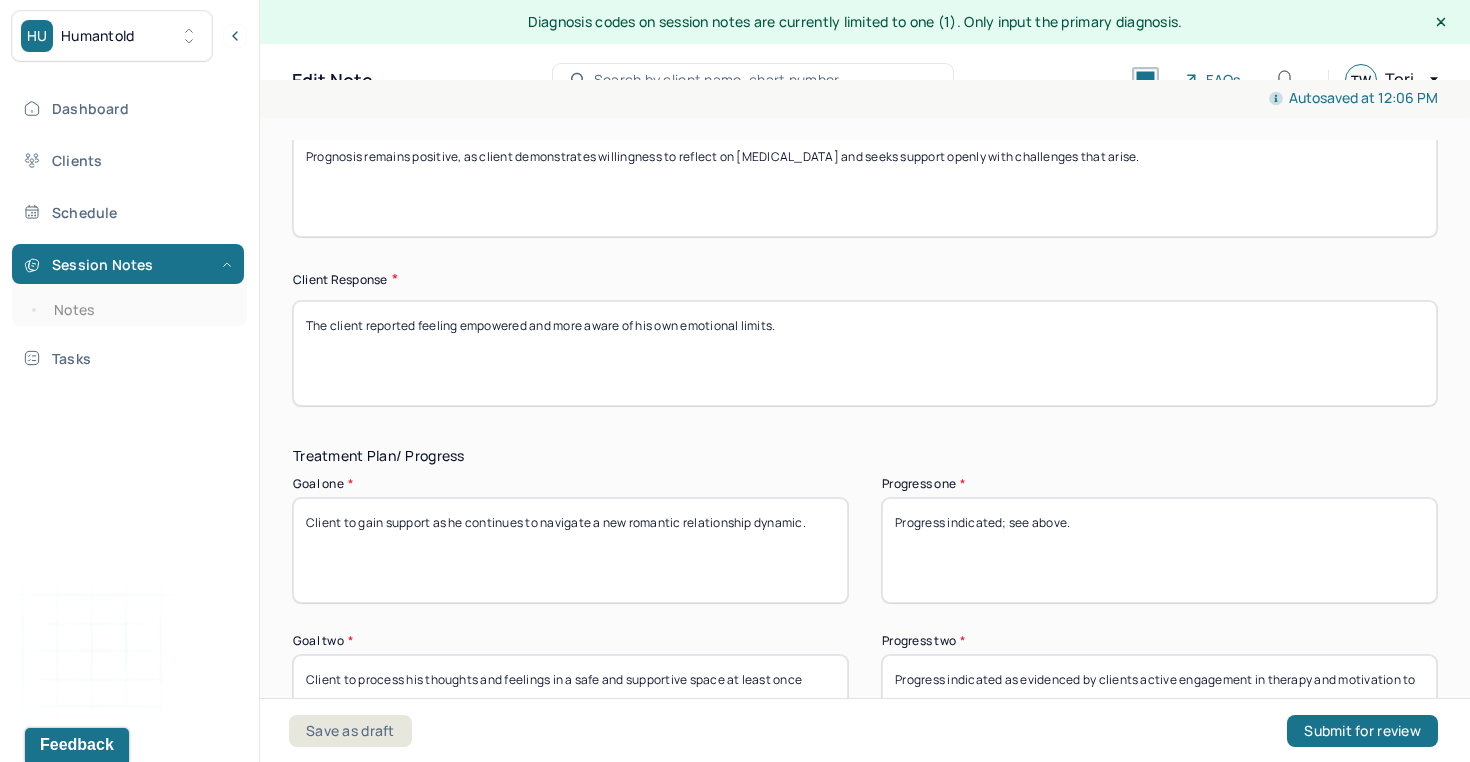 click on "The client reported feeling empowered and aware of his own emotional limits." at bounding box center (865, 353) 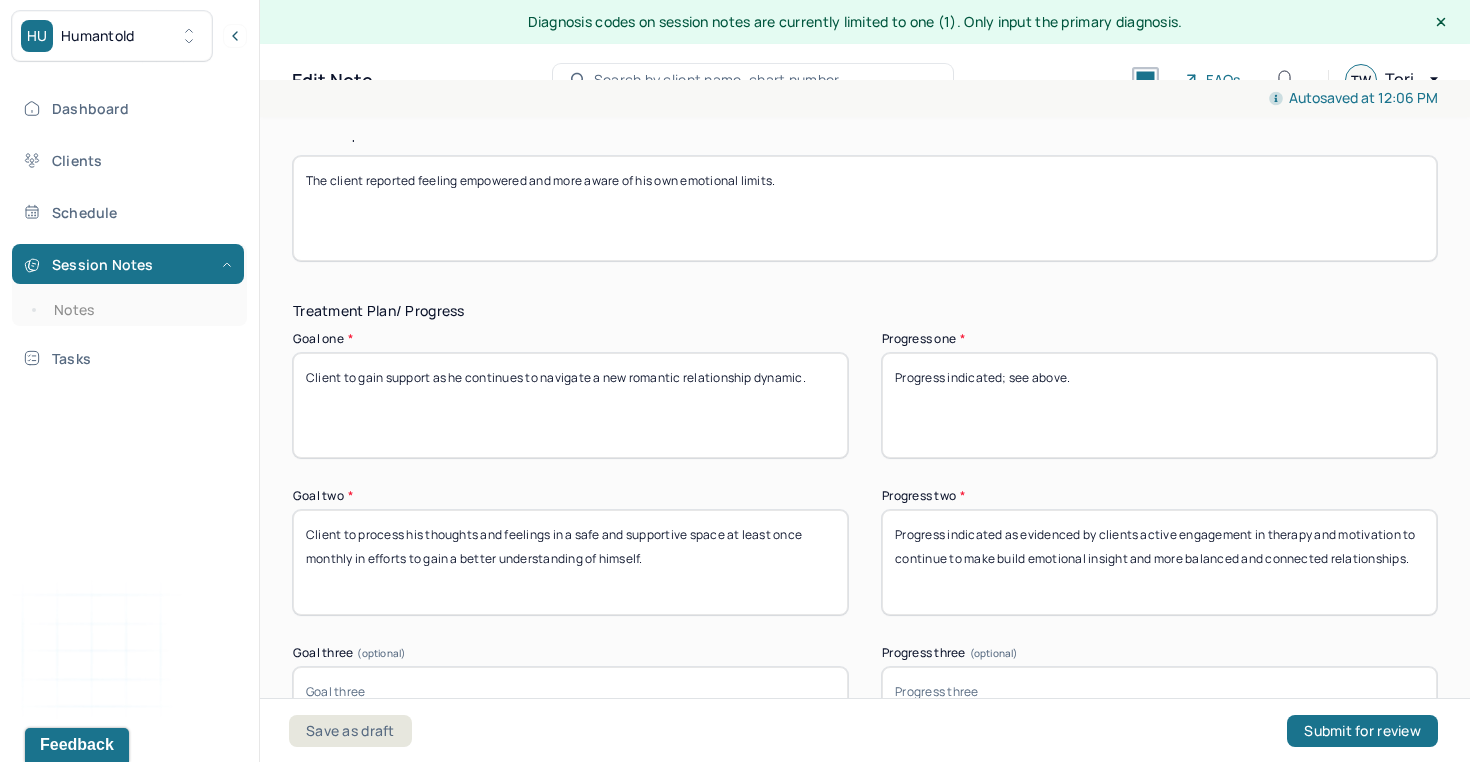 scroll, scrollTop: 3203, scrollLeft: 0, axis: vertical 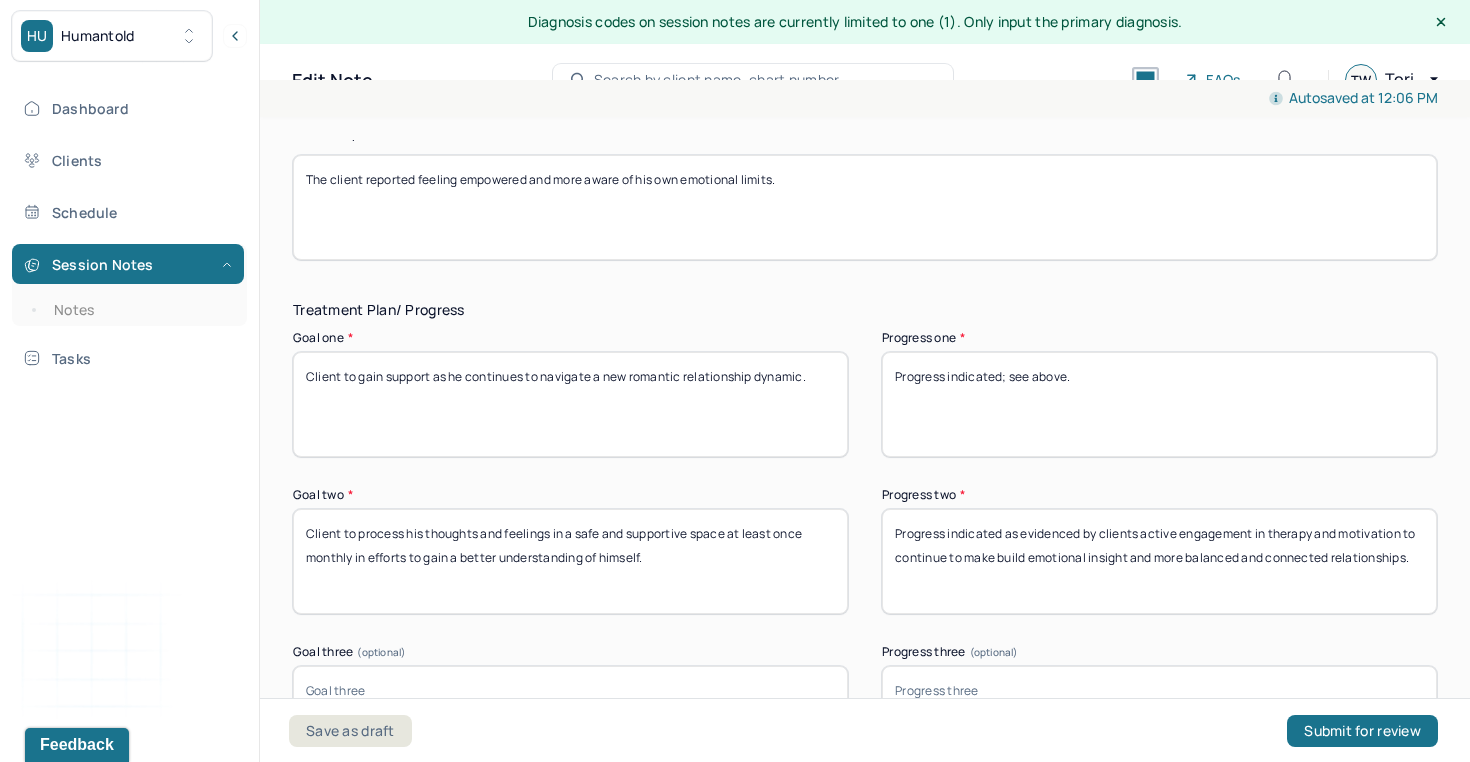 type on "The client reported feeling empowered and more aware of his own emotional limits." 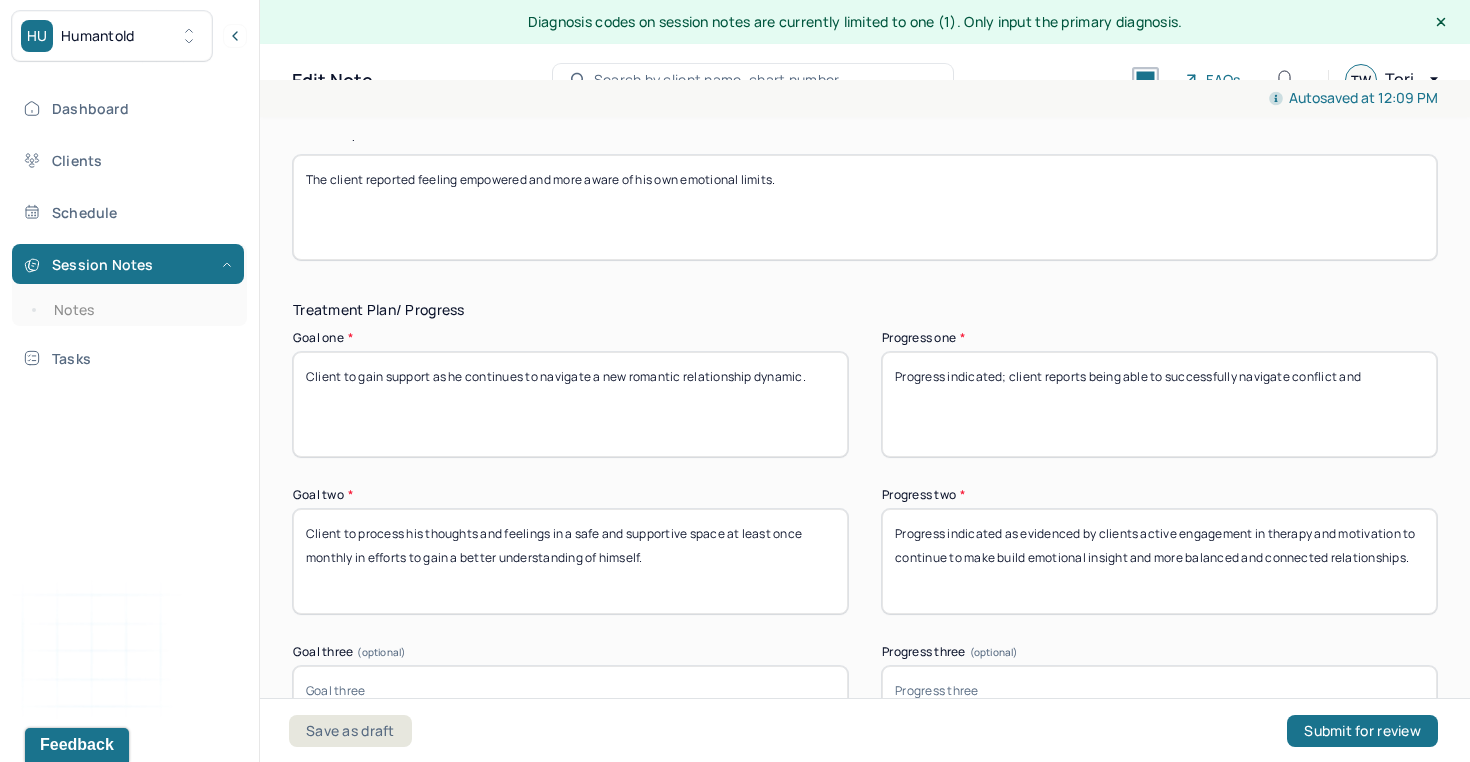 click on "Progress indicated; client reports being able to successfully nevigate conflict and" at bounding box center [1159, 404] 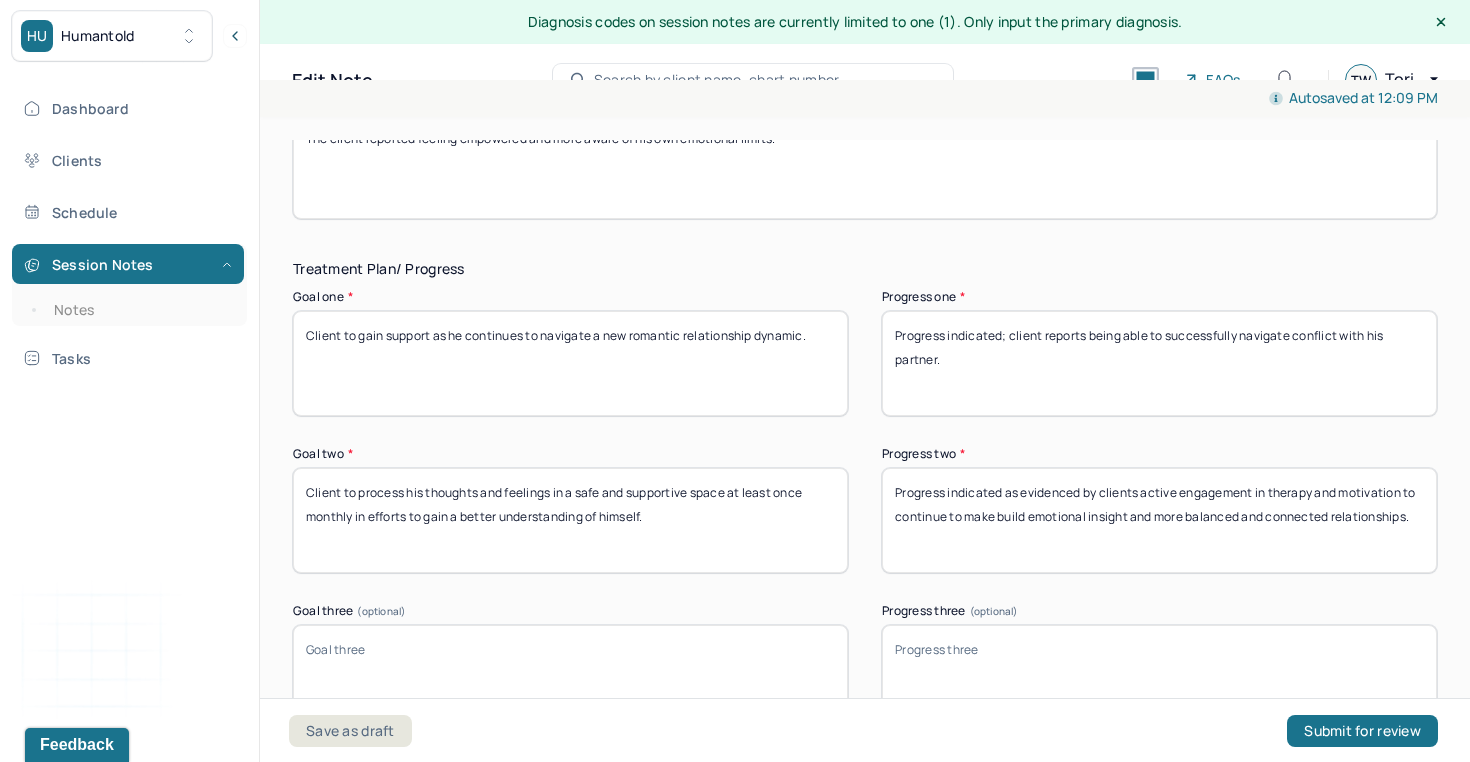 scroll, scrollTop: 3250, scrollLeft: 0, axis: vertical 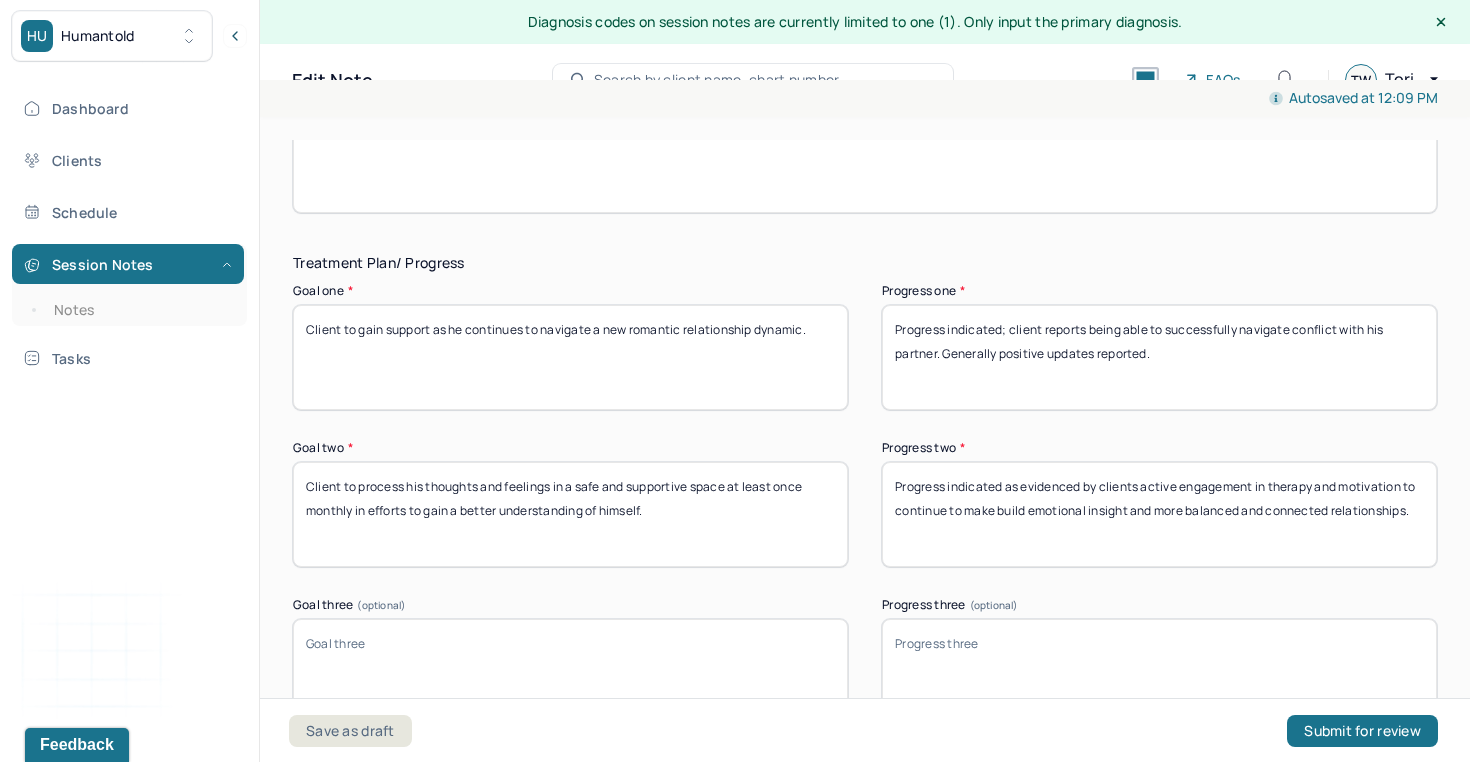 click on "Progress indicated; client reports being able to successfully navigate conflict with his partner. Generally positive updates reported." at bounding box center (1159, 357) 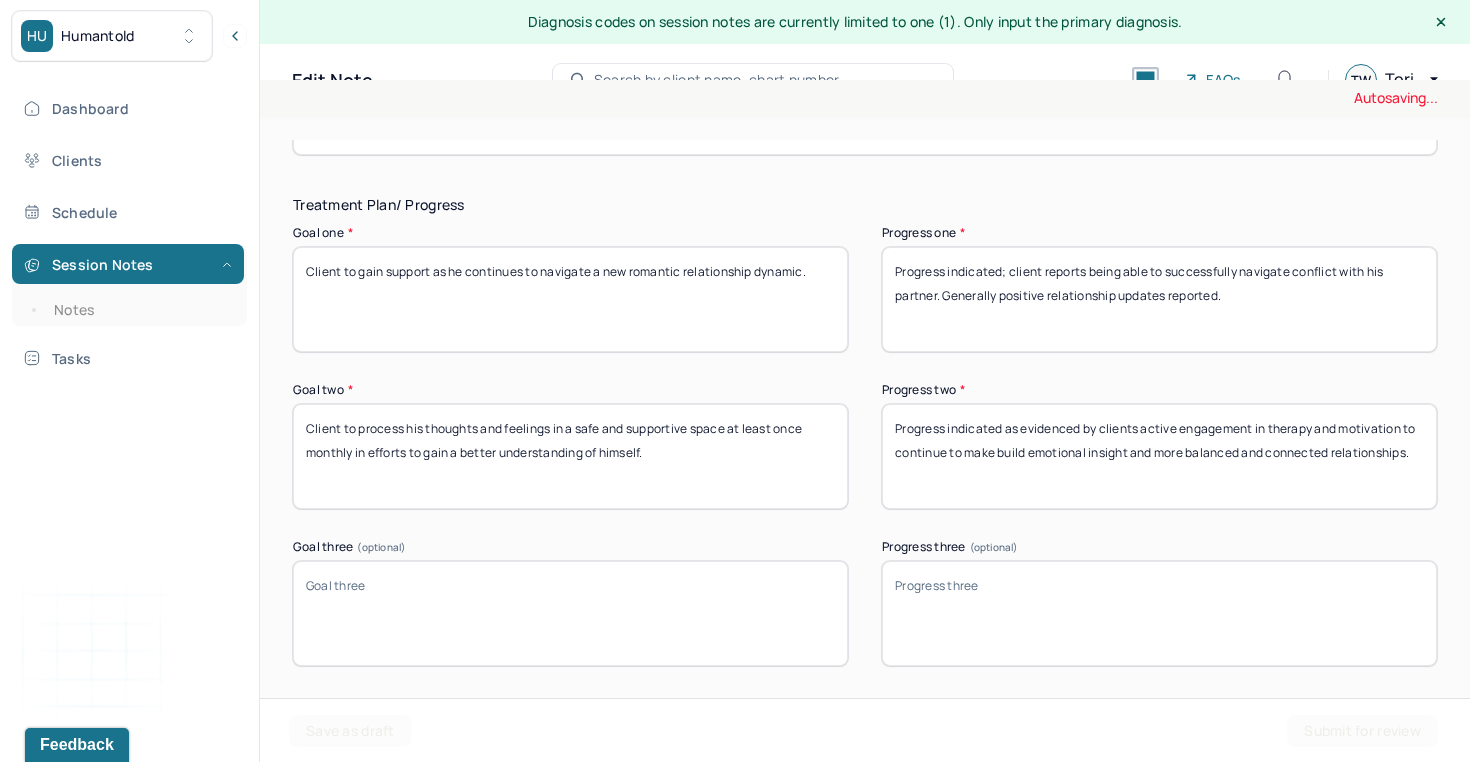 scroll, scrollTop: 3311, scrollLeft: 0, axis: vertical 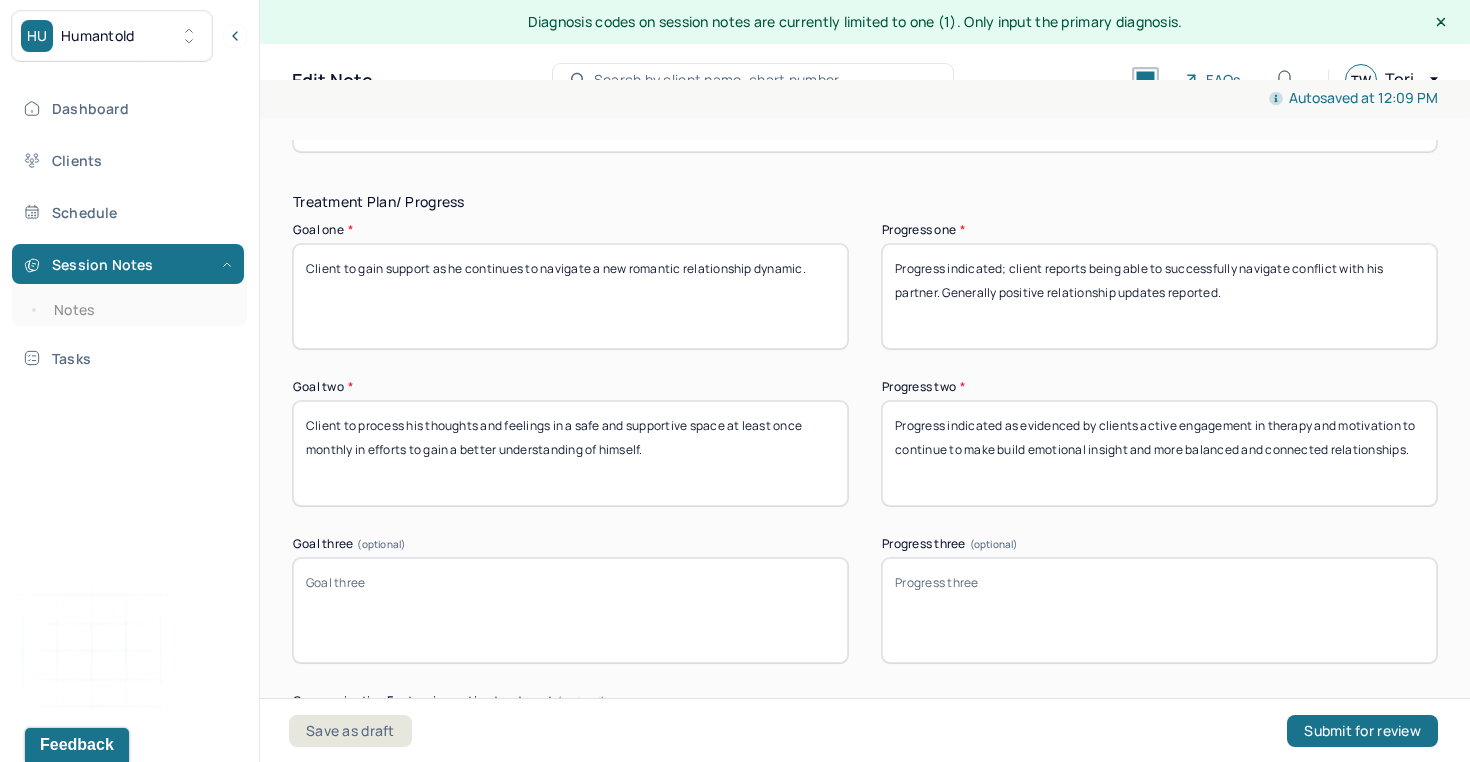 type on "Progress indicated; client reports being able to successfully navigate conflict with his partner. Generally positive relationship updates reported." 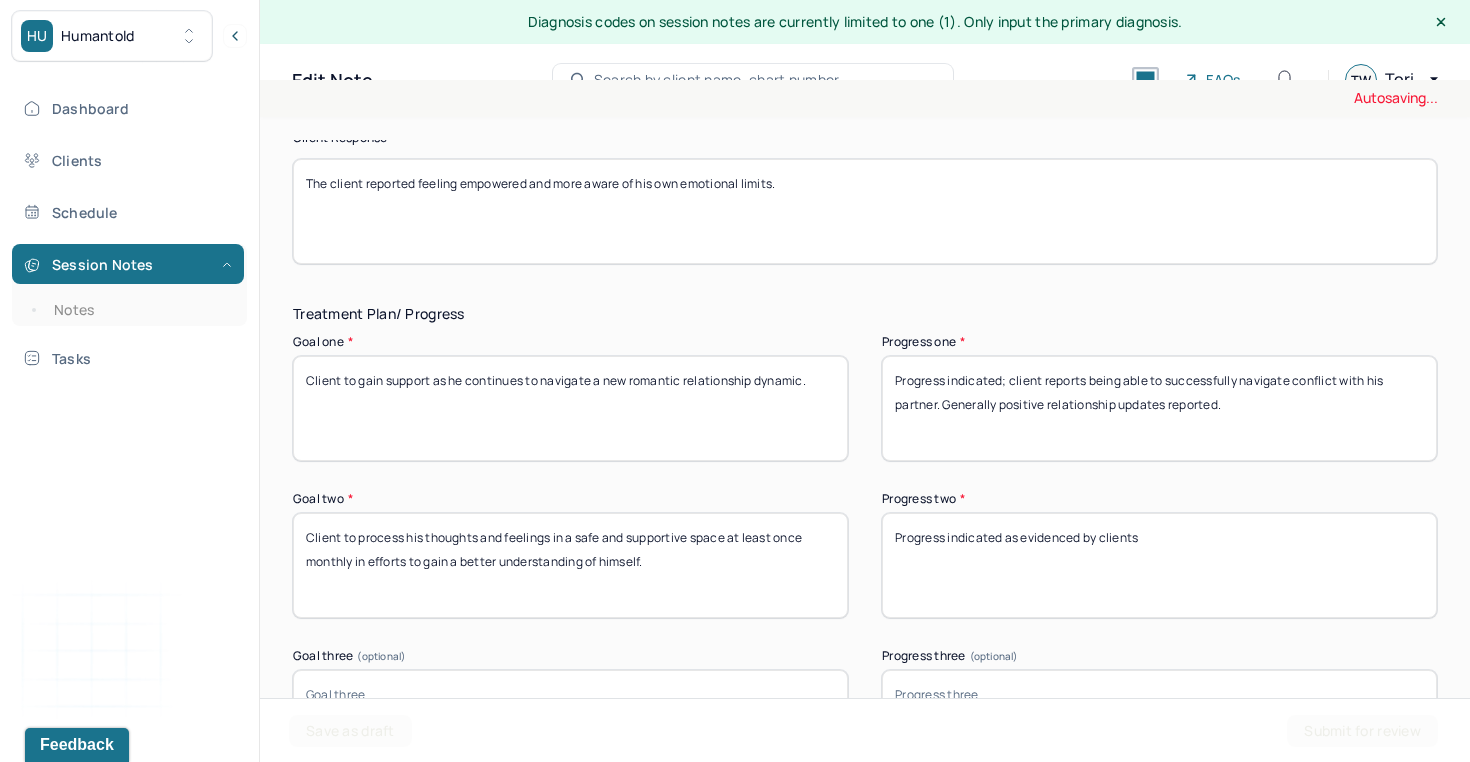 scroll, scrollTop: 3186, scrollLeft: 0, axis: vertical 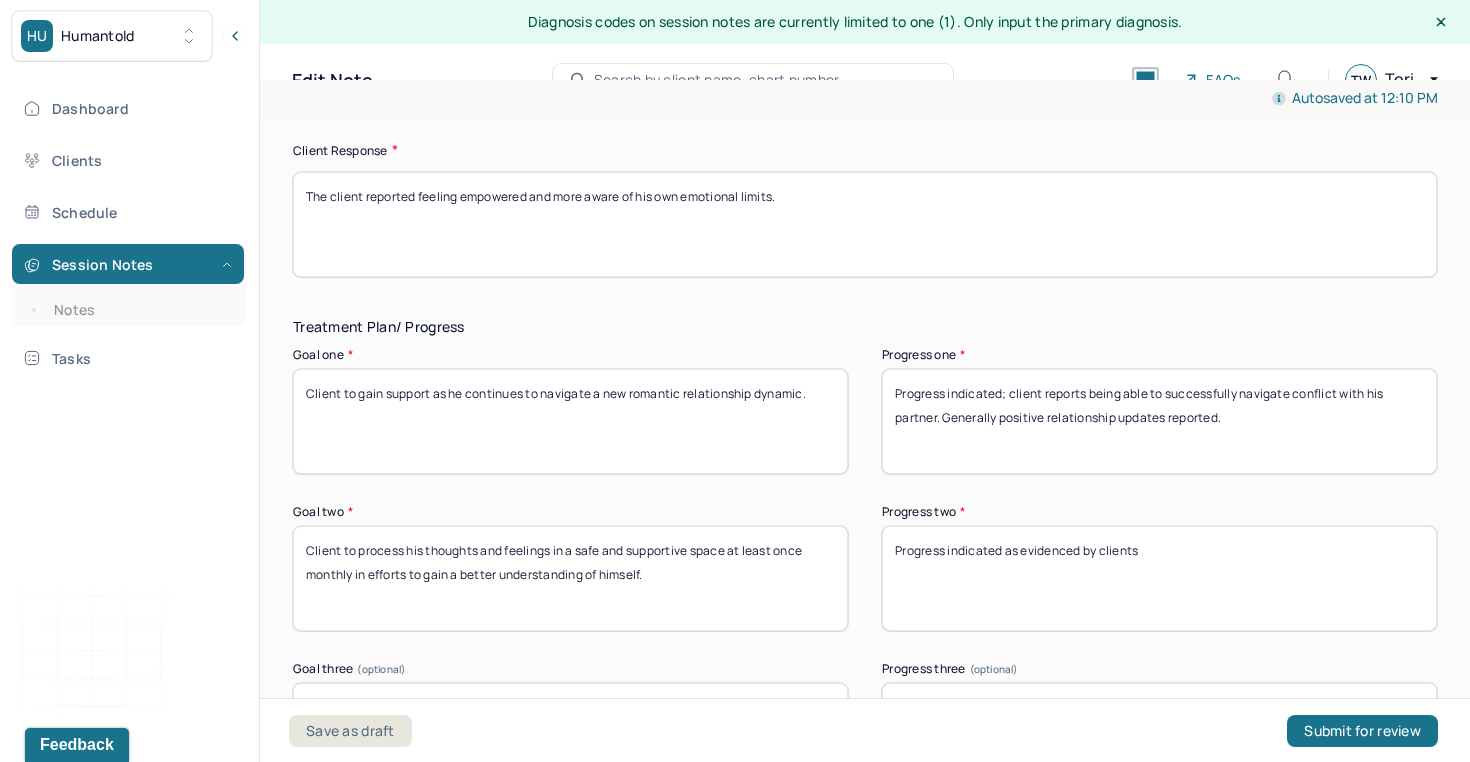 drag, startPoint x: 813, startPoint y: 207, endPoint x: 535, endPoint y: 174, distance: 279.95178 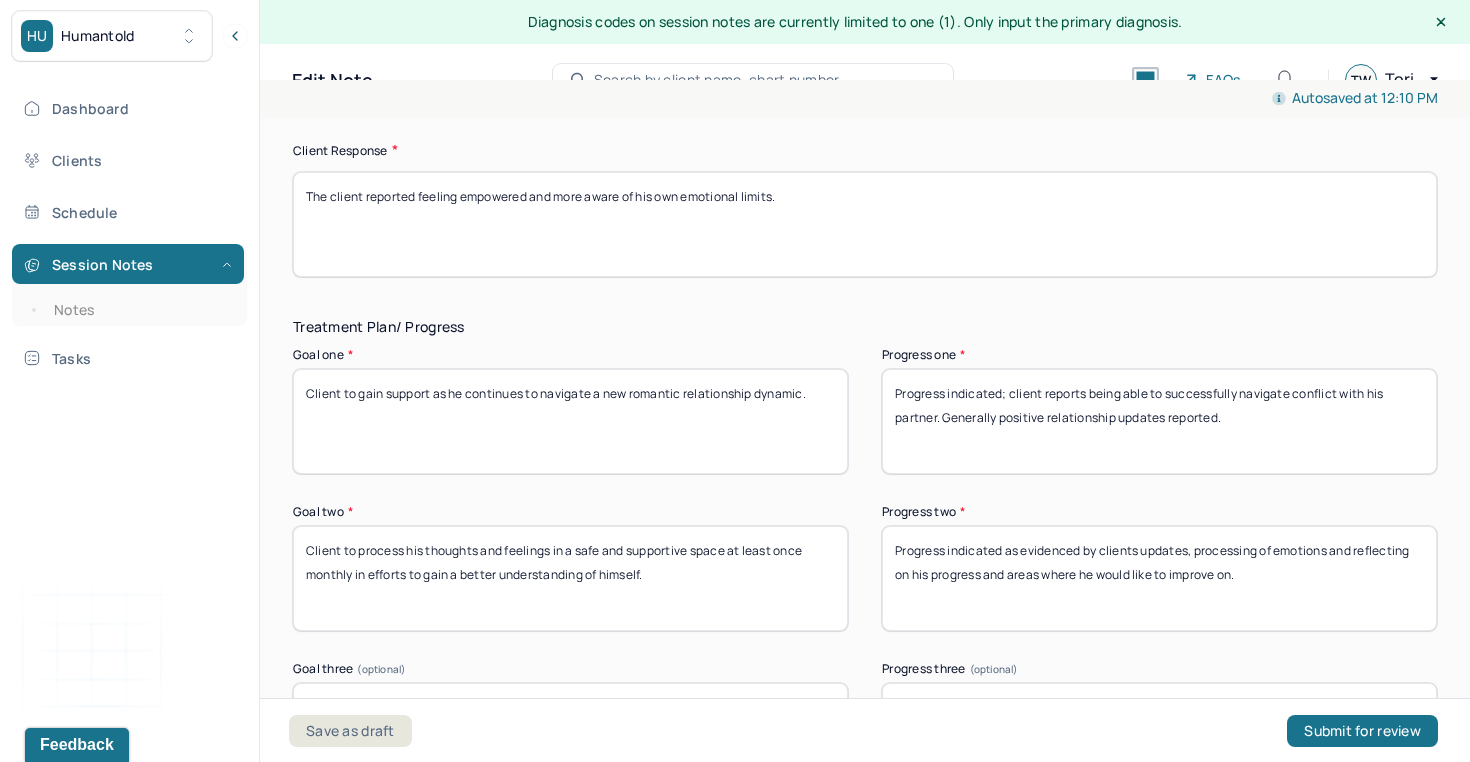 drag, startPoint x: 1246, startPoint y: 580, endPoint x: 1010, endPoint y: 582, distance: 236.00847 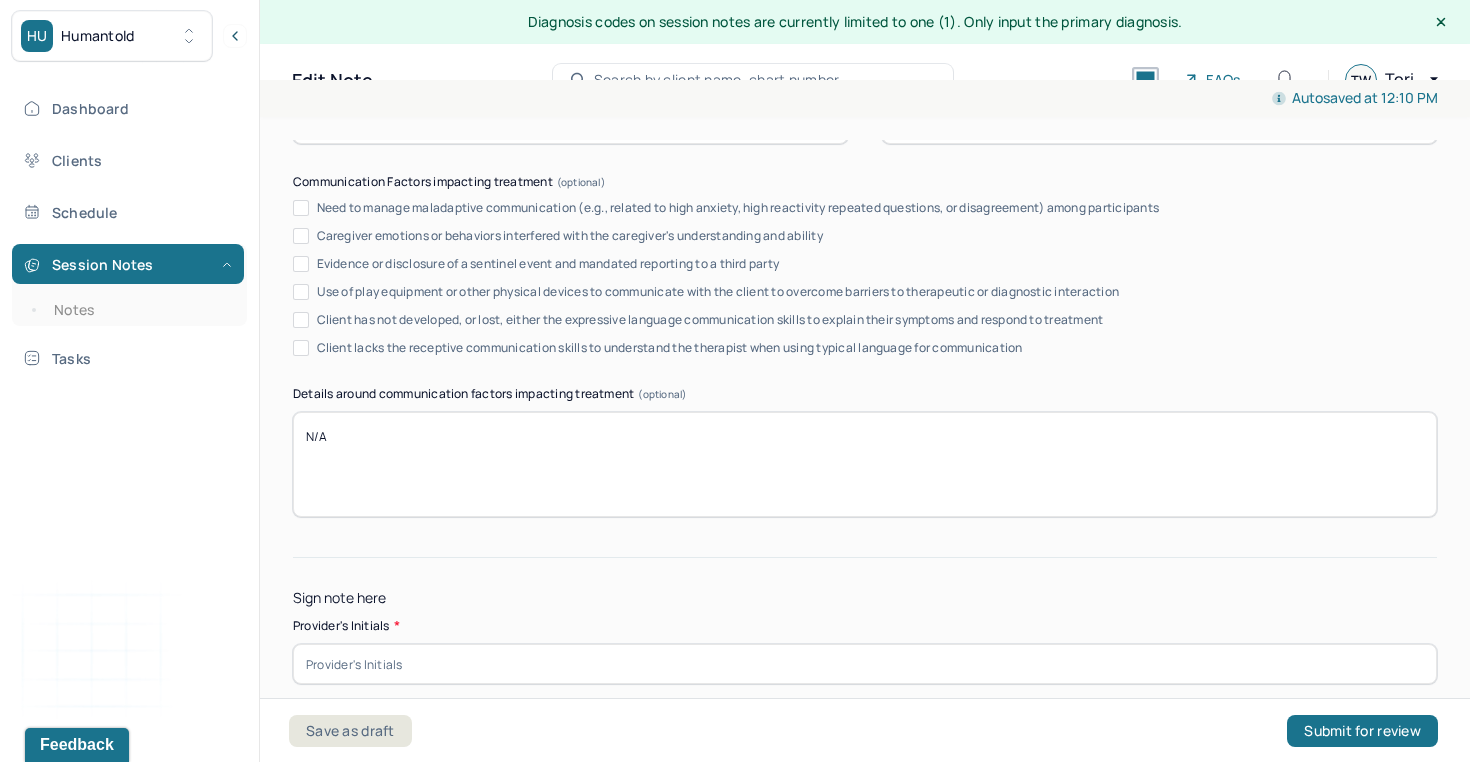 scroll, scrollTop: 3844, scrollLeft: 0, axis: vertical 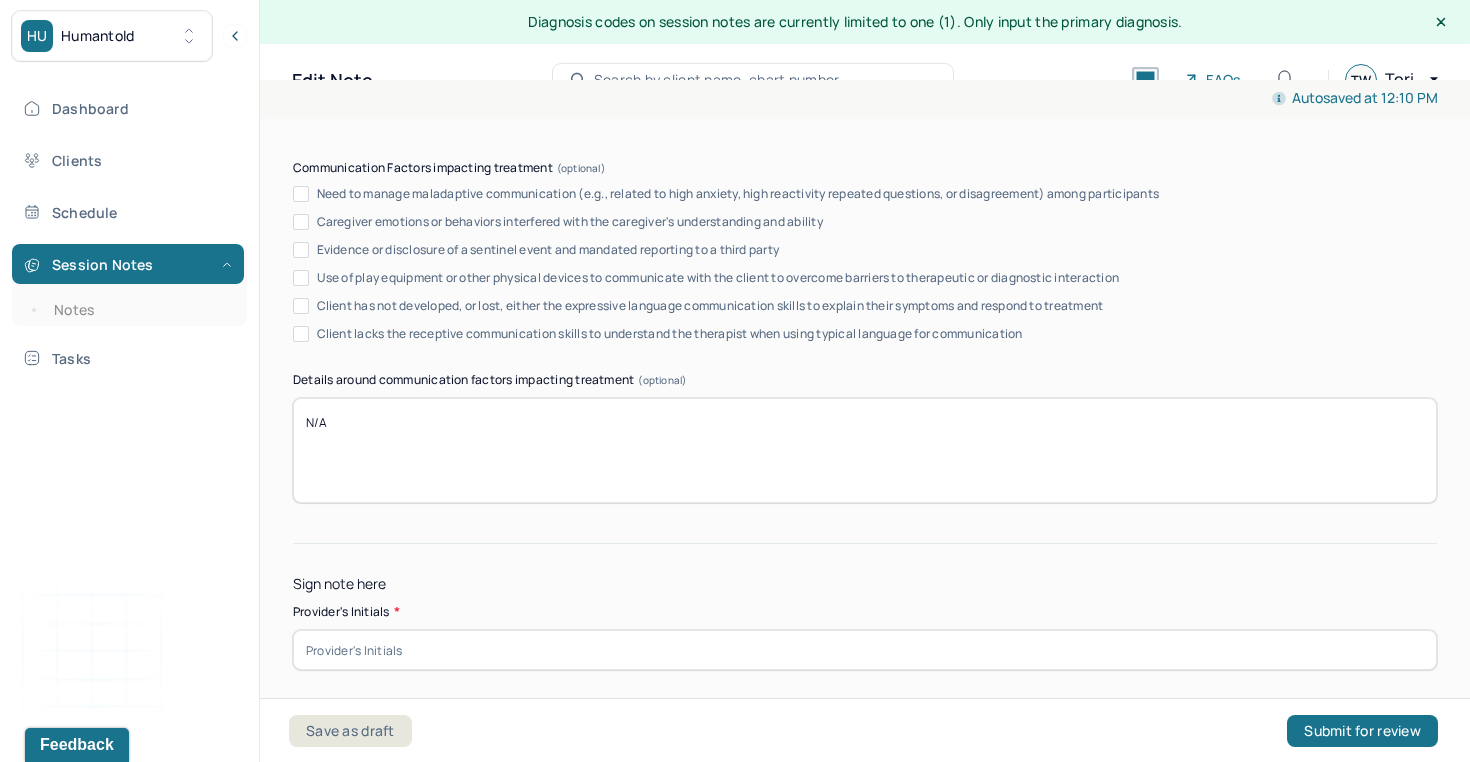 type on "Progress indicated as evidenced by clients updates, processing of emotions and reflecting on his progress and areas of improvement." 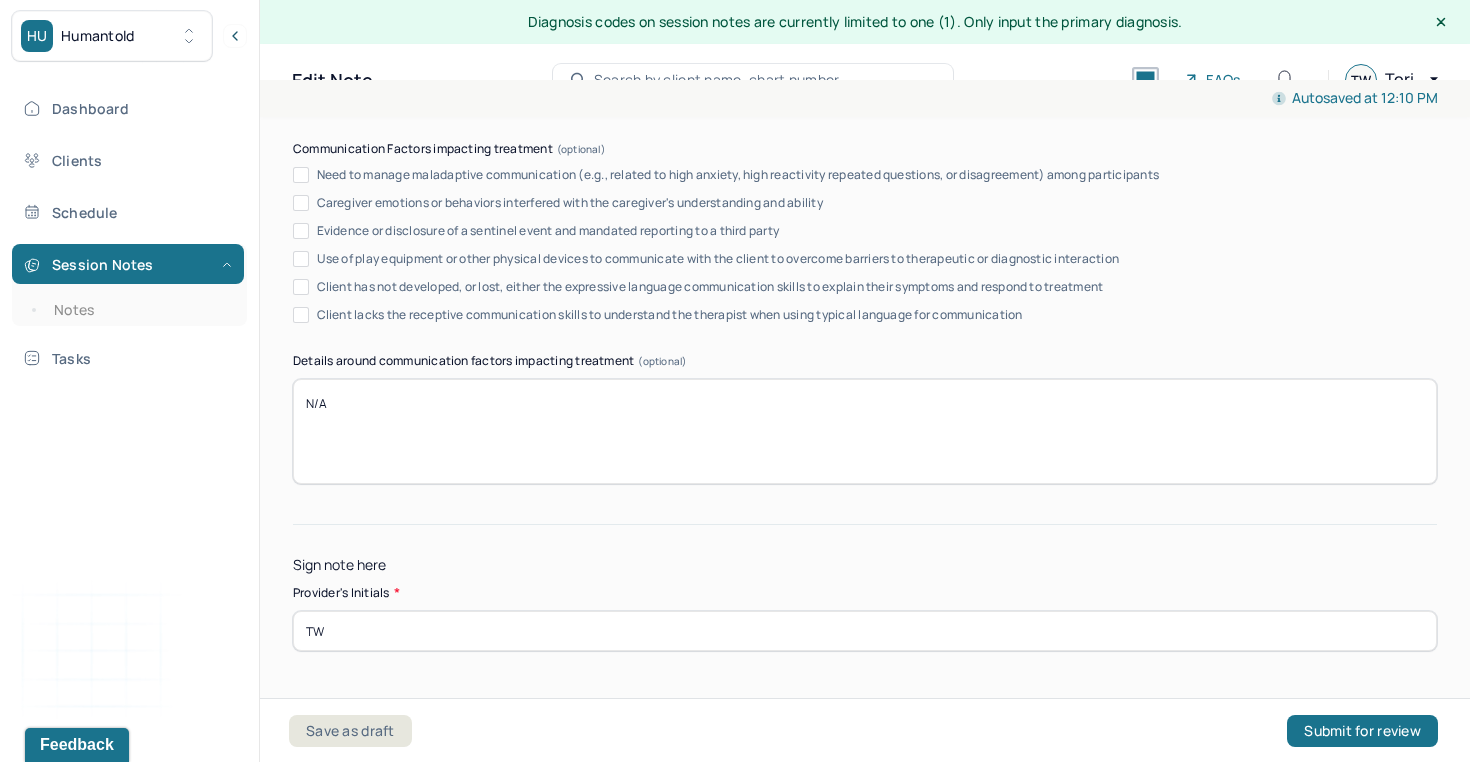 scroll, scrollTop: 3897, scrollLeft: 0, axis: vertical 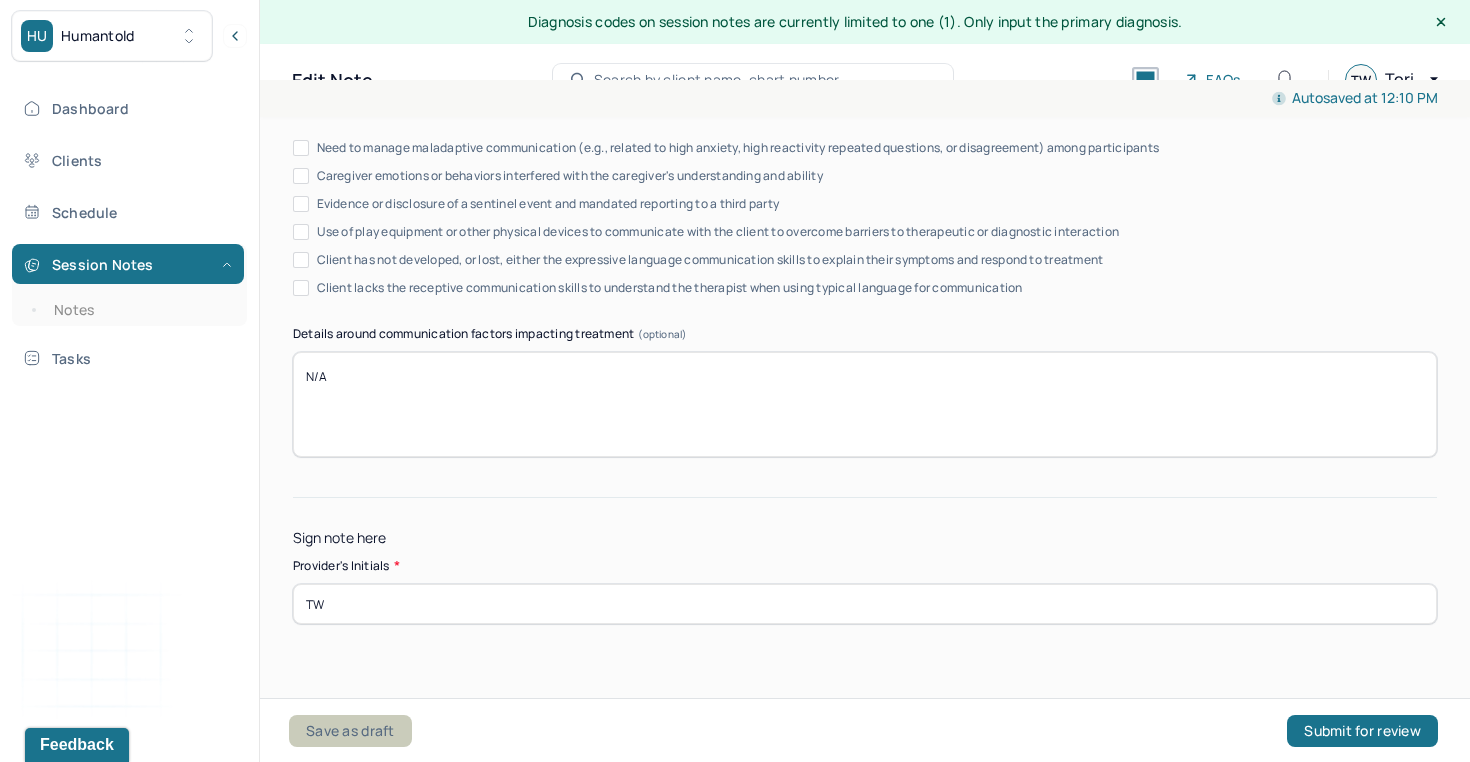 type on "TW" 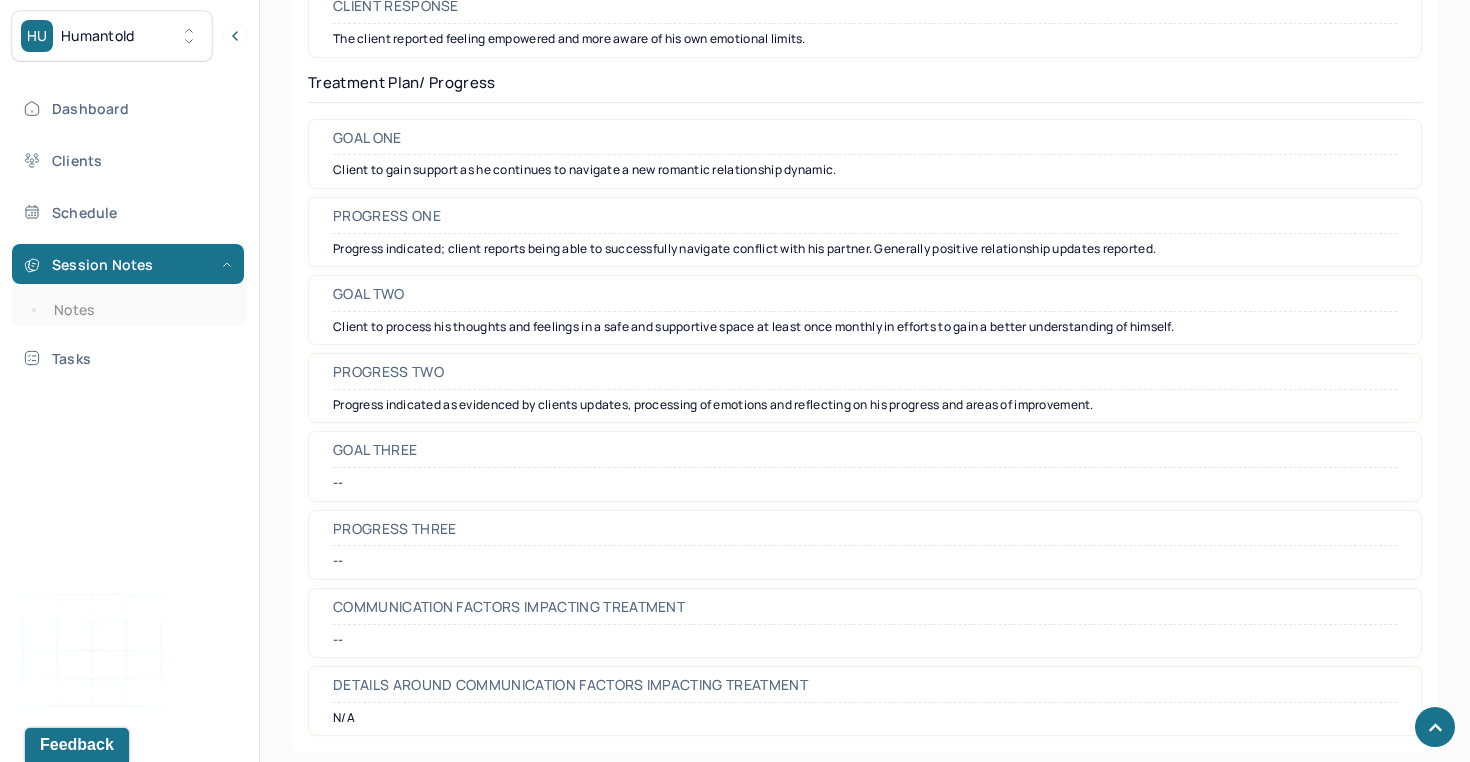 scroll, scrollTop: 2747, scrollLeft: 0, axis: vertical 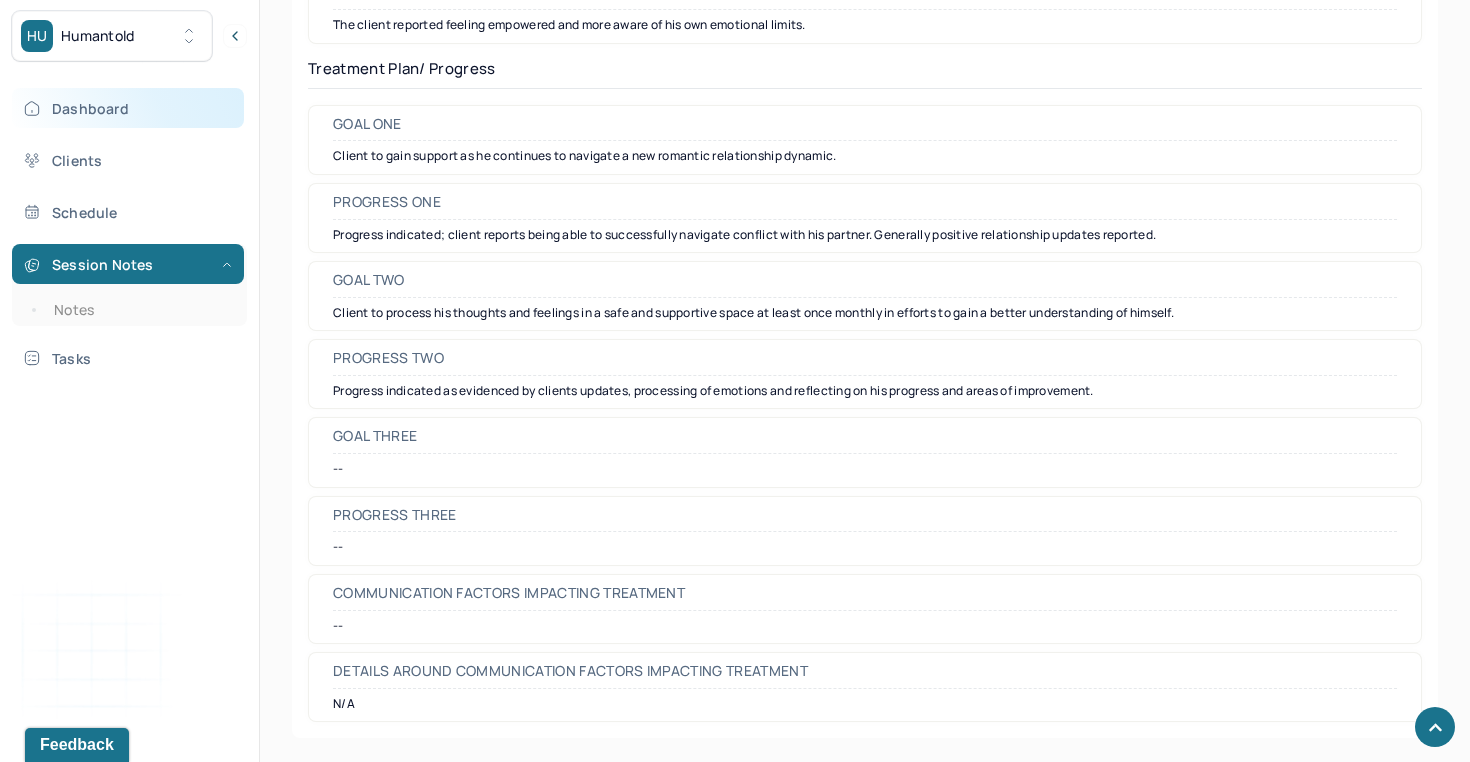 click on "Dashboard" at bounding box center (128, 108) 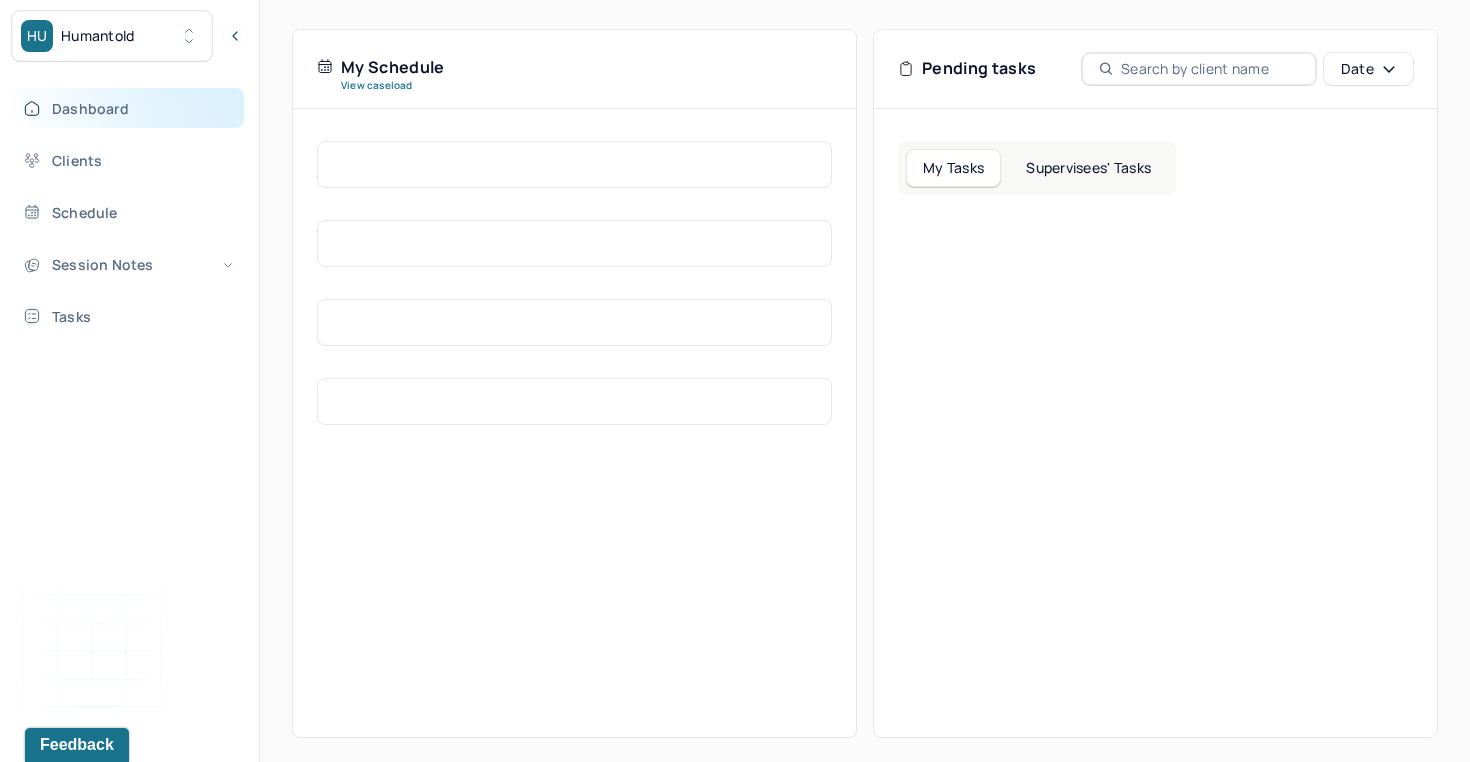 scroll, scrollTop: 447, scrollLeft: 0, axis: vertical 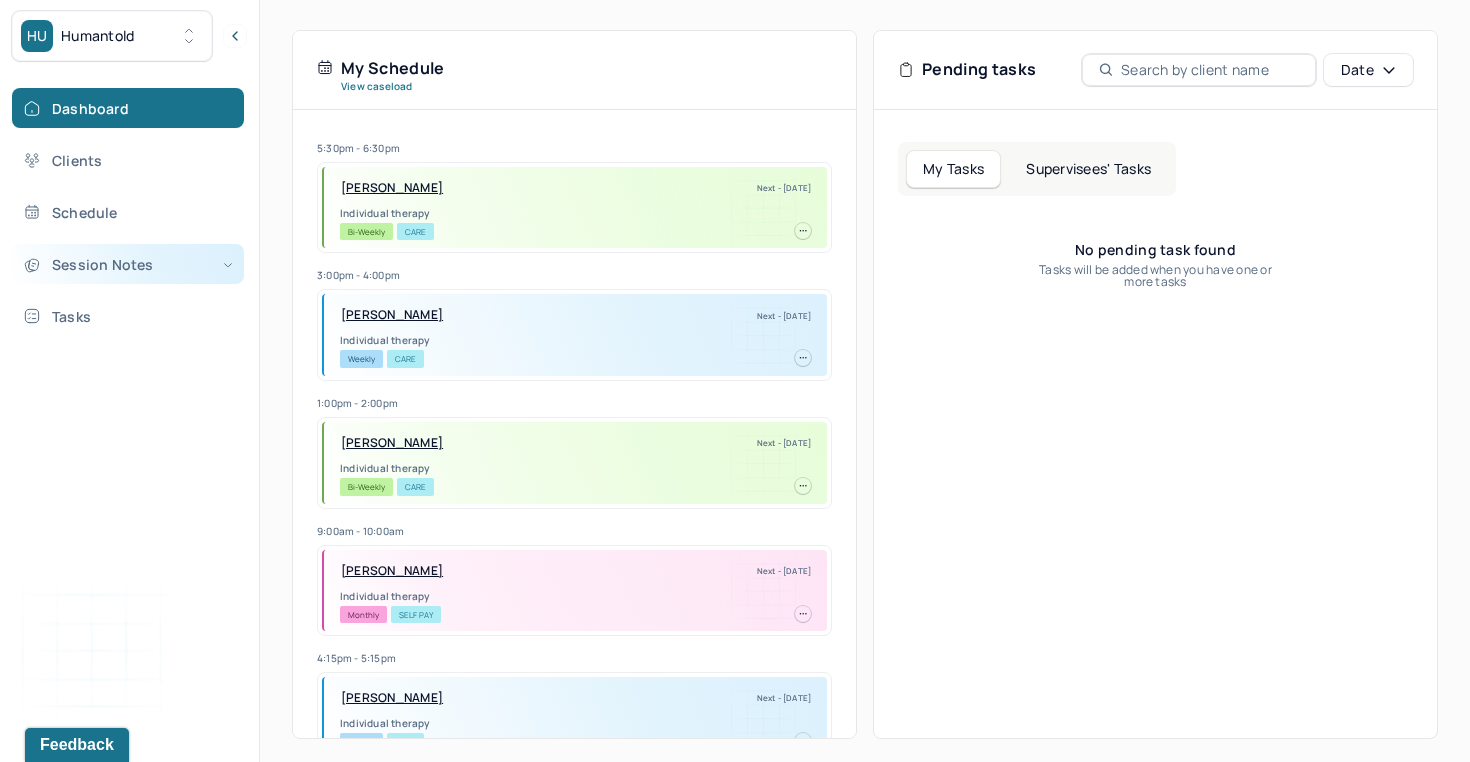 click on "Session Notes" at bounding box center (128, 264) 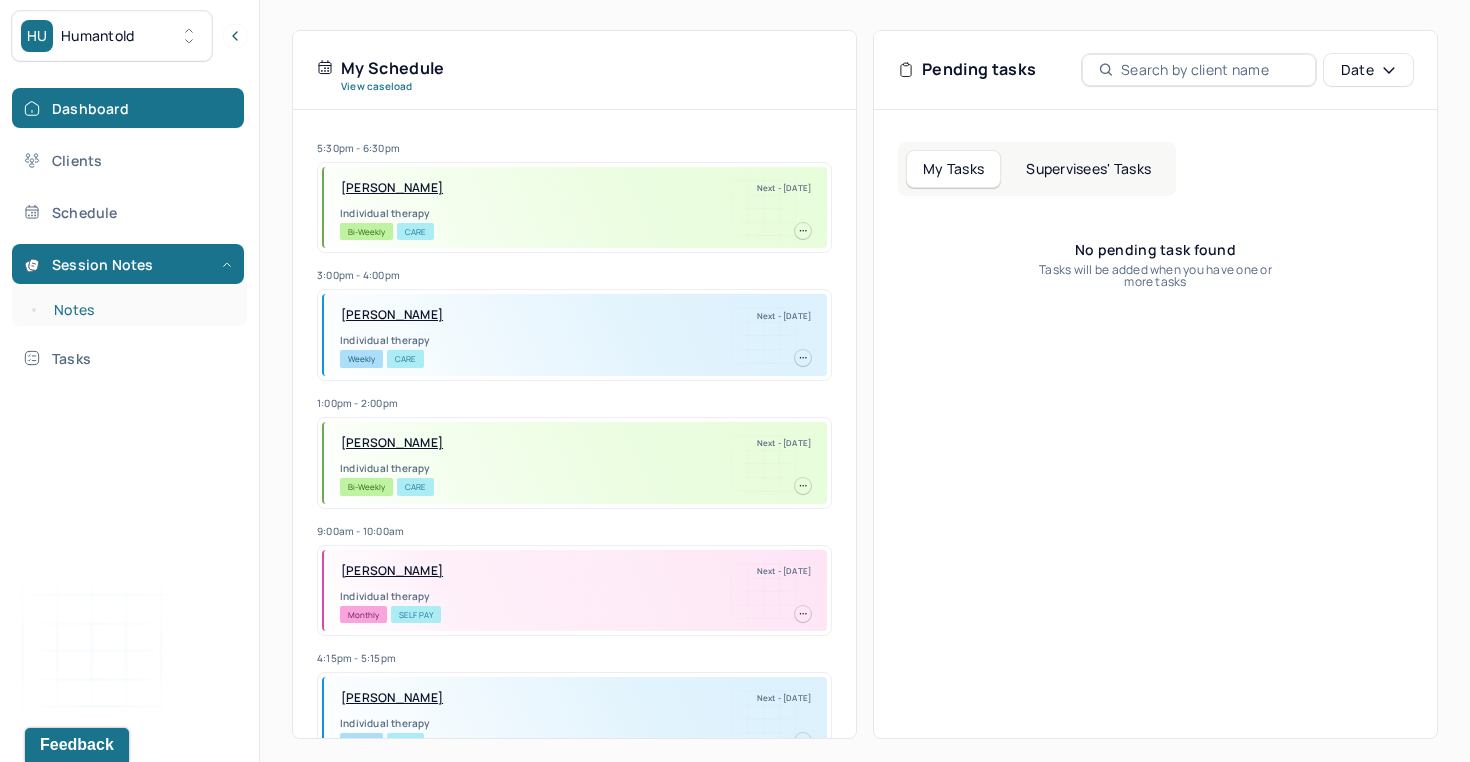 click on "Notes" at bounding box center (139, 310) 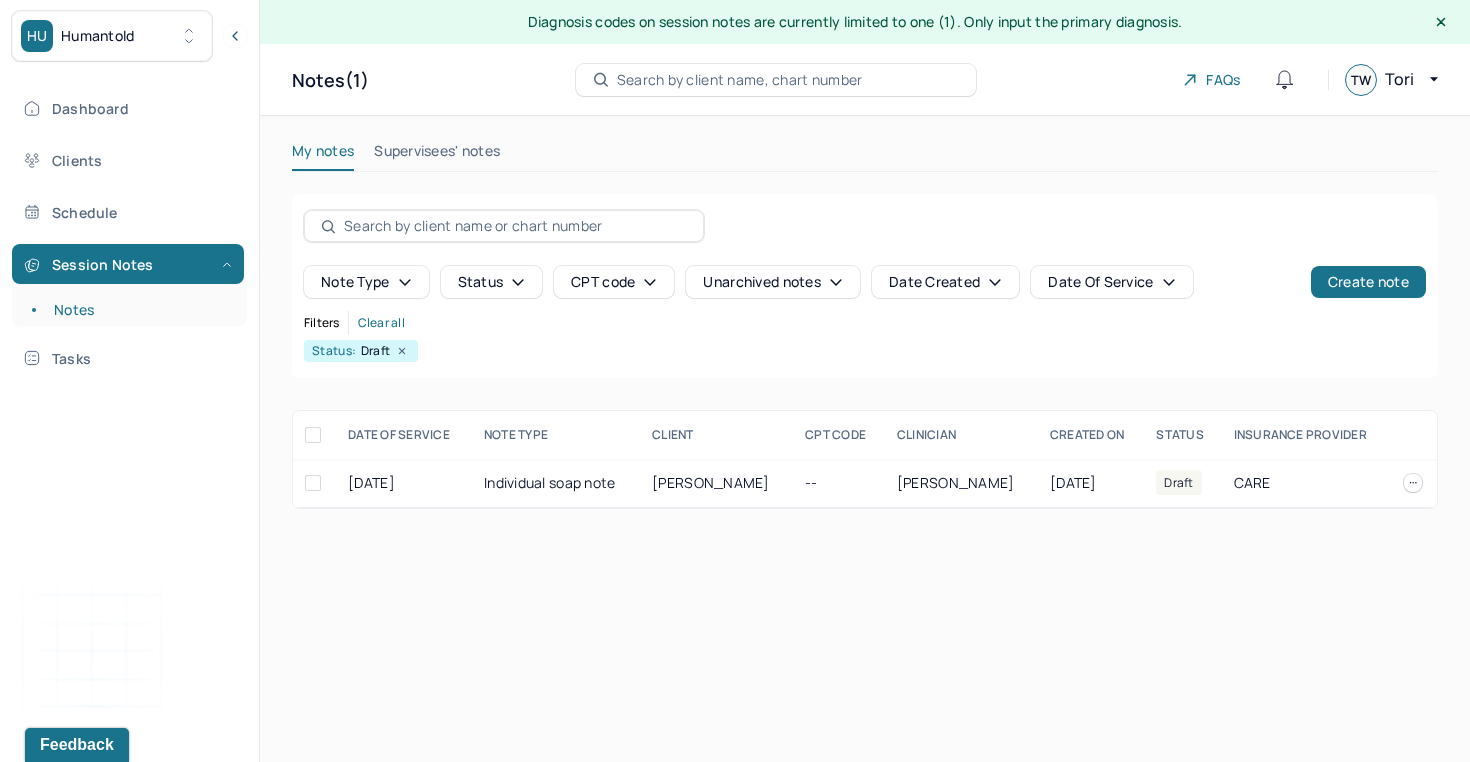scroll, scrollTop: 0, scrollLeft: 0, axis: both 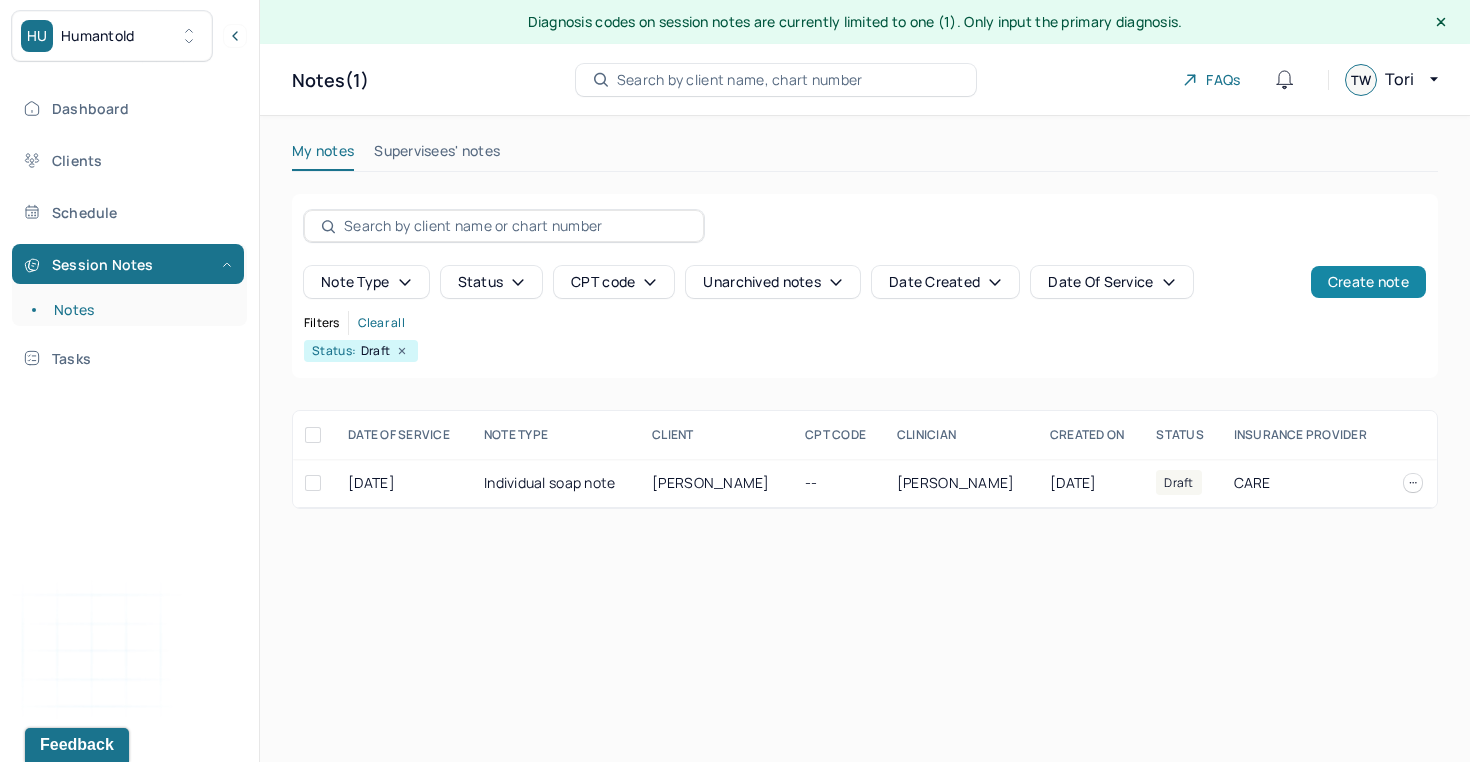 click on "Create note" at bounding box center [1368, 282] 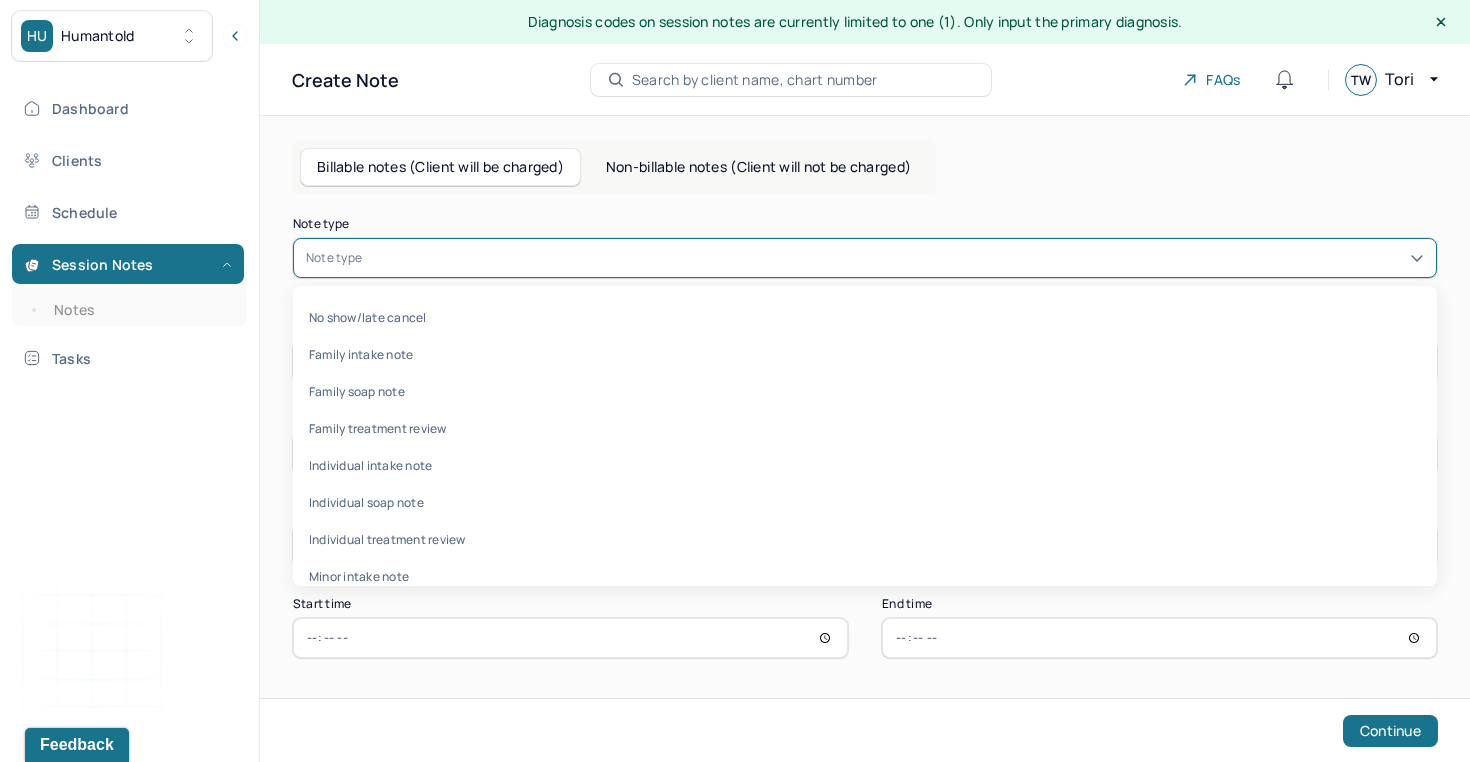 click at bounding box center [895, 258] 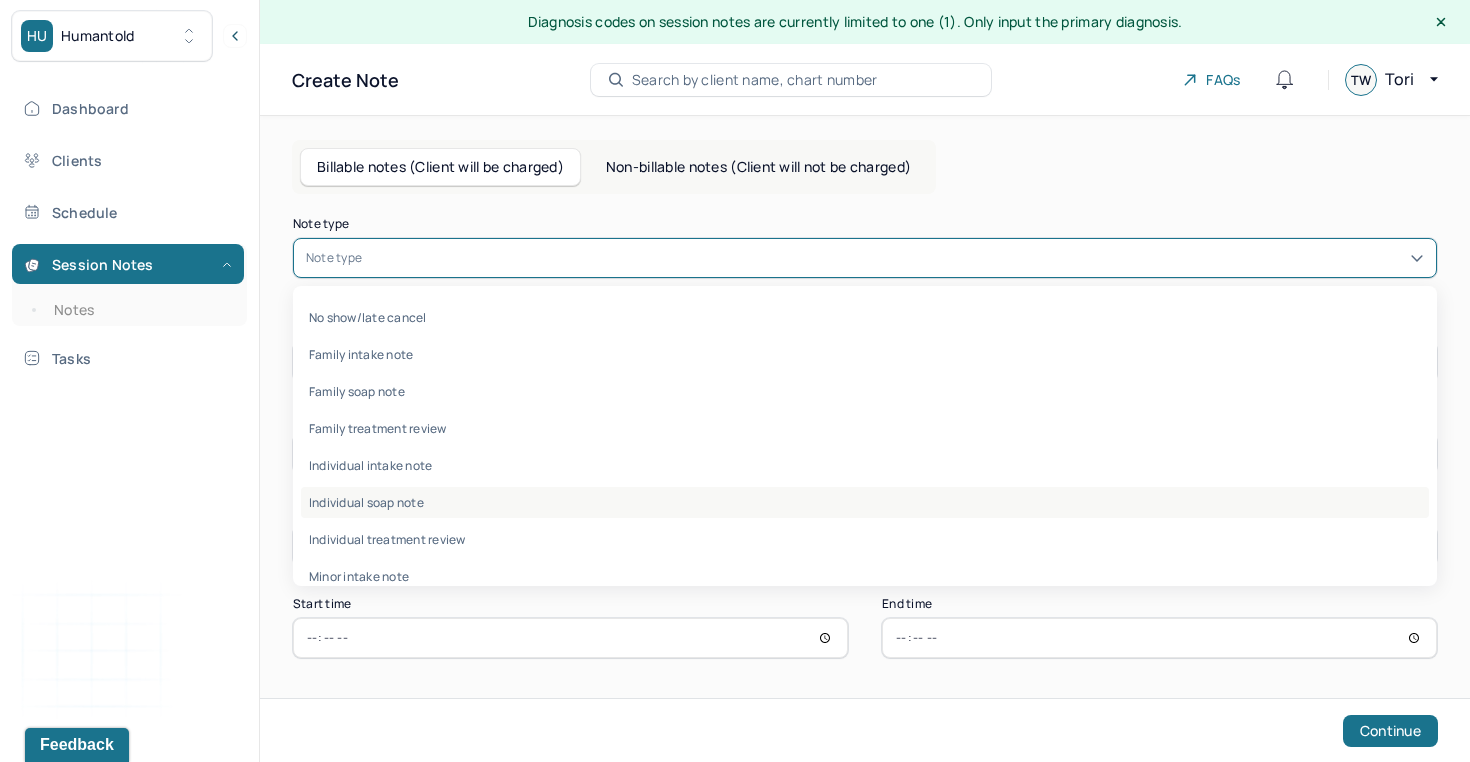 click on "Individual soap note" at bounding box center (865, 502) 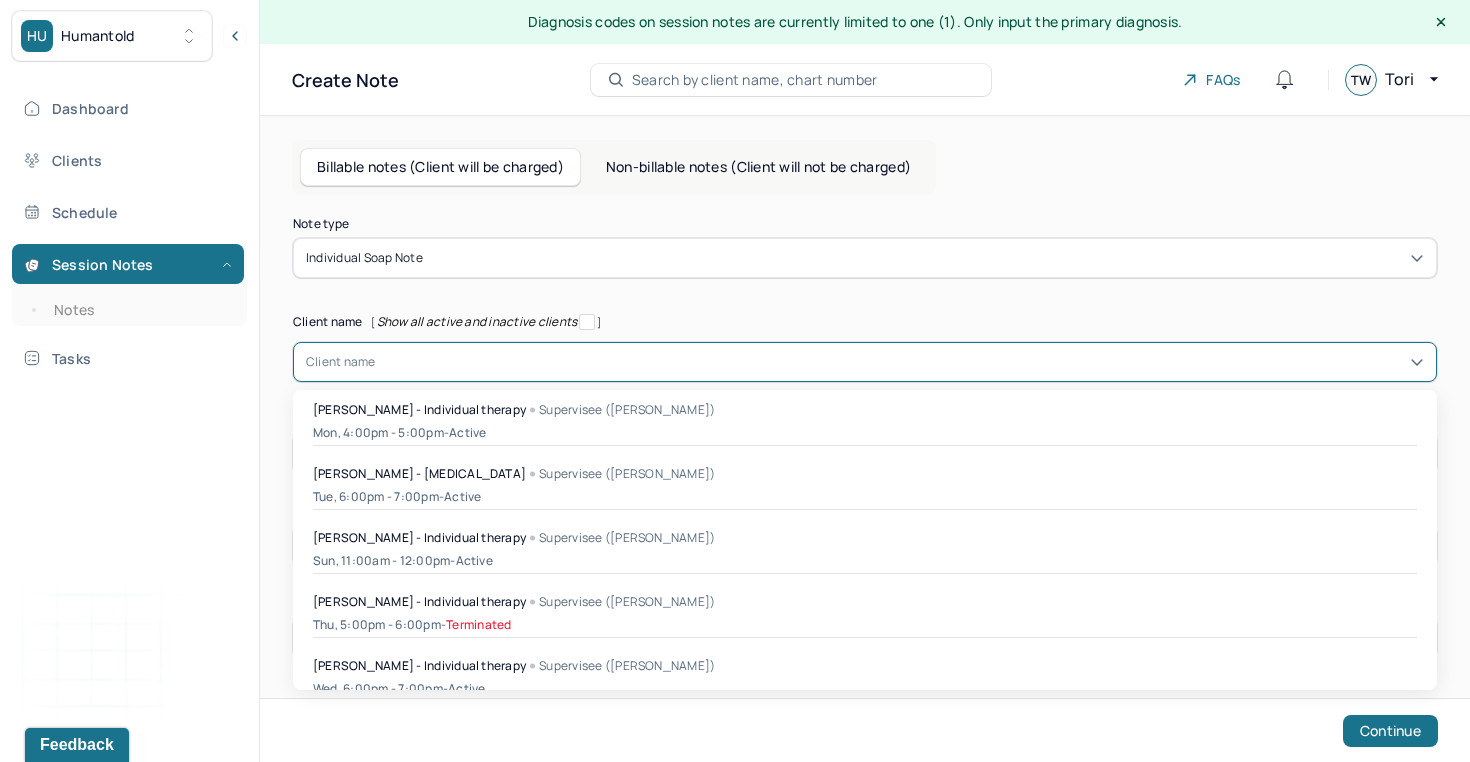 click at bounding box center (900, 362) 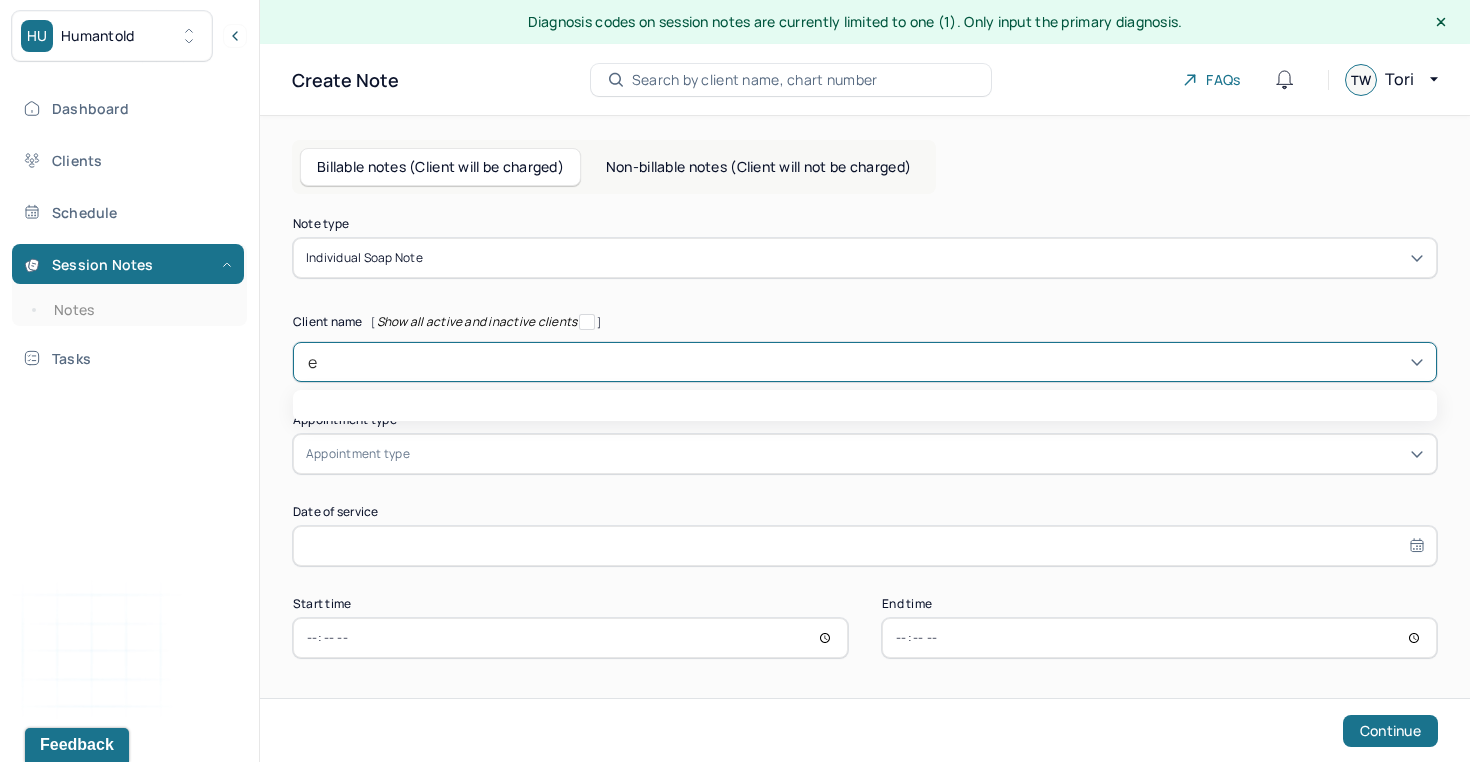 type on "er" 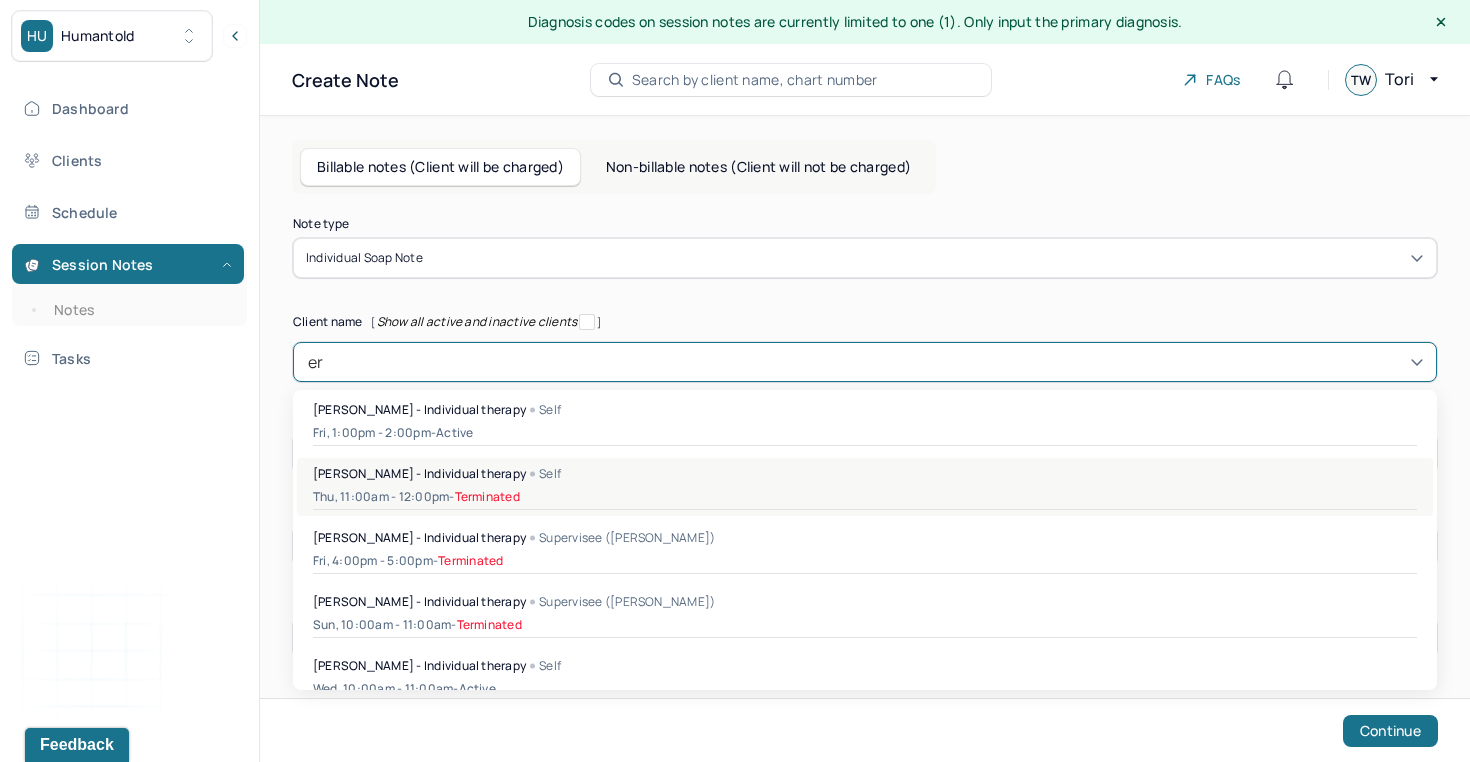 click on "Terminated" at bounding box center (487, 497) 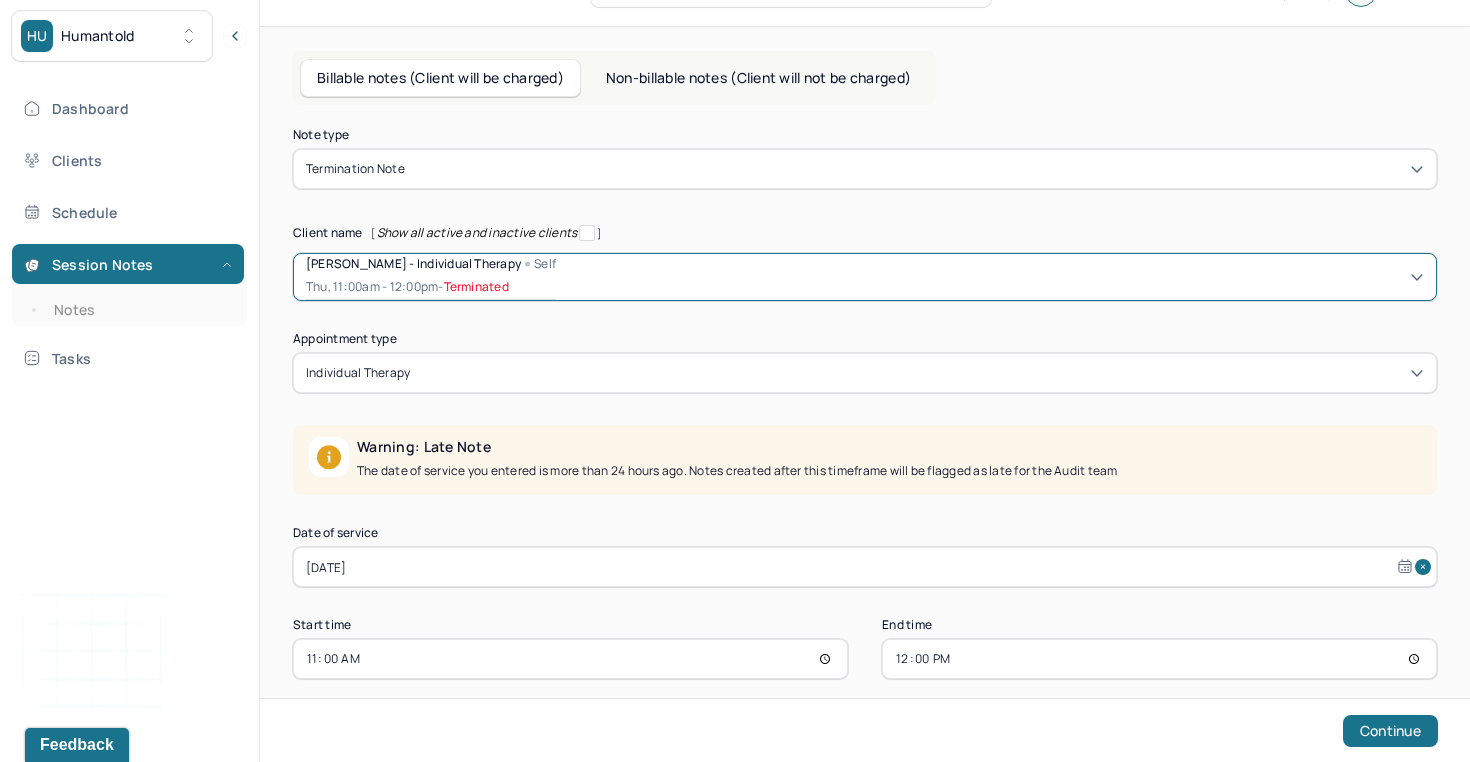 scroll, scrollTop: 95, scrollLeft: 0, axis: vertical 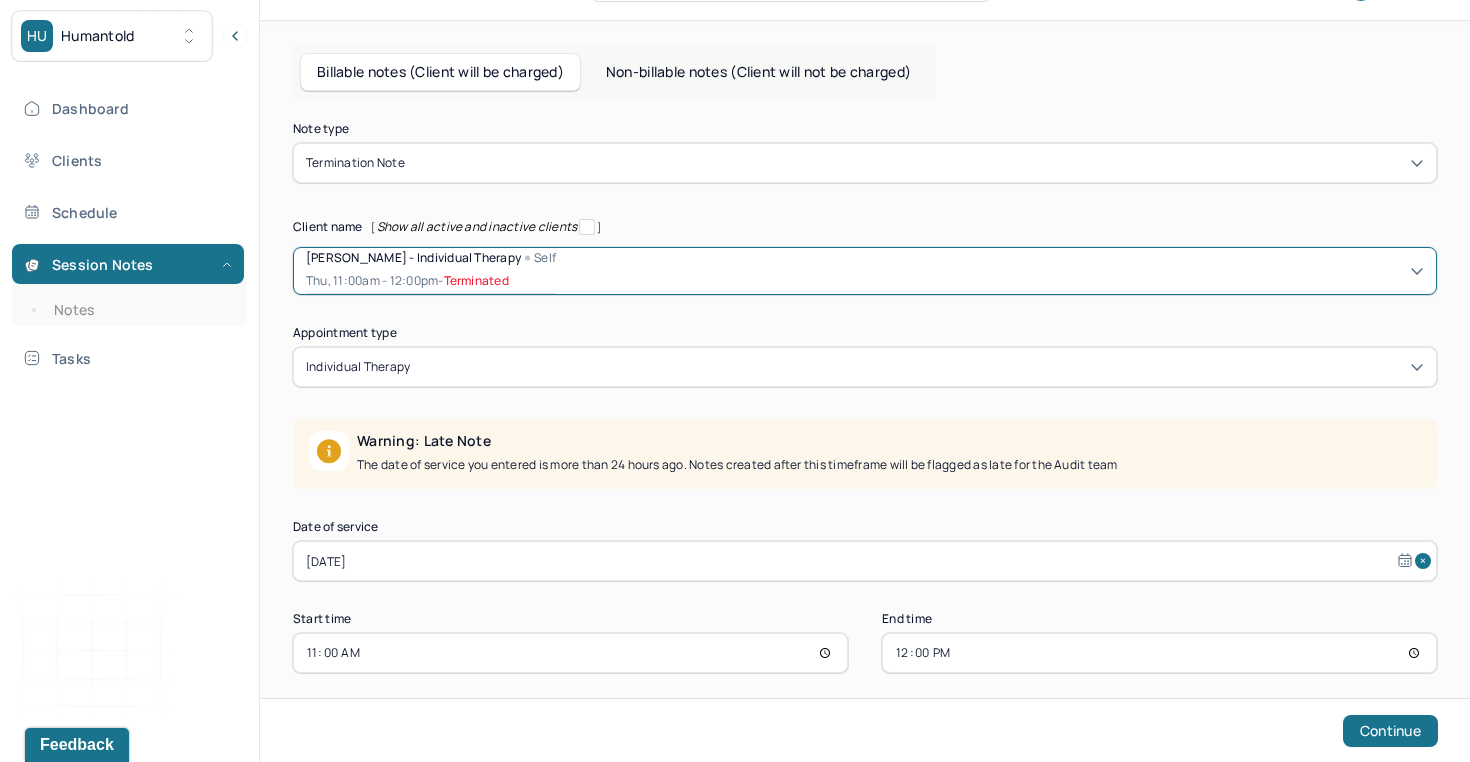 click on "[DATE]" at bounding box center (865, 561) 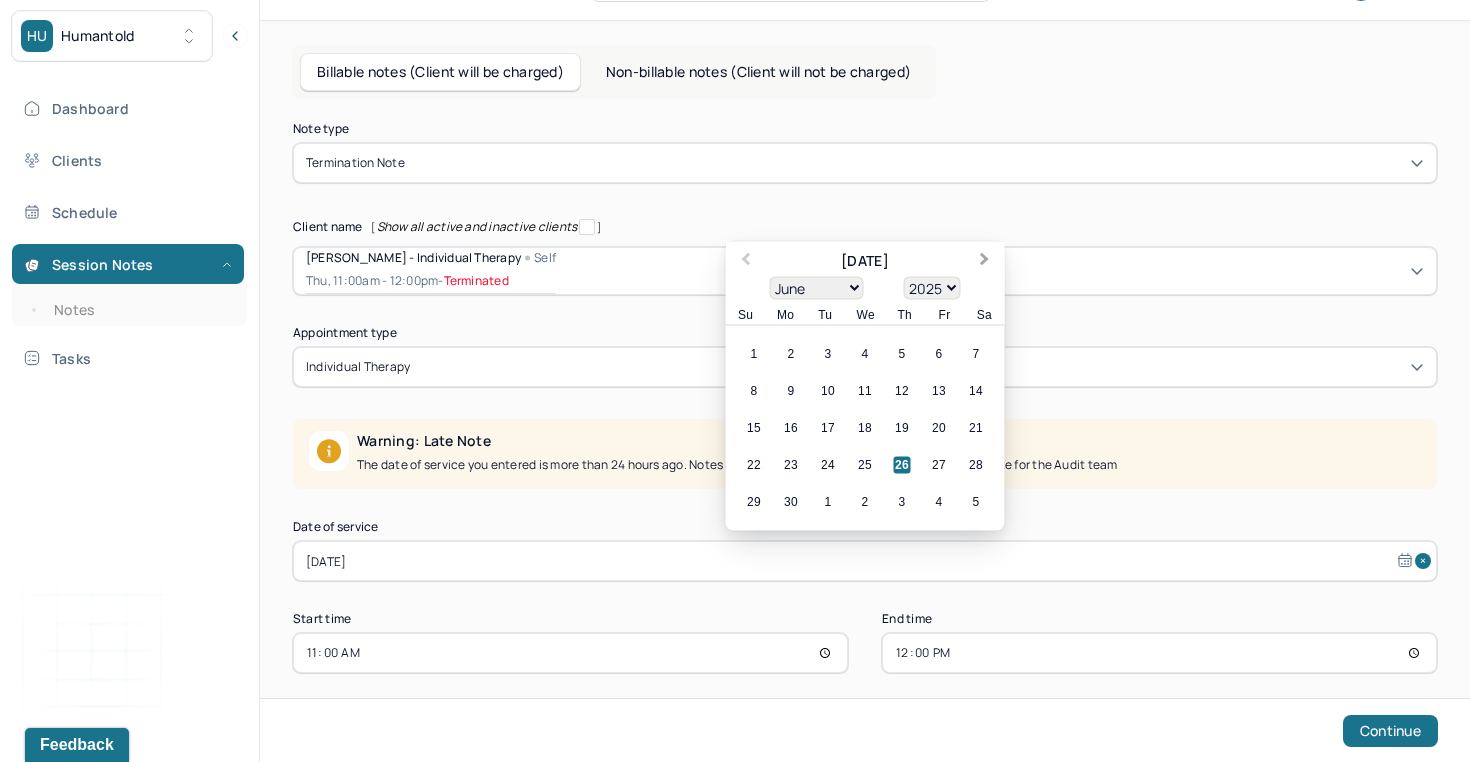 click on "Next Month" at bounding box center (985, 261) 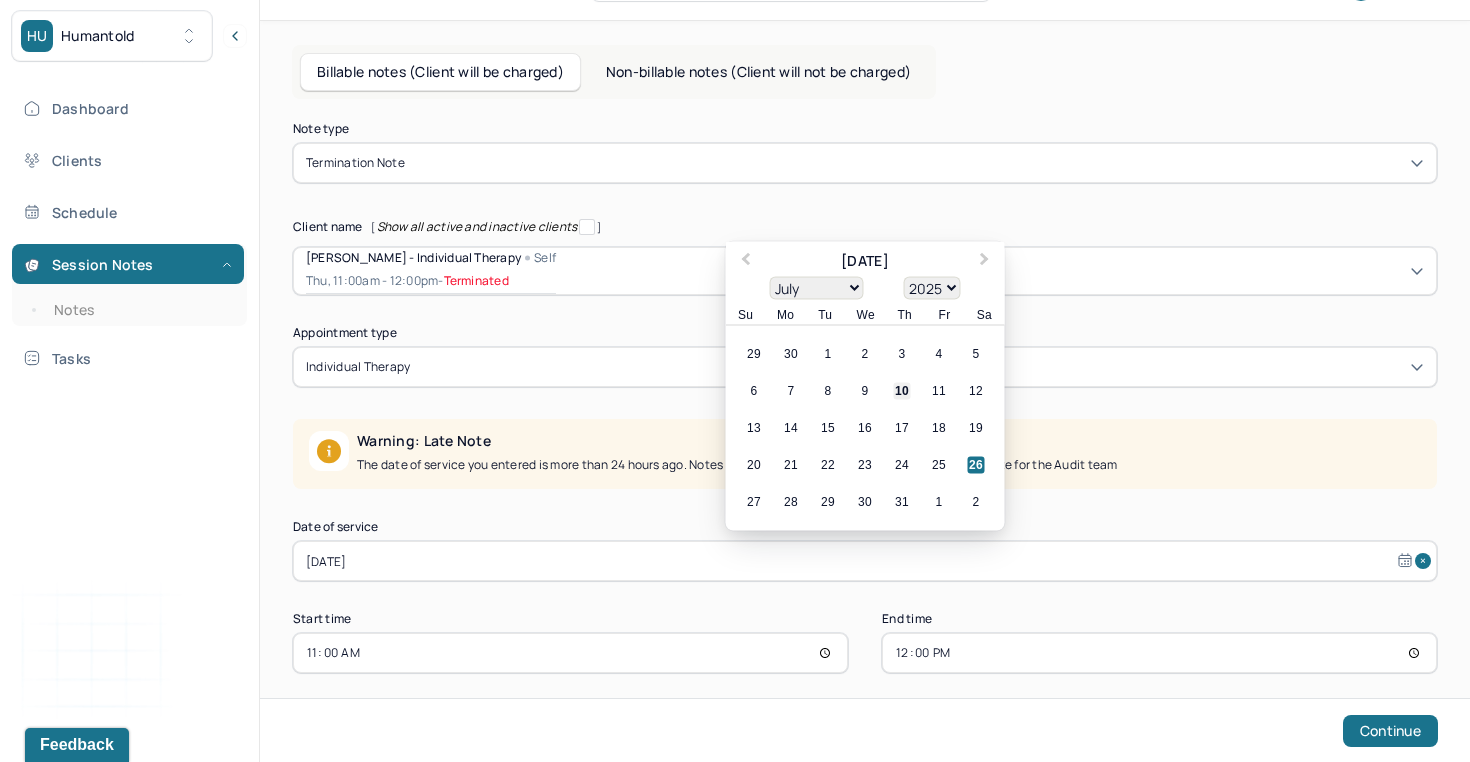 click on "10" at bounding box center [902, 391] 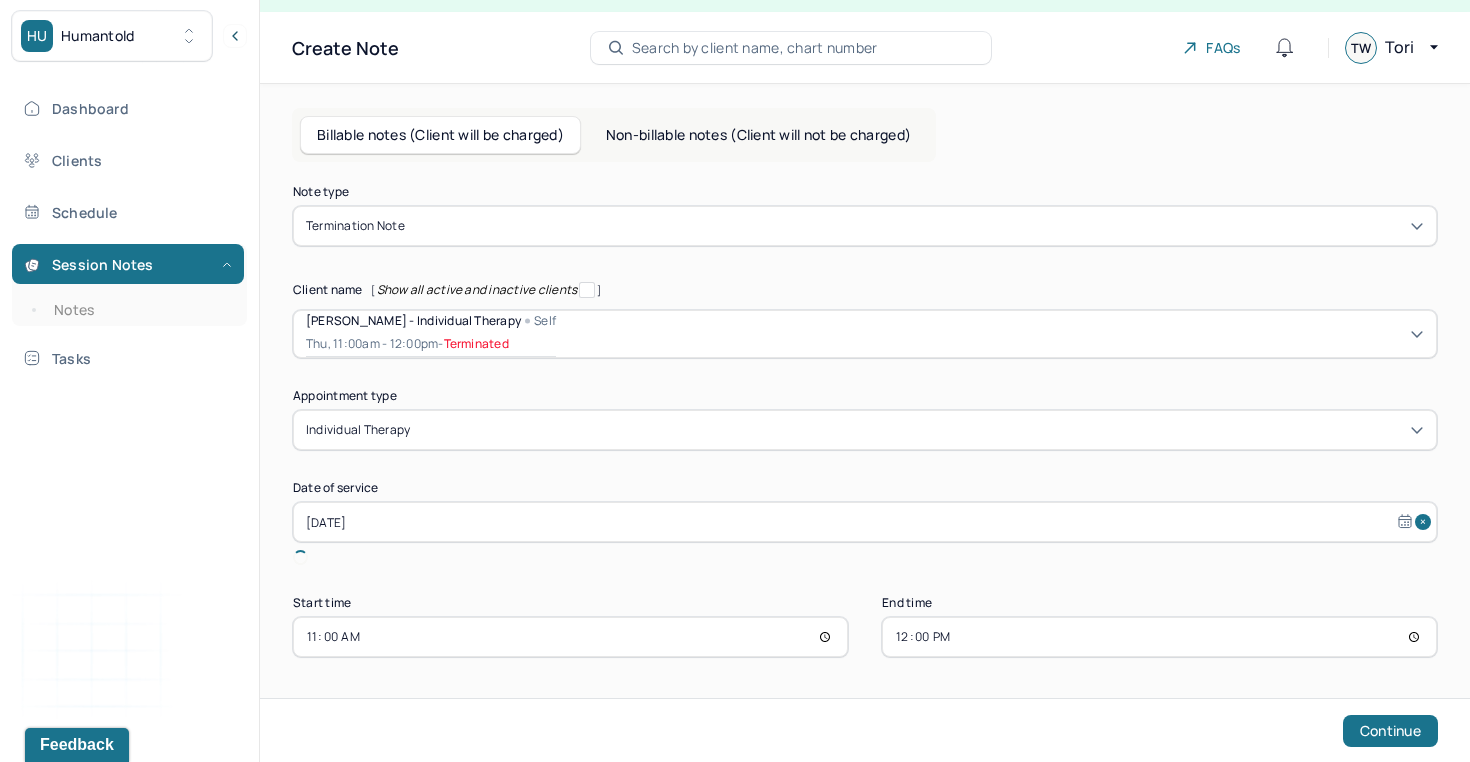 scroll, scrollTop: 9, scrollLeft: 0, axis: vertical 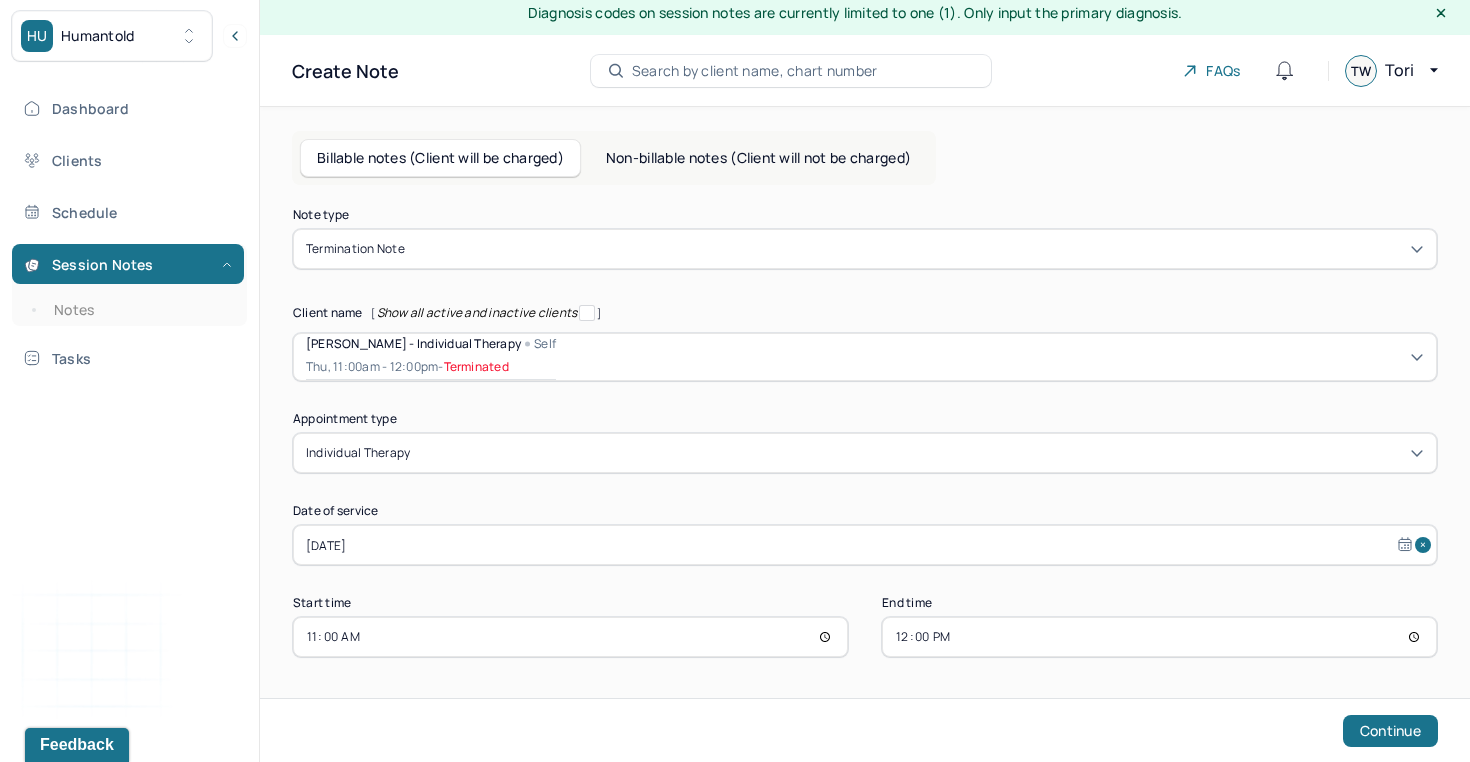 click at bounding box center [916, 249] 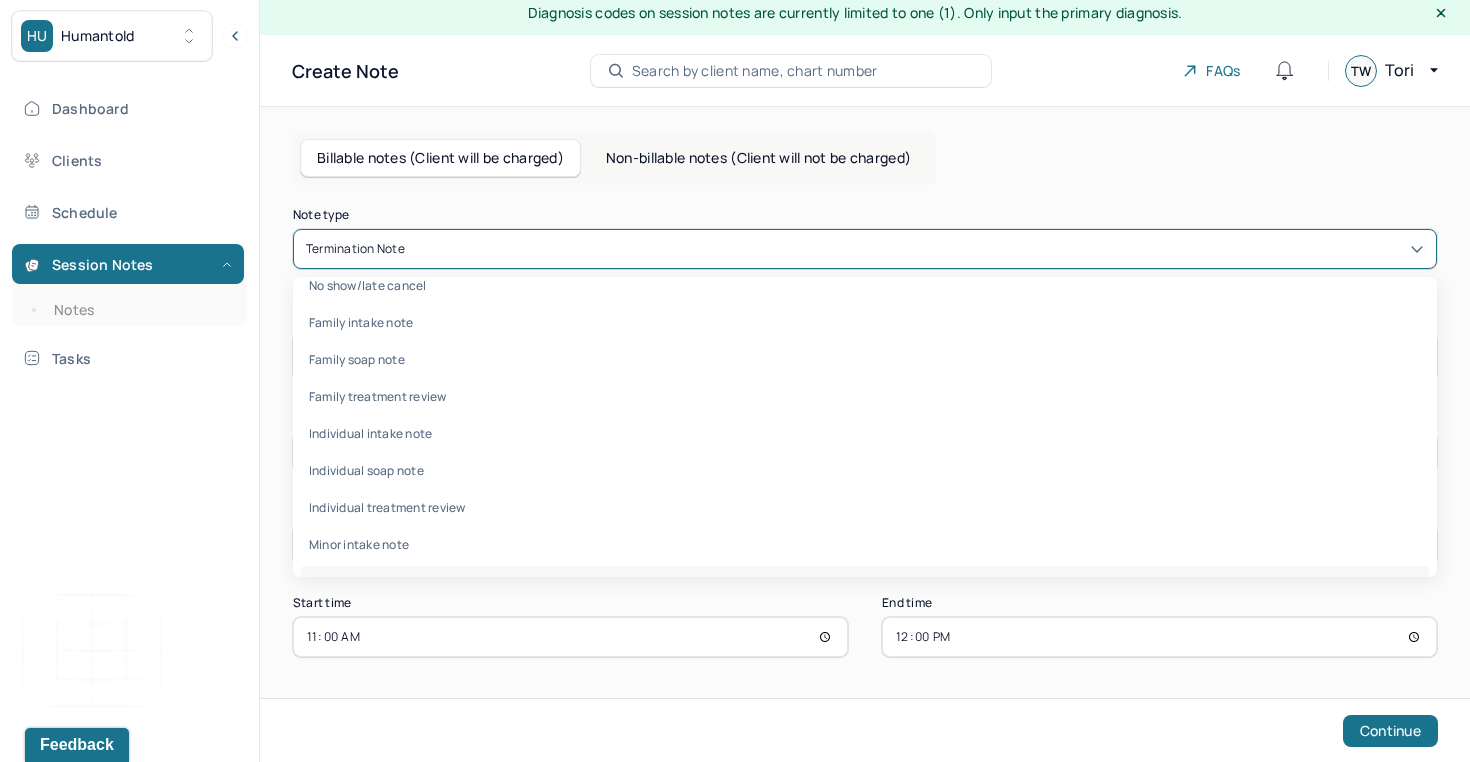 scroll, scrollTop: 0, scrollLeft: 0, axis: both 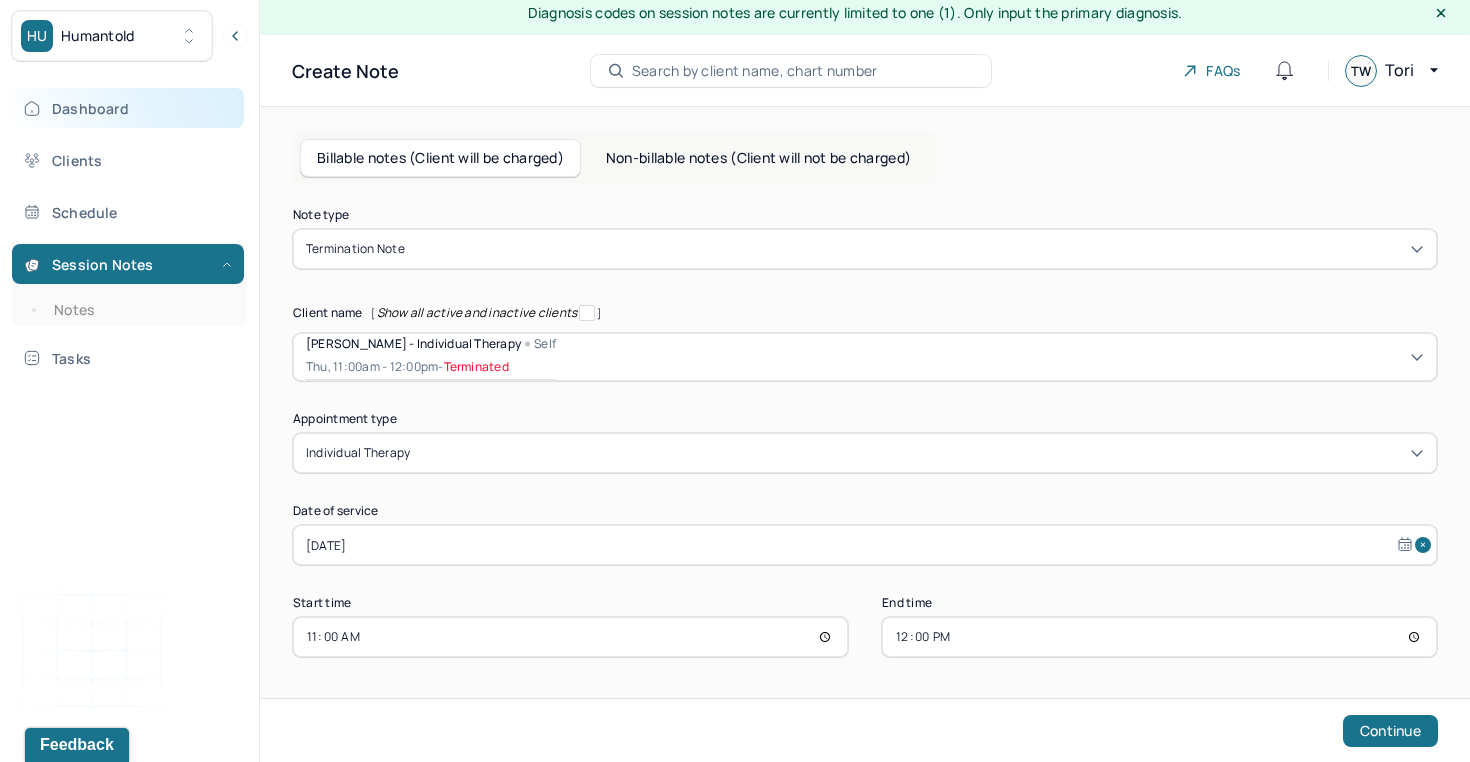 click on "Dashboard" at bounding box center [128, 108] 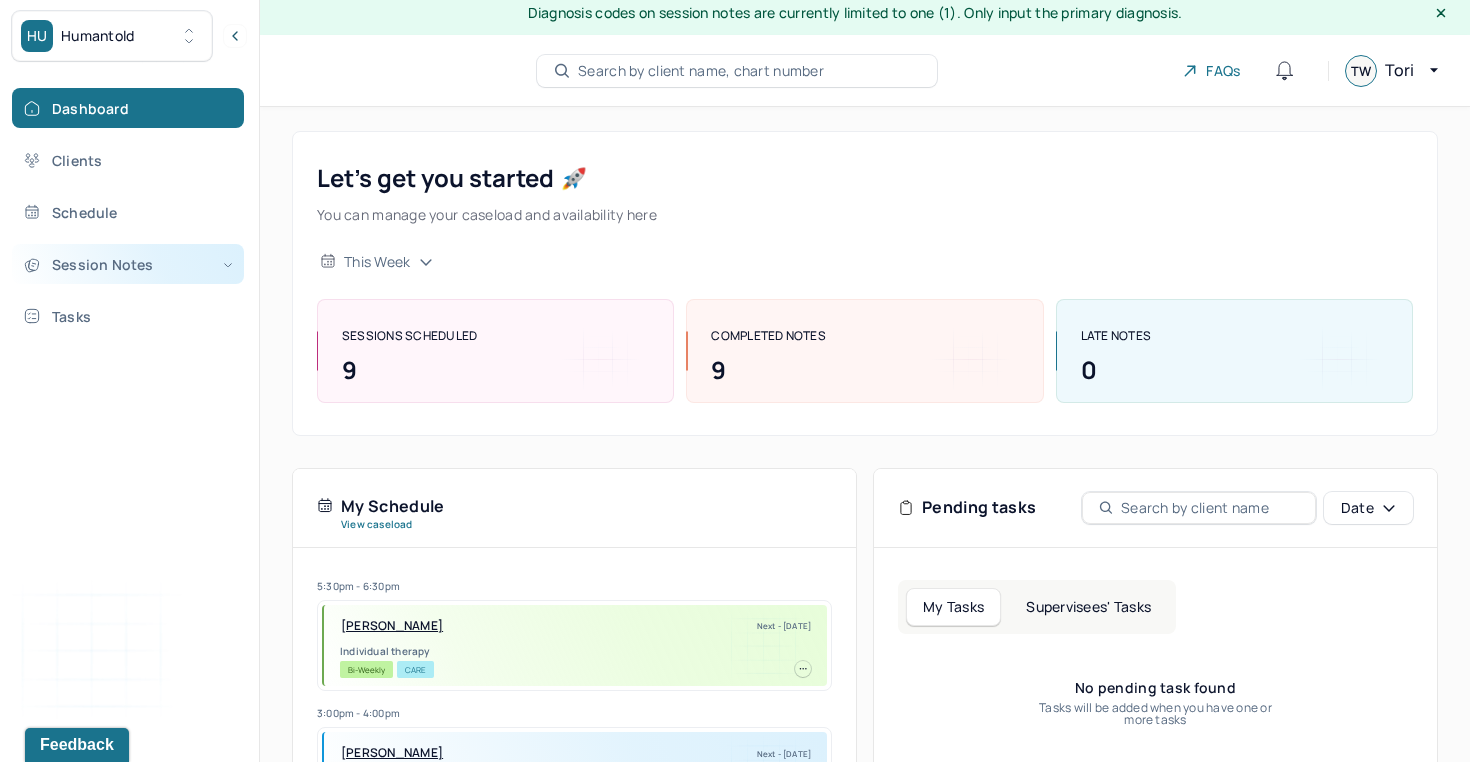 click on "Session Notes" at bounding box center [128, 264] 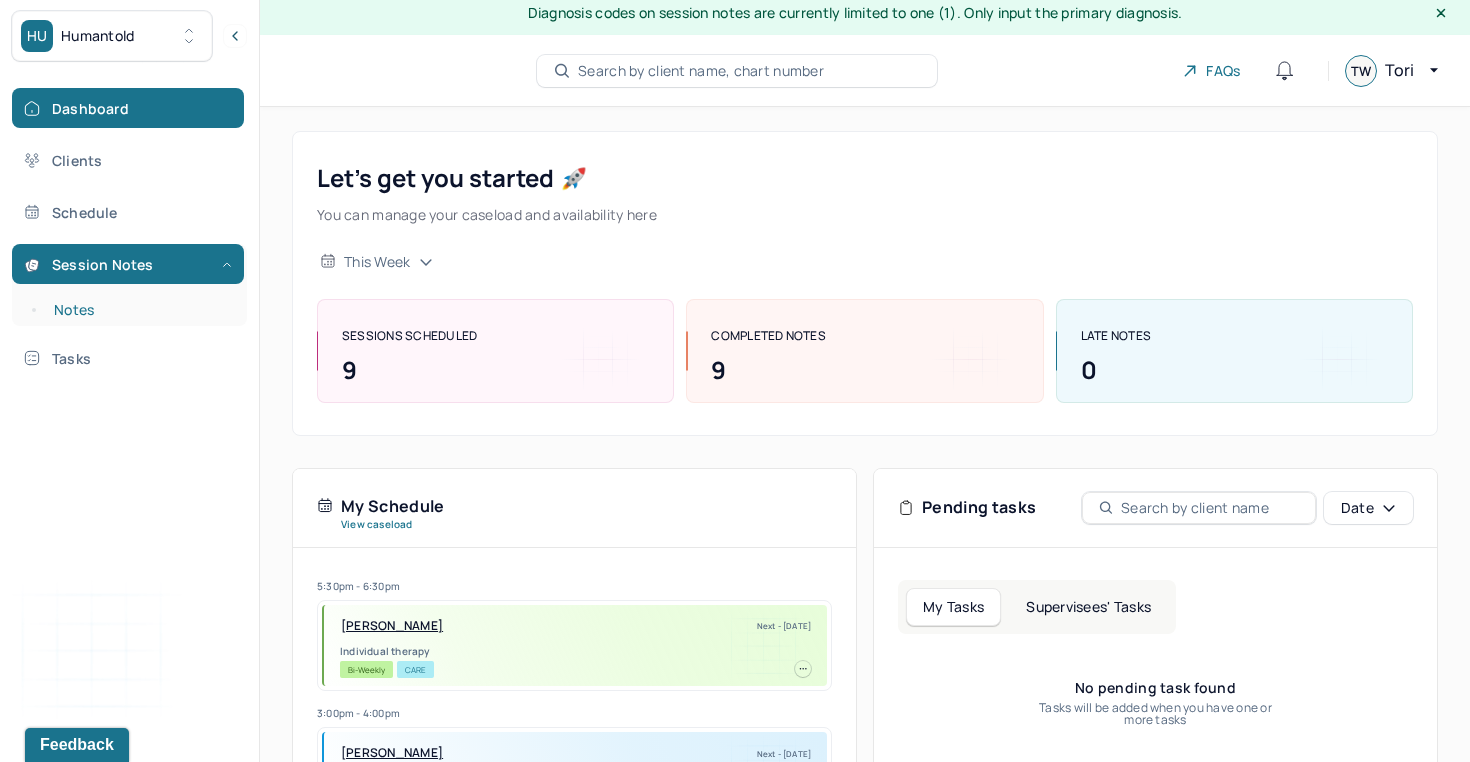 click on "Notes" at bounding box center [139, 310] 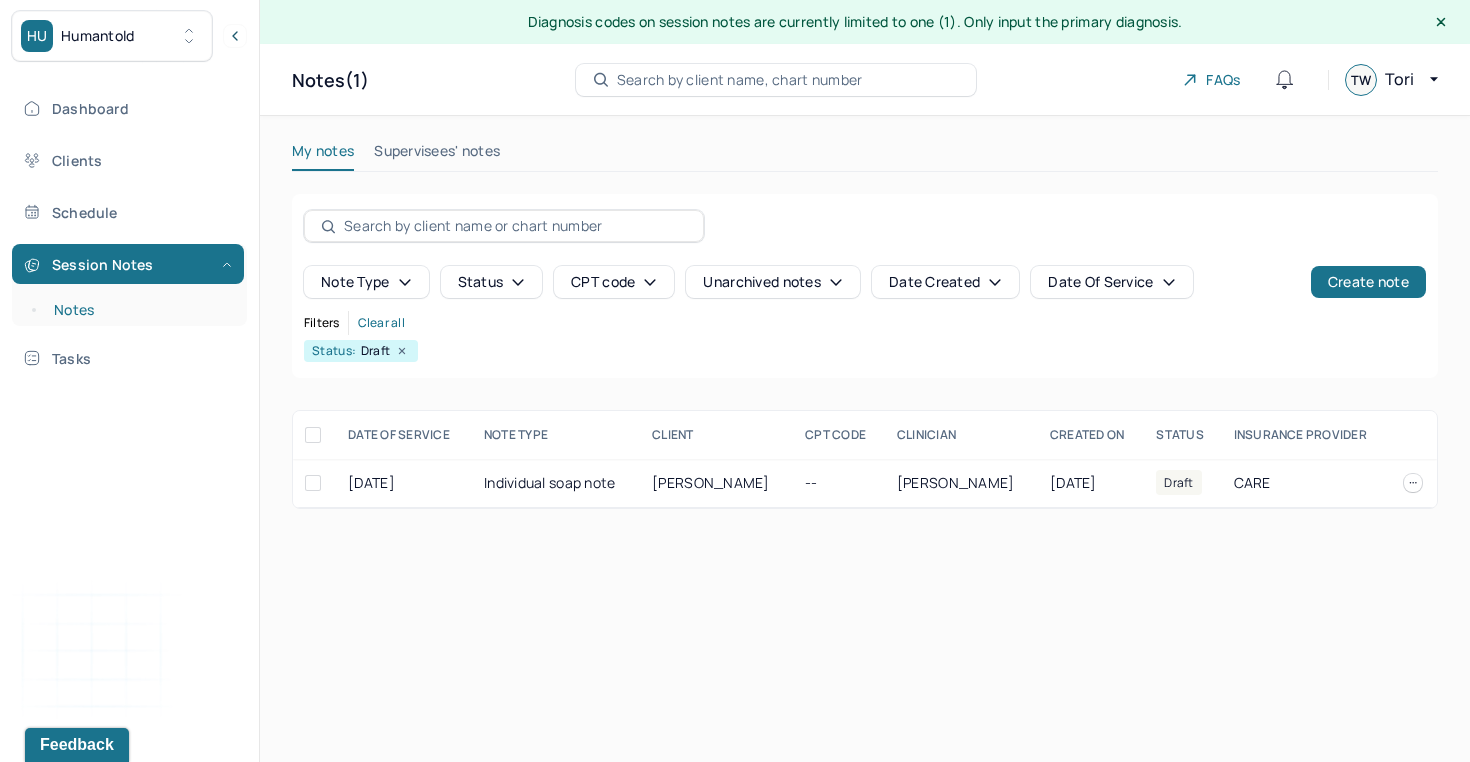 scroll, scrollTop: 0, scrollLeft: 0, axis: both 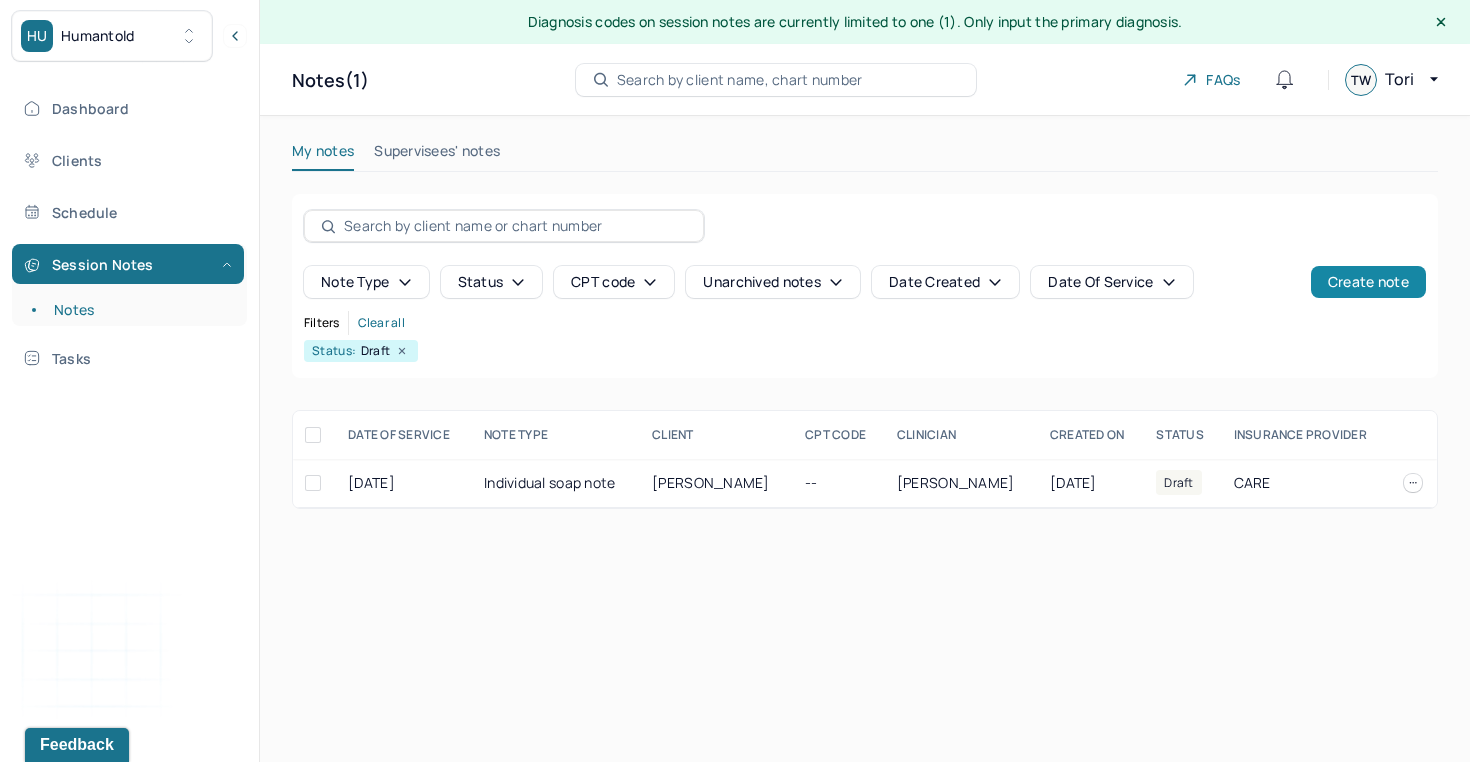 click on "Create note" at bounding box center (1368, 282) 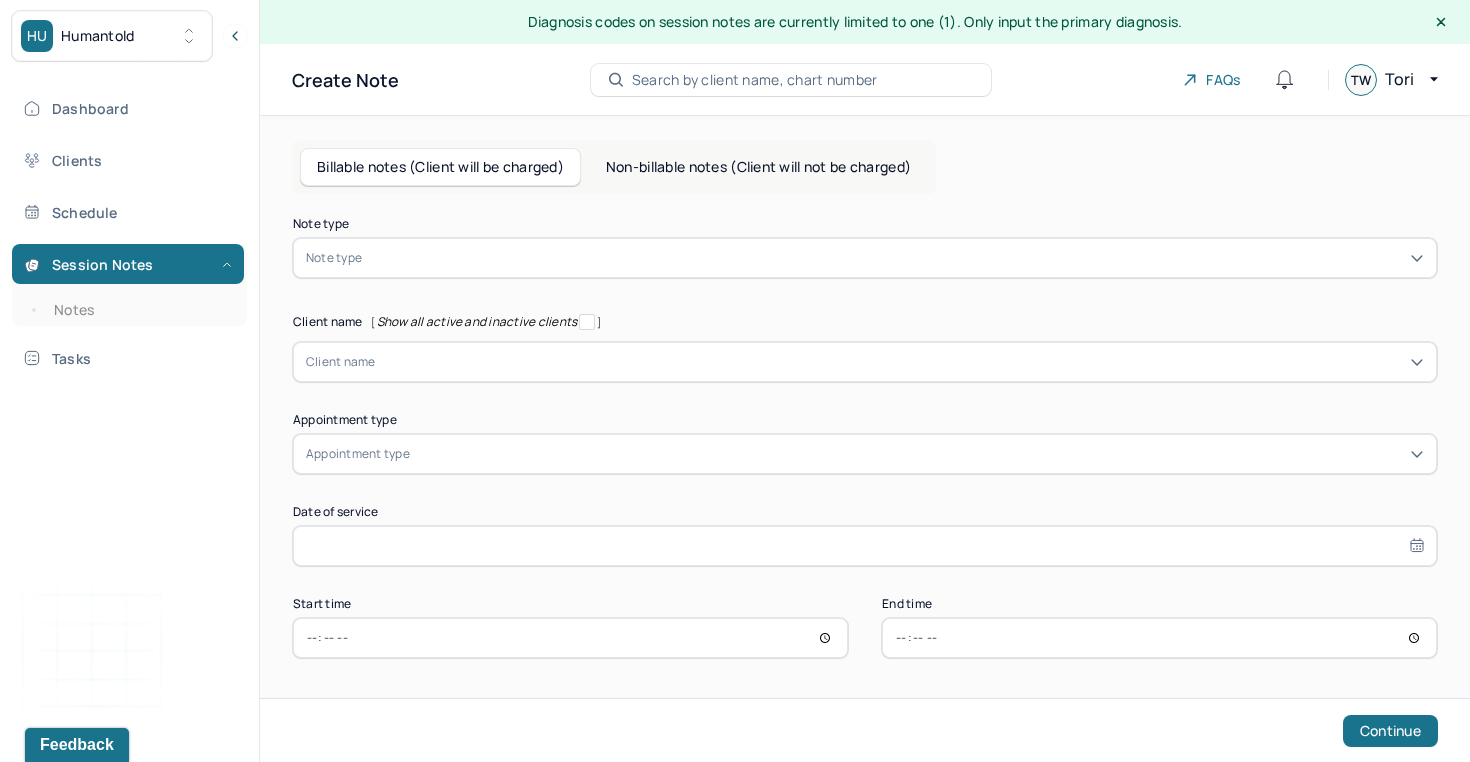 click at bounding box center (895, 258) 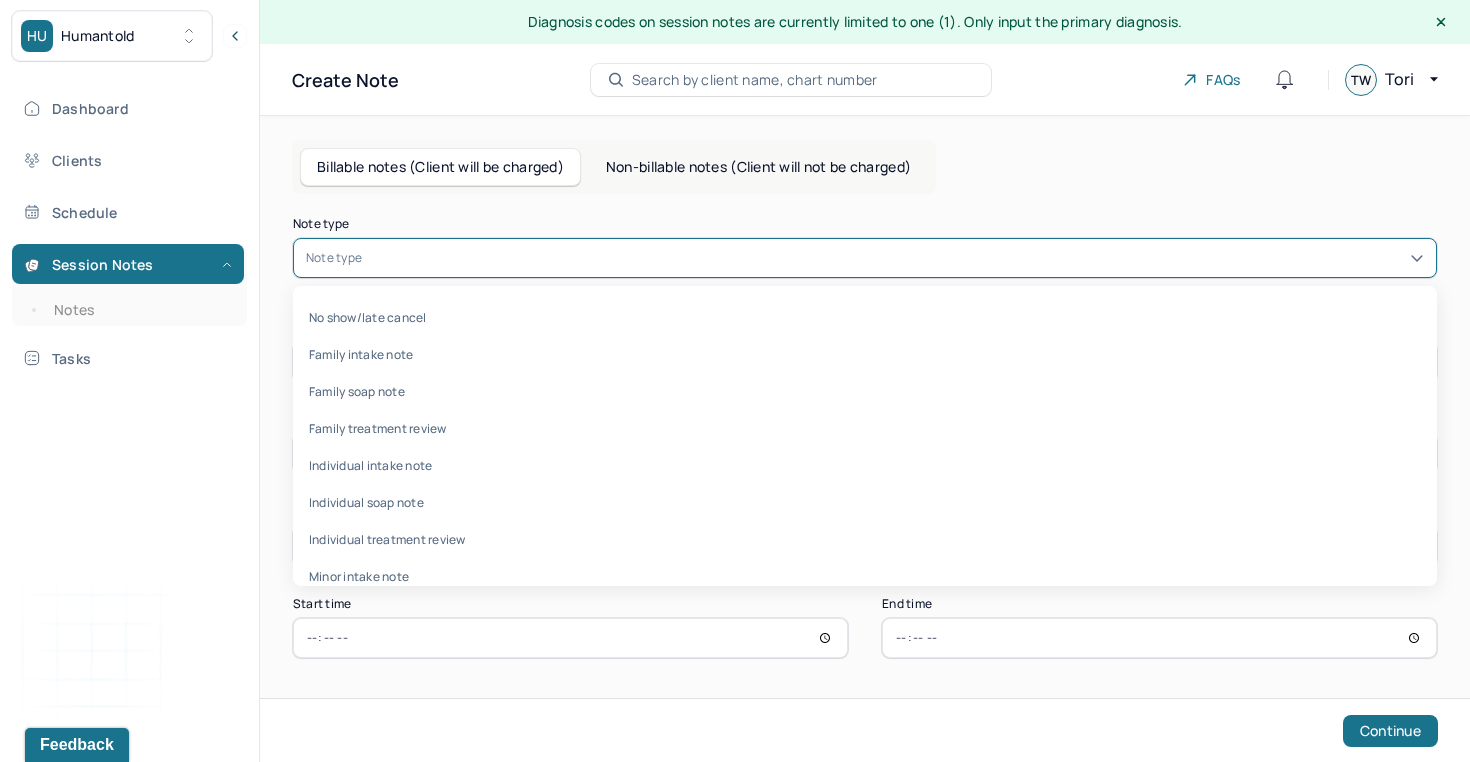 click on "Dashboard Clients Schedule Session Notes Notes Tasks TW [PERSON_NAME] provider   Logout" at bounding box center [129, 402] 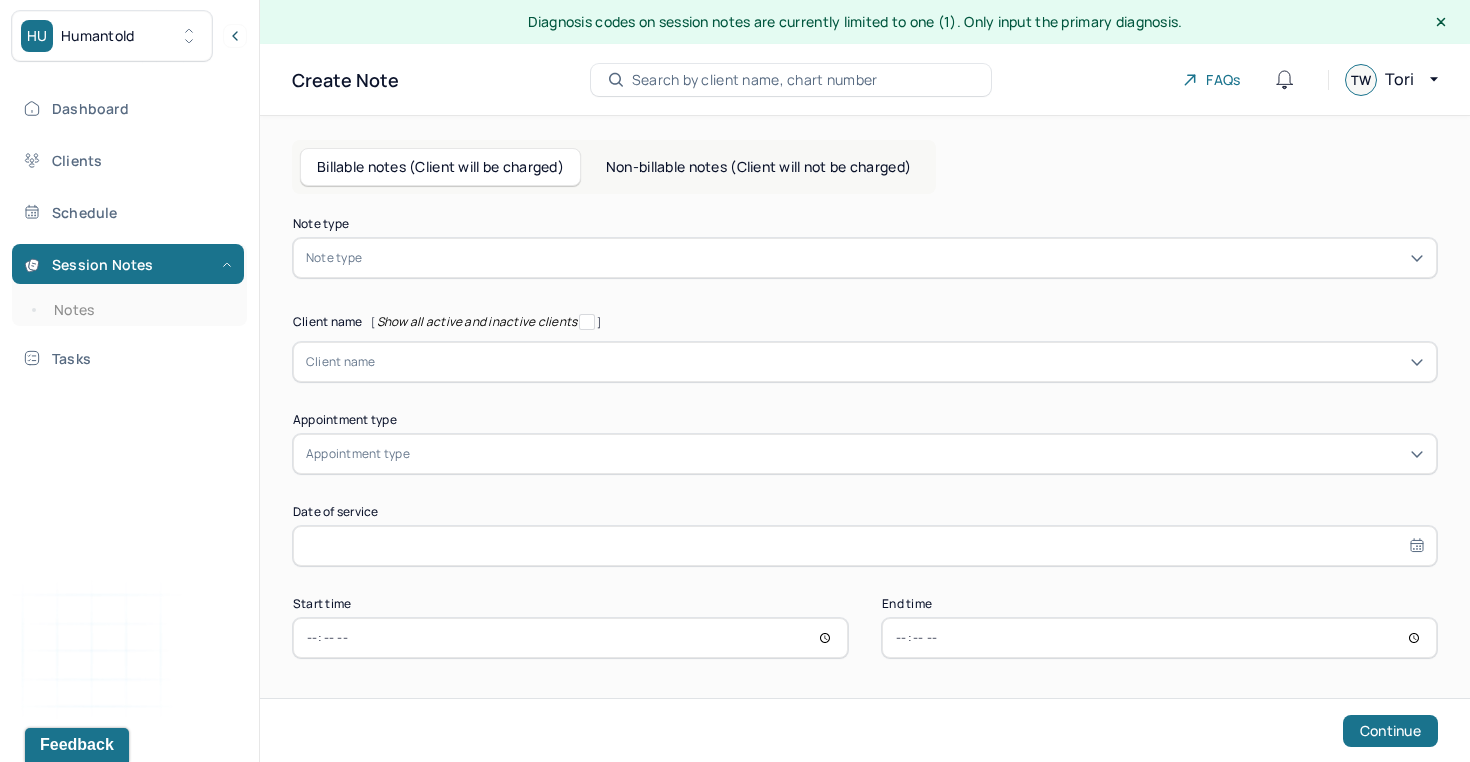 click at bounding box center [900, 362] 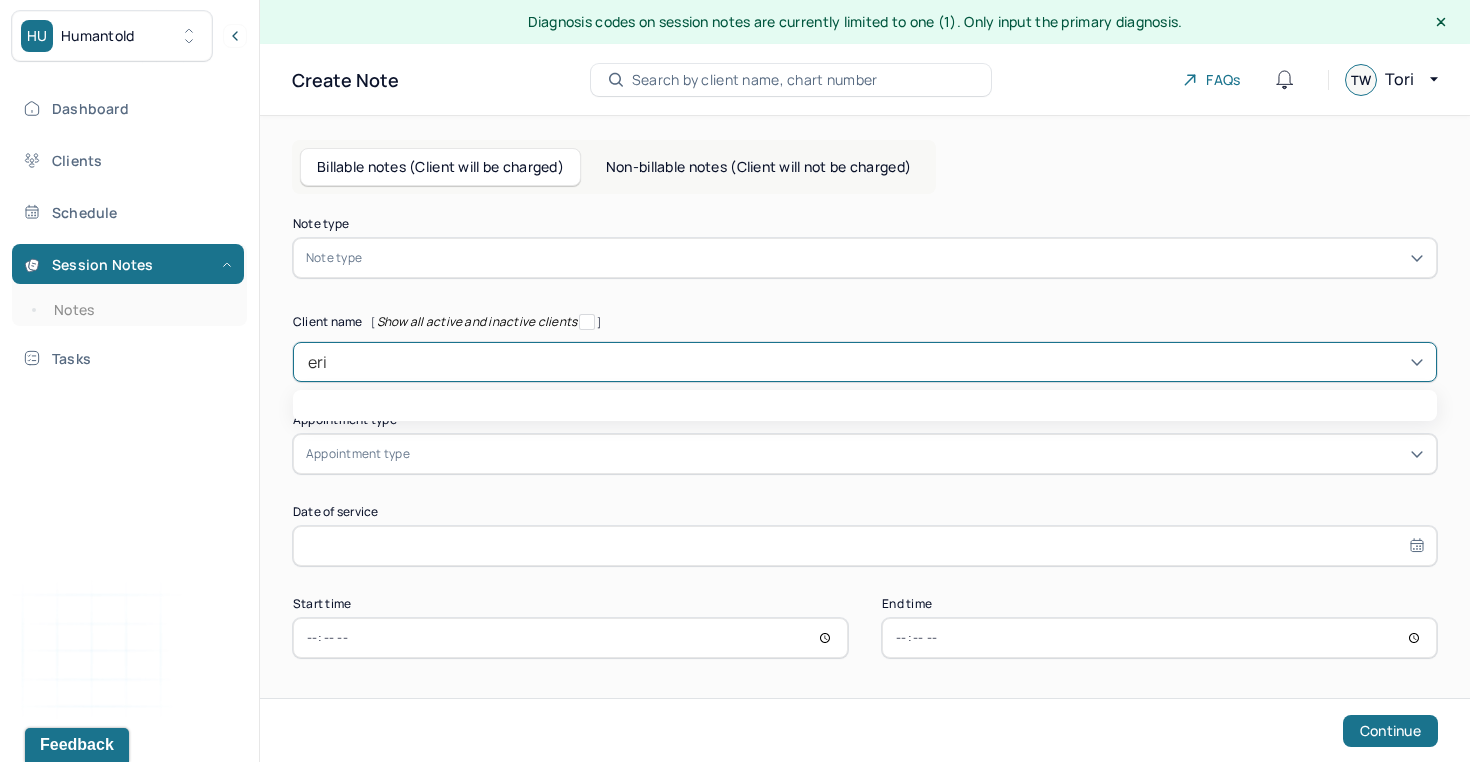 type on "[PERSON_NAME]" 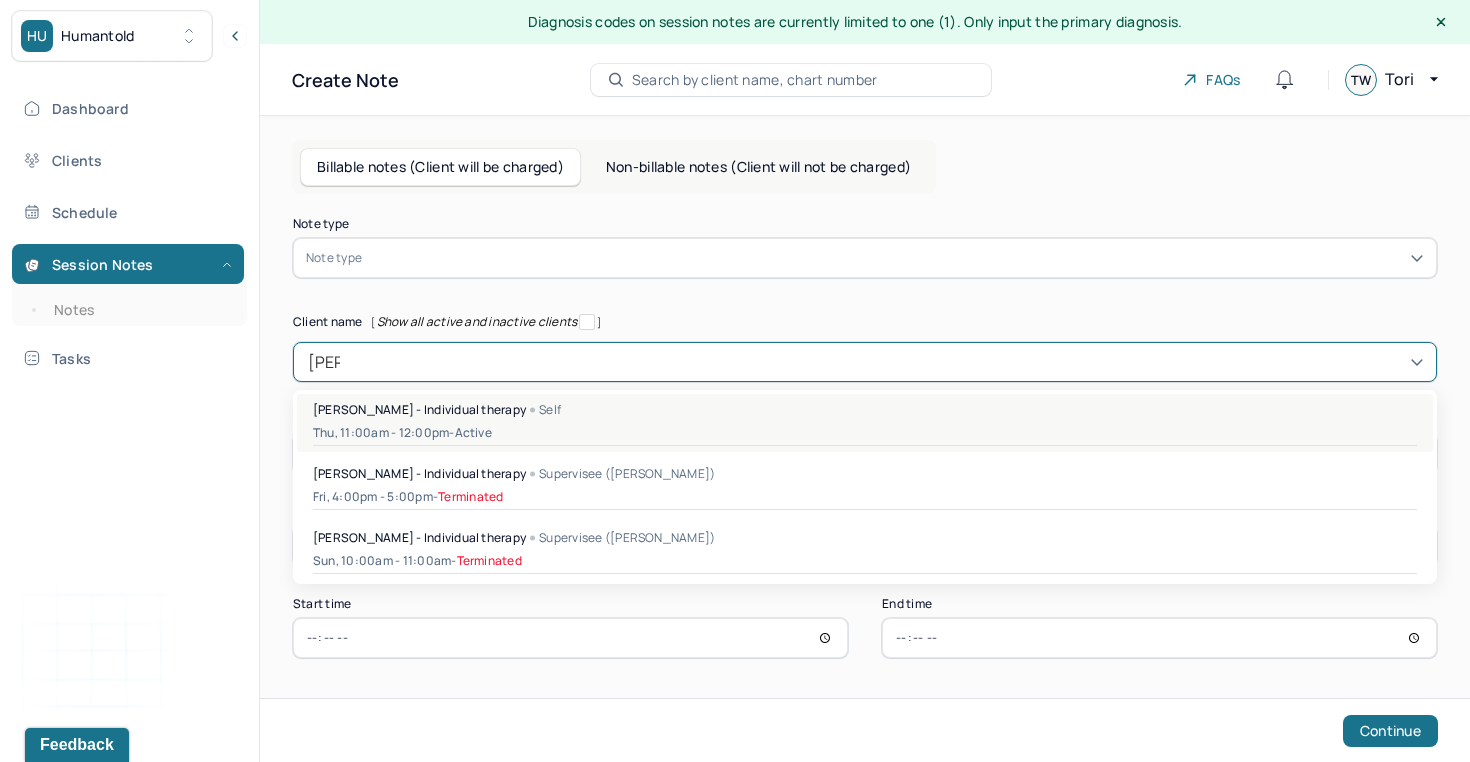 click on "[PERSON_NAME] - Individual therapy" at bounding box center (419, 409) 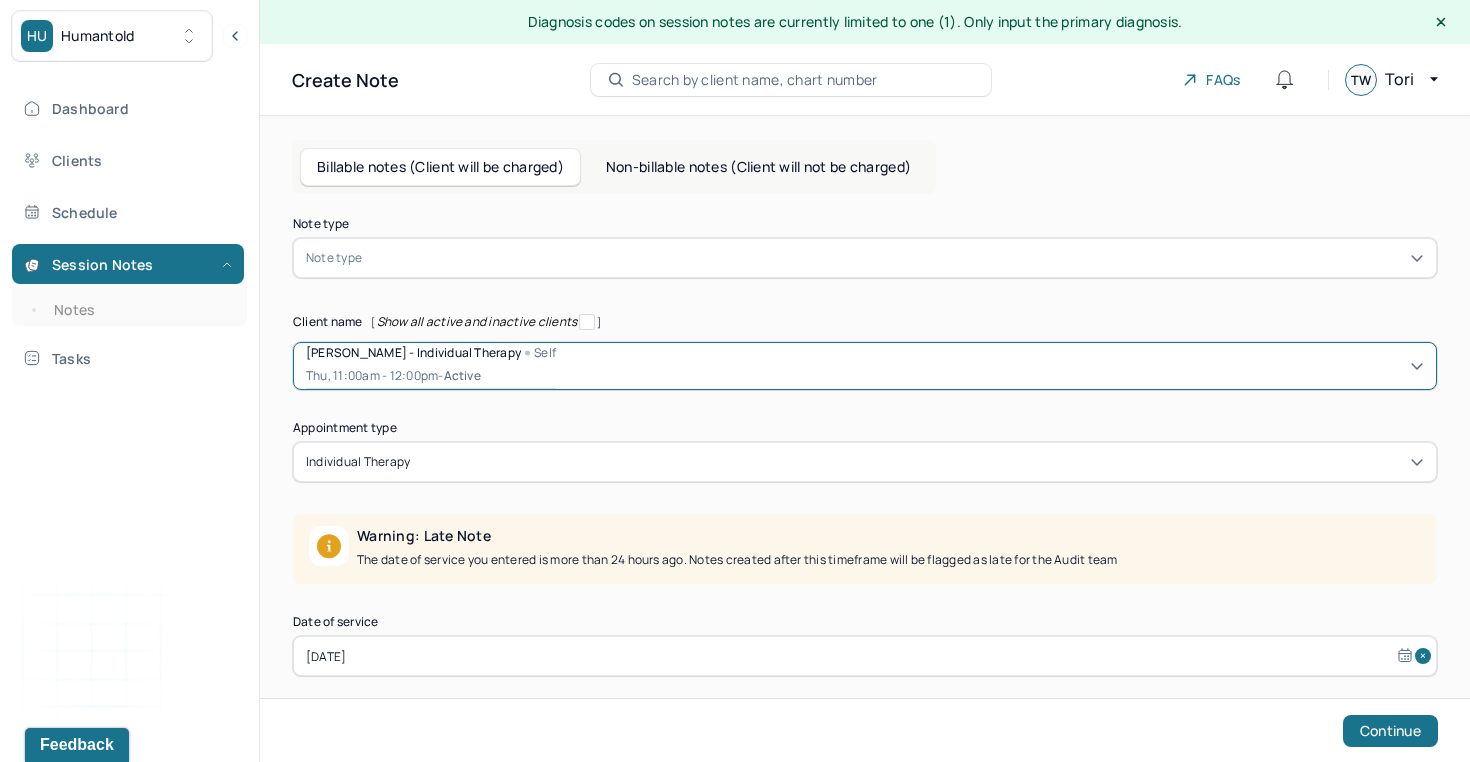 click on "[DATE]" at bounding box center [865, 656] 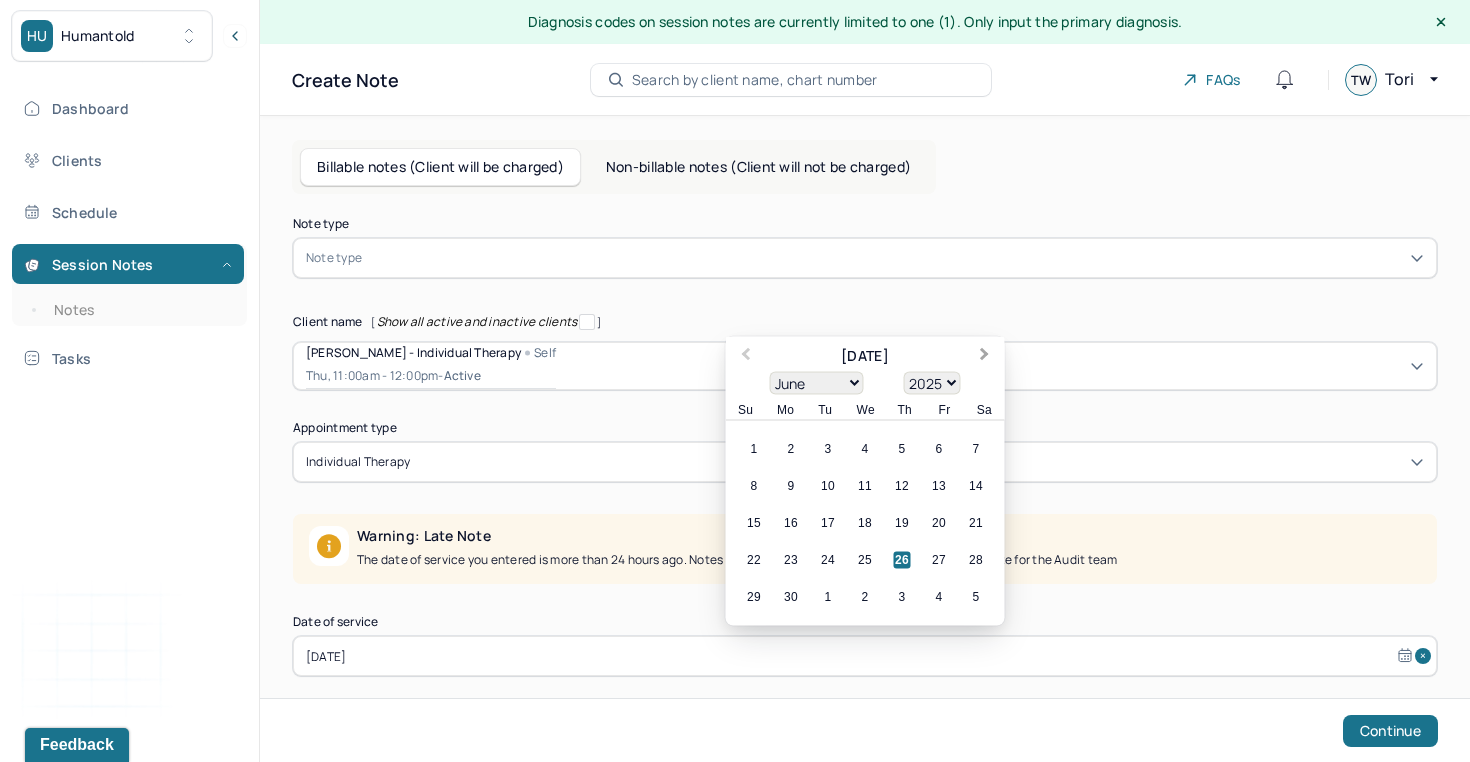 click on "Next Month" at bounding box center (987, 358) 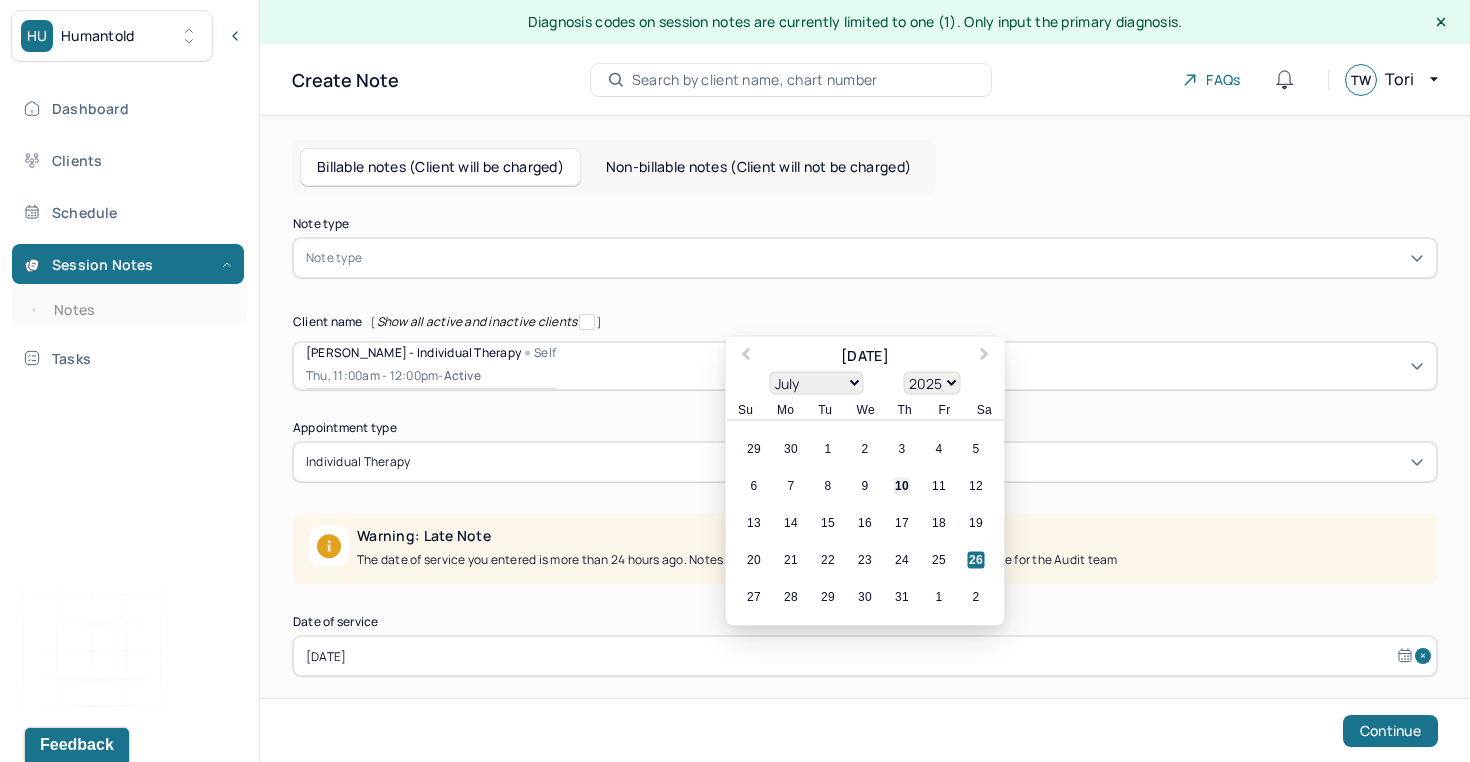 click on "10" at bounding box center [902, 486] 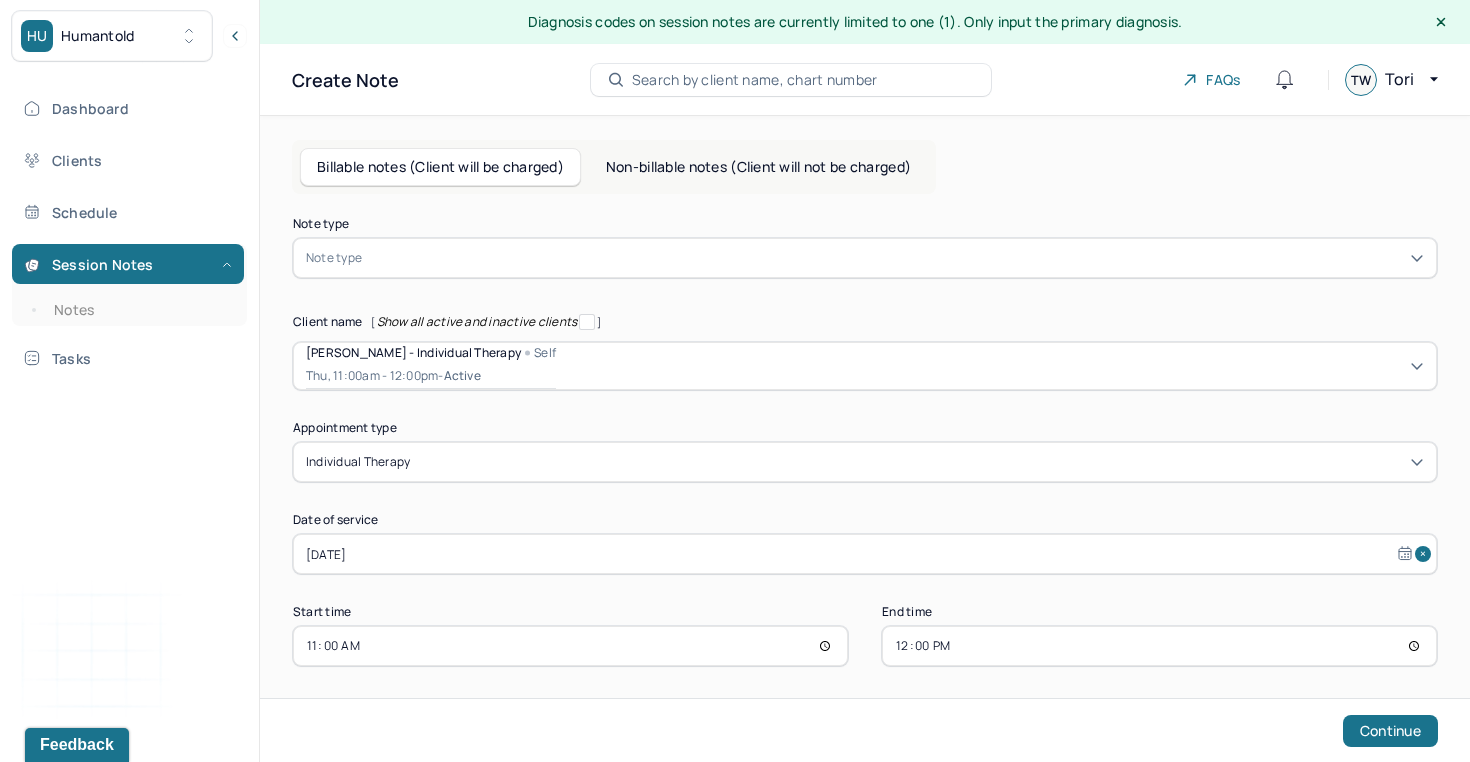 click at bounding box center [895, 258] 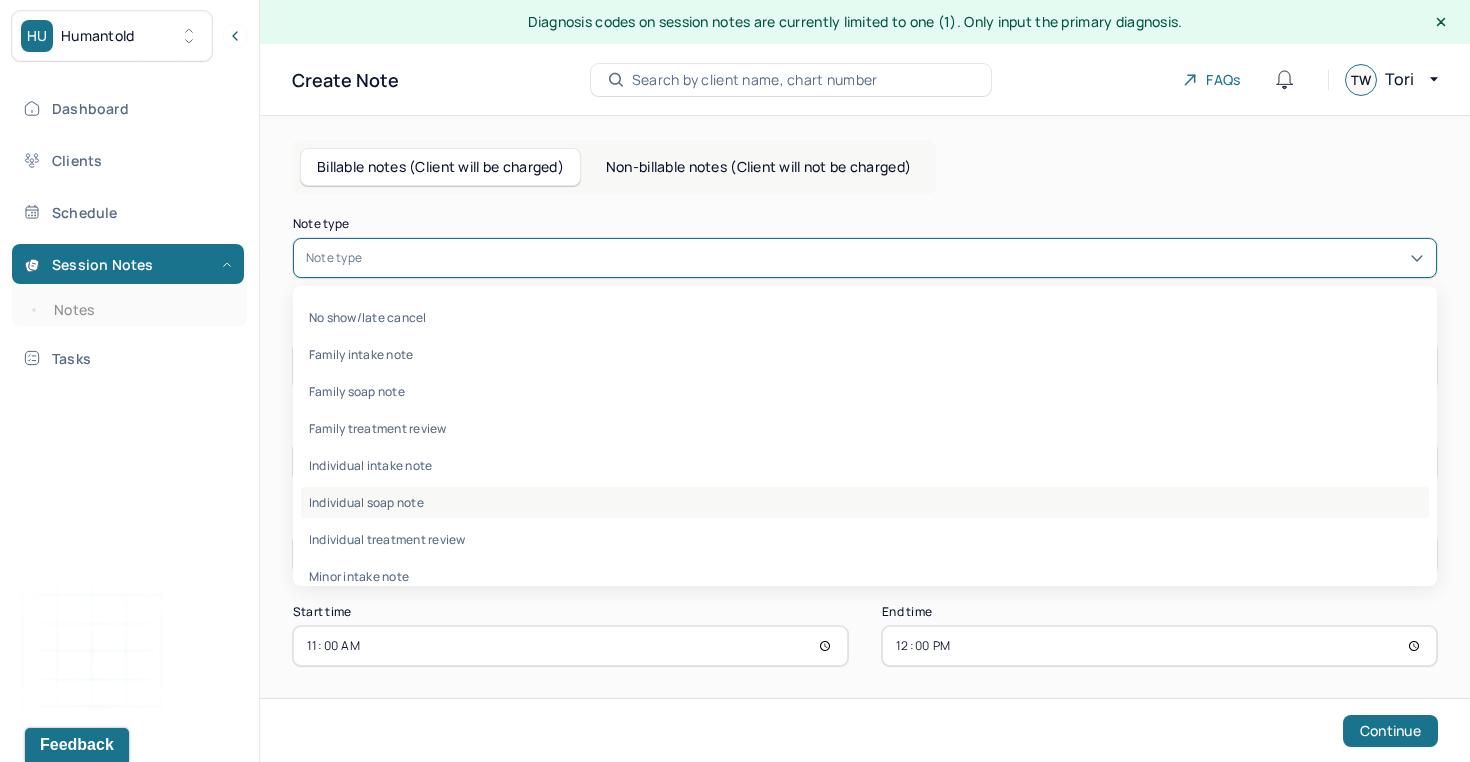 click on "Individual soap note" at bounding box center [865, 502] 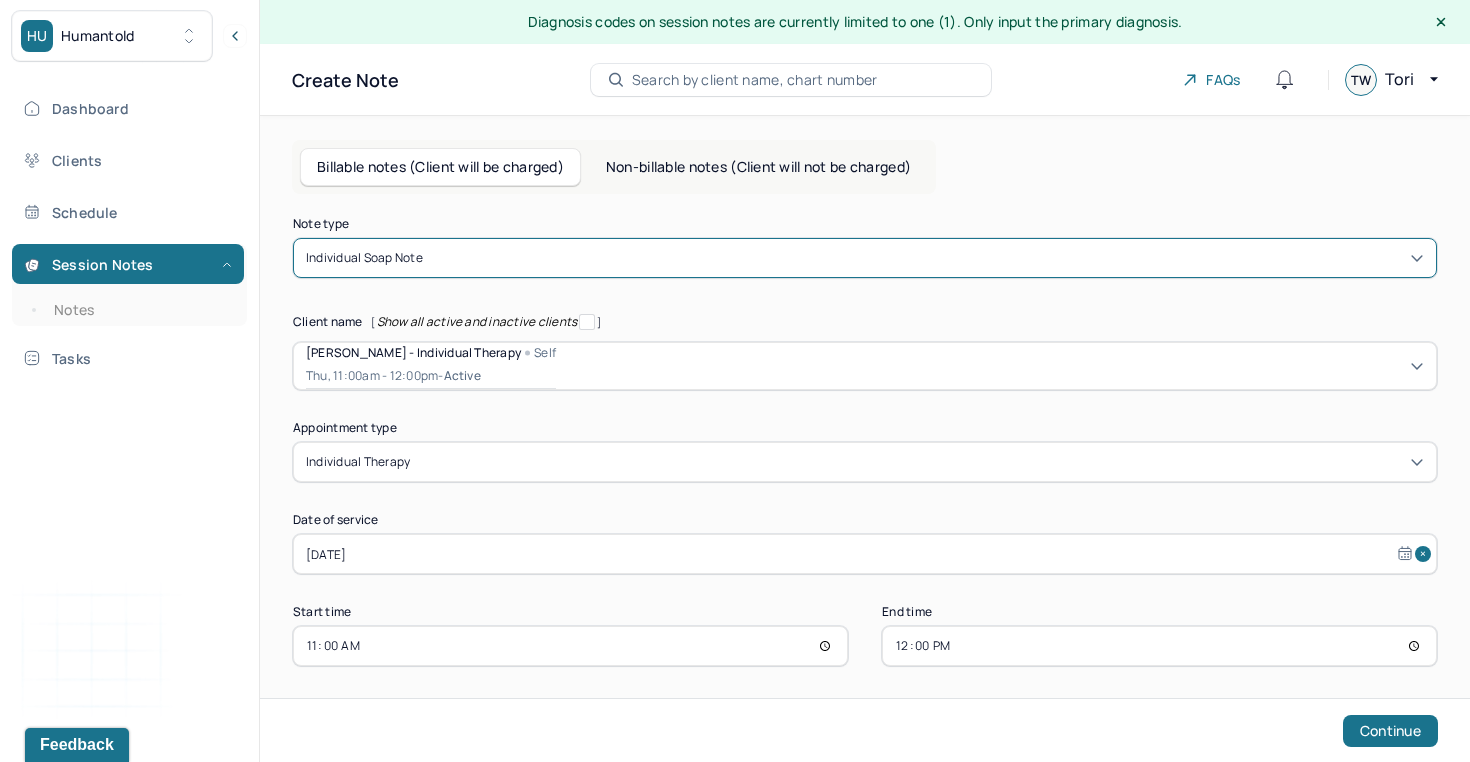 scroll, scrollTop: 9, scrollLeft: 0, axis: vertical 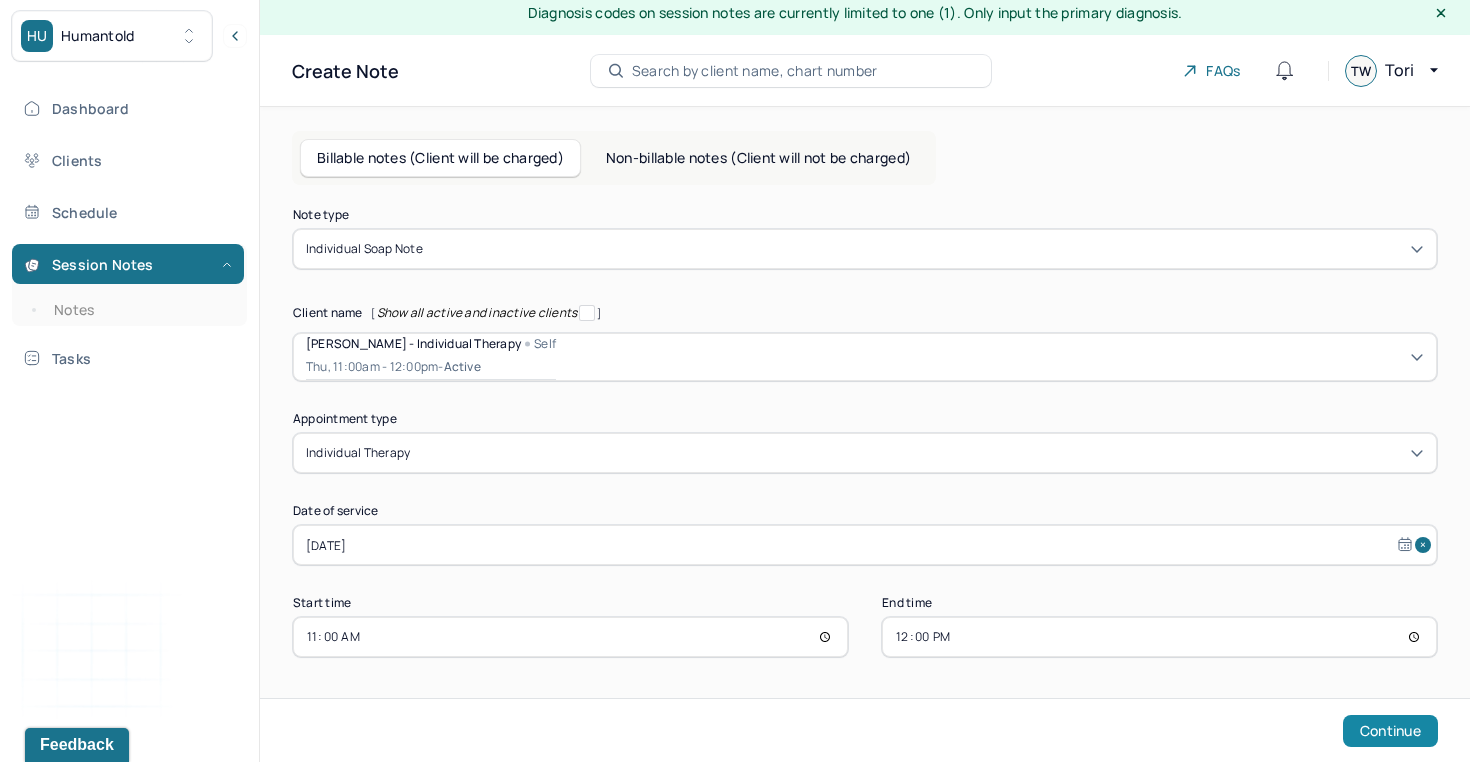 click on "Continue" at bounding box center [1390, 731] 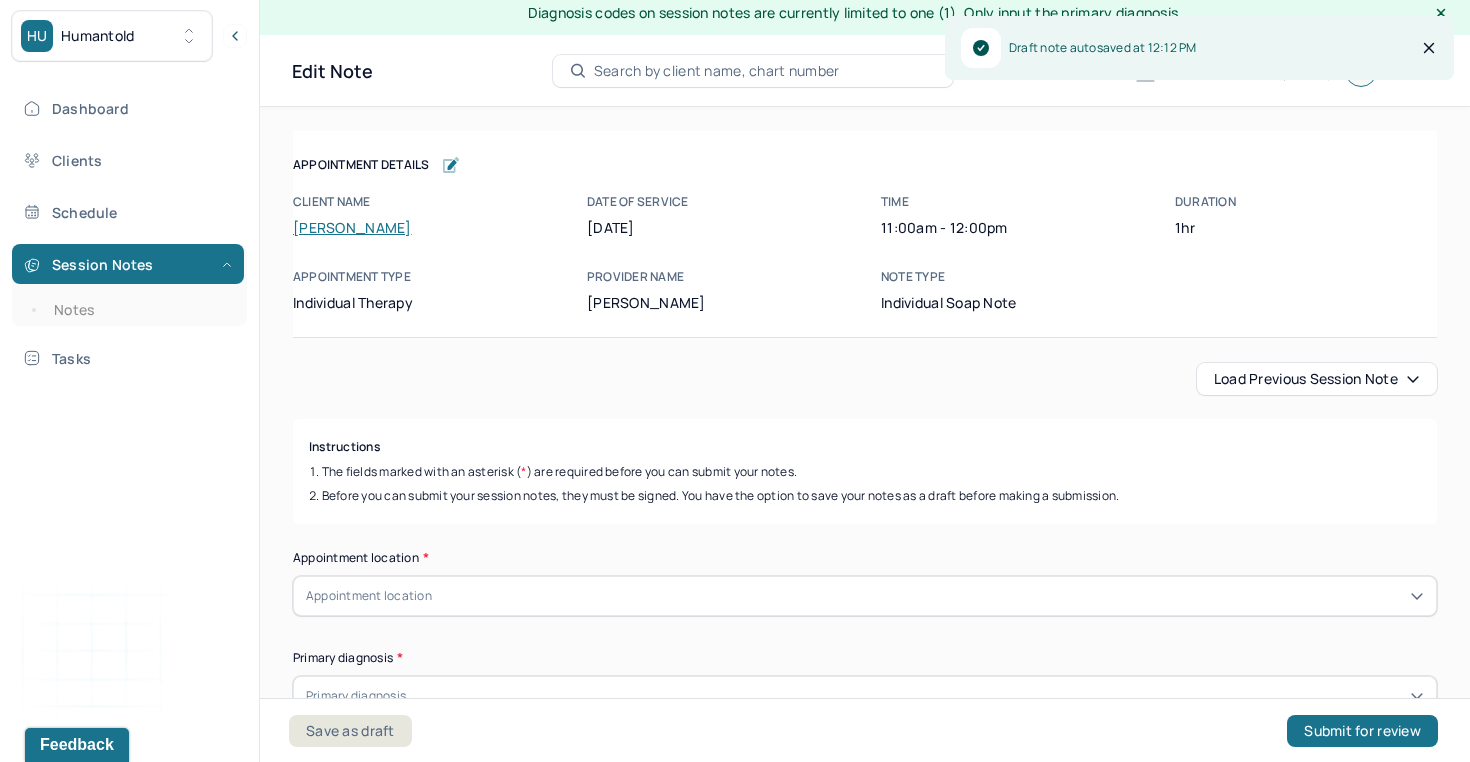click on "Load previous session note" at bounding box center [1317, 379] 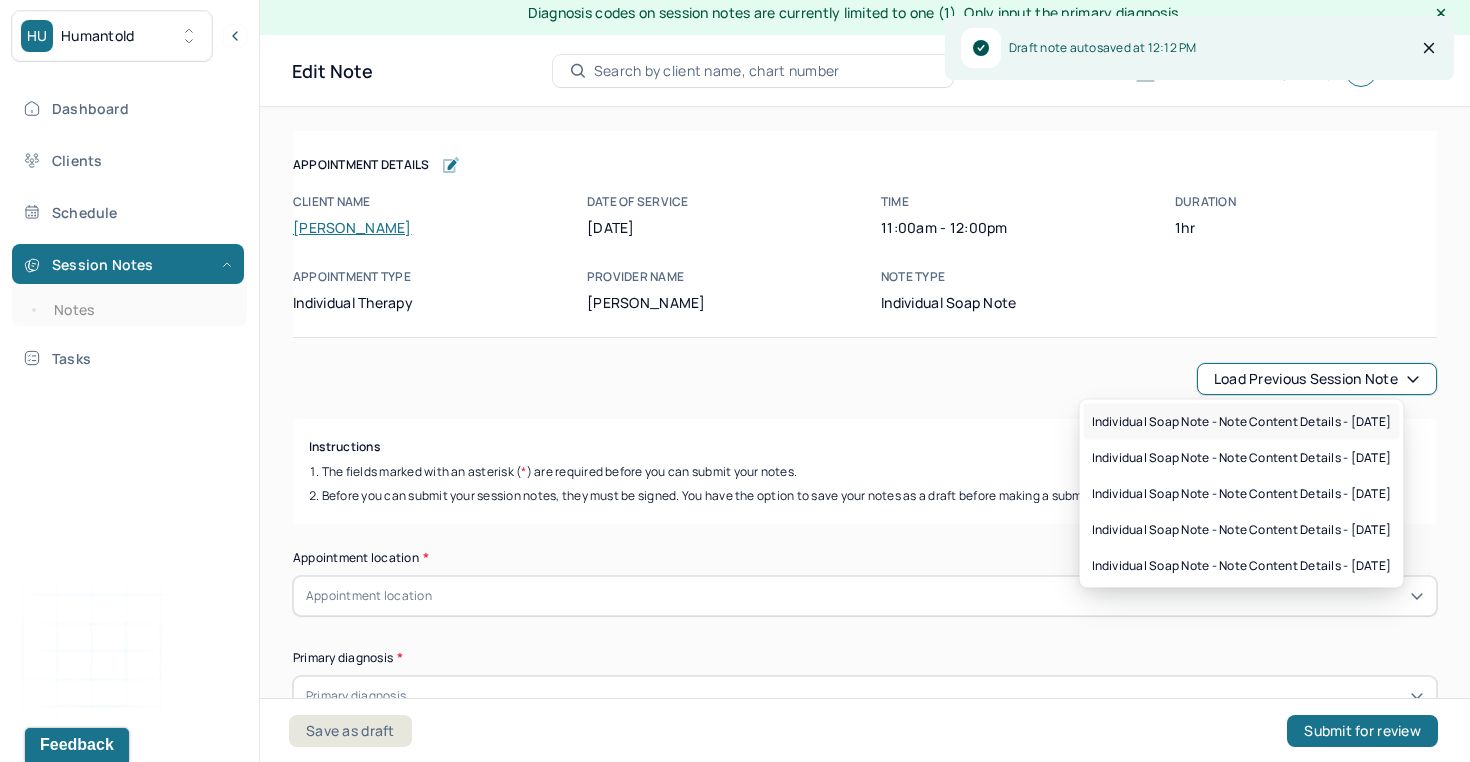 click on "Individual soap note   - Note content Details -   [DATE]" at bounding box center [1242, 422] 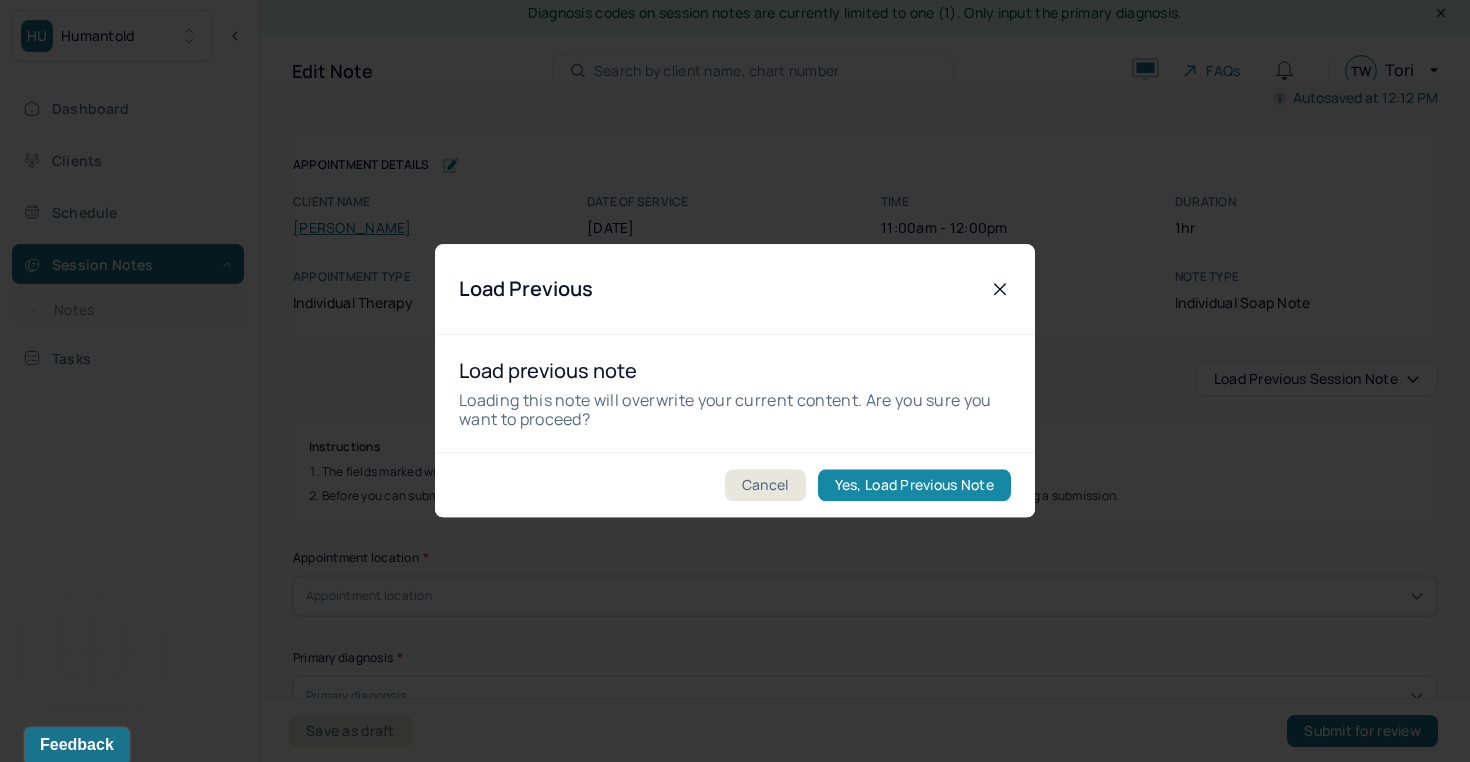 click on "Yes, Load Previous Note" at bounding box center (914, 486) 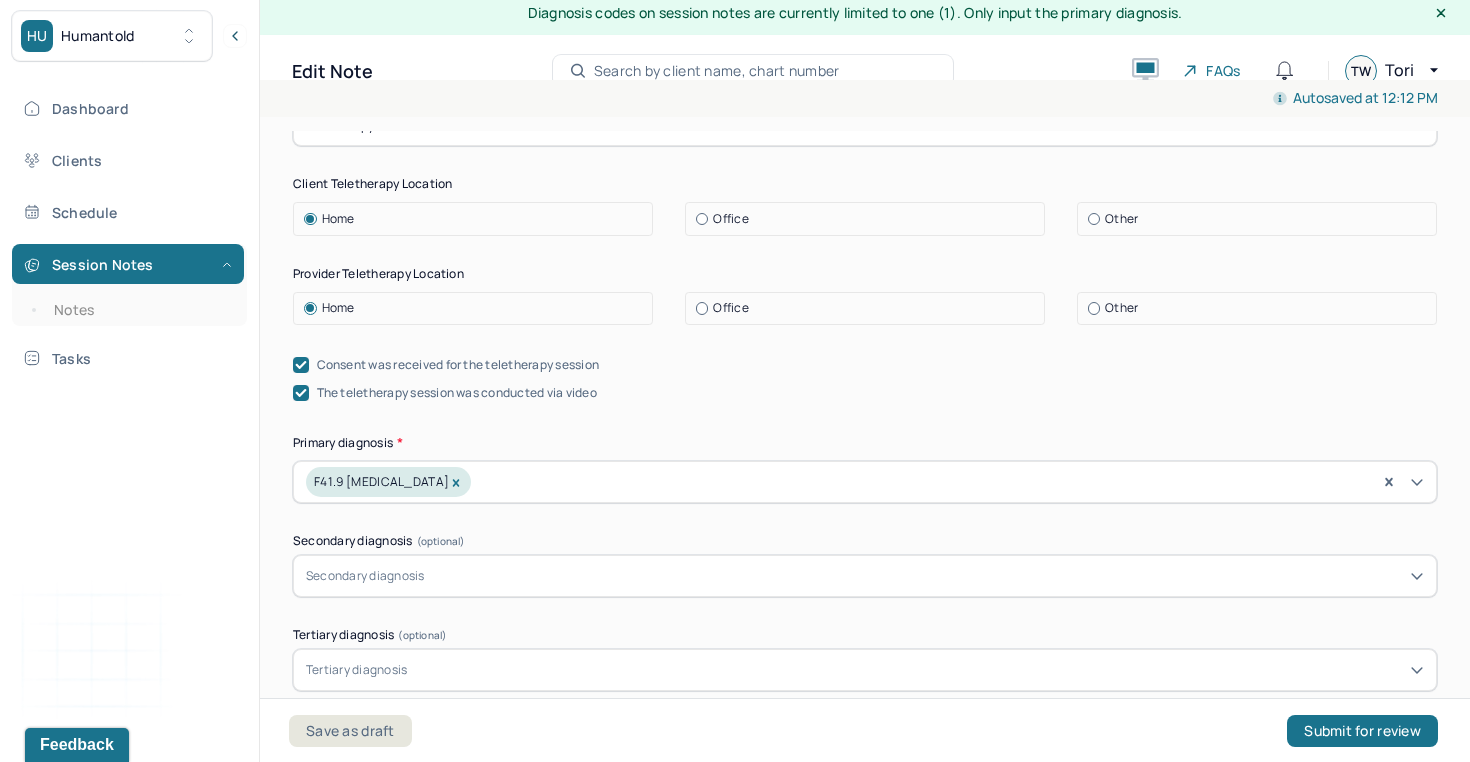 scroll, scrollTop: 500, scrollLeft: 0, axis: vertical 